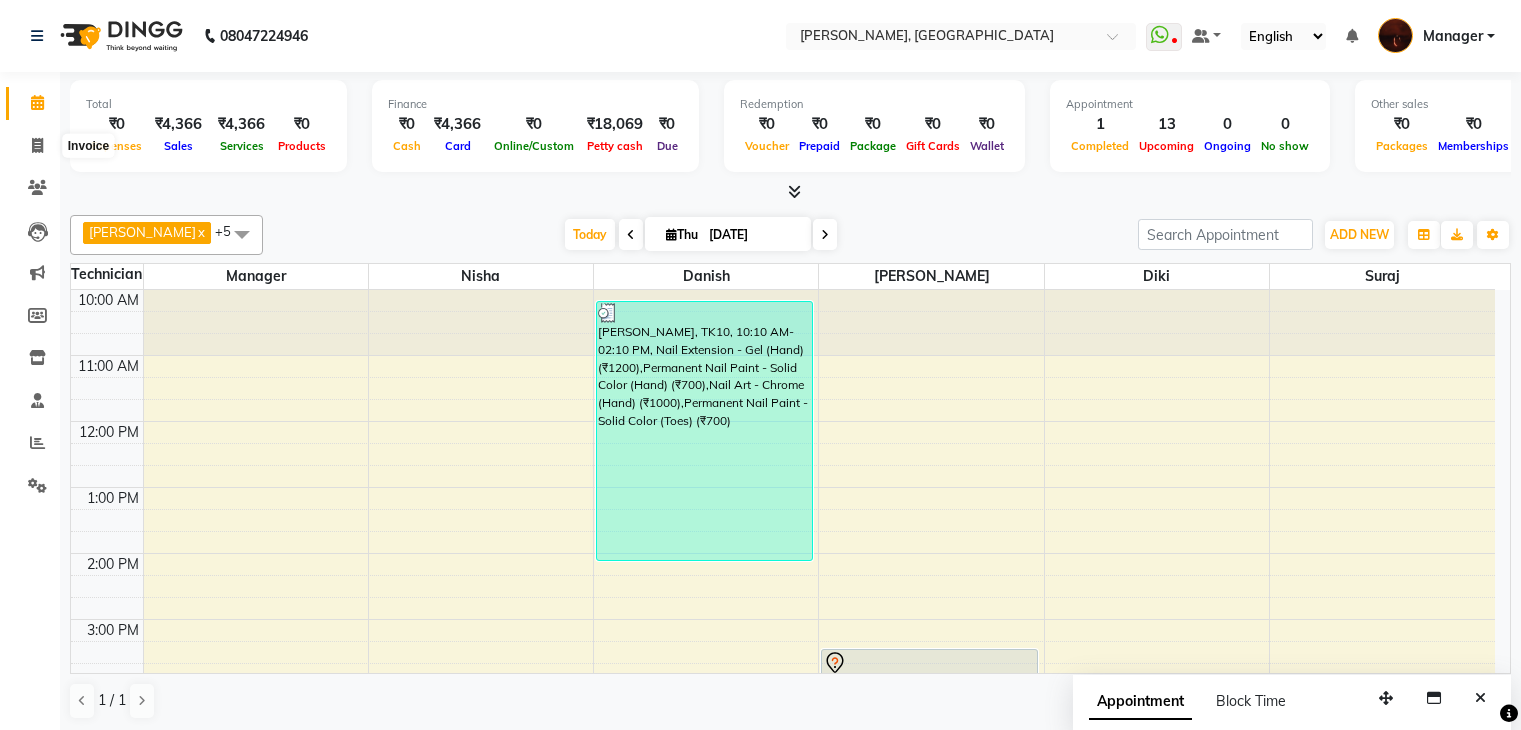 scroll, scrollTop: 0, scrollLeft: 0, axis: both 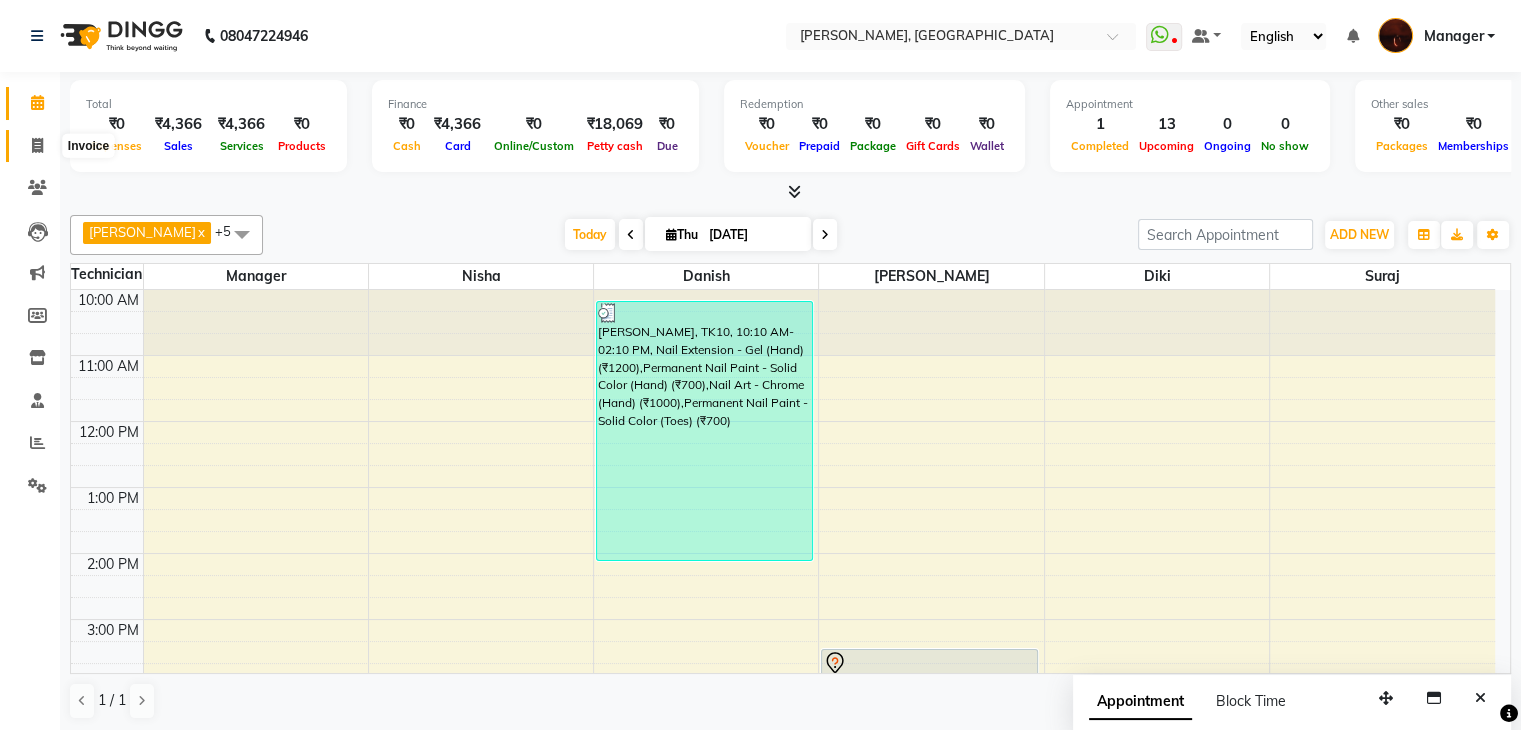 click 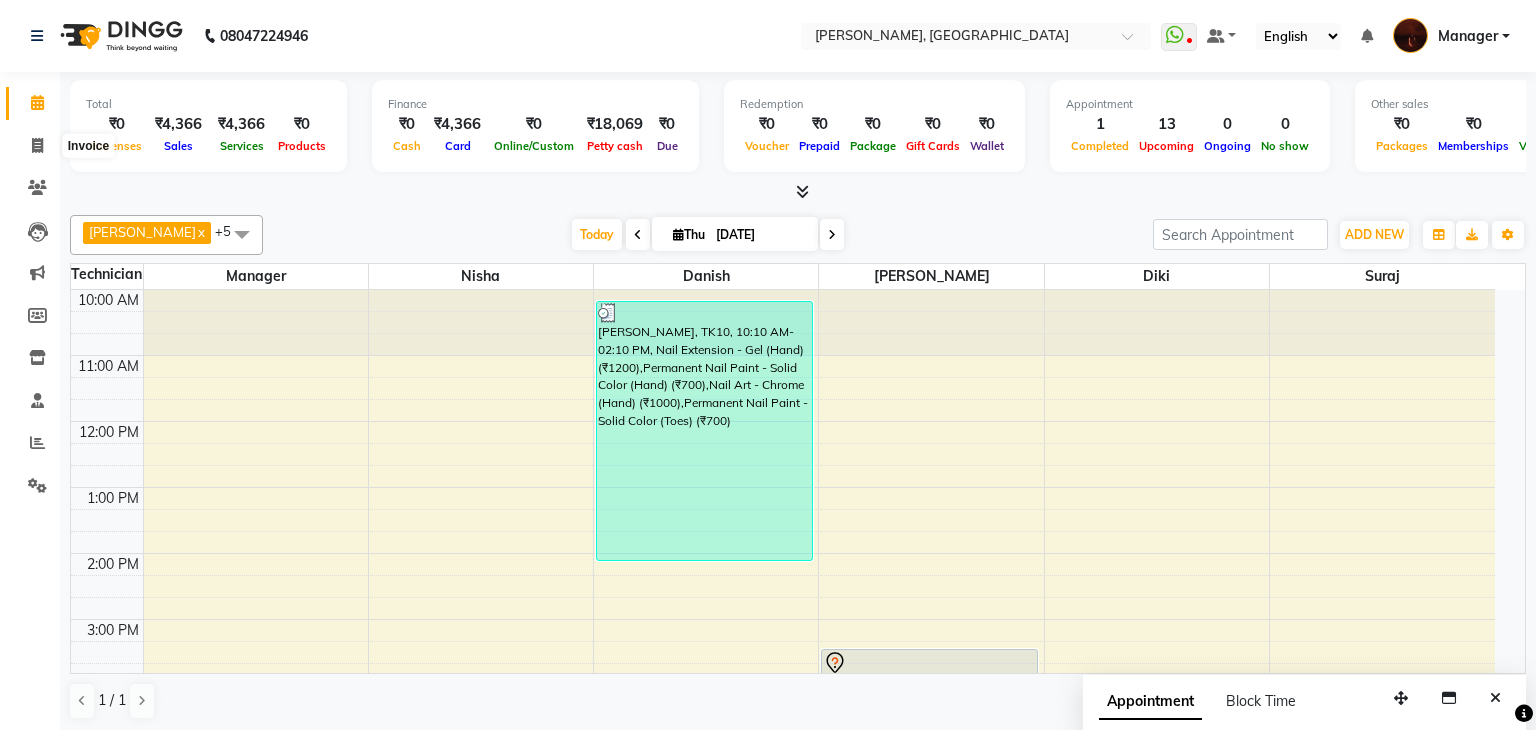 select on "service" 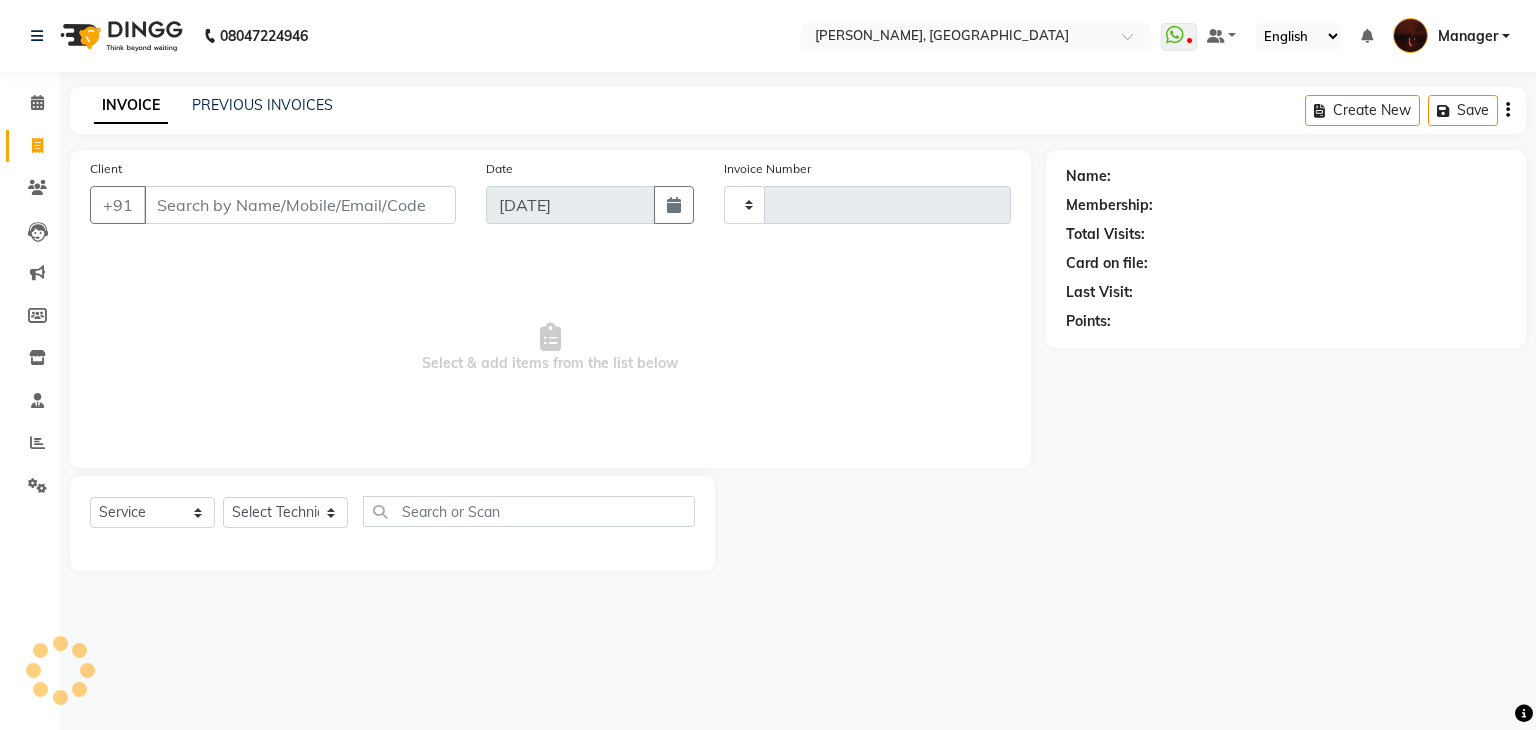 type on "1170" 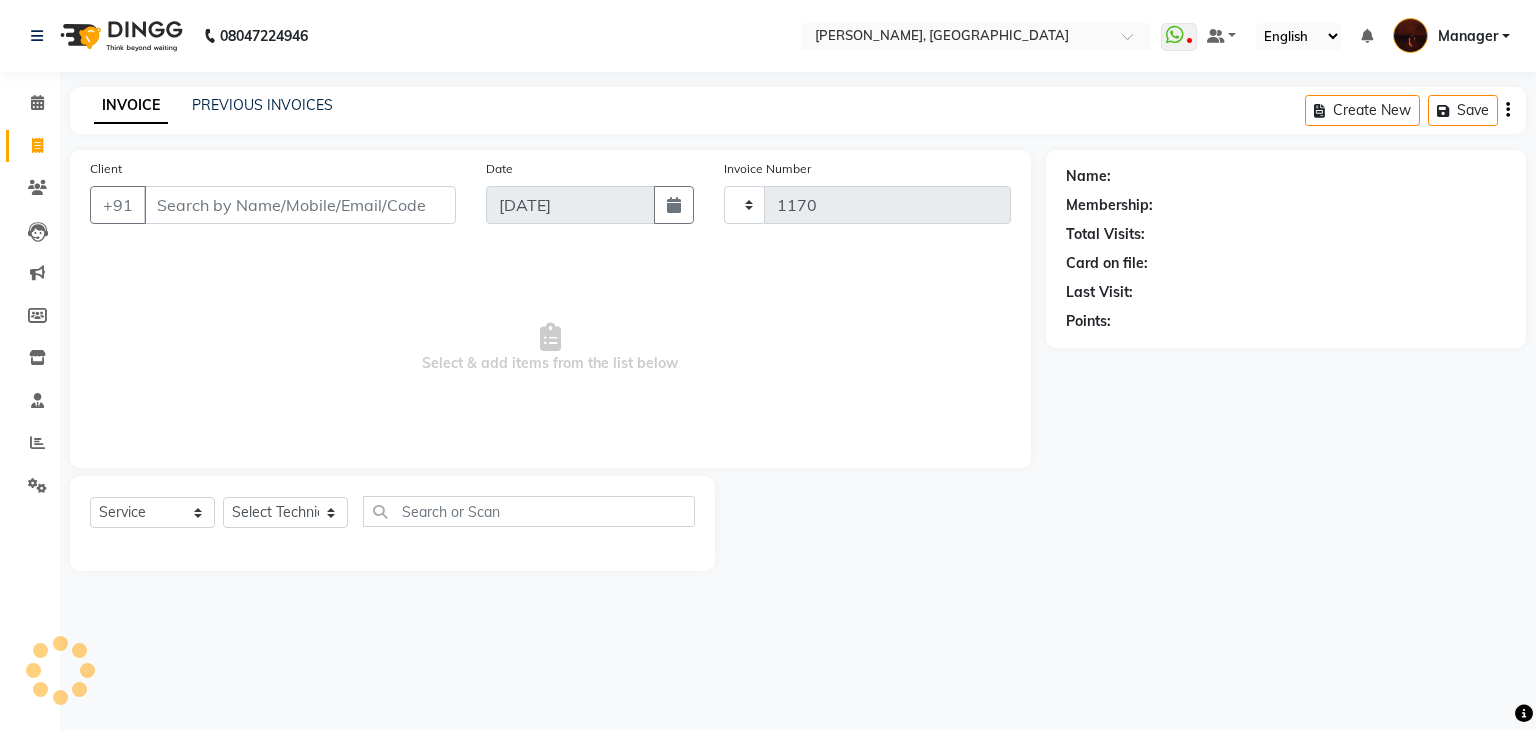 select on "4063" 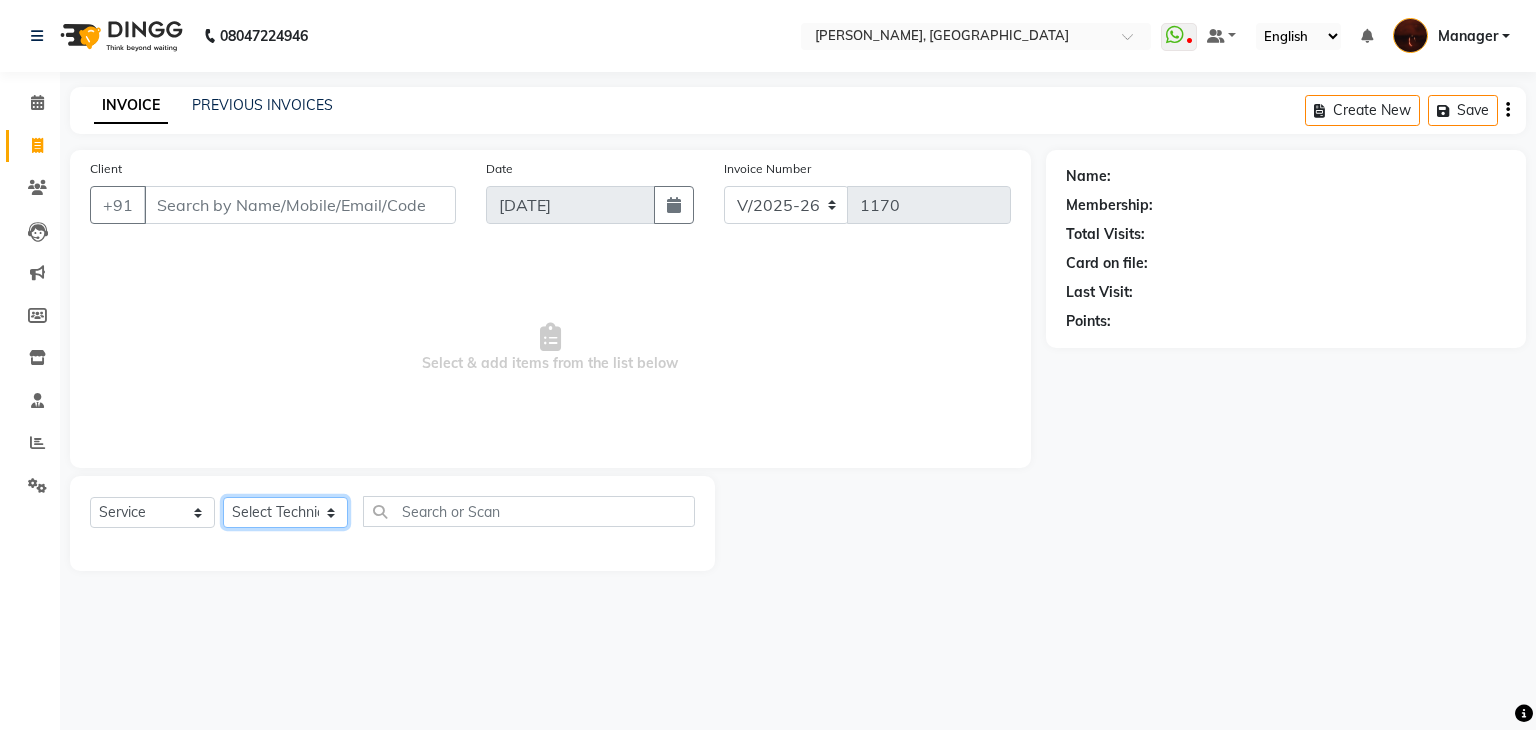 click on "Select Technician" 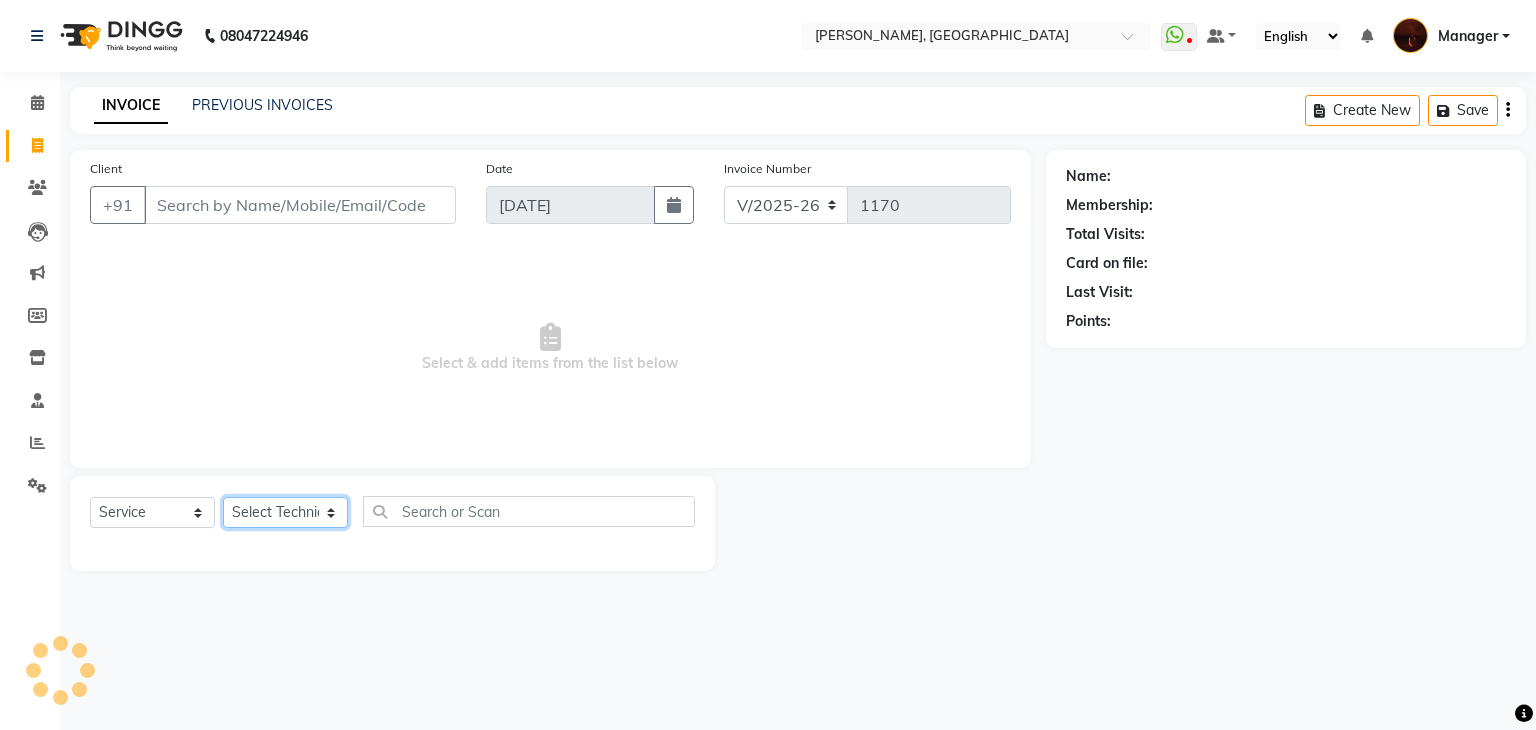 click on "Select Technician [PERSON_NAME] Danish Diki  [PERSON_NAME] GK [PERSON_NAME] Manager [PERSON_NAME] [PERSON_NAME] [PERSON_NAME] [PERSON_NAME] [PERSON_NAME] [PERSON_NAME] Accounting suraj vishnu" 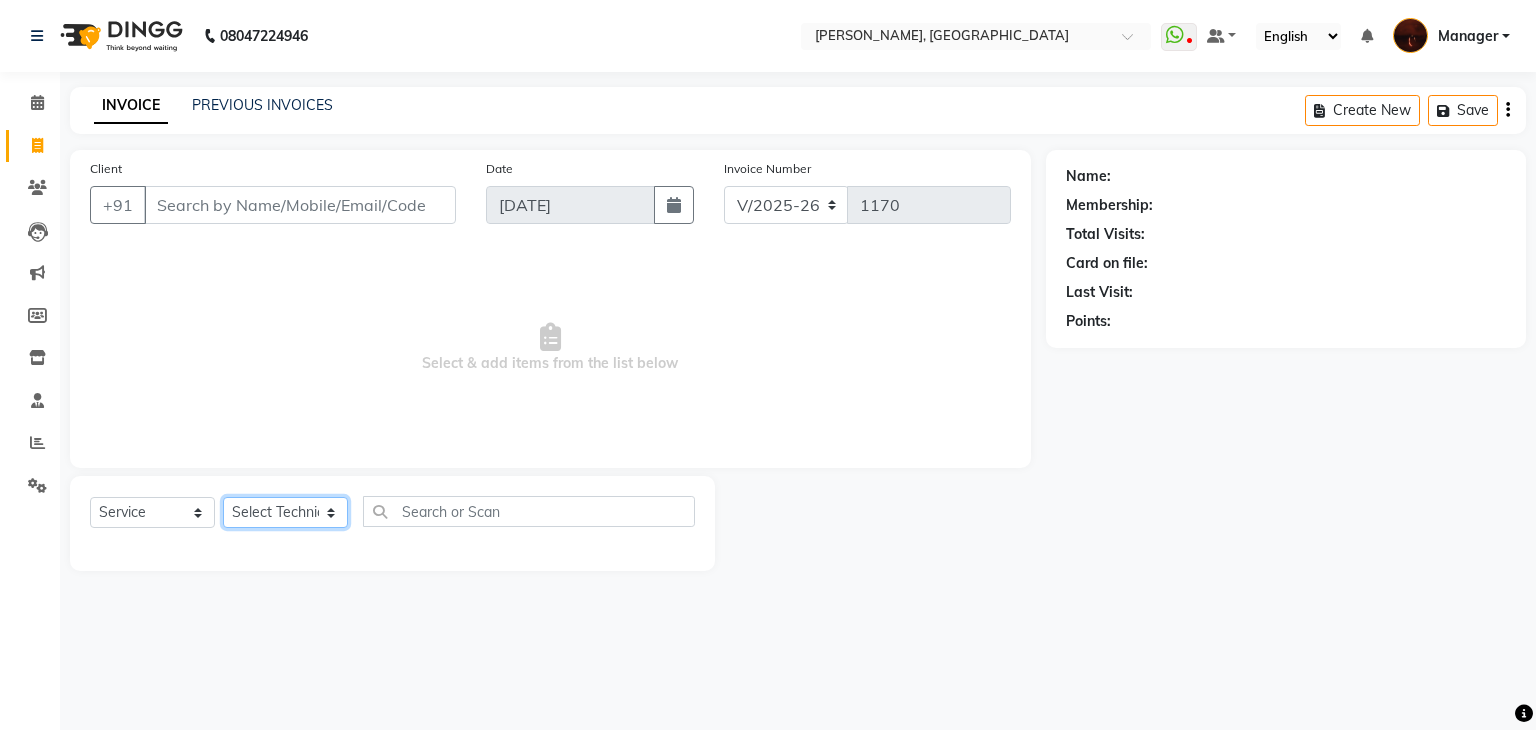 click on "Select Technician [PERSON_NAME] Danish Diki  [PERSON_NAME] GK [PERSON_NAME] Manager [PERSON_NAME] [PERSON_NAME] [PERSON_NAME] [PERSON_NAME] [PERSON_NAME] [PERSON_NAME] Accounting suraj vishnu" 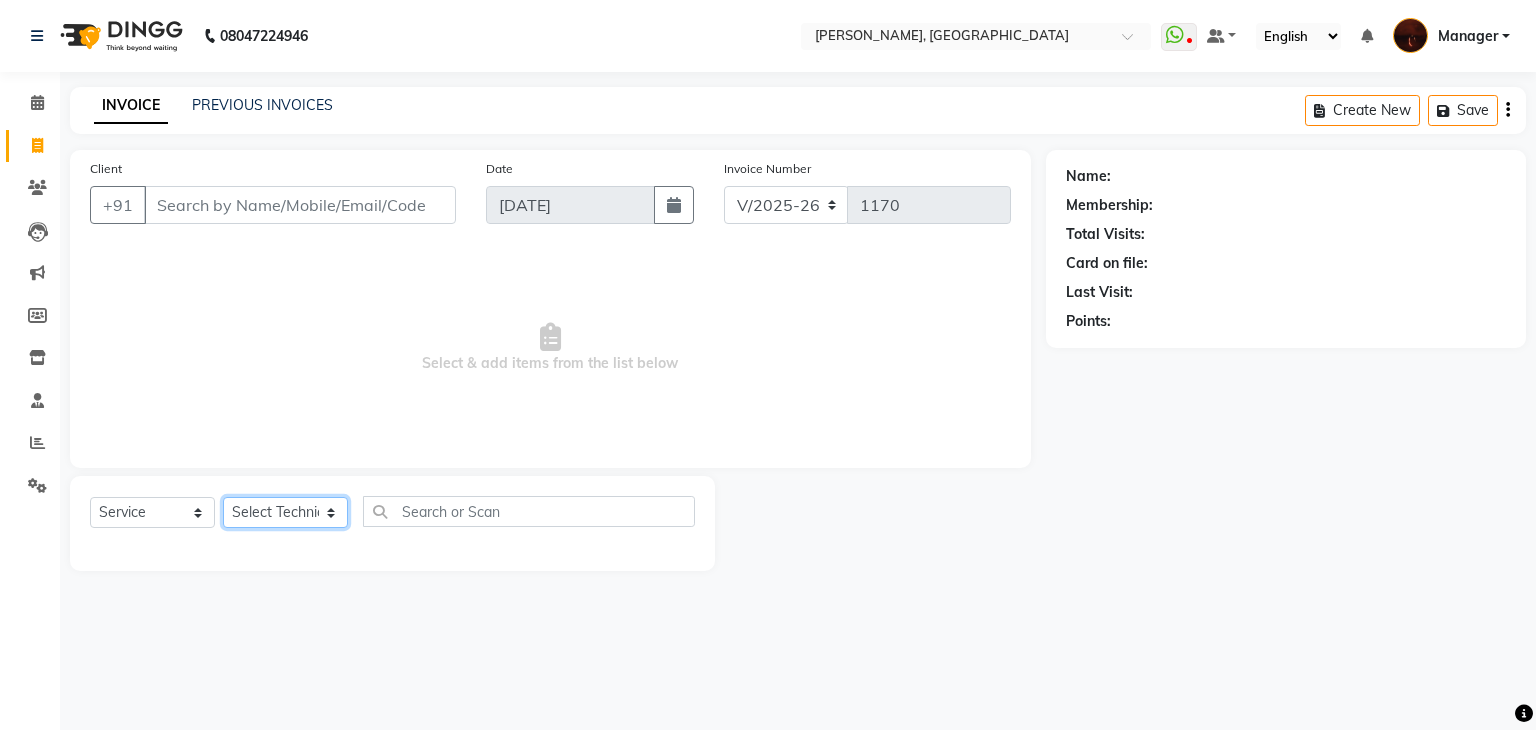 select on "35072" 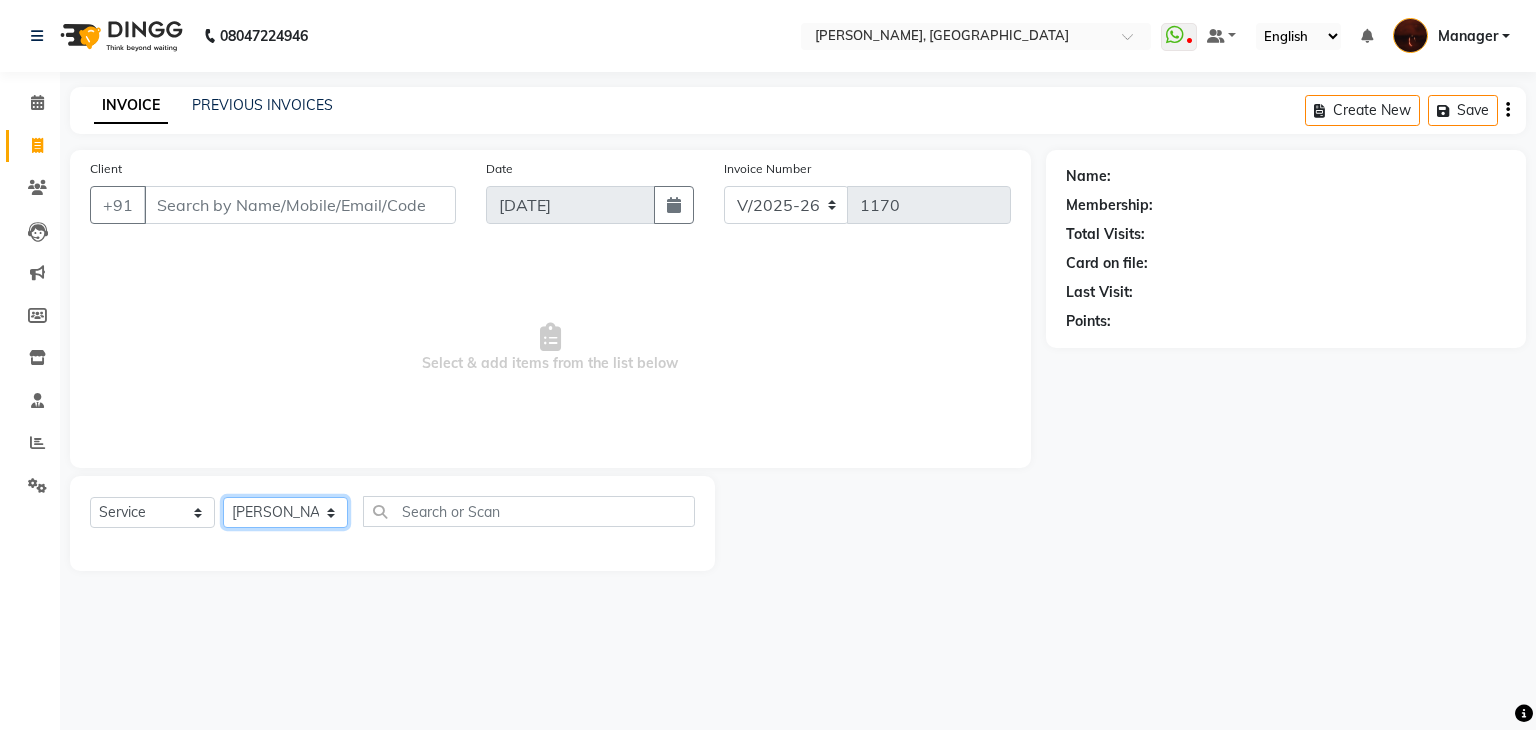 click on "Select Technician [PERSON_NAME] Danish Diki  [PERSON_NAME] GK [PERSON_NAME] Manager [PERSON_NAME] [PERSON_NAME] [PERSON_NAME] [PERSON_NAME] [PERSON_NAME] [PERSON_NAME] Accounting suraj vishnu" 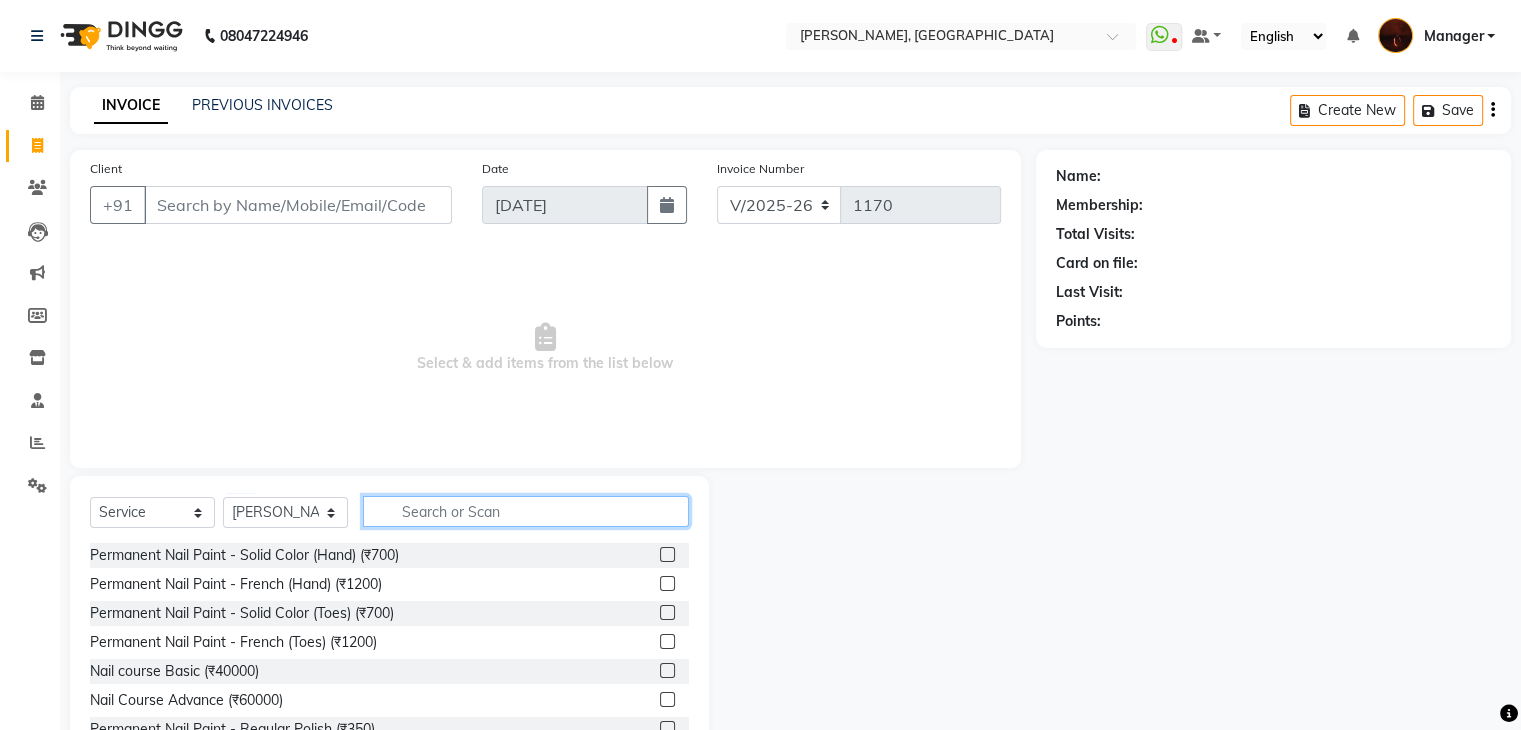 click 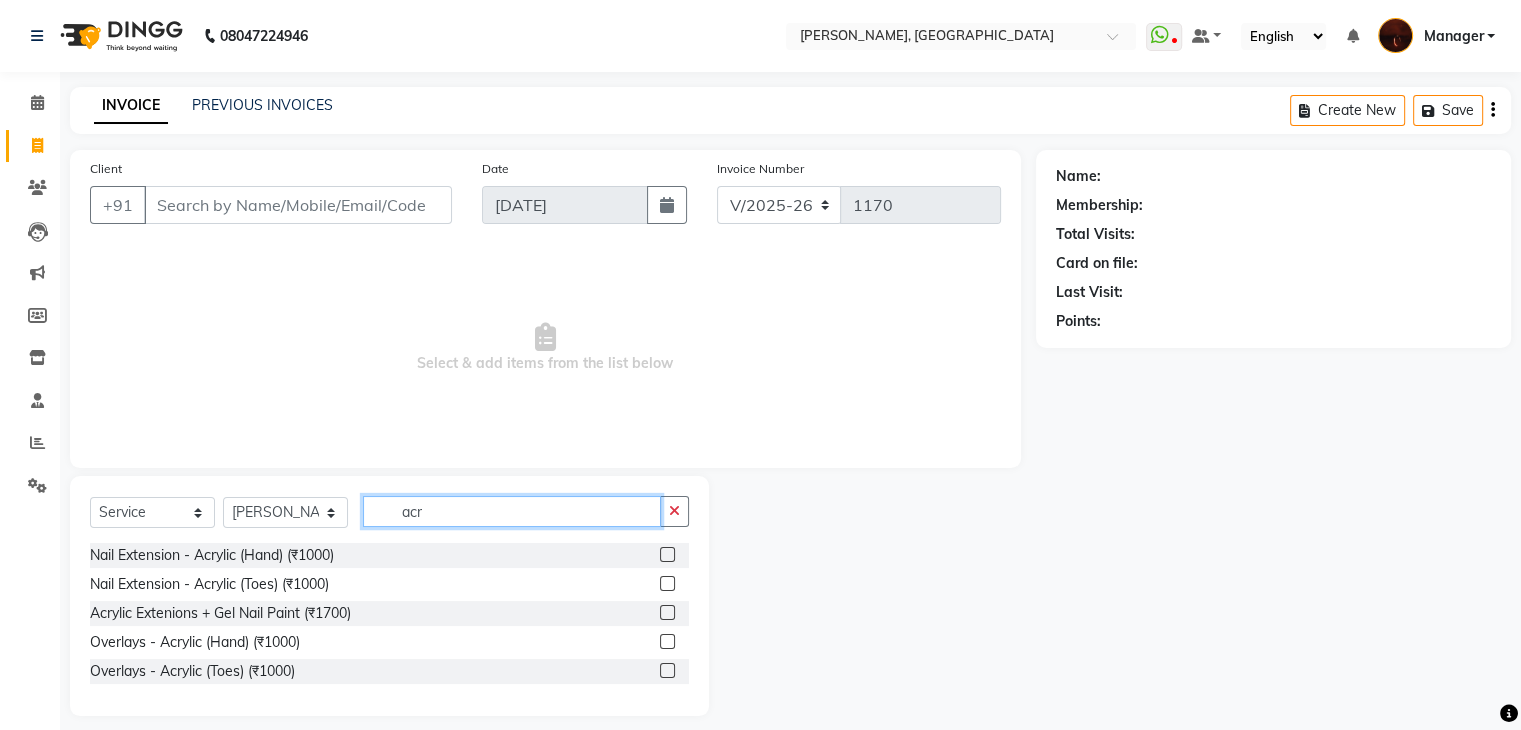 type on "acr" 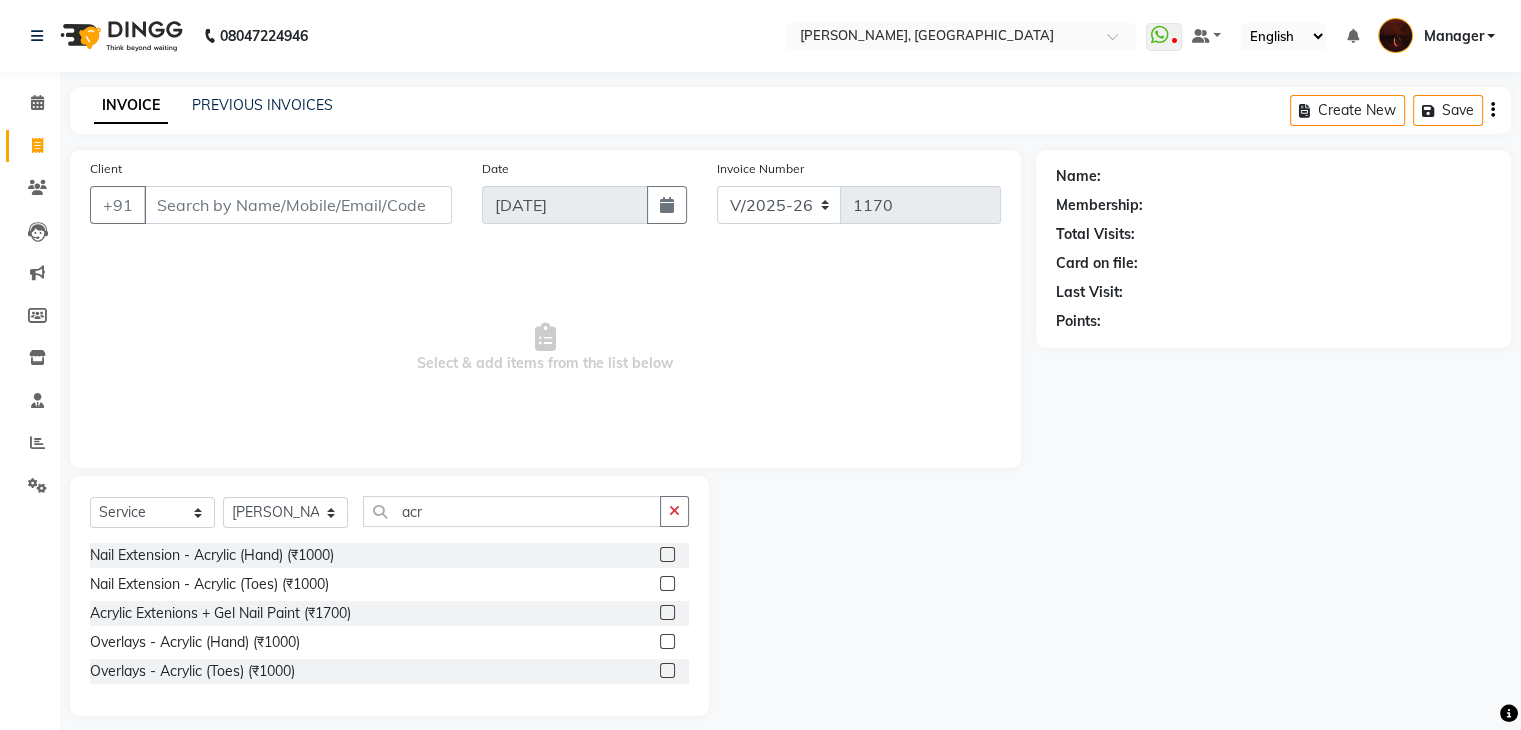click 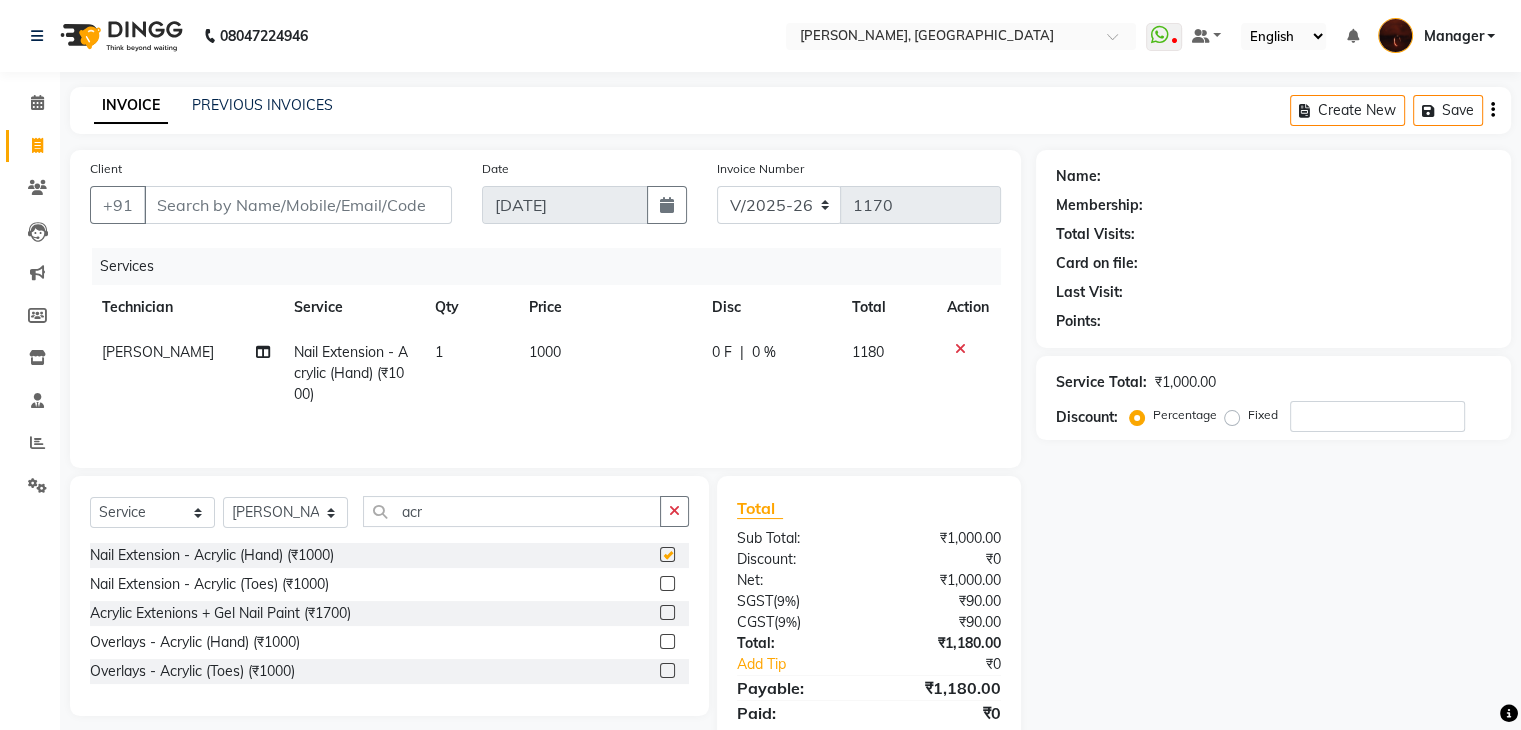 checkbox on "false" 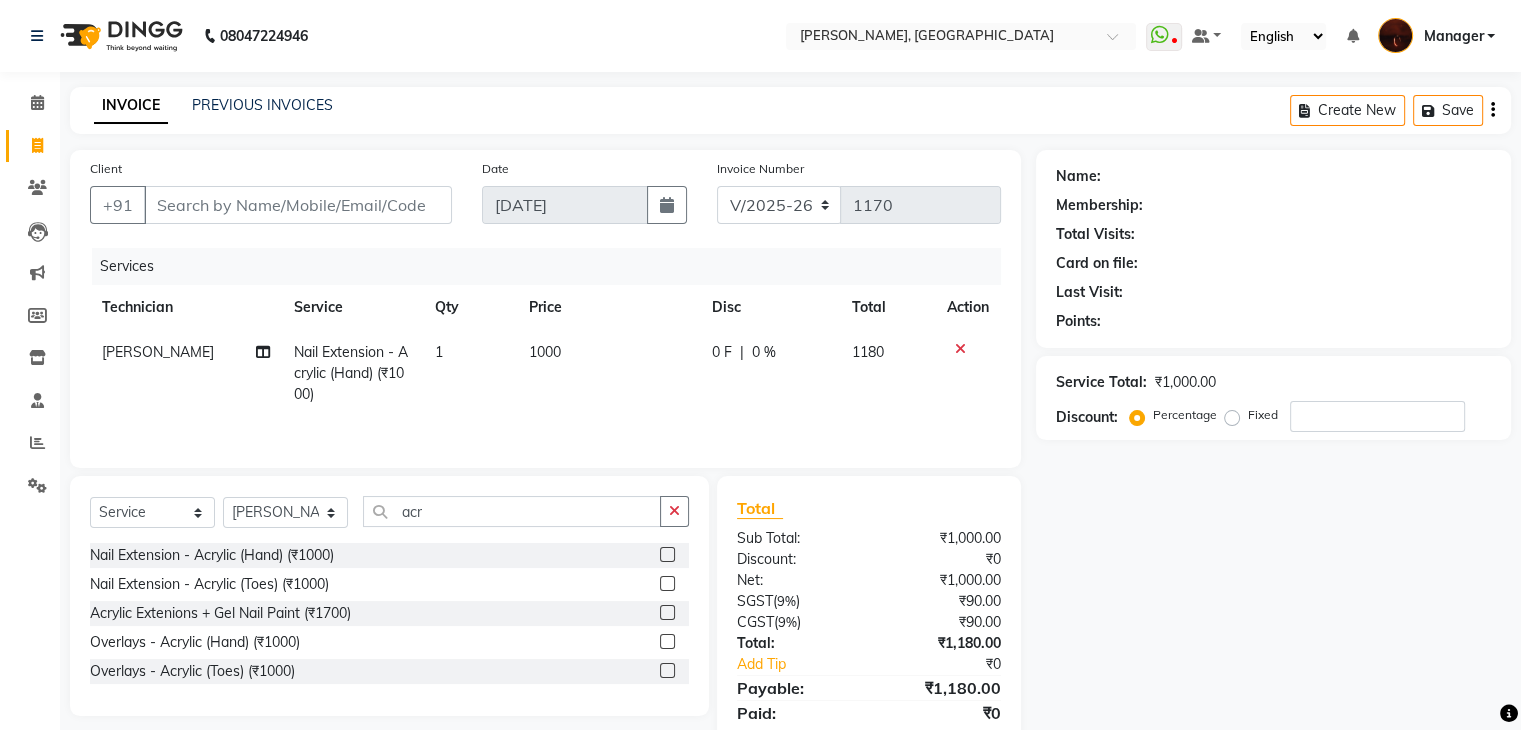 scroll, scrollTop: 71, scrollLeft: 0, axis: vertical 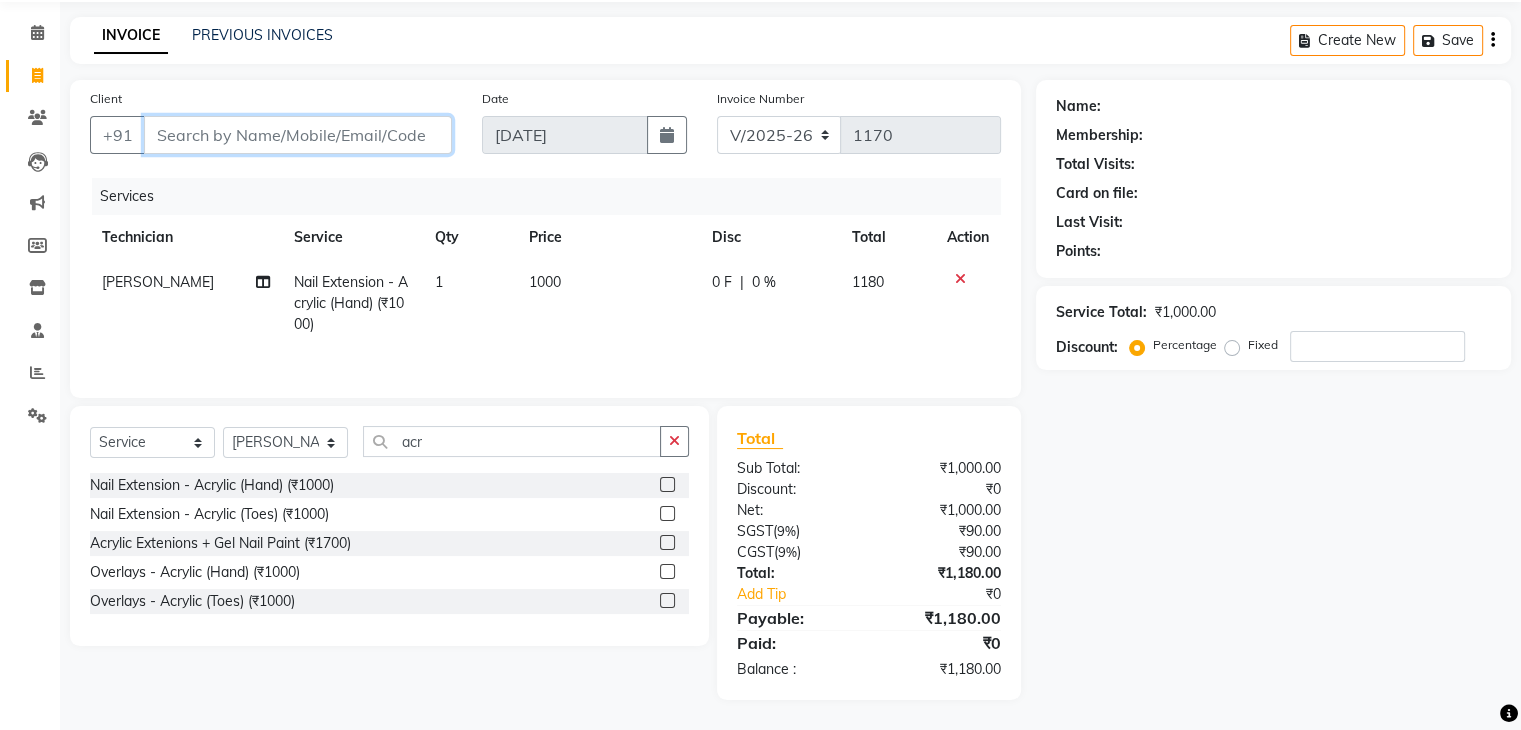 click on "Client" at bounding box center (298, 135) 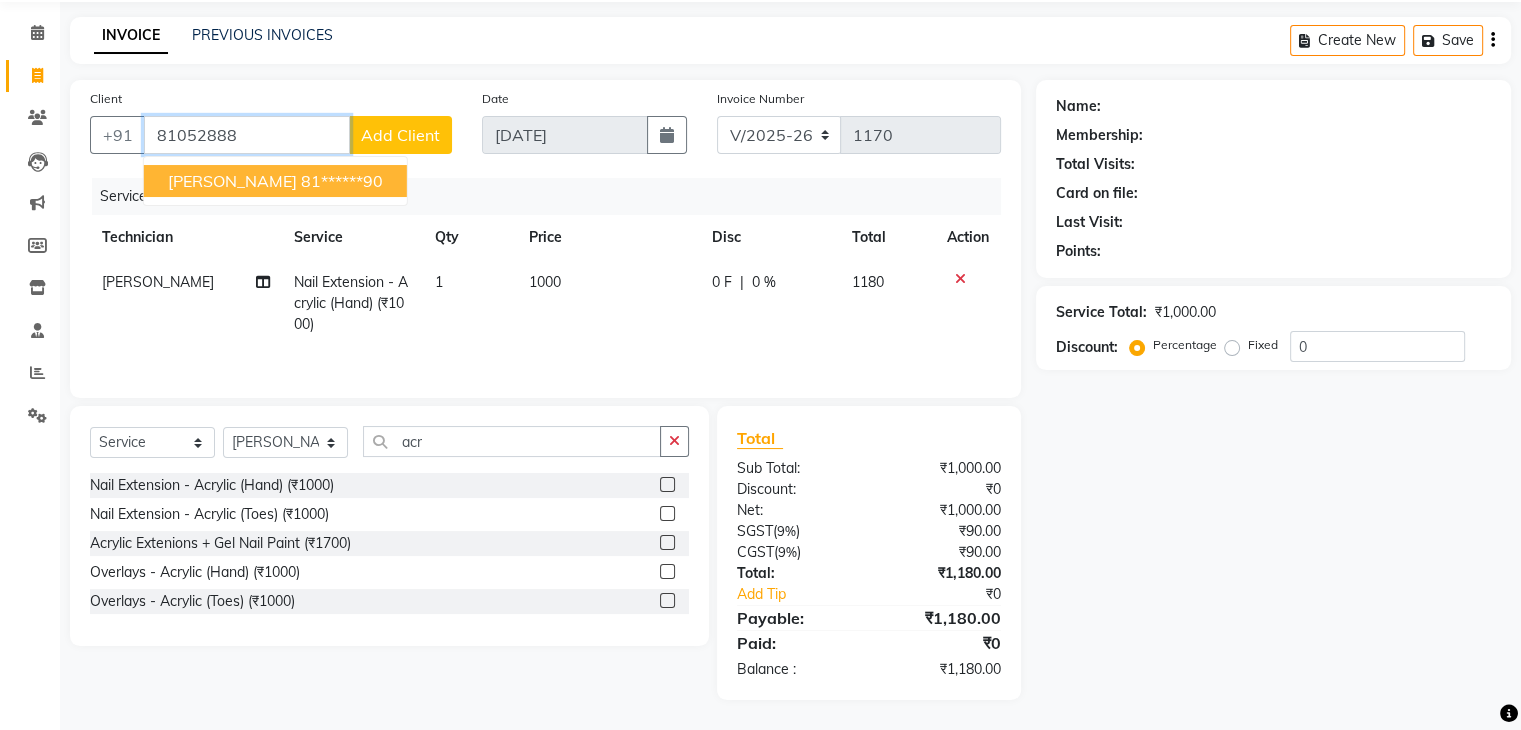 click on "sasha  81******90" at bounding box center [275, 181] 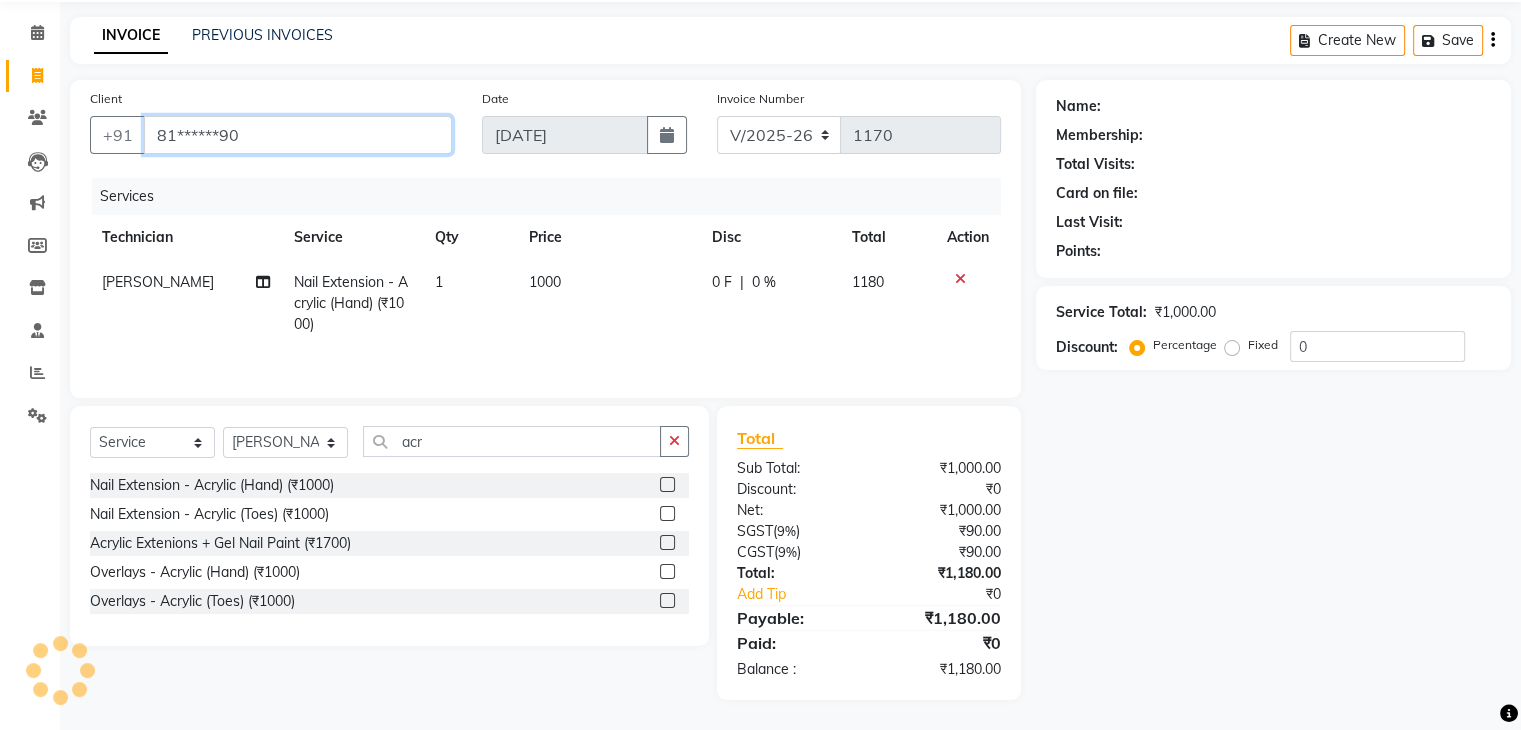 type on "81******90" 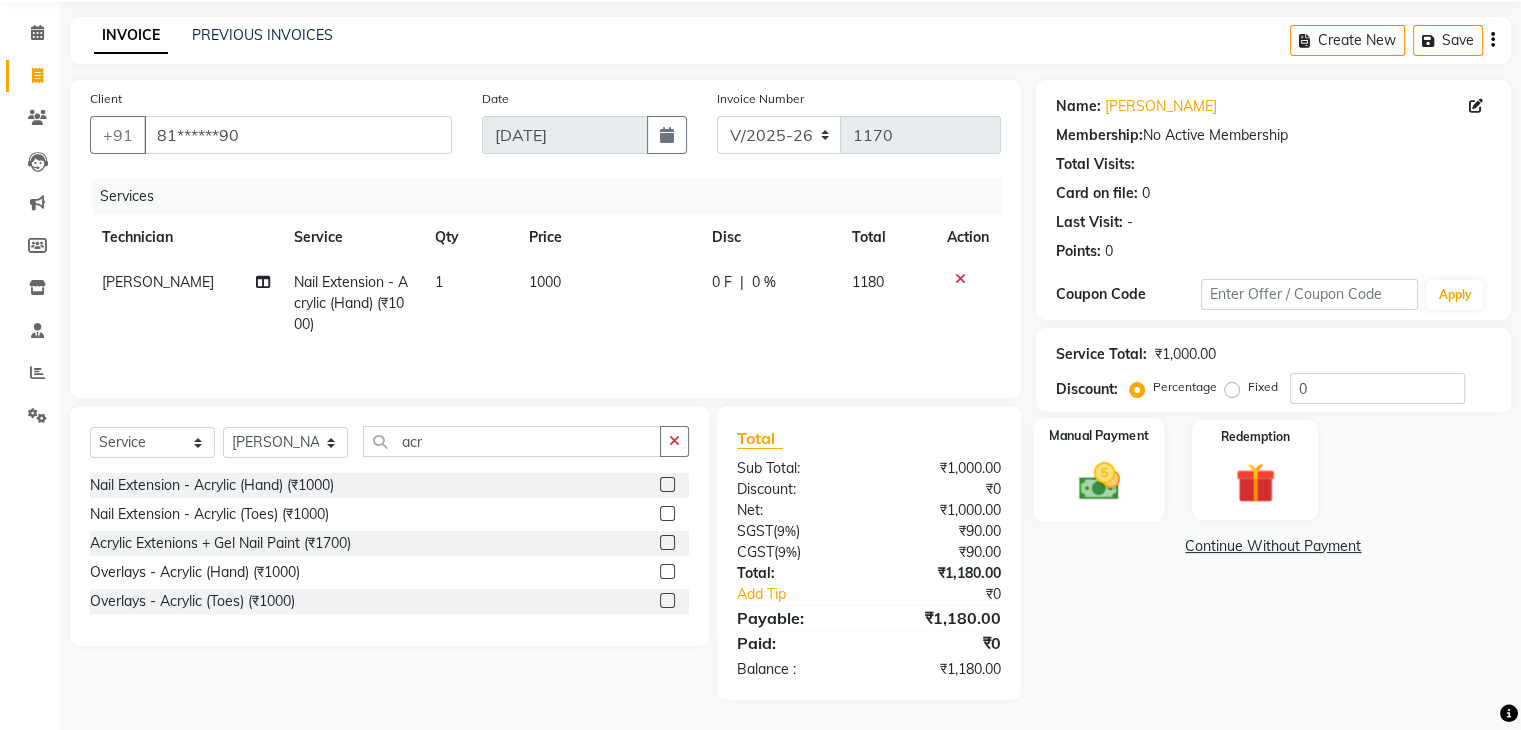 click 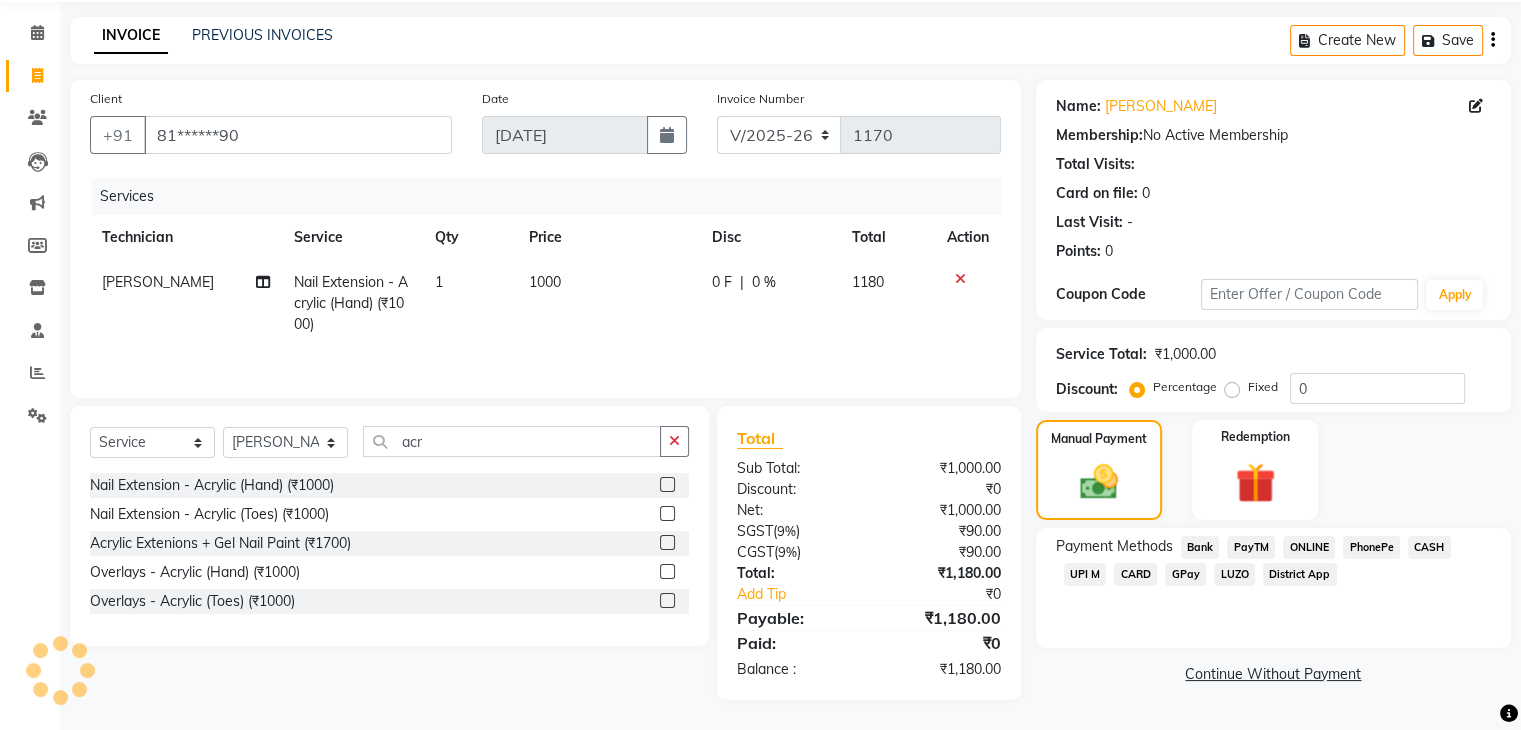 click on "ONLINE" 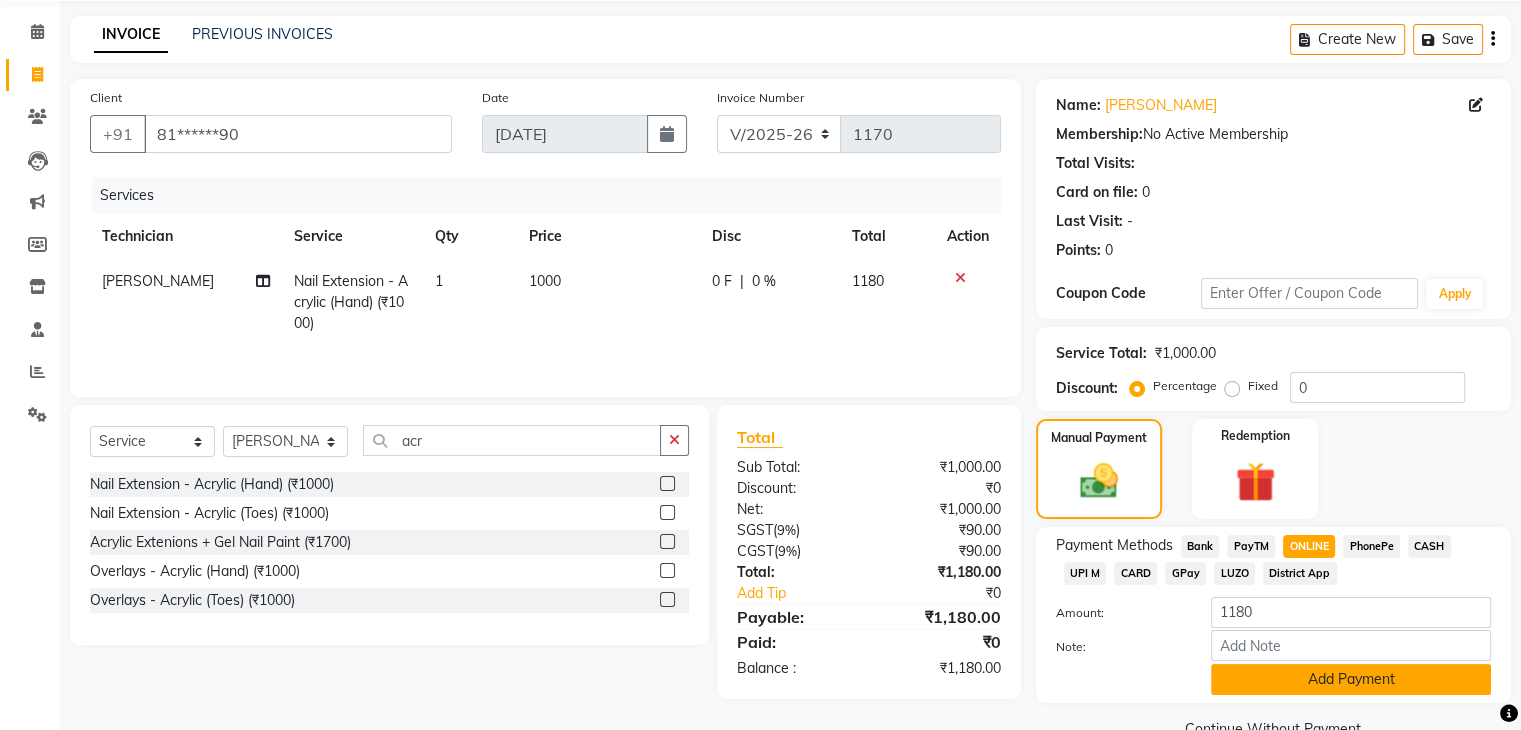 click on "Add Payment" 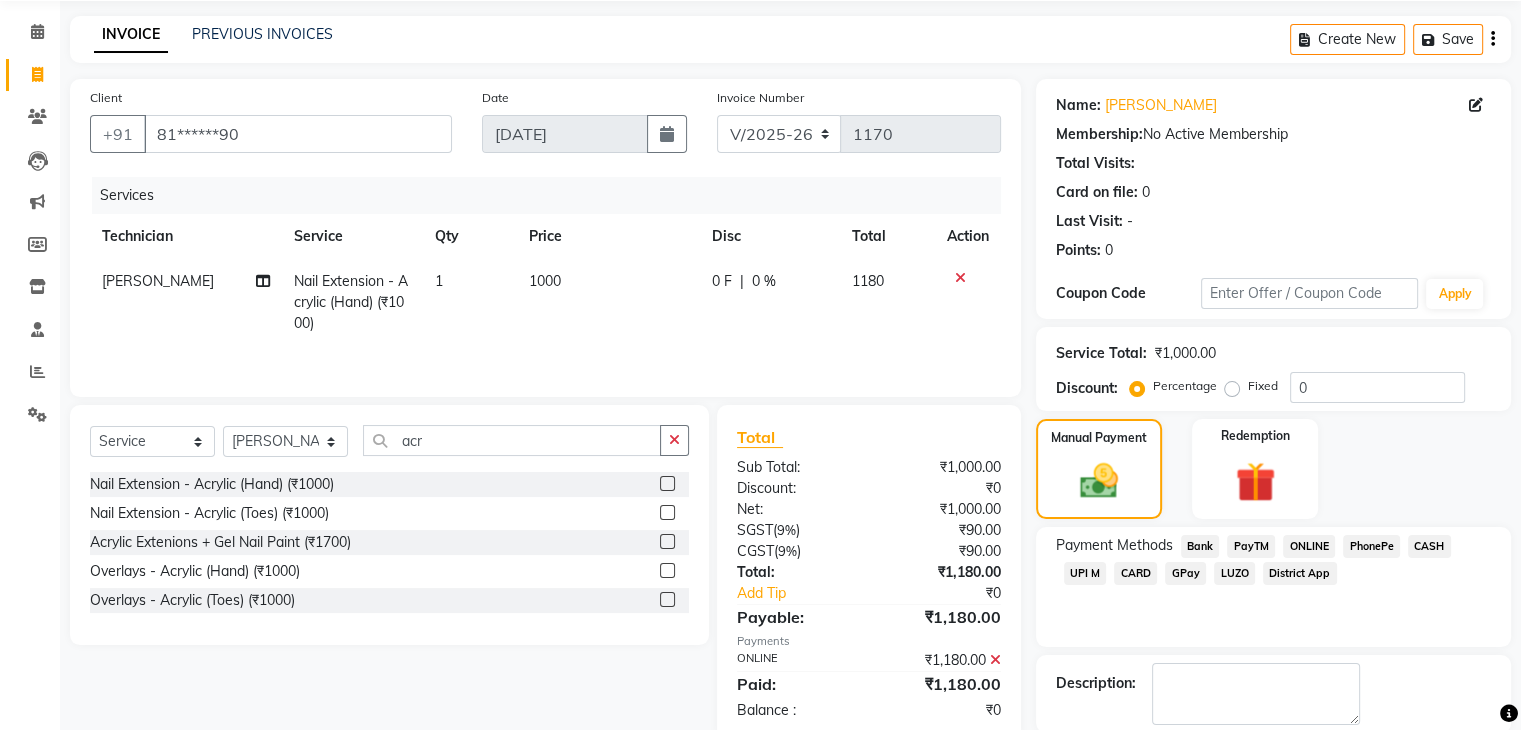 scroll, scrollTop: 171, scrollLeft: 0, axis: vertical 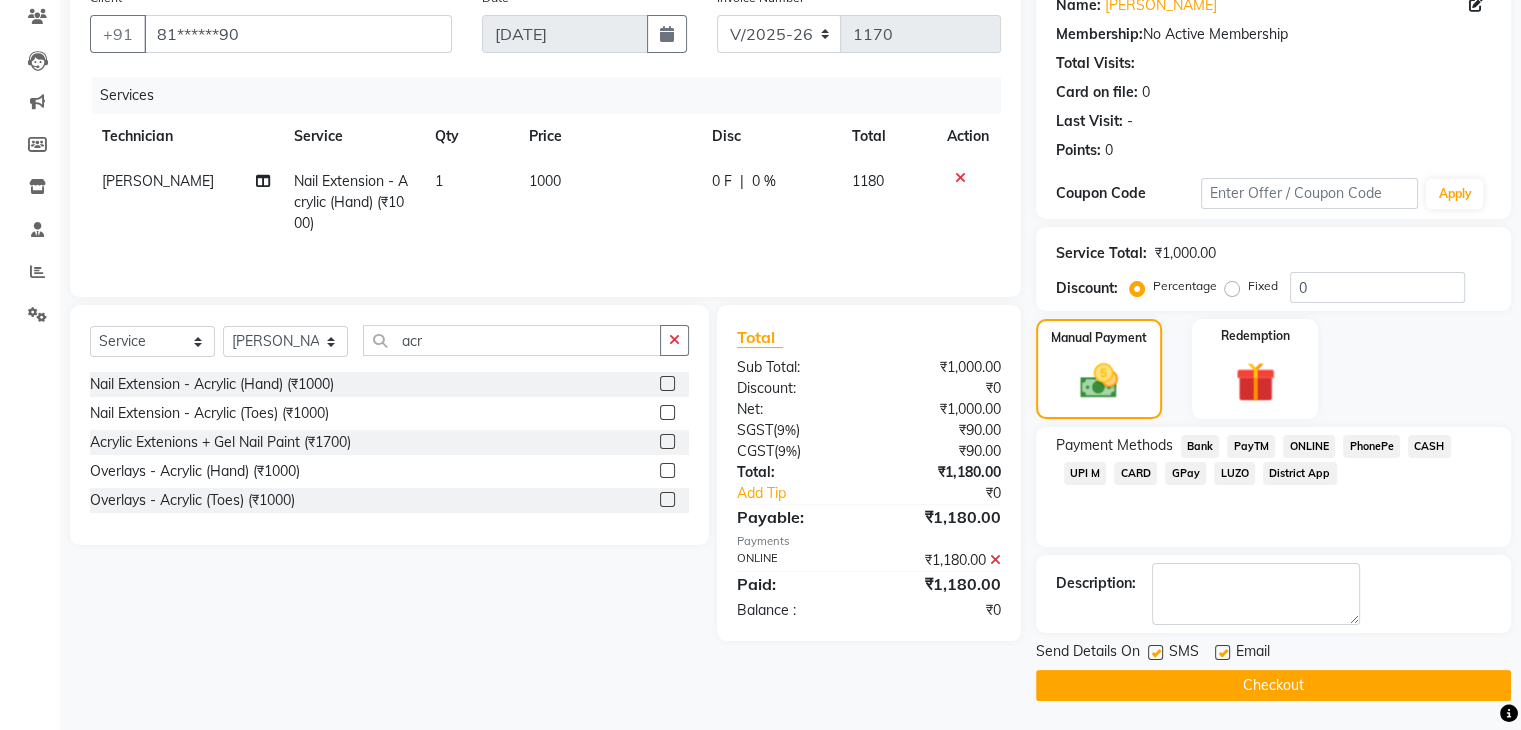click on "Checkout" 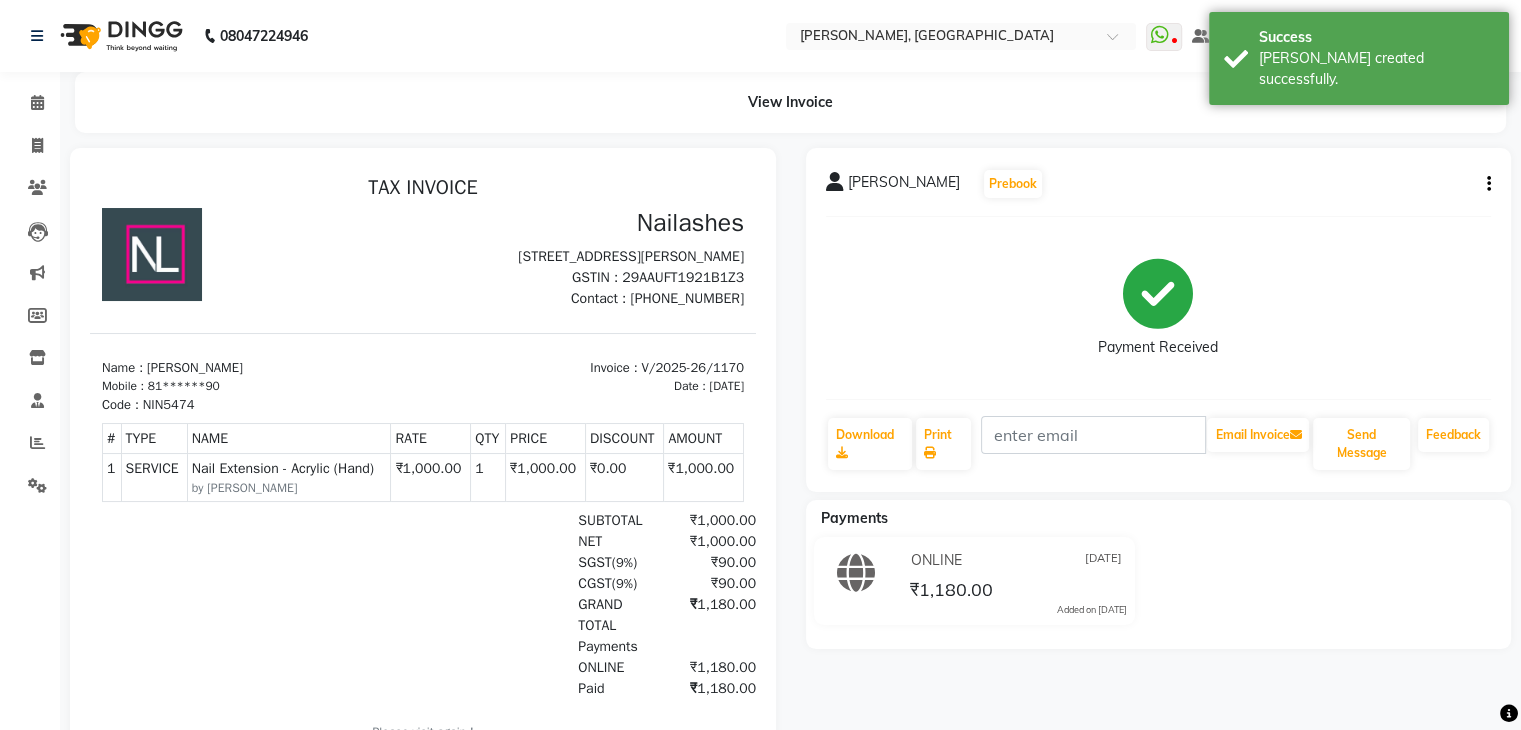 scroll, scrollTop: 0, scrollLeft: 0, axis: both 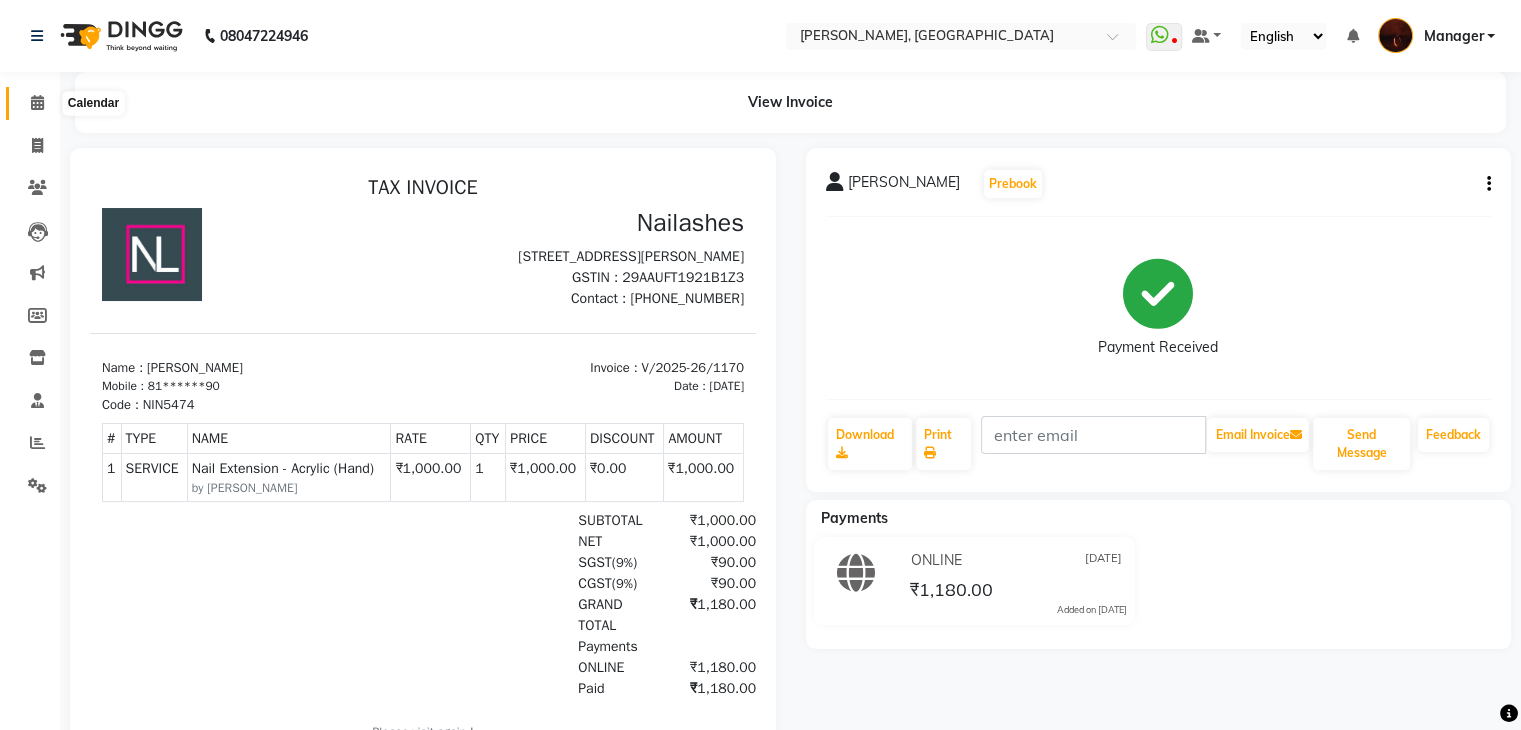 click 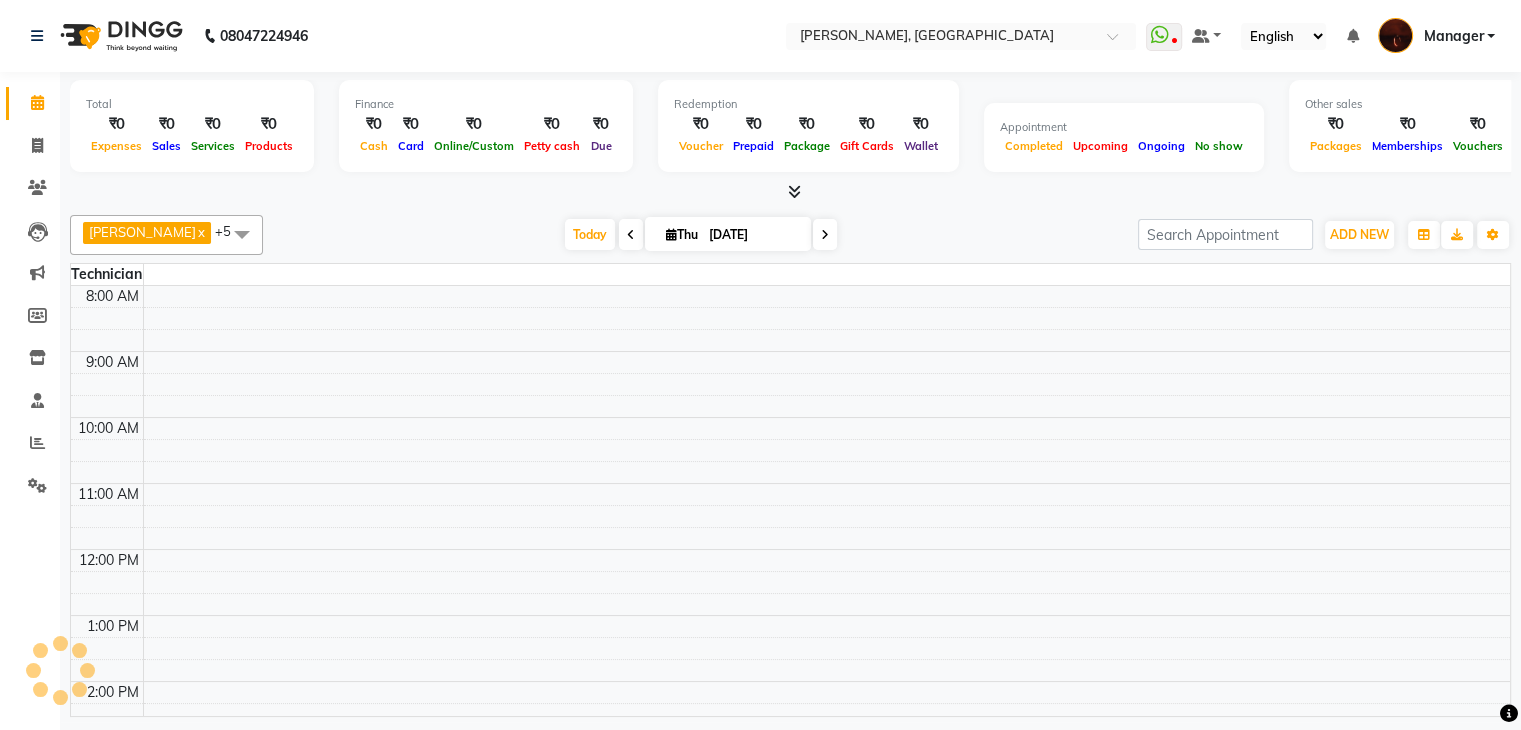 scroll, scrollTop: 0, scrollLeft: 0, axis: both 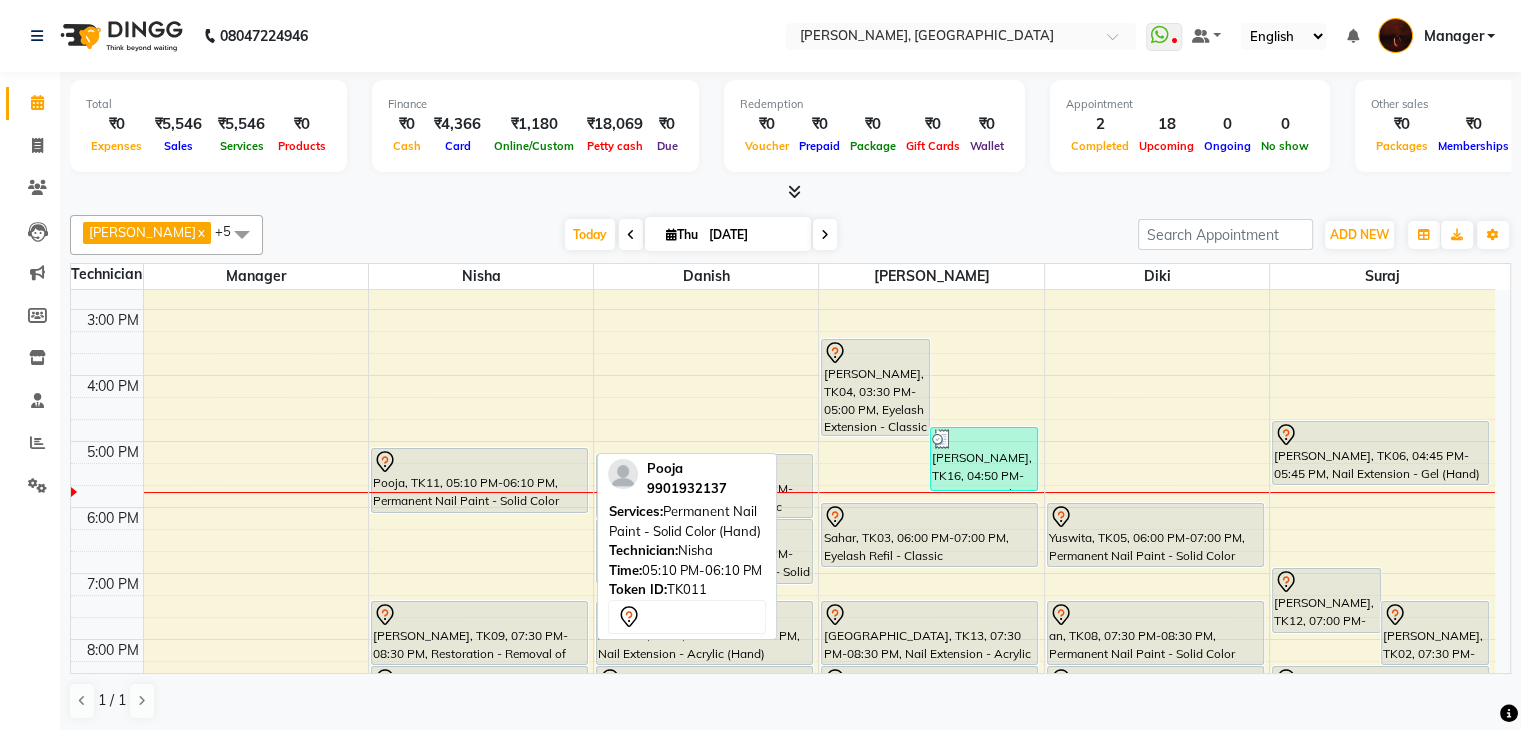 click at bounding box center (479, 462) 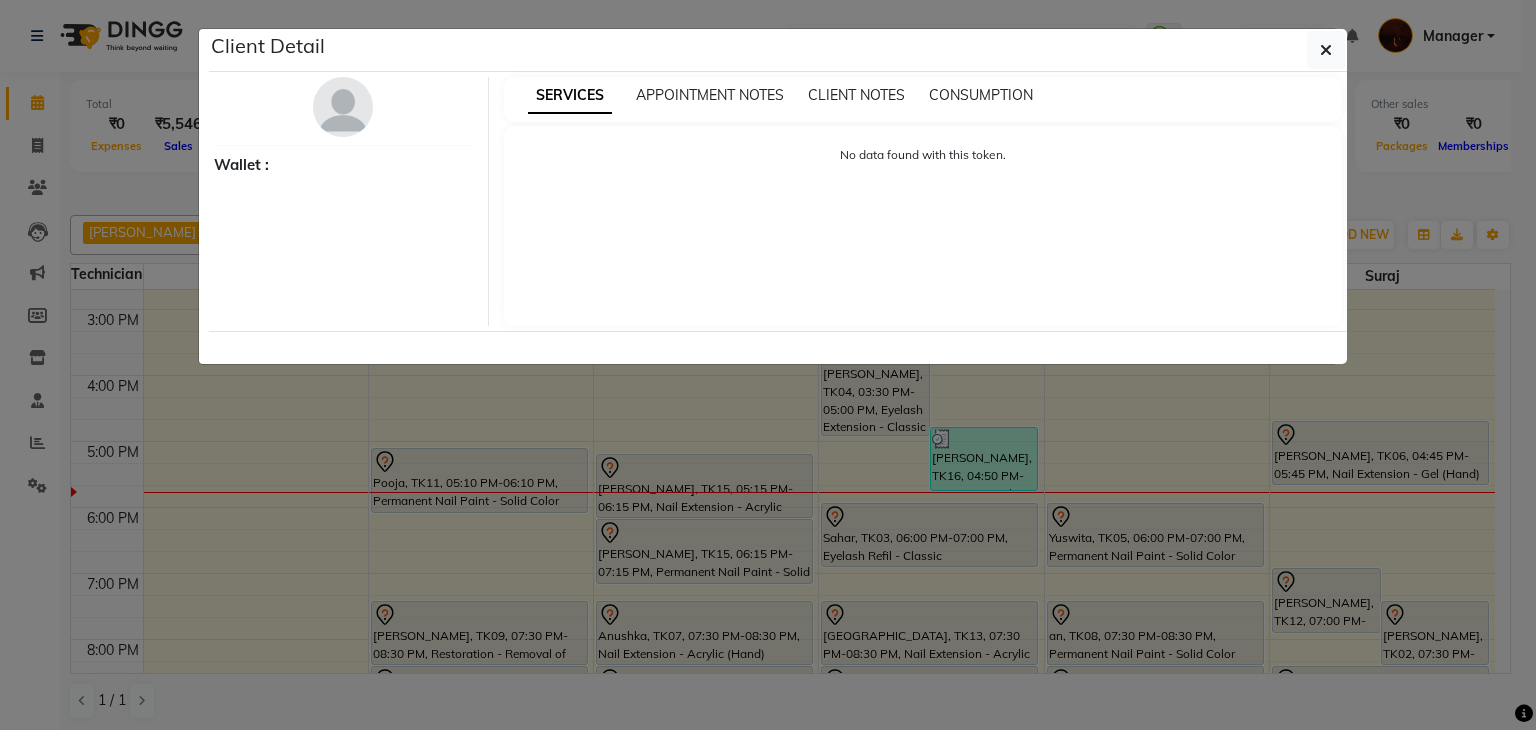 select on "7" 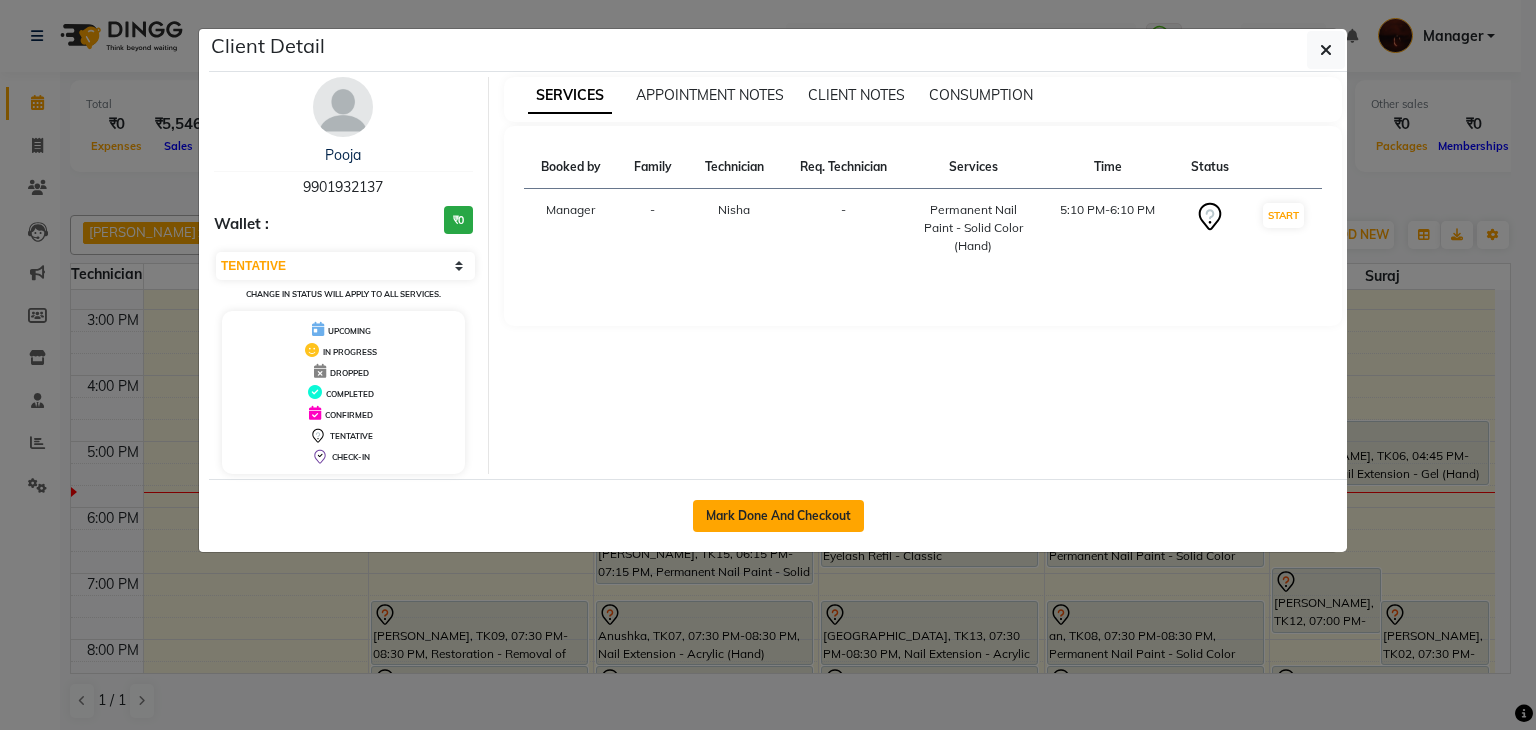 click on "Mark Done And Checkout" 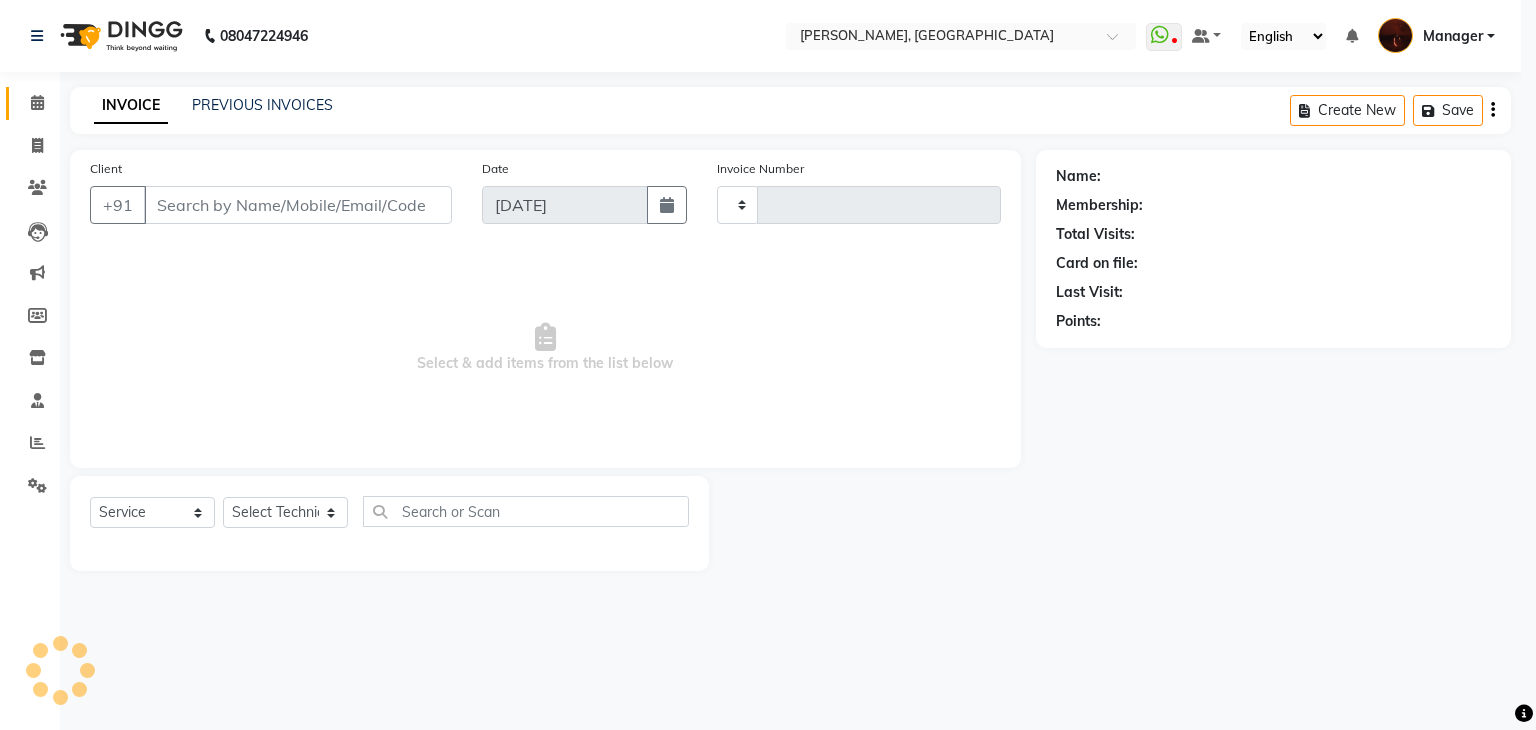 type on "1171" 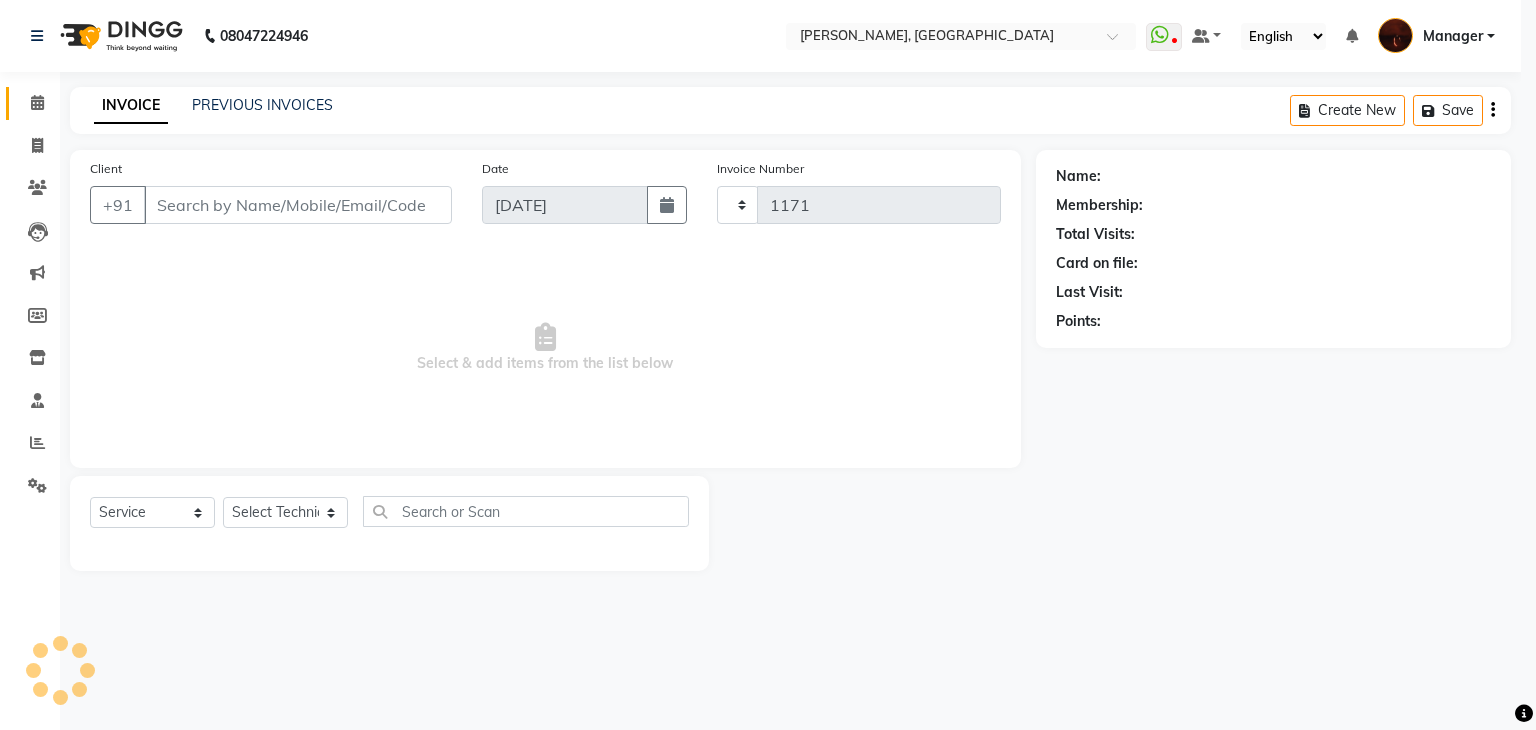 select on "4063" 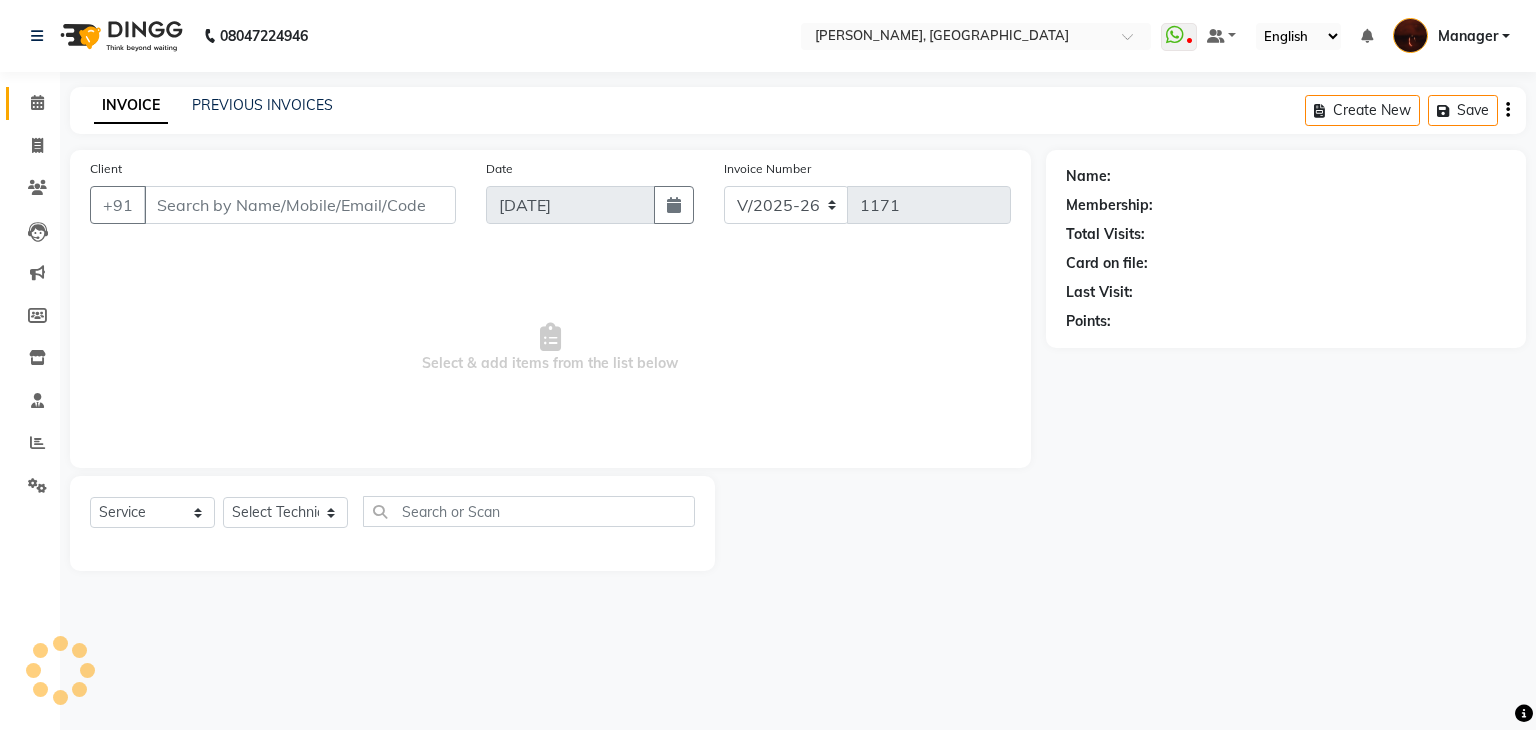 type on "99******37" 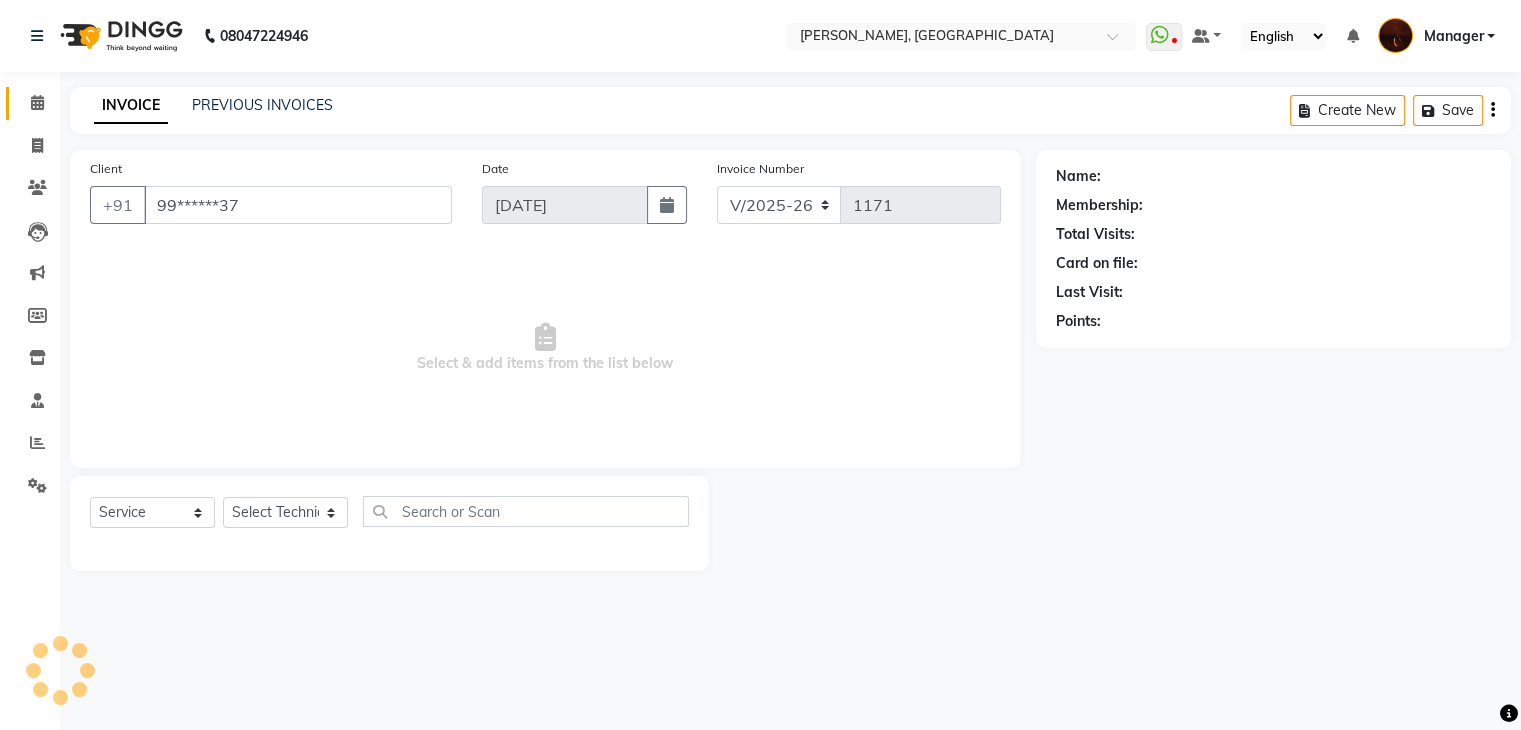 select on "20820" 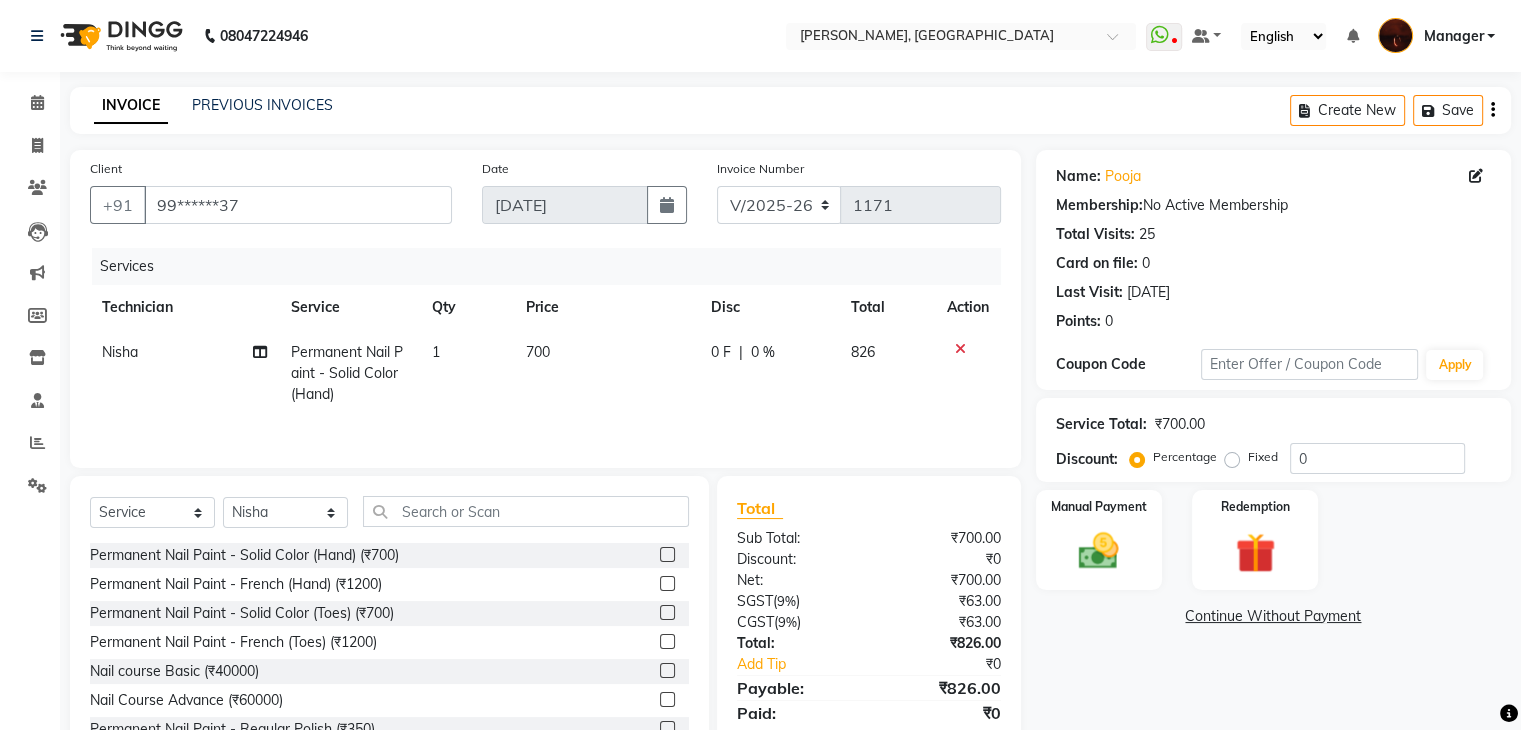 click 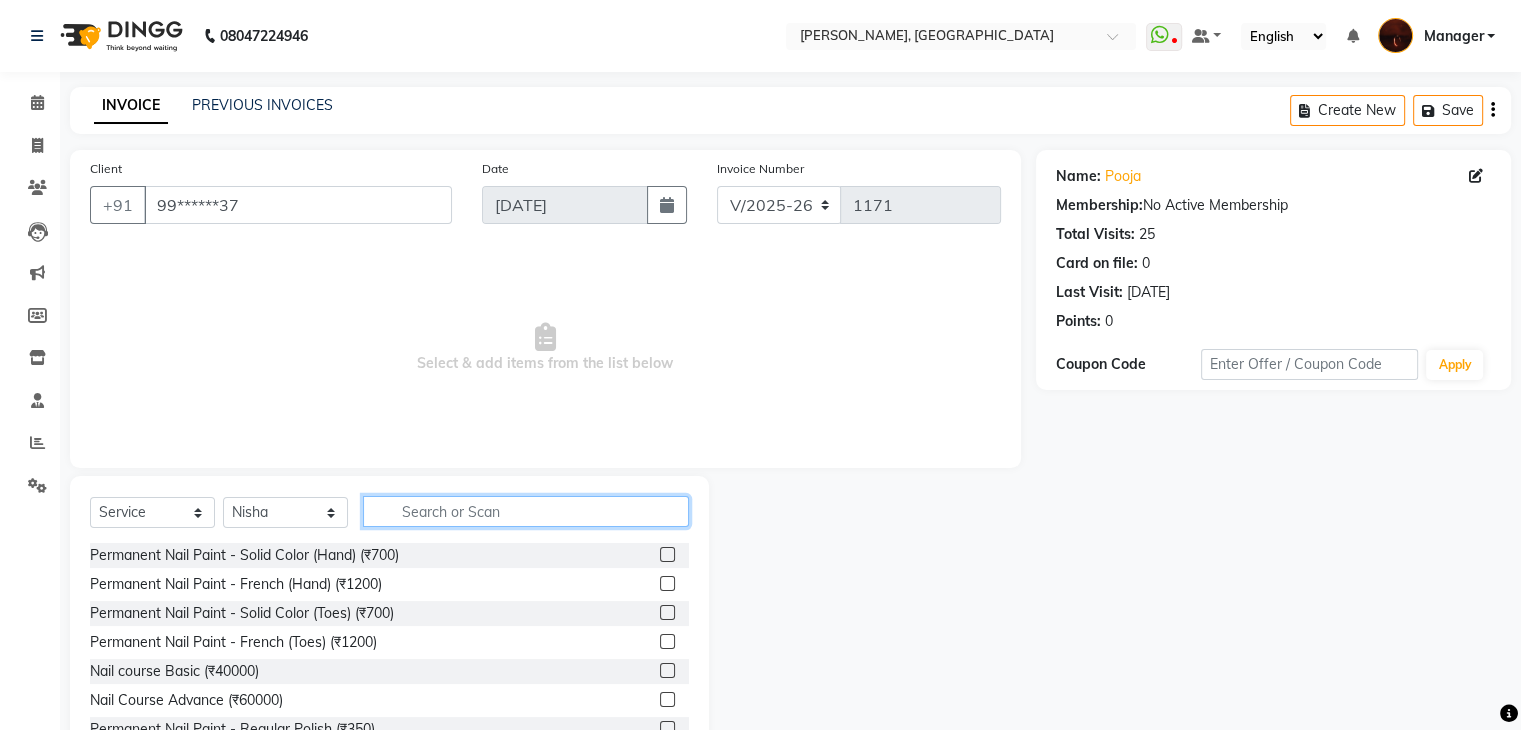 click 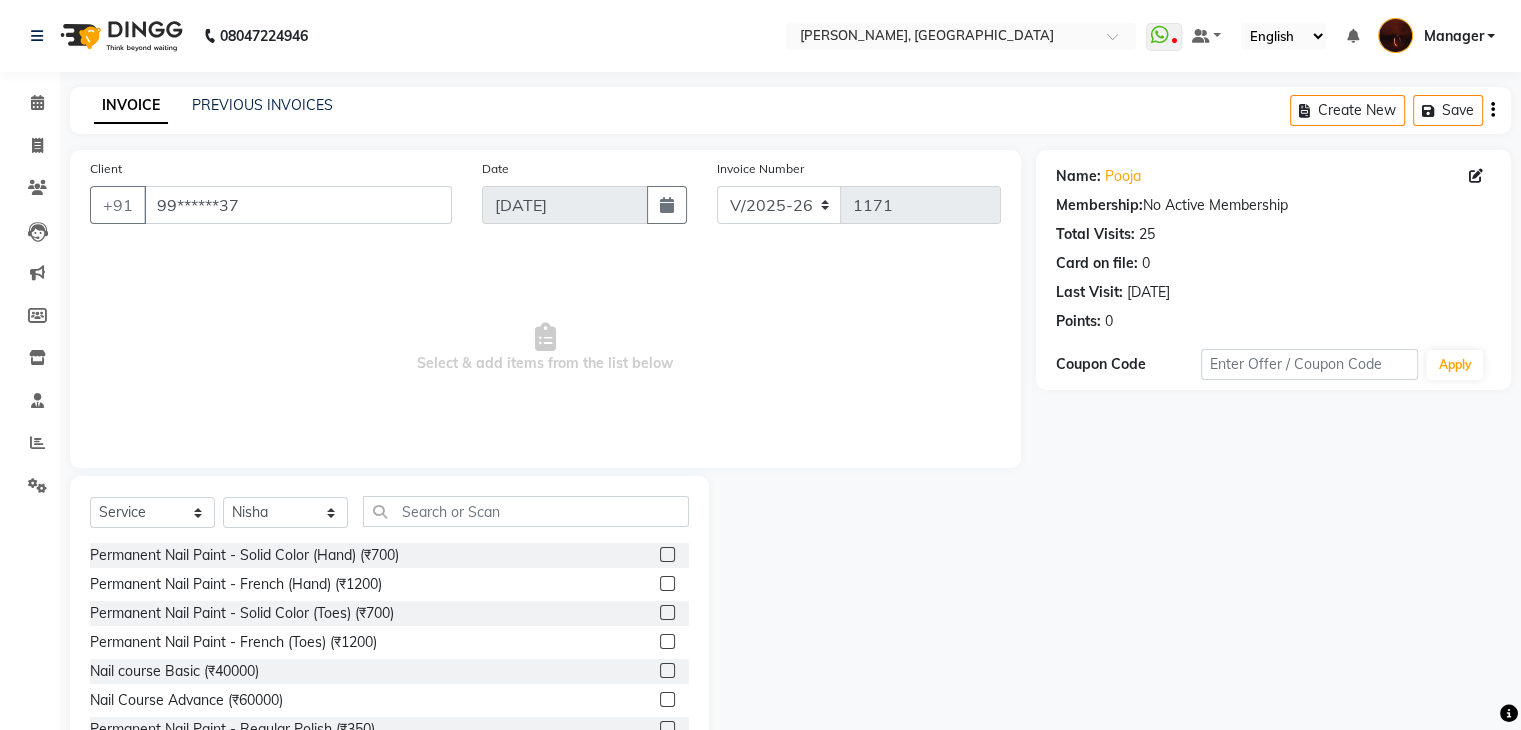 click 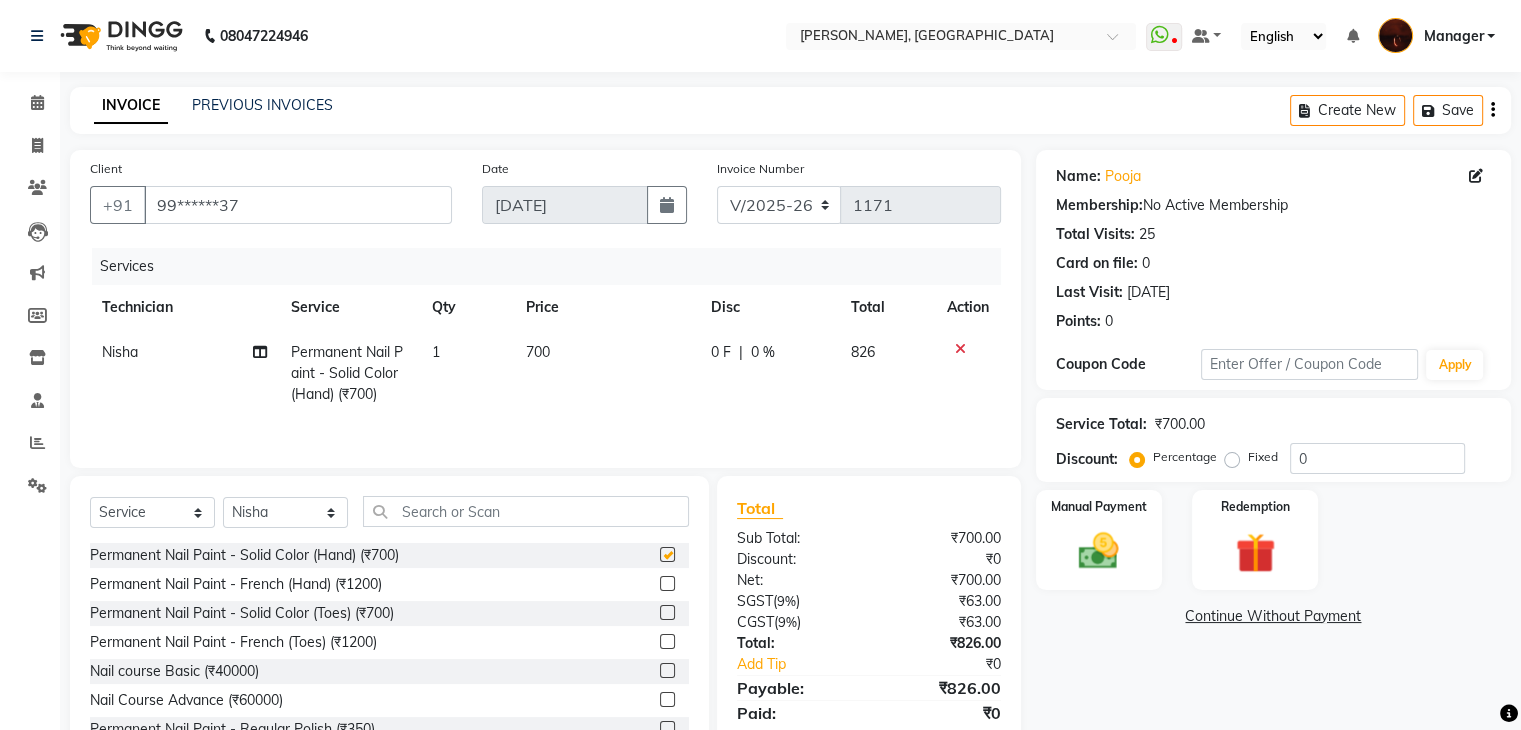 checkbox on "false" 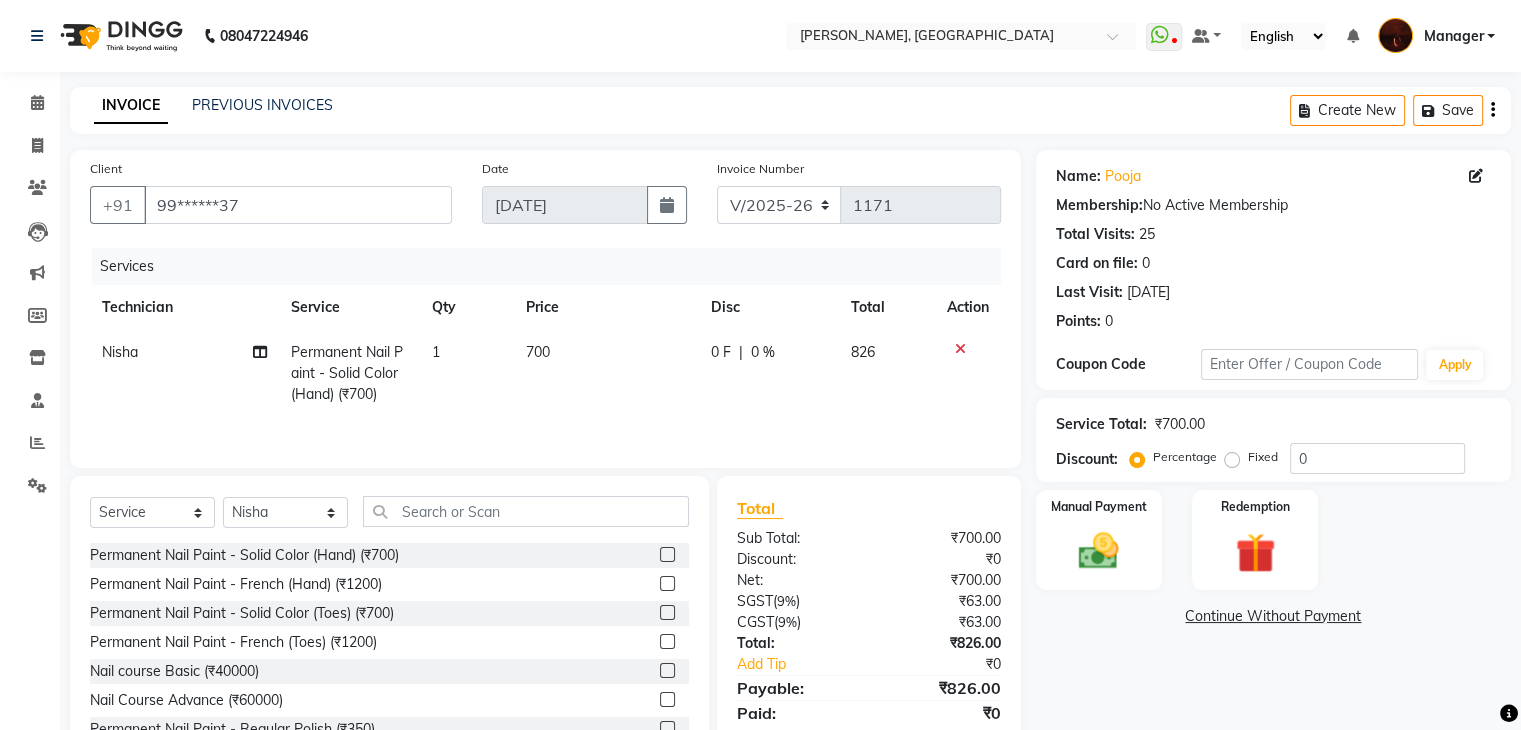 click 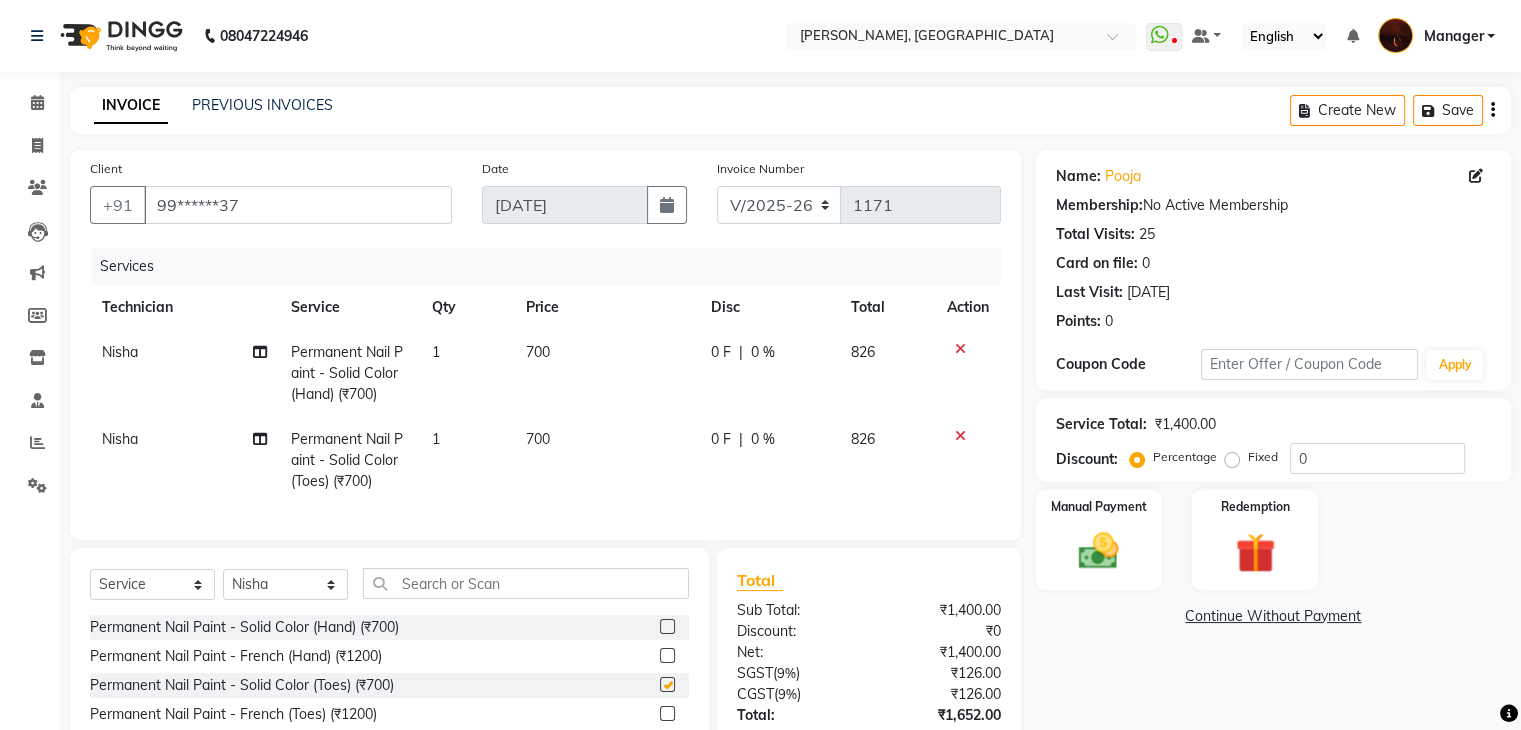 checkbox on "false" 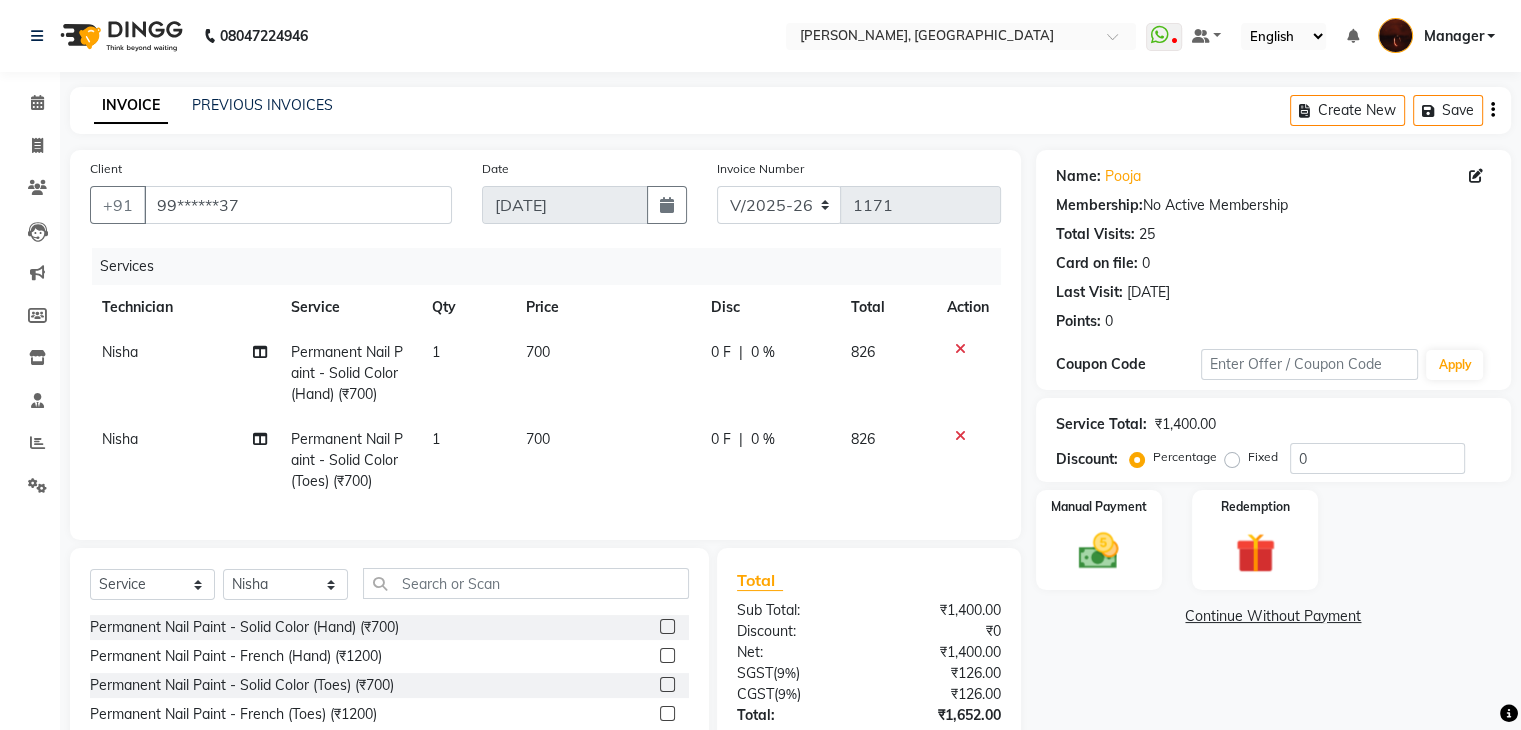 scroll, scrollTop: 159, scrollLeft: 0, axis: vertical 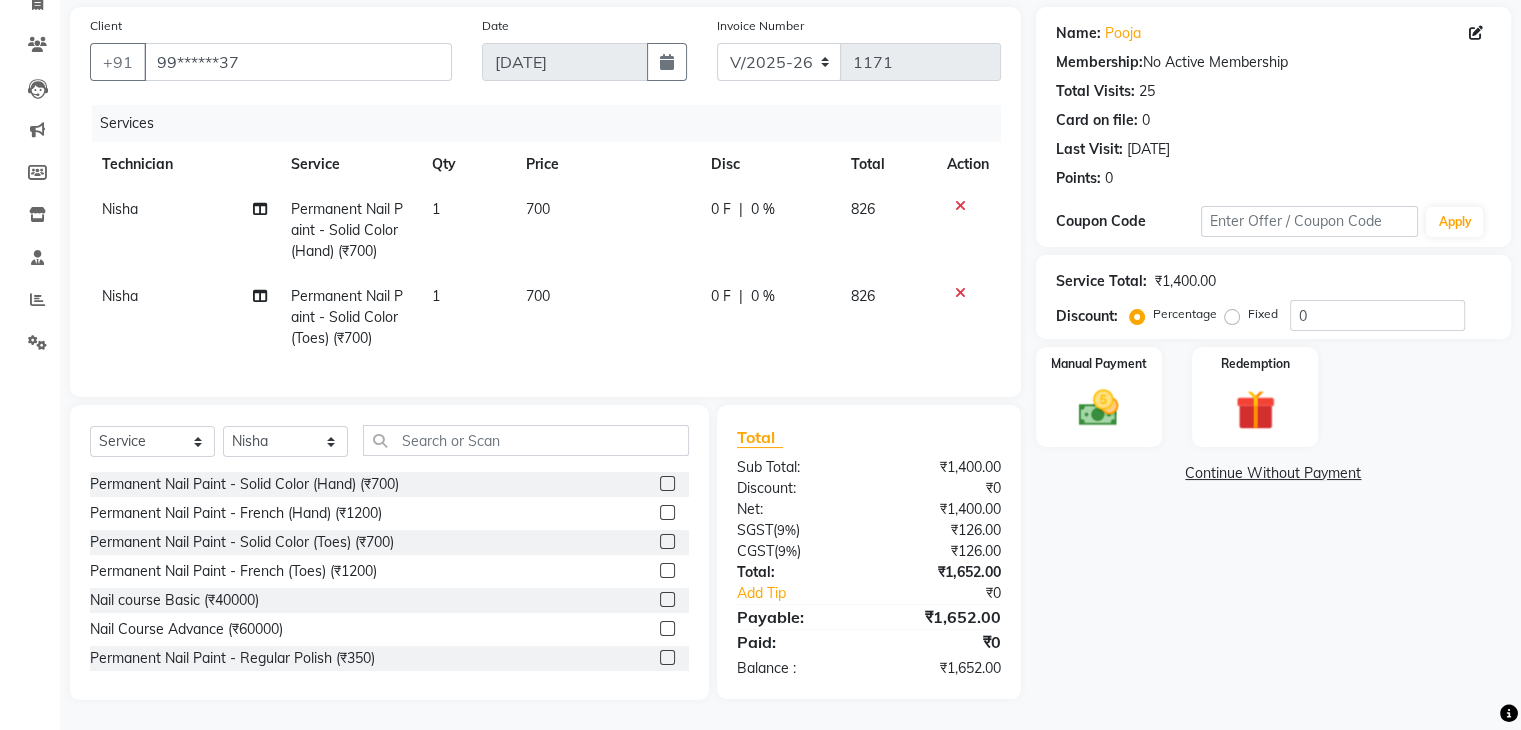click on "Nisha" 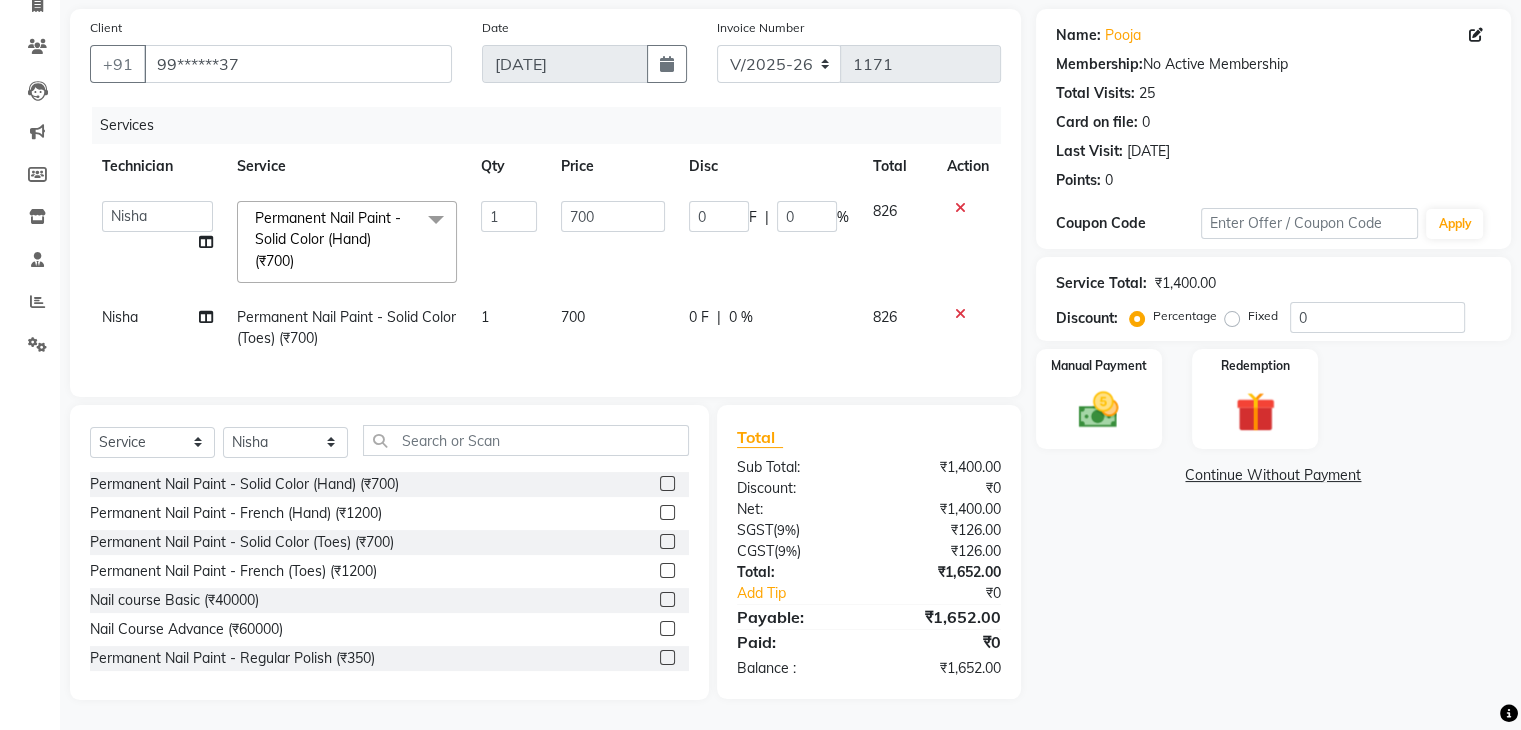 scroll, scrollTop: 157, scrollLeft: 0, axis: vertical 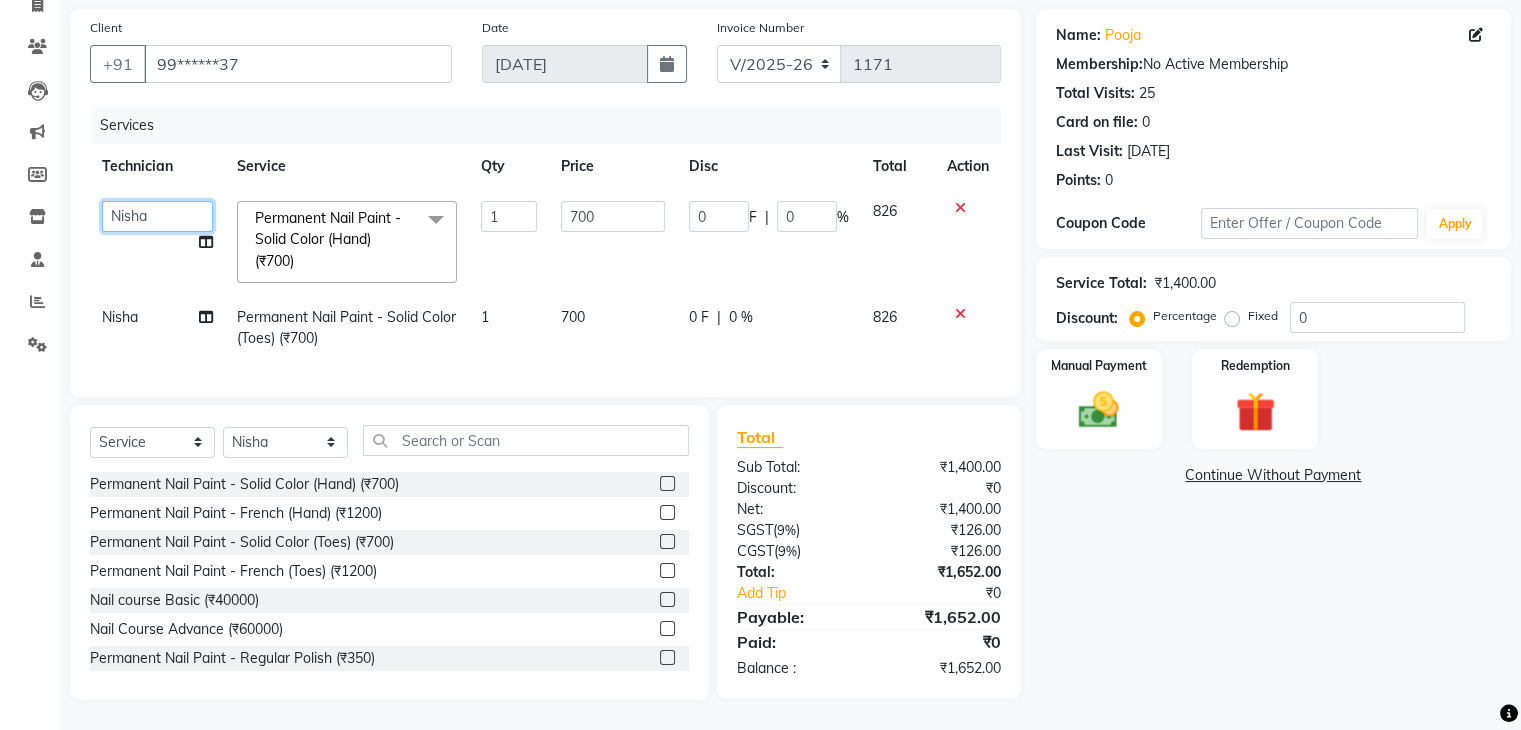 click on "Adesh   amir   anuj   Danish   Diki    Gaurav   GAURAV GK   Geeta   Himanshu   jenifer   Manager   megna   nikhil   Nisha   Pooja   prince   Rohit   roshni   sajan   Salman   Sameer   sudeb   Sudhir Accounting   suraj   vishnu" 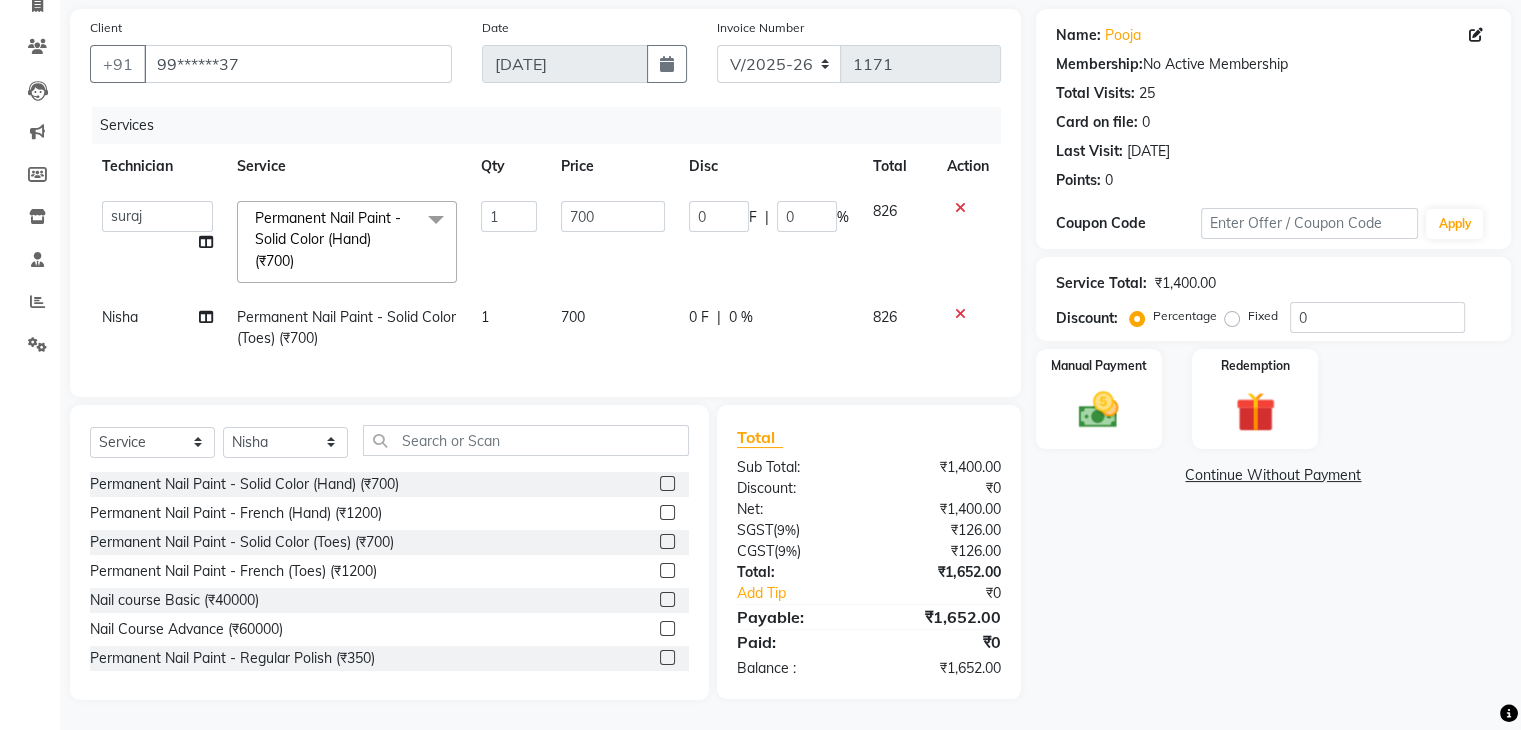select on "83655" 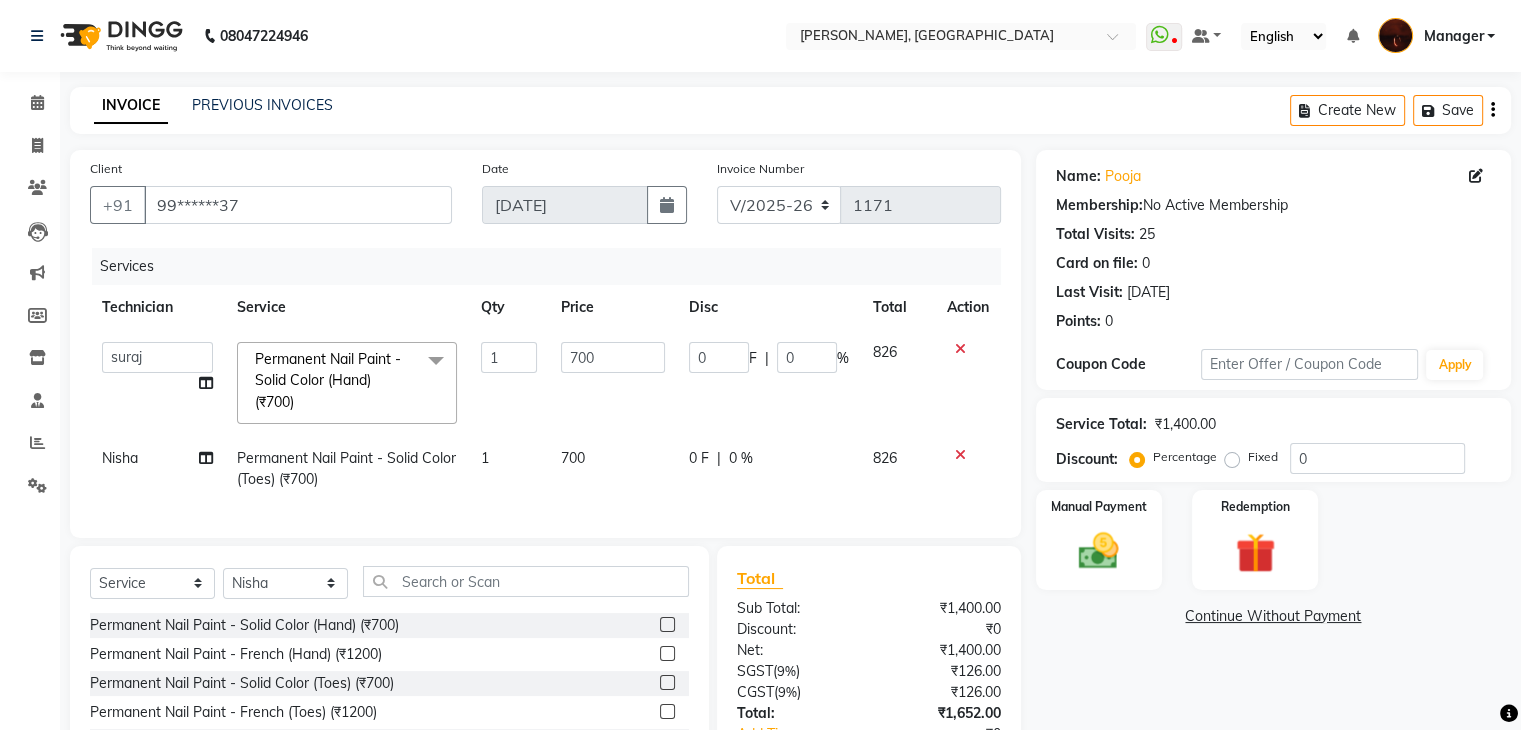 scroll, scrollTop: 157, scrollLeft: 0, axis: vertical 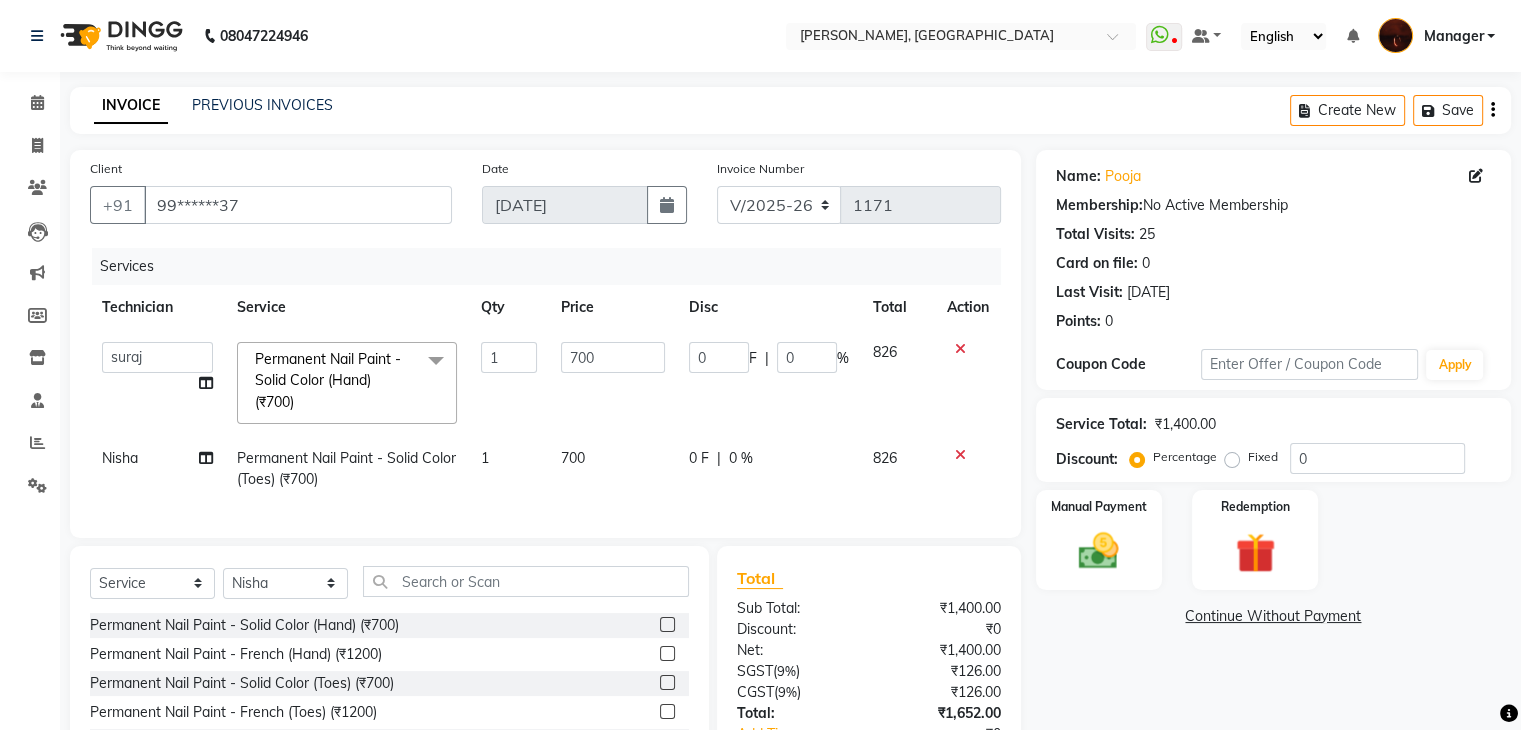 click on "08047224946 Select Location × Nailashes, Indiranagar  WhatsApp Status  ✕ Status:  Disconnected Most Recent Message: 09-07-2025     05:35 PM Recent Service Activity: 09-07-2025     05:32 PM  08047224946 Whatsapp Settings Default Panel My Panel English ENGLISH Español العربية मराठी हिंदी ગુજરાતી தமிழ் 中文 Notifications nothing to show Manager Manage Profile Change Password Sign out  Version:3.15.3" 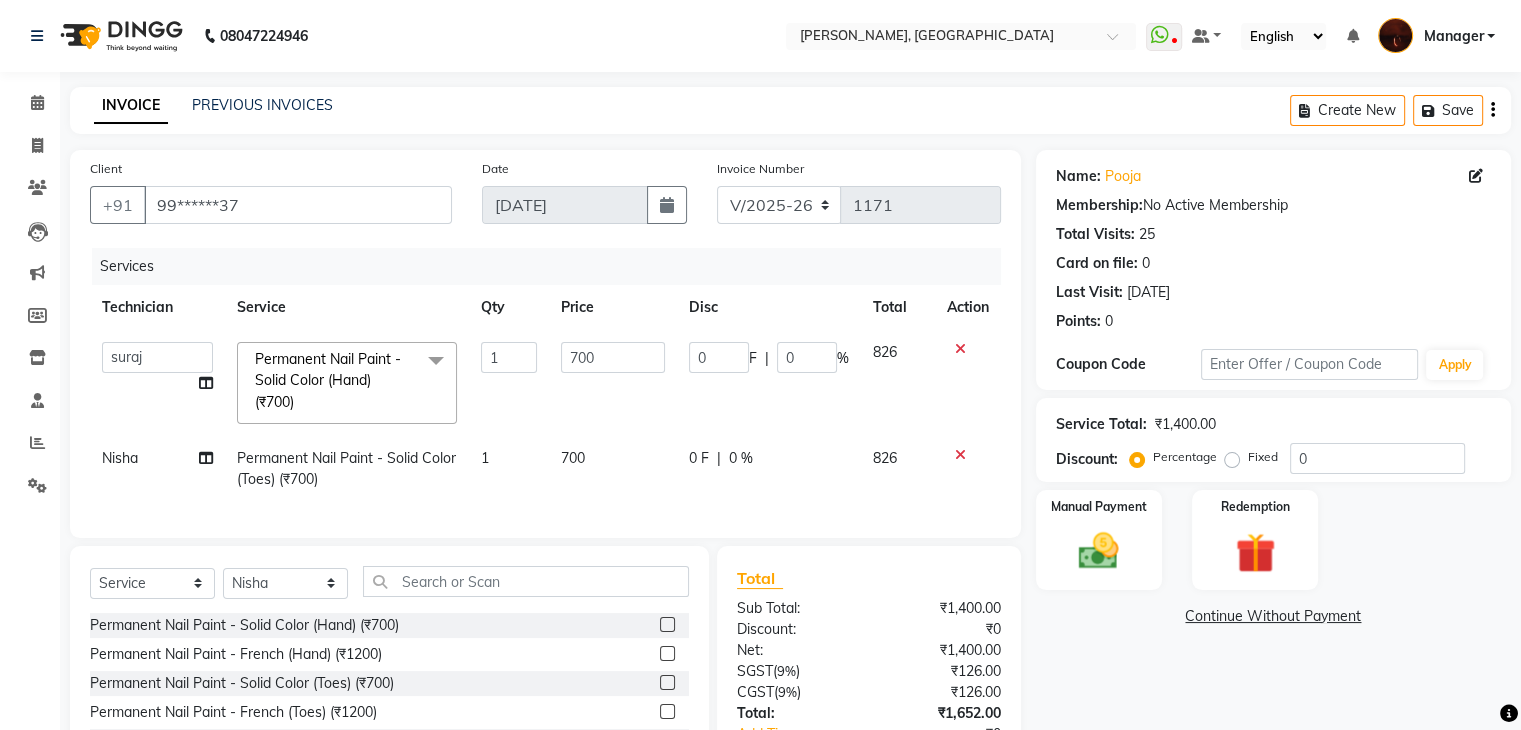 scroll, scrollTop: 157, scrollLeft: 0, axis: vertical 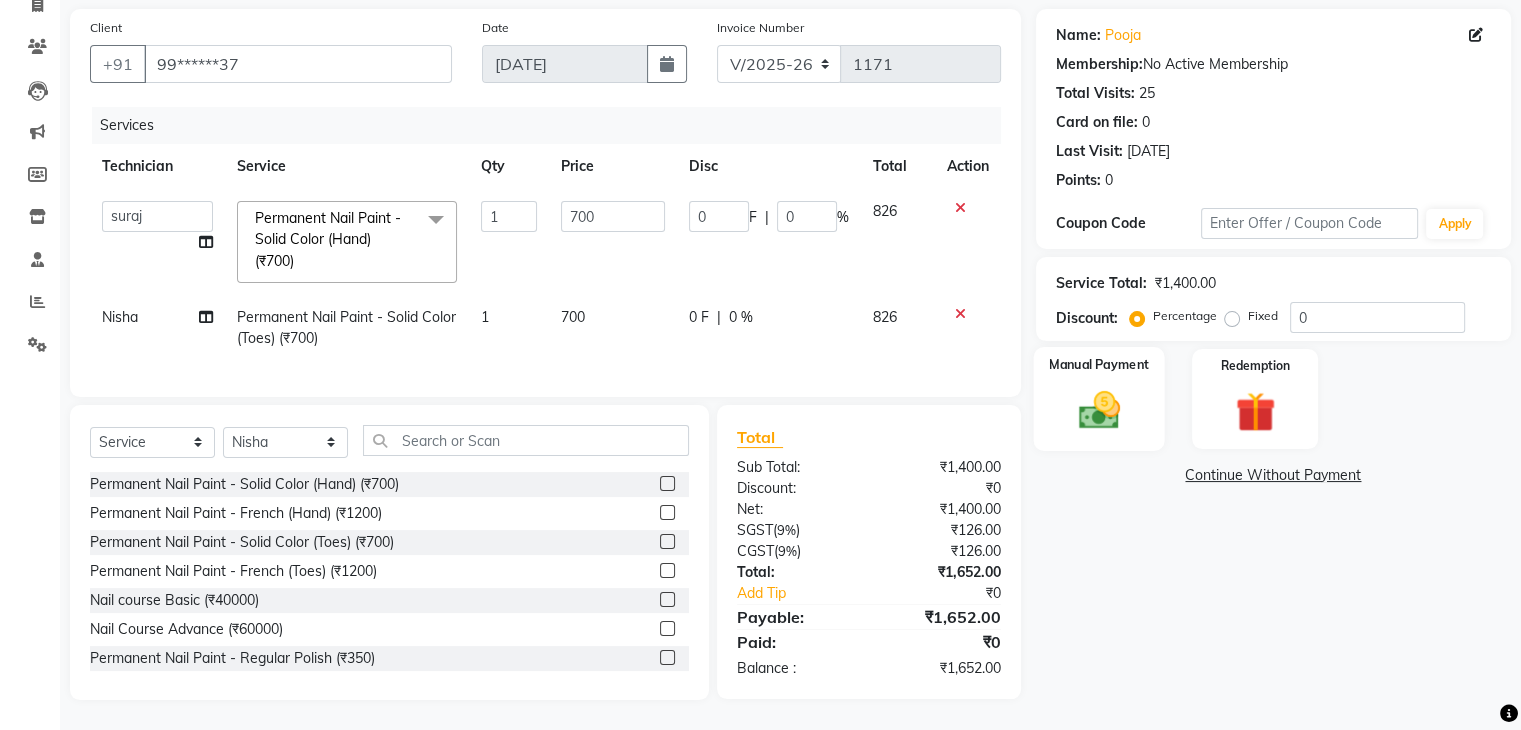 click 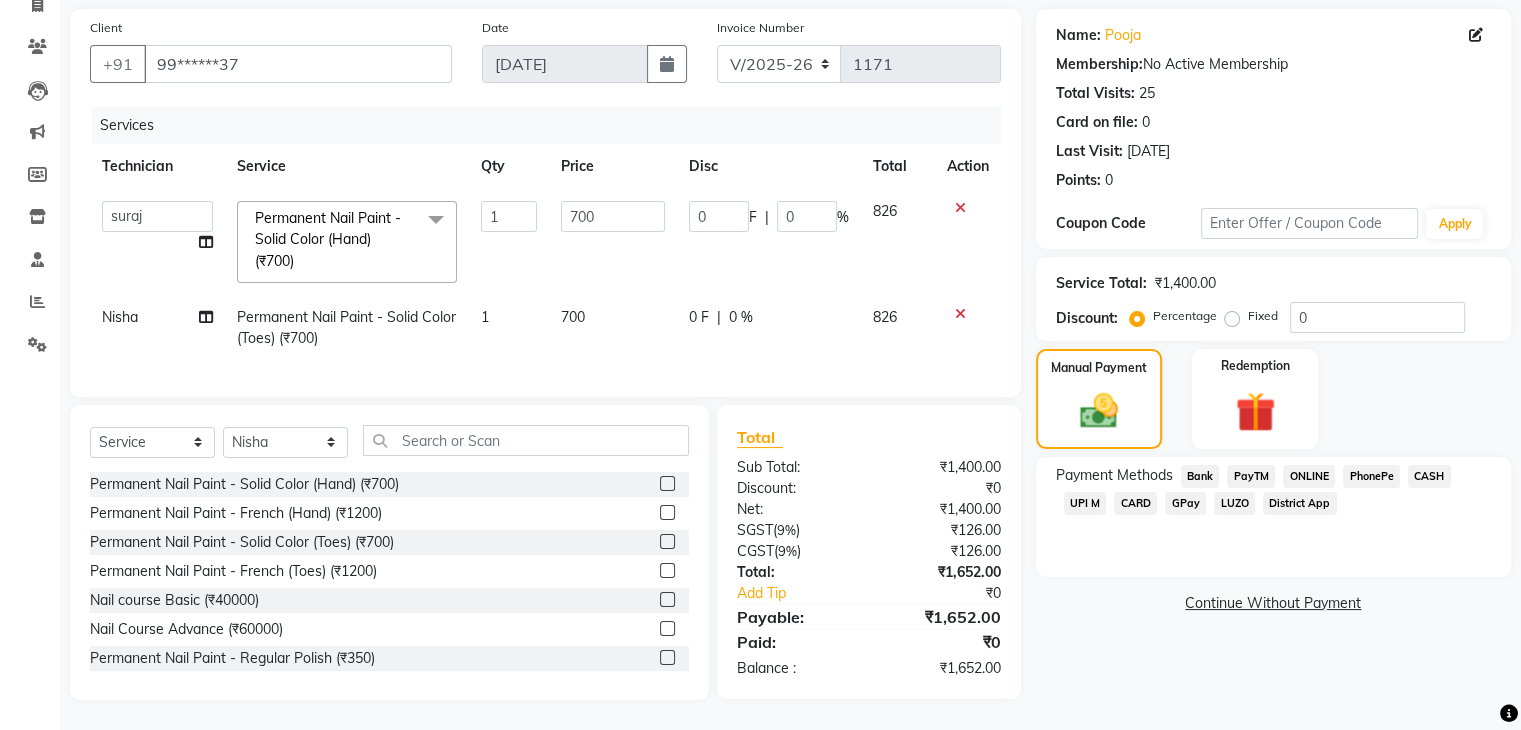click on "ONLINE" 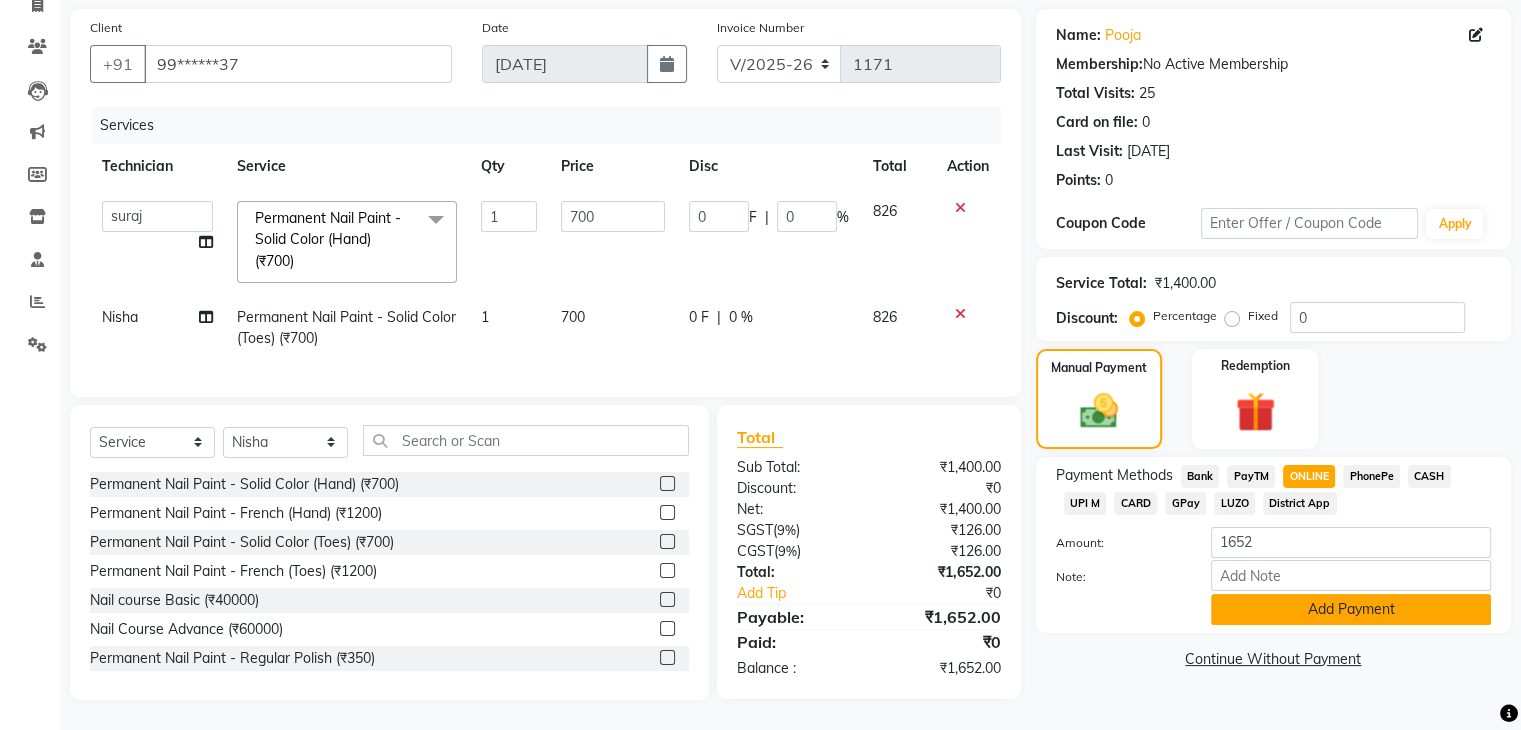 click on "Add Payment" 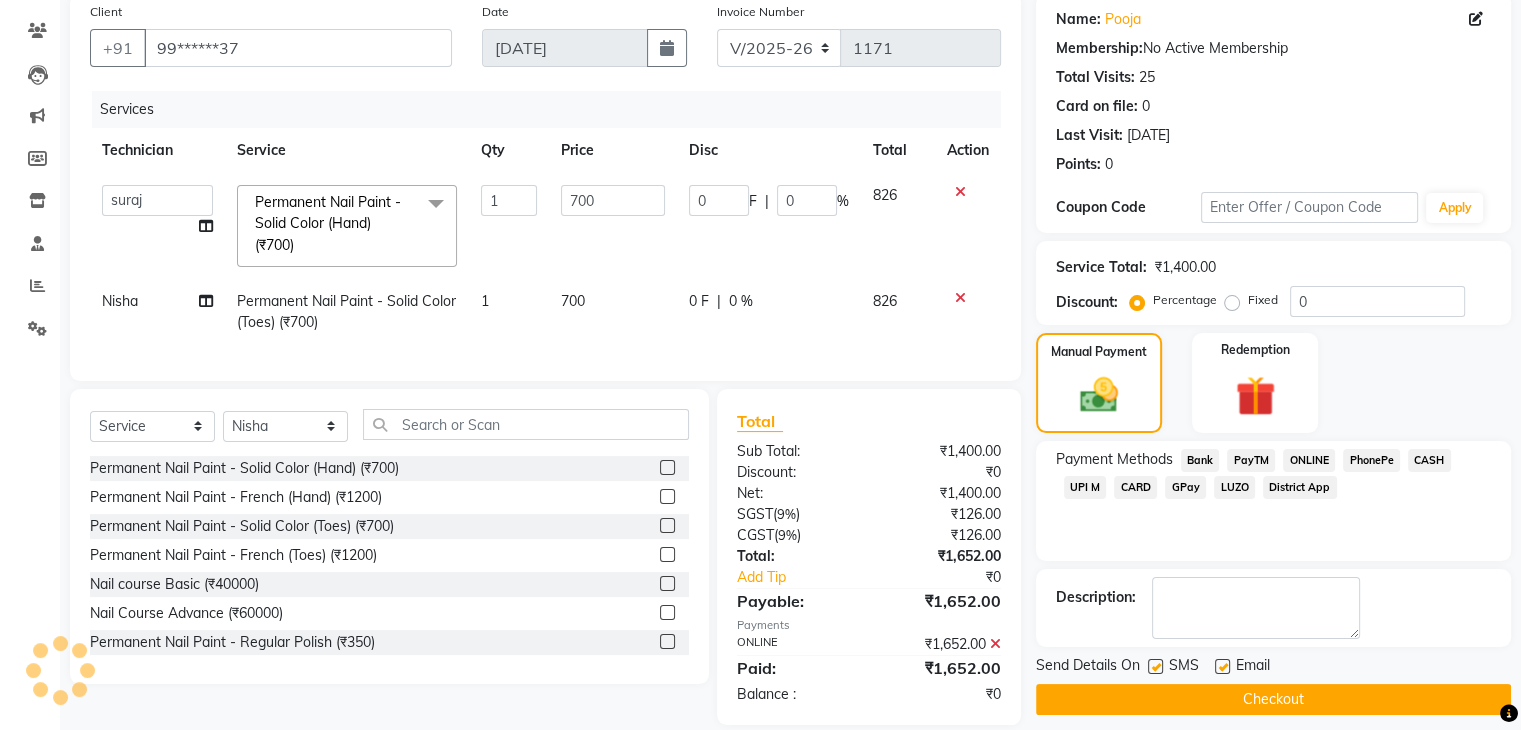 click on "Checkout" 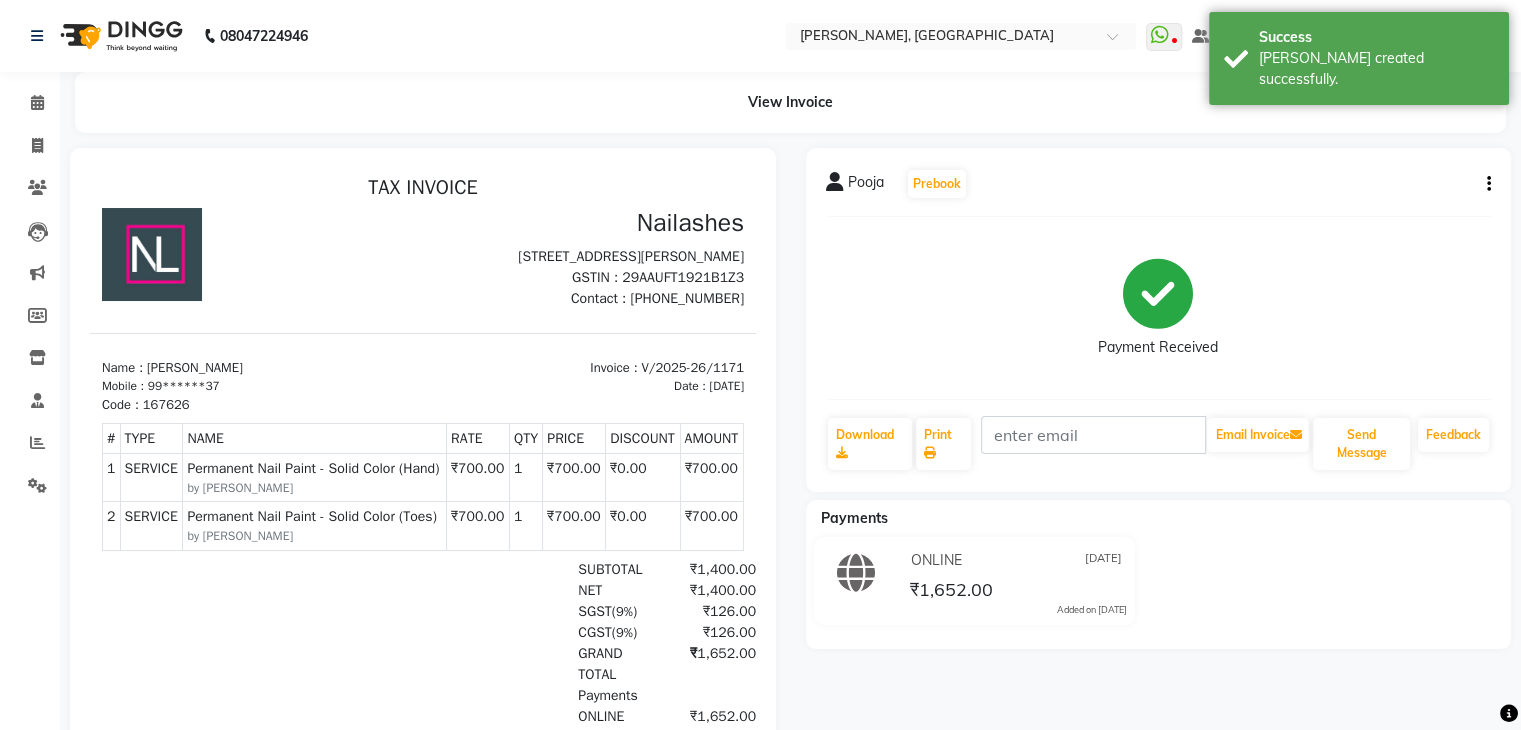 scroll, scrollTop: 0, scrollLeft: 0, axis: both 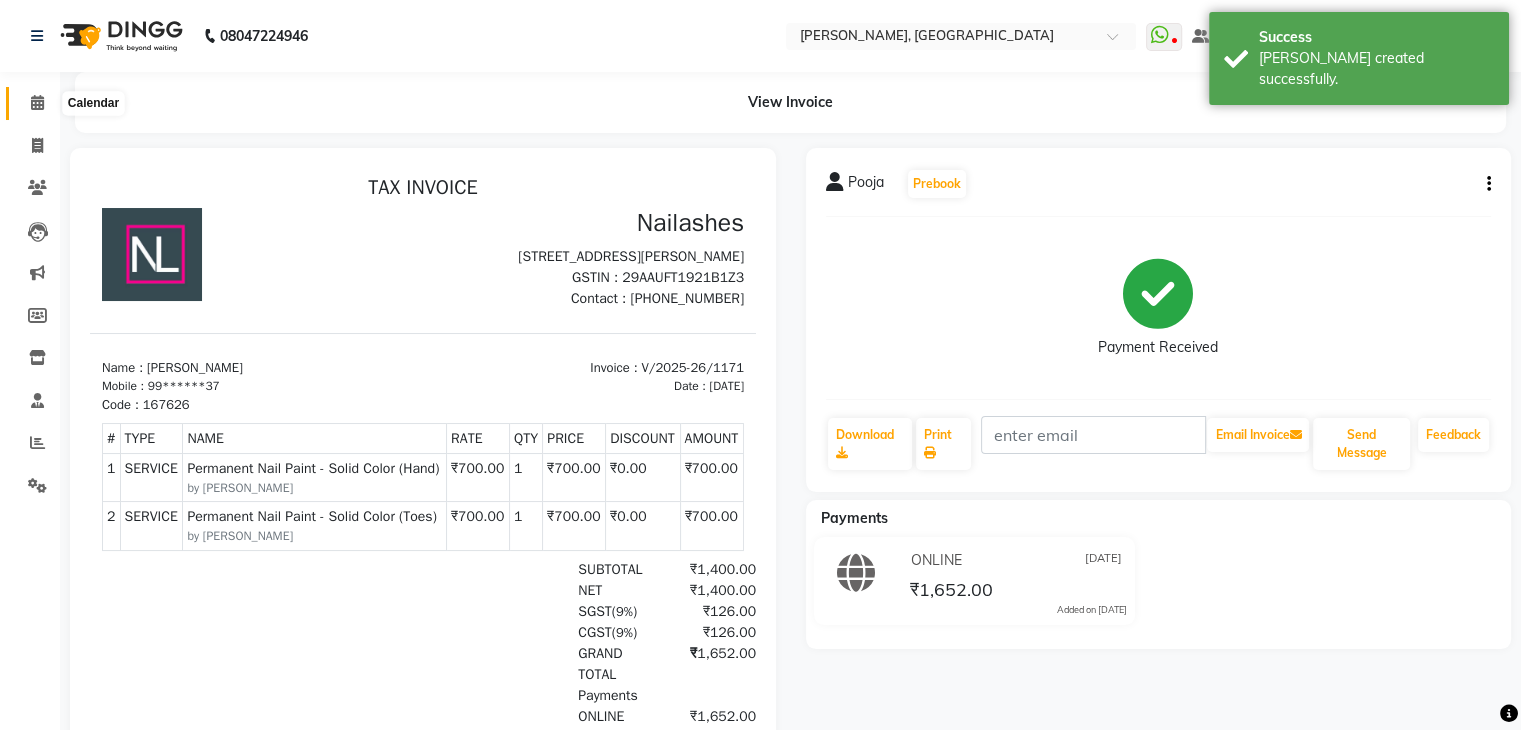 click 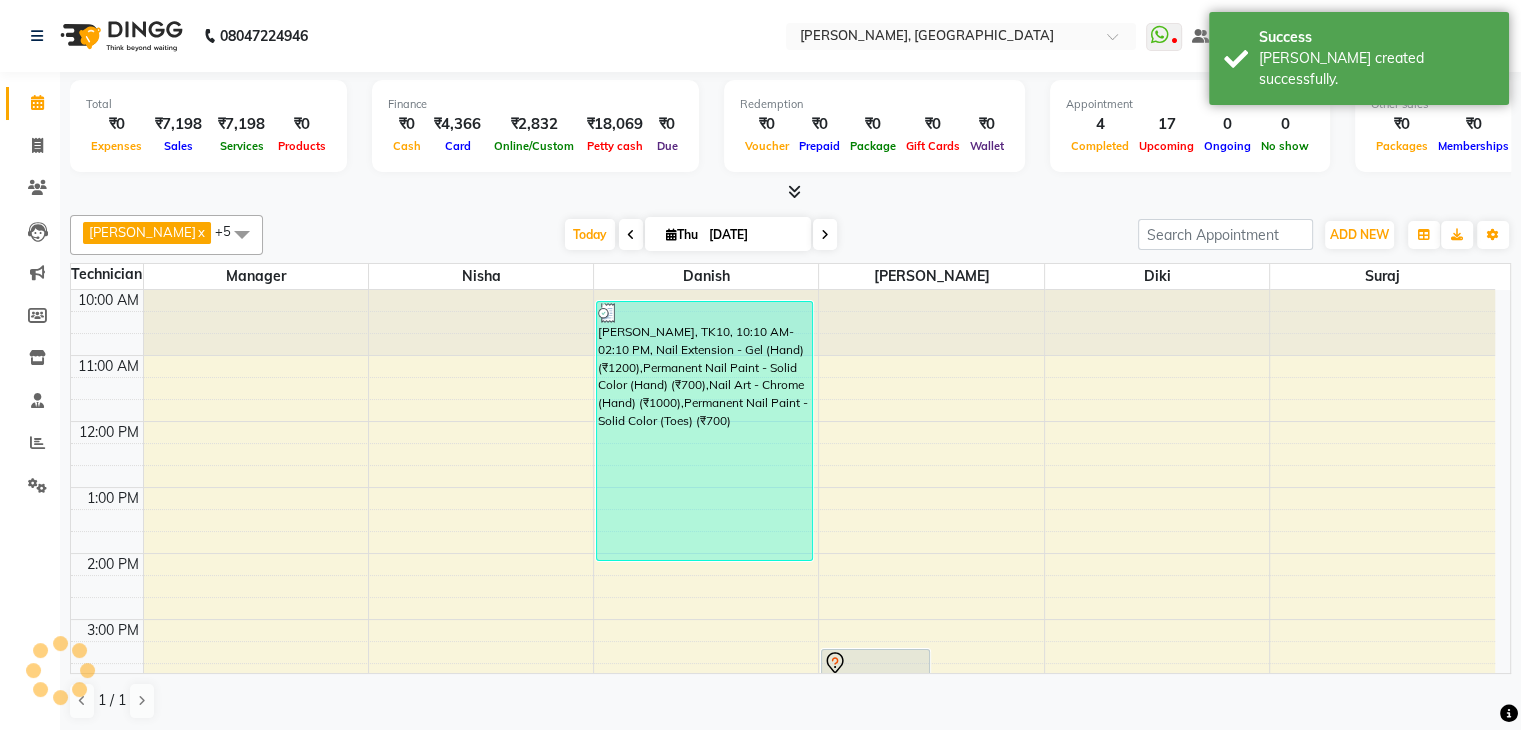 scroll, scrollTop: 0, scrollLeft: 0, axis: both 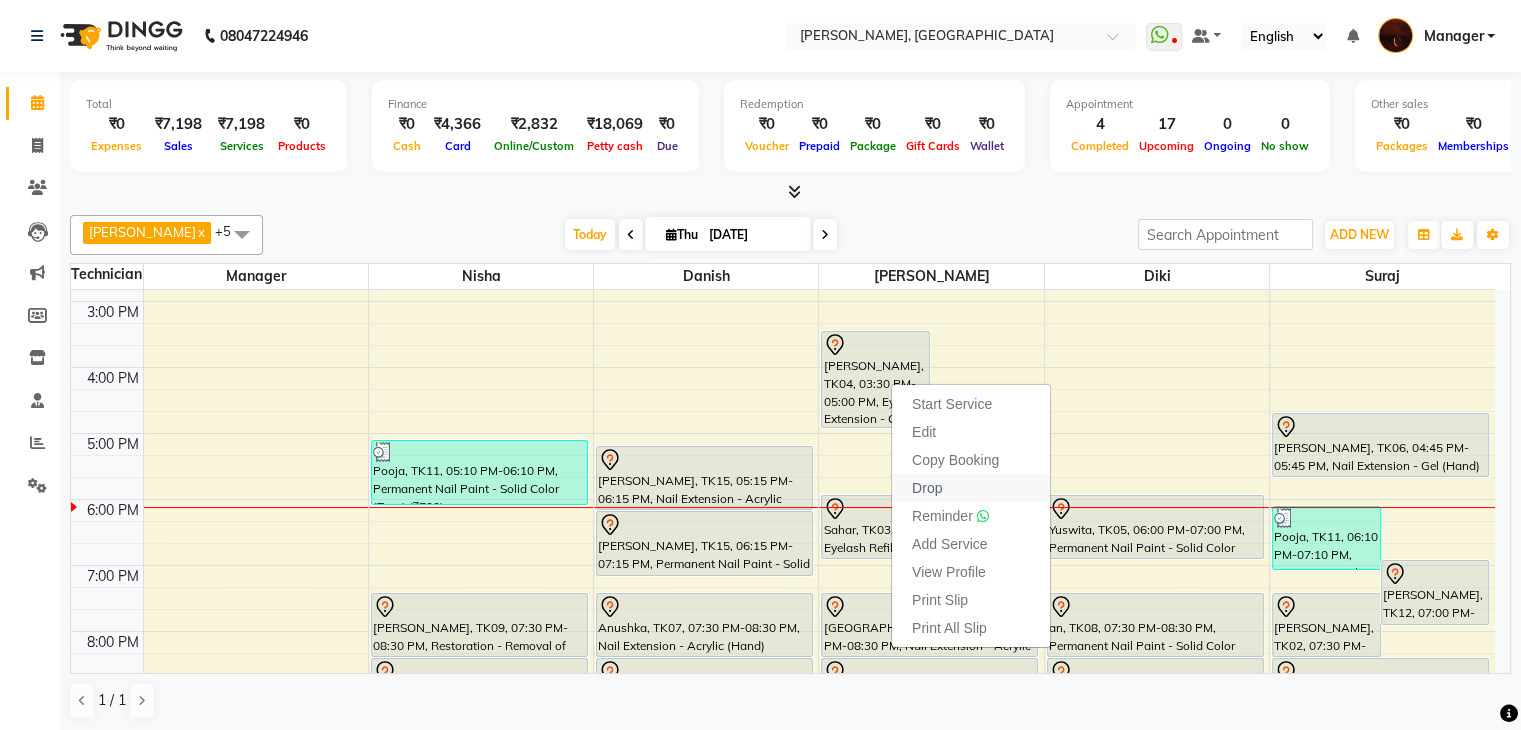 click on "Drop" at bounding box center (971, 488) 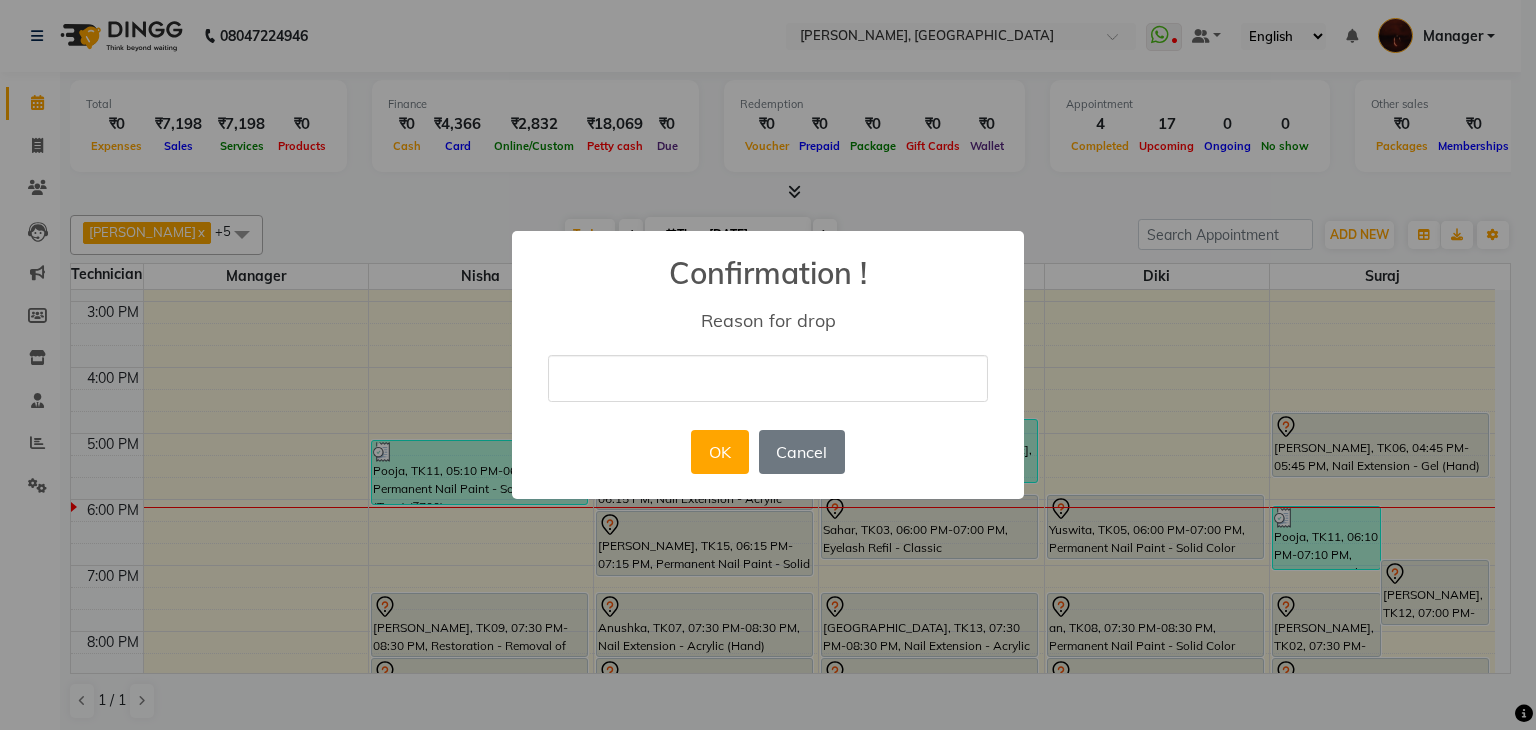 click at bounding box center [768, 378] 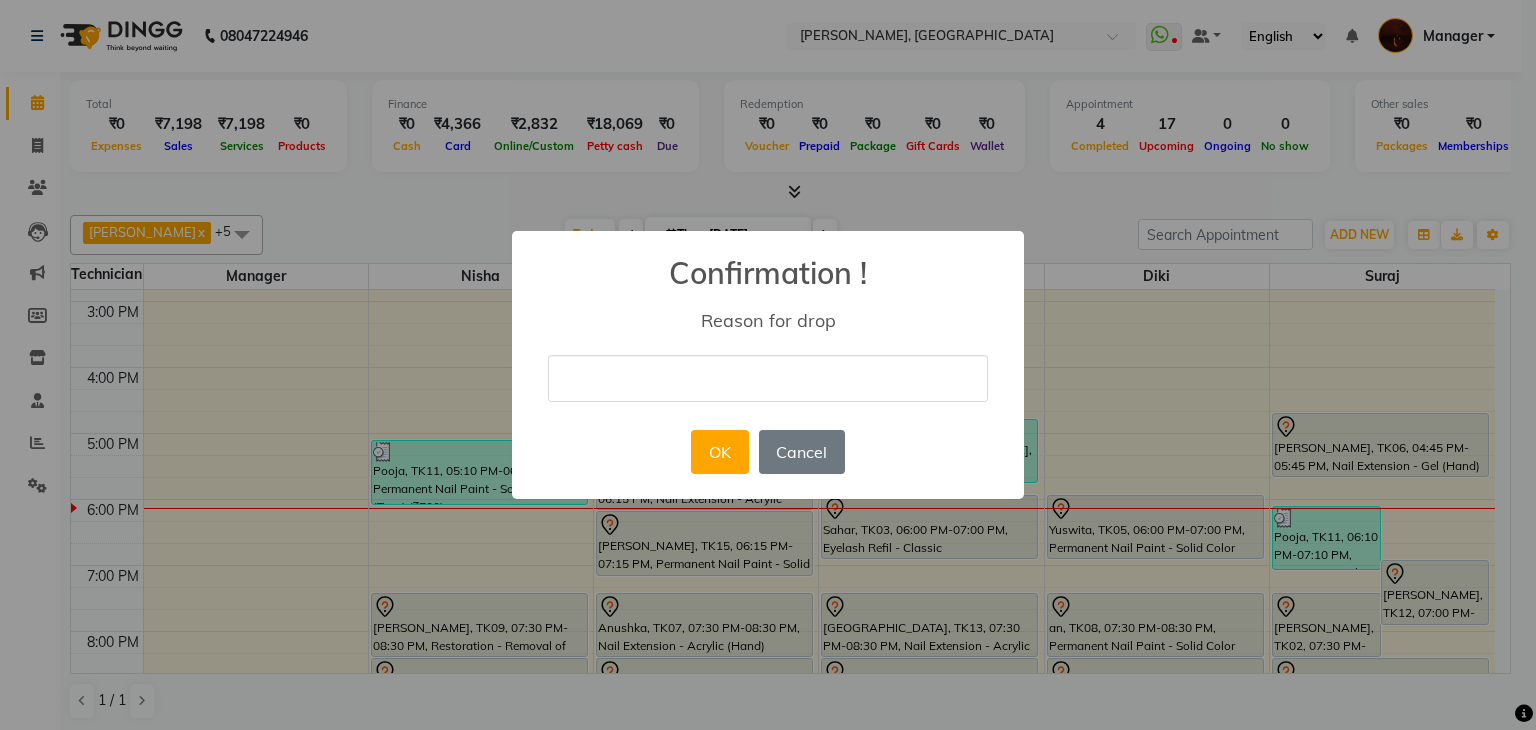 type on "not shown" 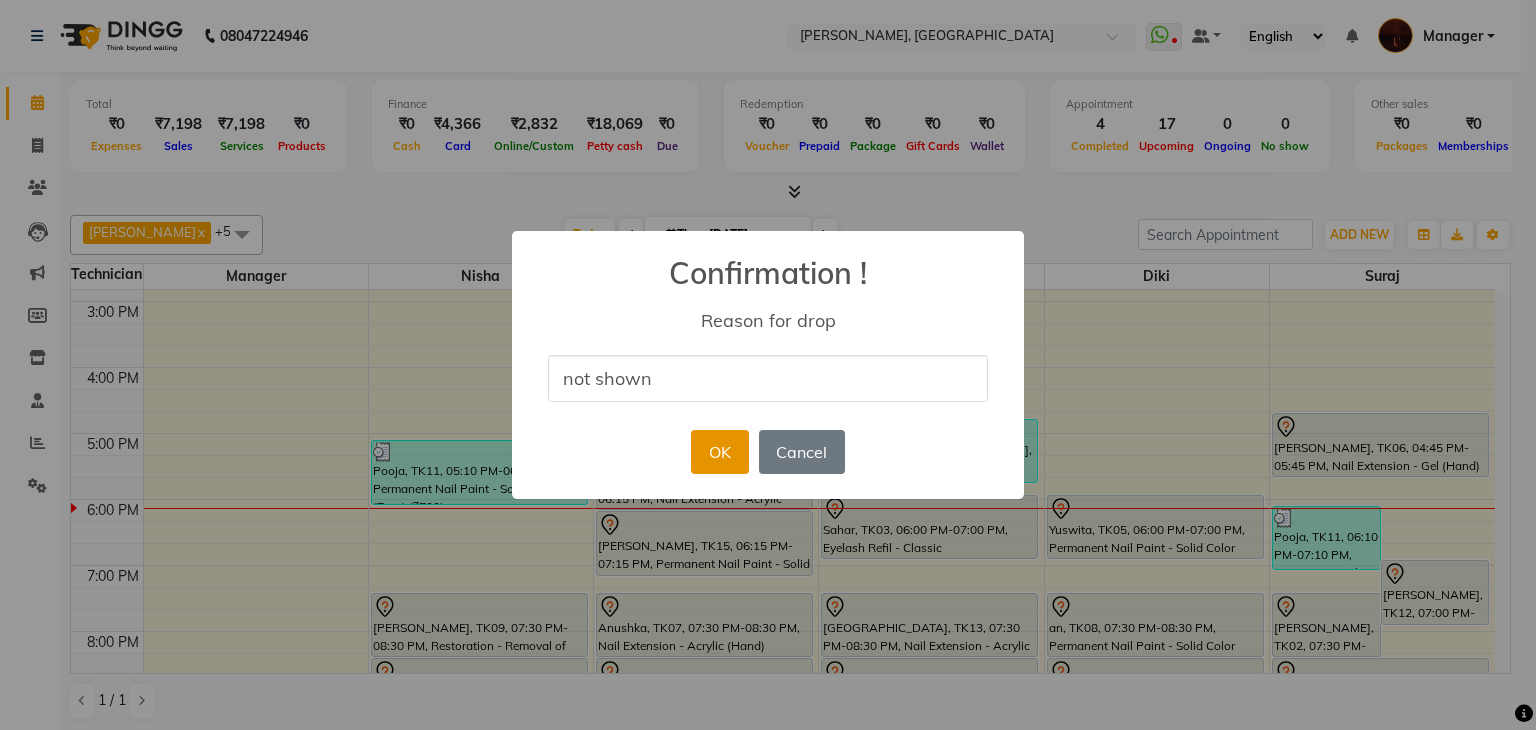 click on "OK" at bounding box center (719, 452) 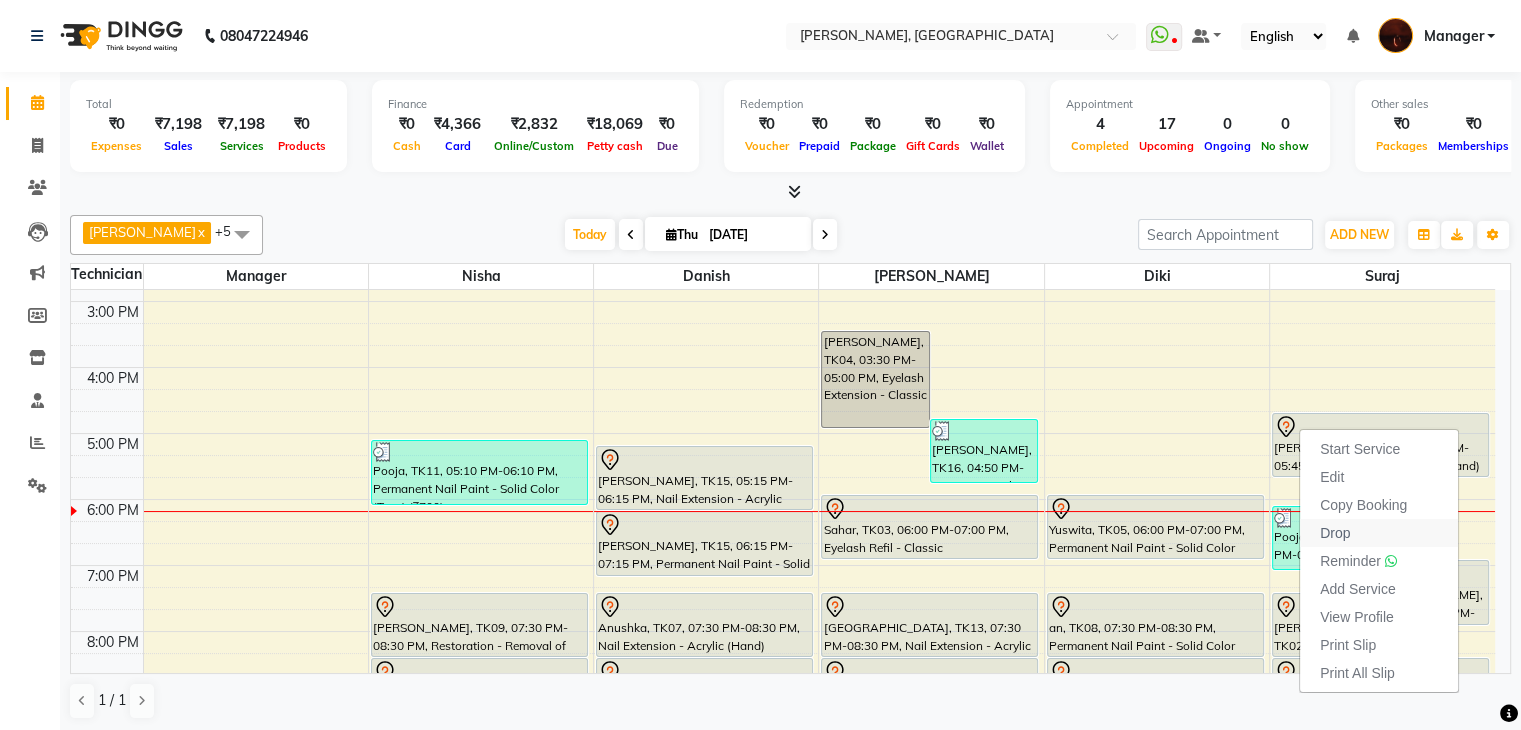 click on "Drop" at bounding box center [1335, 533] 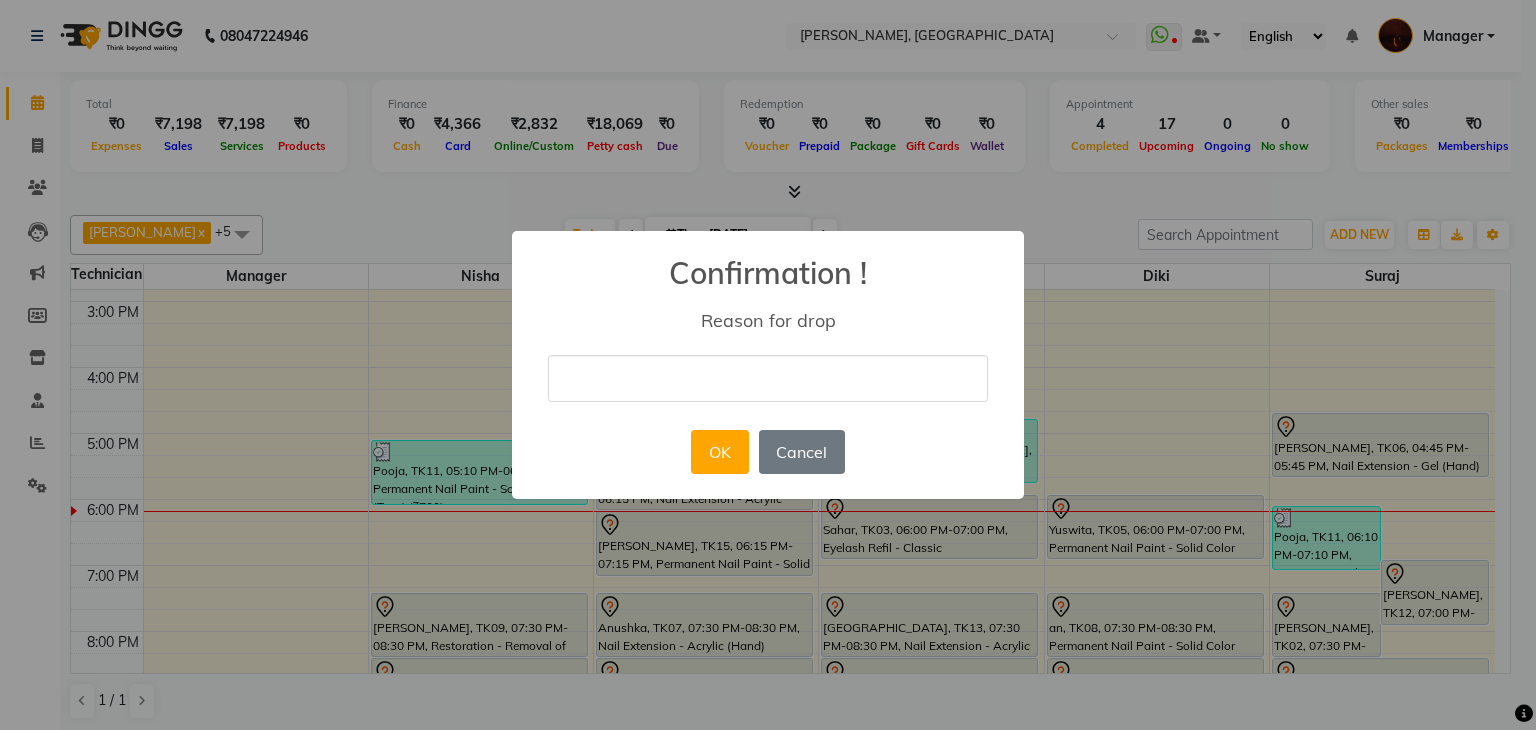 click at bounding box center (768, 378) 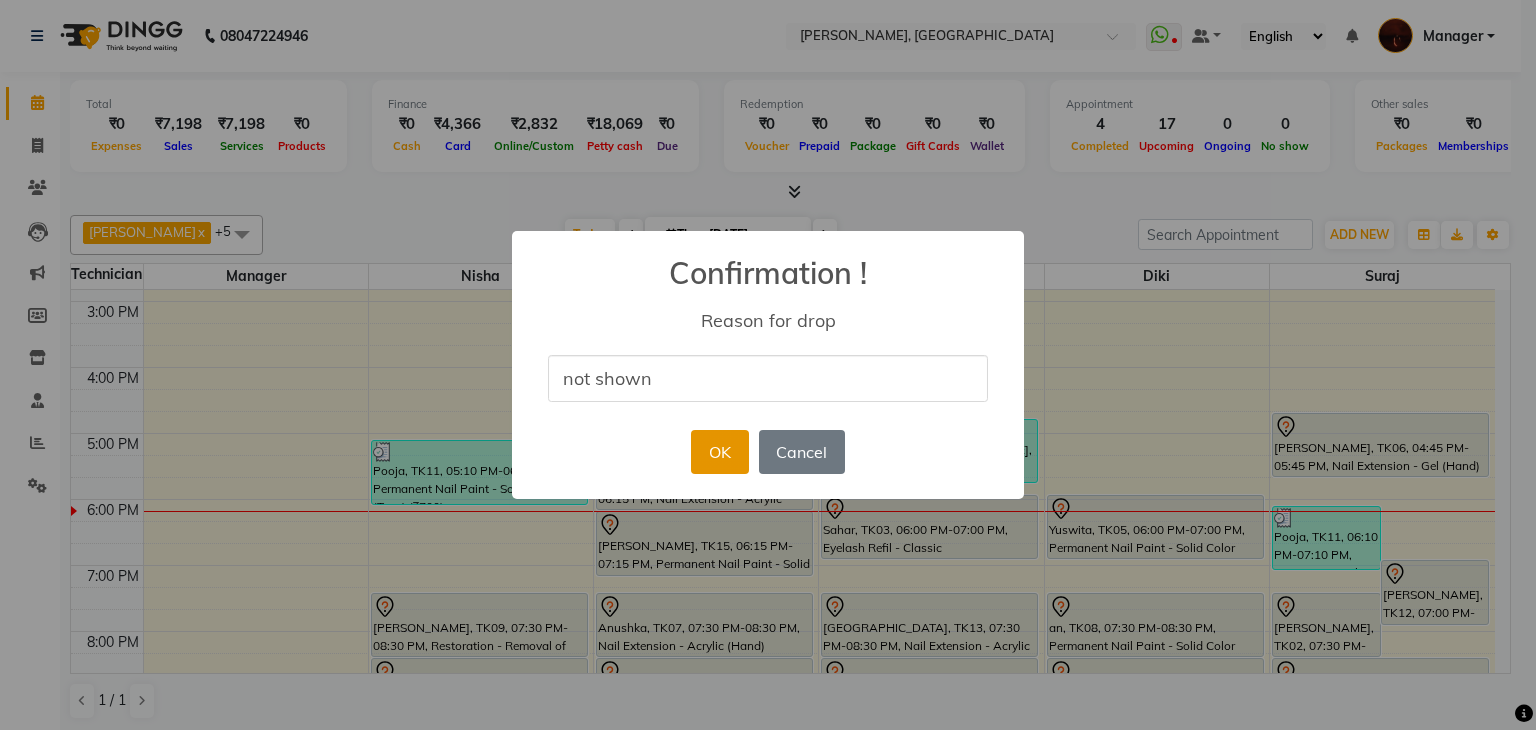 click on "OK" at bounding box center (719, 452) 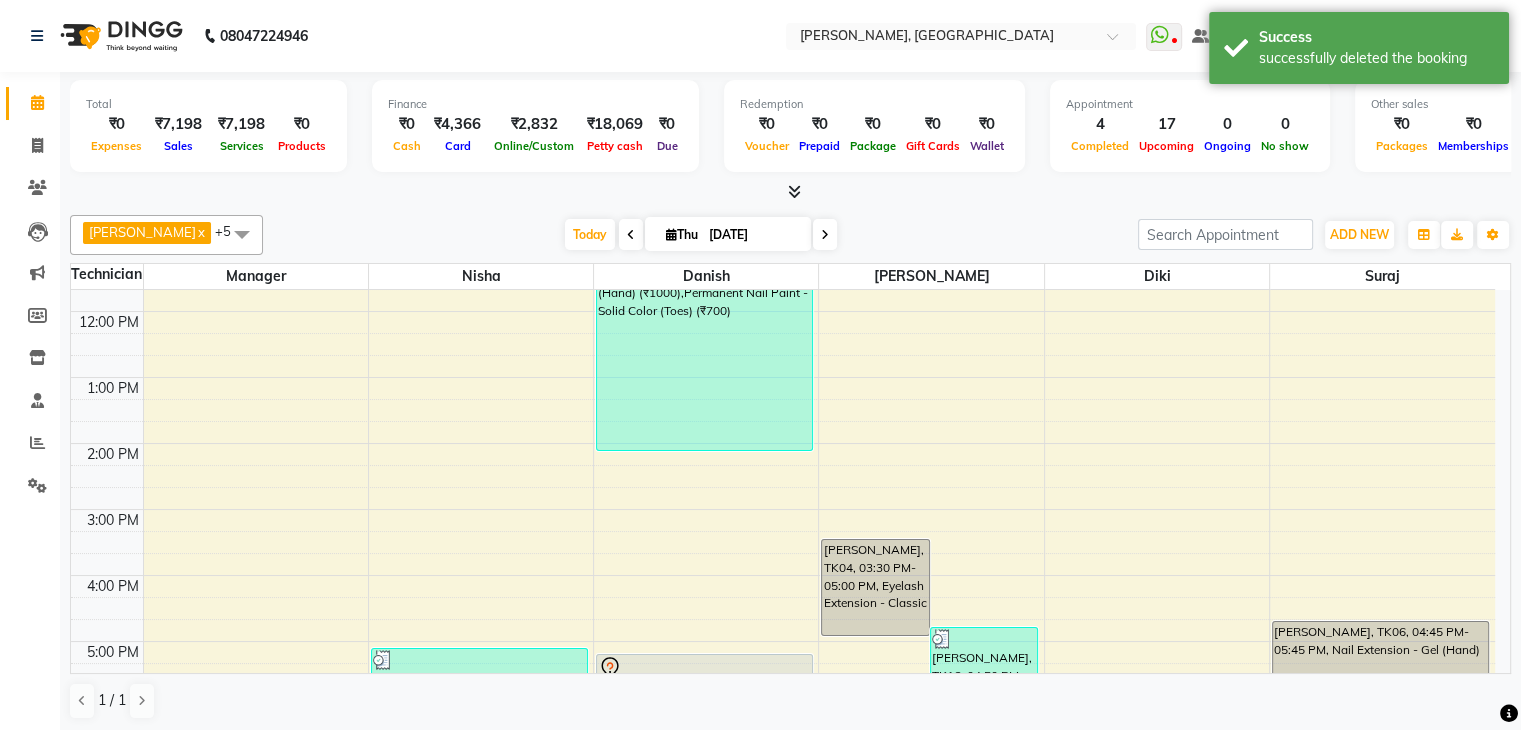 scroll, scrollTop: 65, scrollLeft: 0, axis: vertical 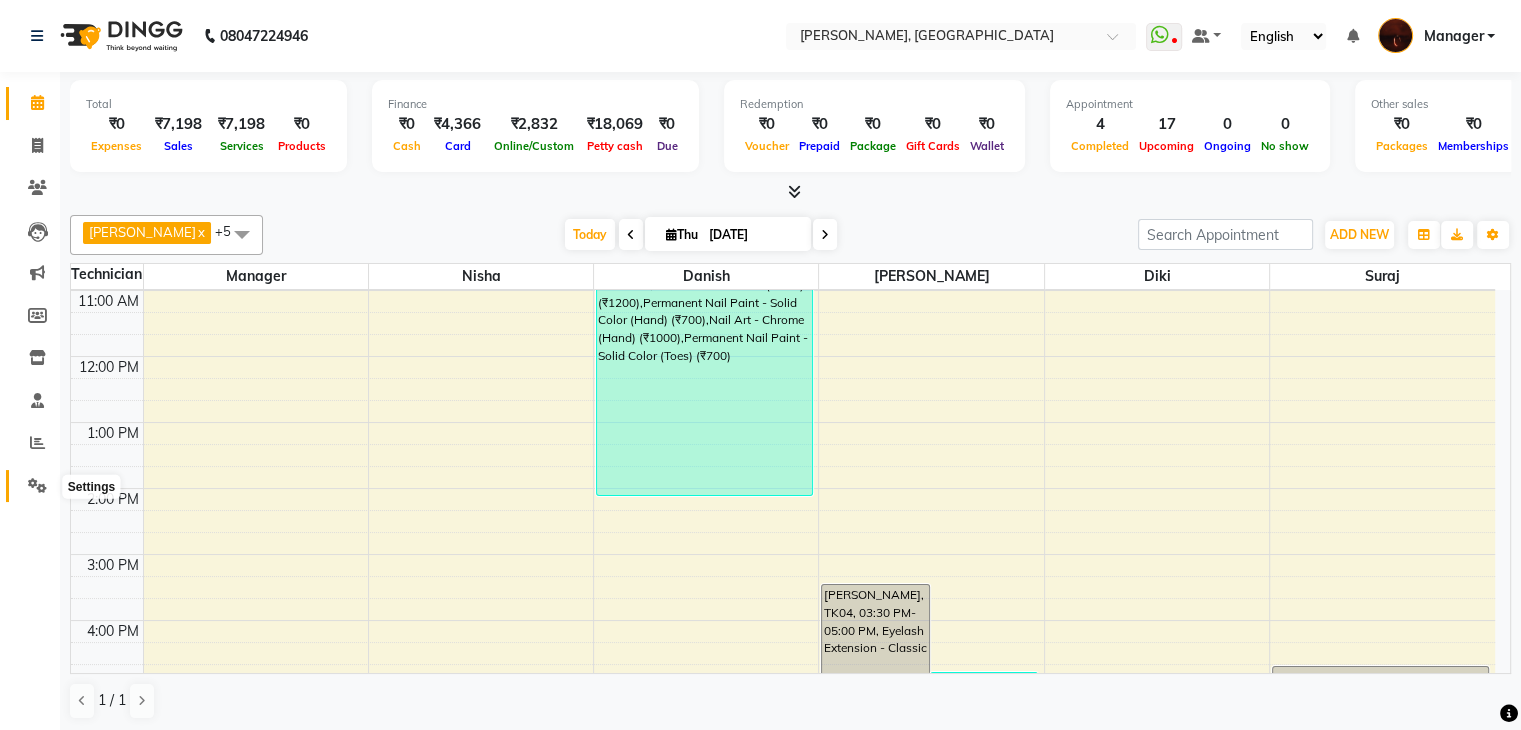 click 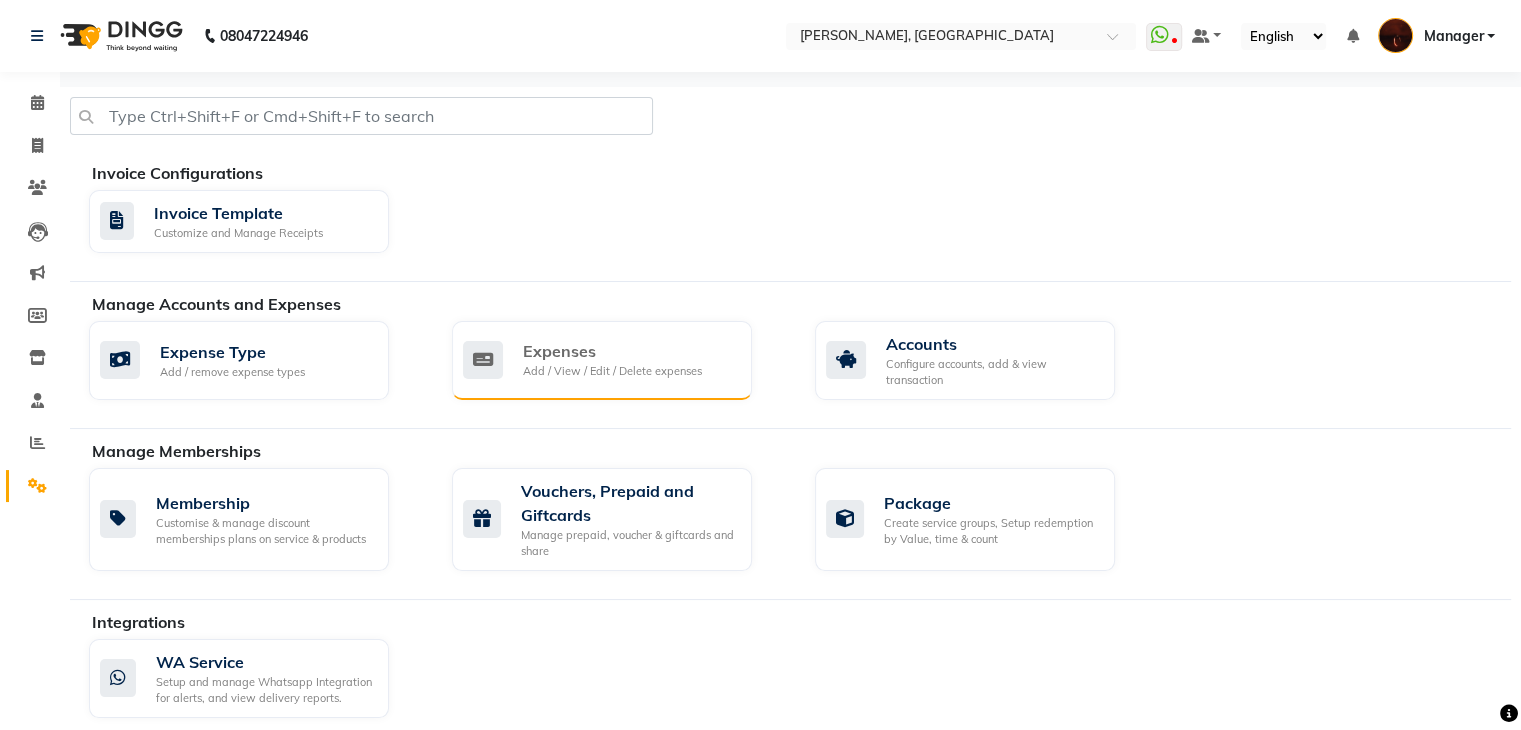 click on "Expenses Add / View / Edit / Delete expenses" 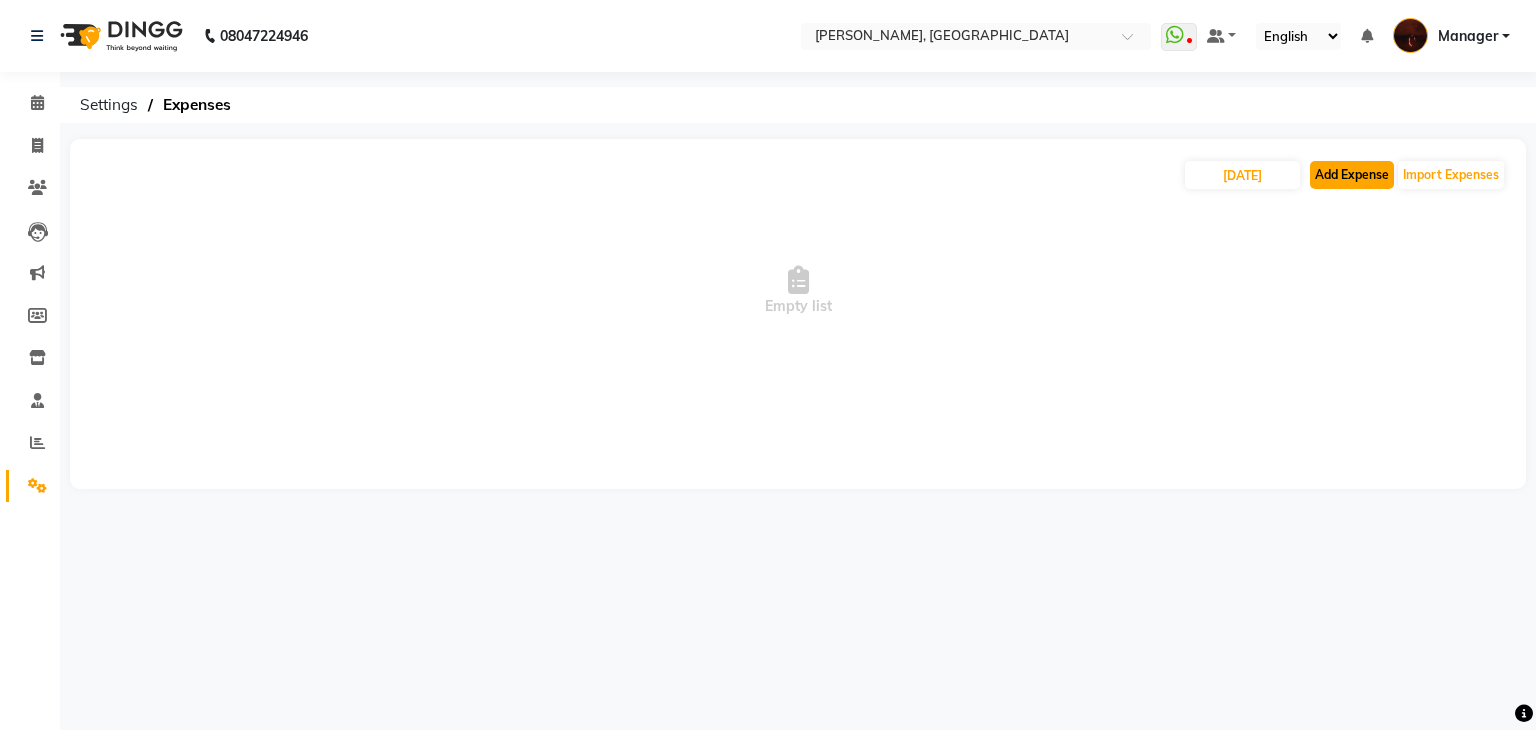 click on "Add Expense" 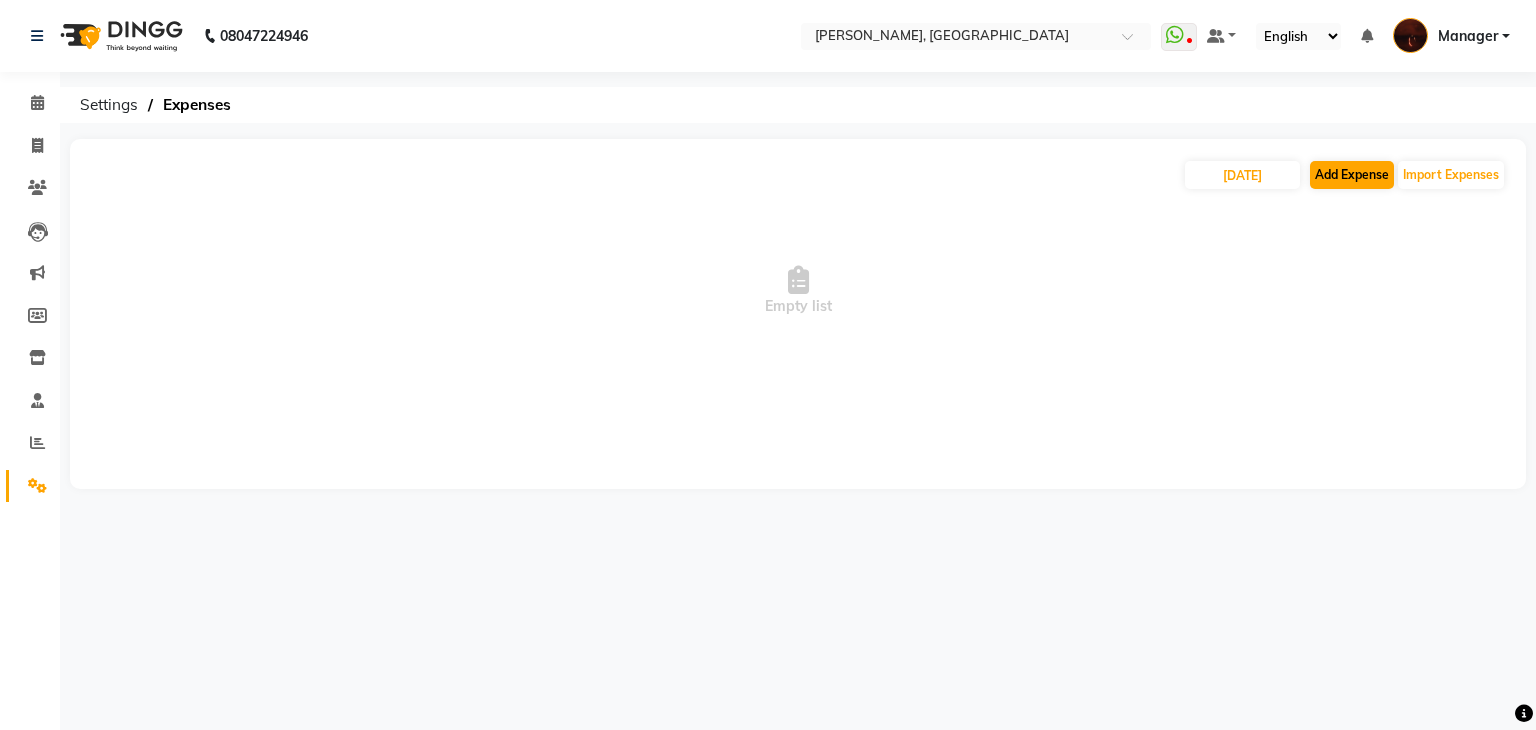 select on "1" 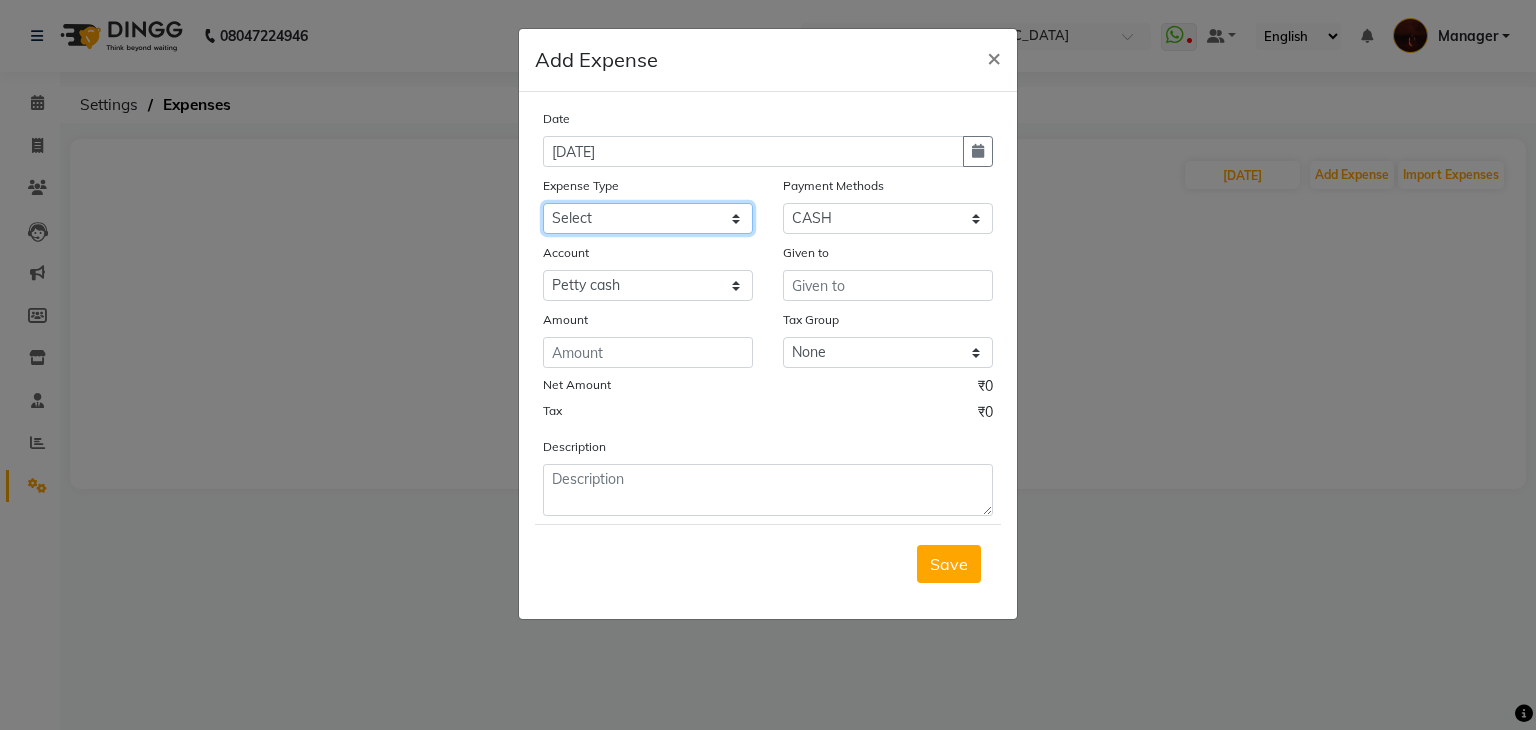 click on "Select acetone Advance Salary bank deposite BBMP Beauty products Bed charges BIRTHDAY CAKE Bonus Carpenter CASH EXPENSE VOUCHER Cash handover Client Refreshment coconut water for clients COFFEE coffee powder Commission Conveyance Cotton Courier decoration Diesel for generator Donation Drinking Water Electricity Eyelashes return Face mask floor cleaner flowers daily garbage generator diesel green tea GST handover HANDWASH House Keeping Material House keeping Salary Incentive Internet Bill juice LAUNDRY Maintainance Marketing Medical Membership Milk Milk miscelleneous Naturals salon NEWSPAPER O T Other Pantry PETROL Phone Bill Plants plumber pooja items Porter priest Product Purchase product return Product sale puja items RAPIDO Refund Rent Shop Rent Staff Accommodation Royalty Salary Staff cab charges Staff dinner Staff Flight Ticket Staff  Hiring from another Branch Staff Snacks Stationary sugar sweets TEAM DINNER TIPS Tissue Transgender Utilities Water Bottle Water cane week of salary Wi Fi Payment" 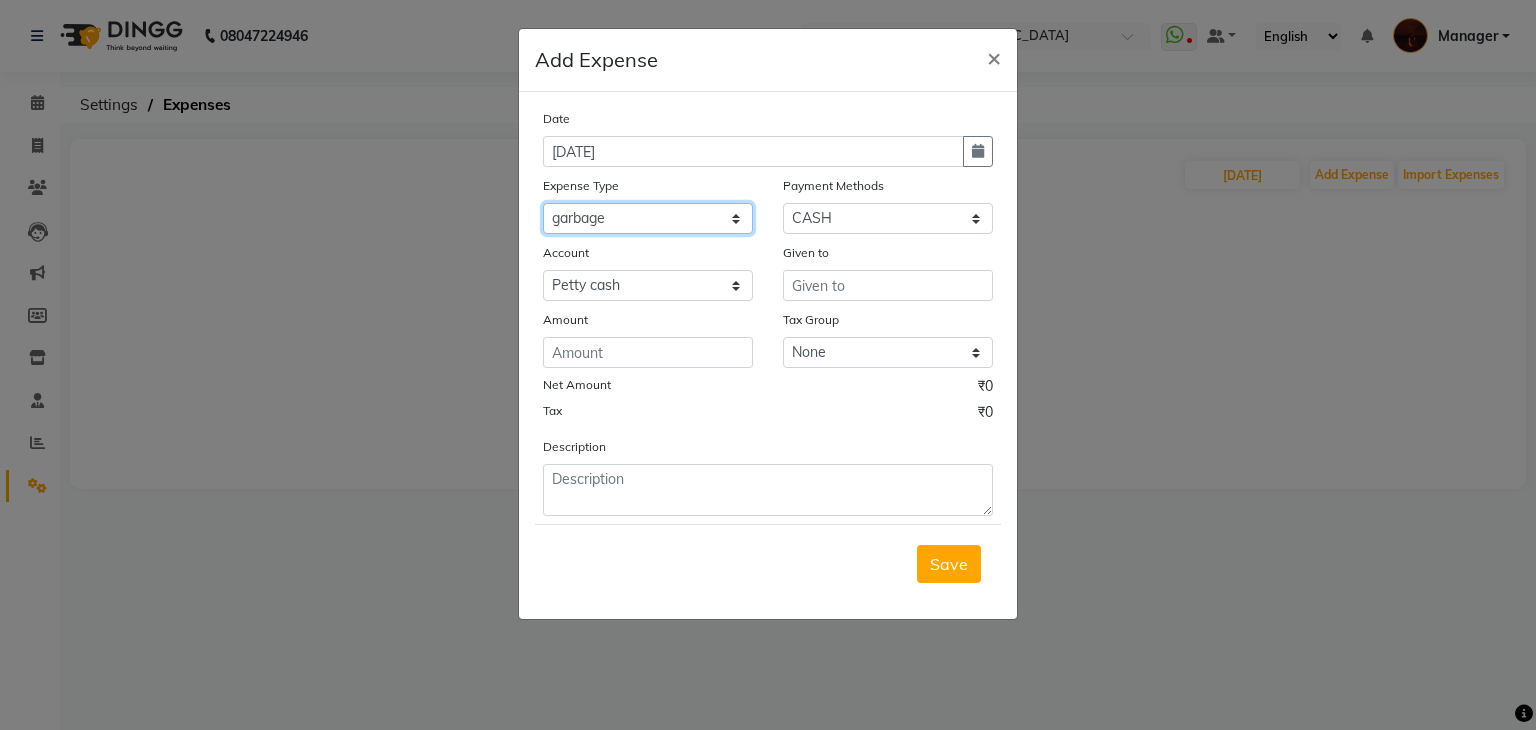click on "Select acetone Advance Salary bank deposite BBMP Beauty products Bed charges BIRTHDAY CAKE Bonus Carpenter CASH EXPENSE VOUCHER Cash handover Client Refreshment coconut water for clients COFFEE coffee powder Commission Conveyance Cotton Courier decoration Diesel for generator Donation Drinking Water Electricity Eyelashes return Face mask floor cleaner flowers daily garbage generator diesel green tea GST handover HANDWASH House Keeping Material House keeping Salary Incentive Internet Bill juice LAUNDRY Maintainance Marketing Medical Membership Milk Milk miscelleneous Naturals salon NEWSPAPER O T Other Pantry PETROL Phone Bill Plants plumber pooja items Porter priest Product Purchase product return Product sale puja items RAPIDO Refund Rent Shop Rent Staff Accommodation Royalty Salary Staff cab charges Staff dinner Staff Flight Ticket Staff  Hiring from another Branch Staff Snacks Stationary sugar sweets TEAM DINNER TIPS Tissue Transgender Utilities Water Bottle Water cane week of salary Wi Fi Payment" 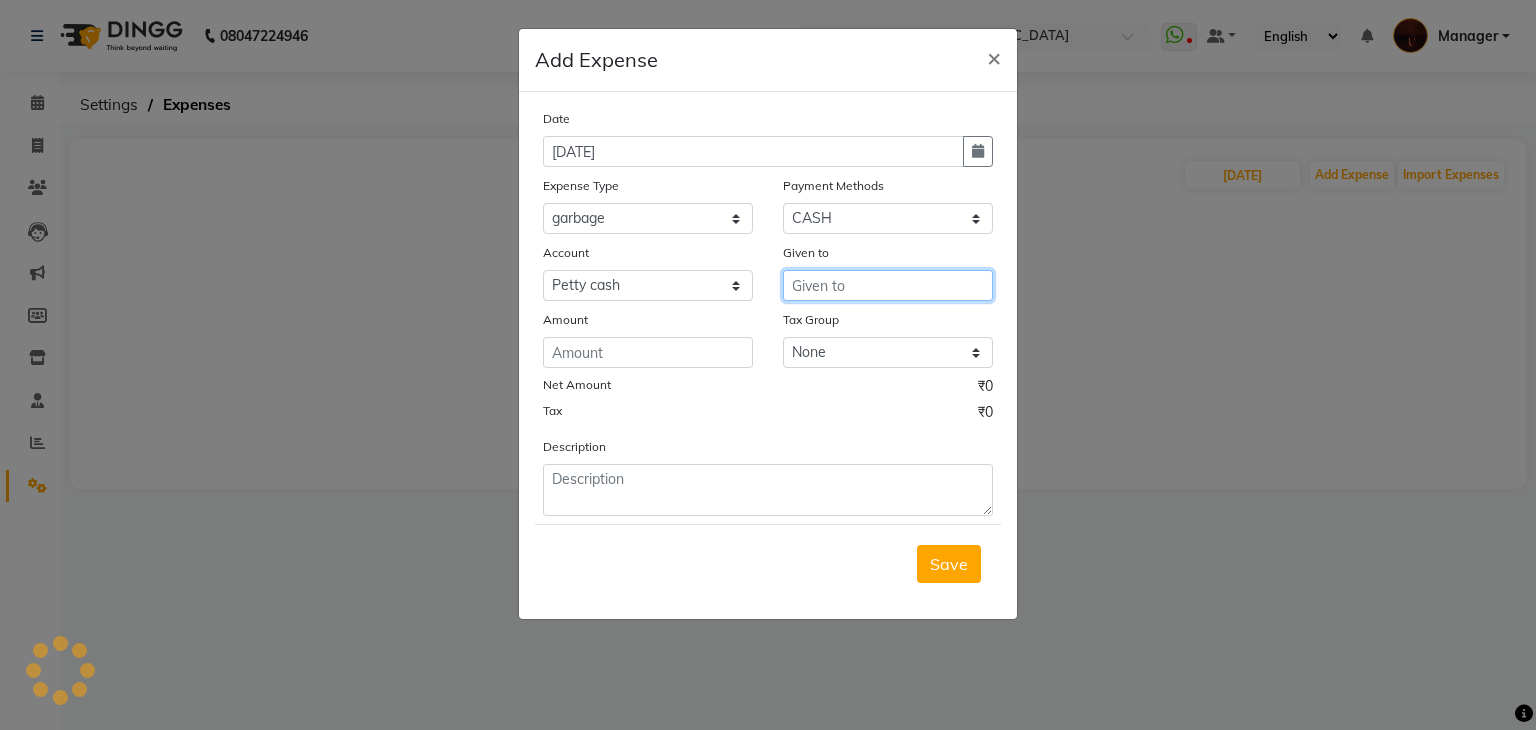 click at bounding box center [888, 285] 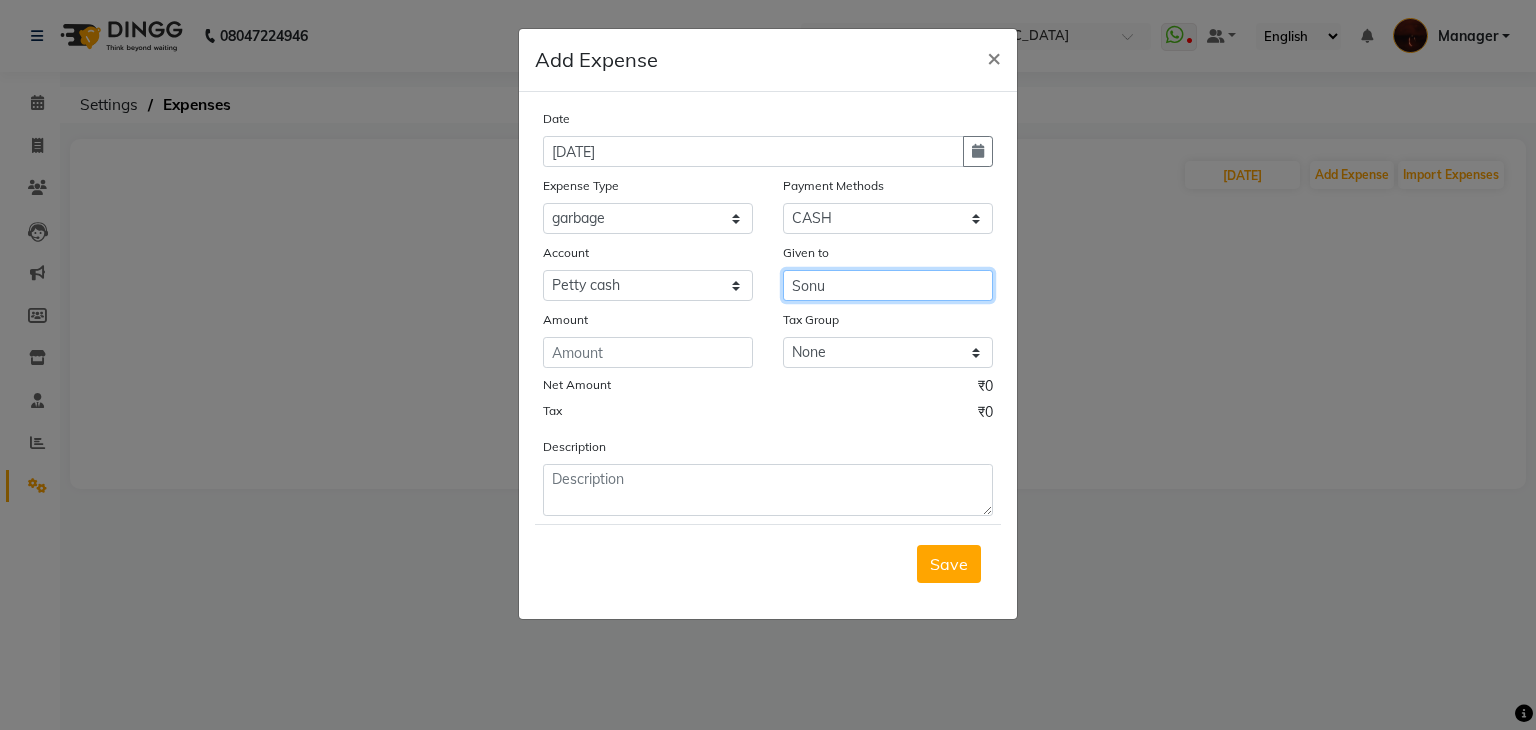 type on "Sonu" 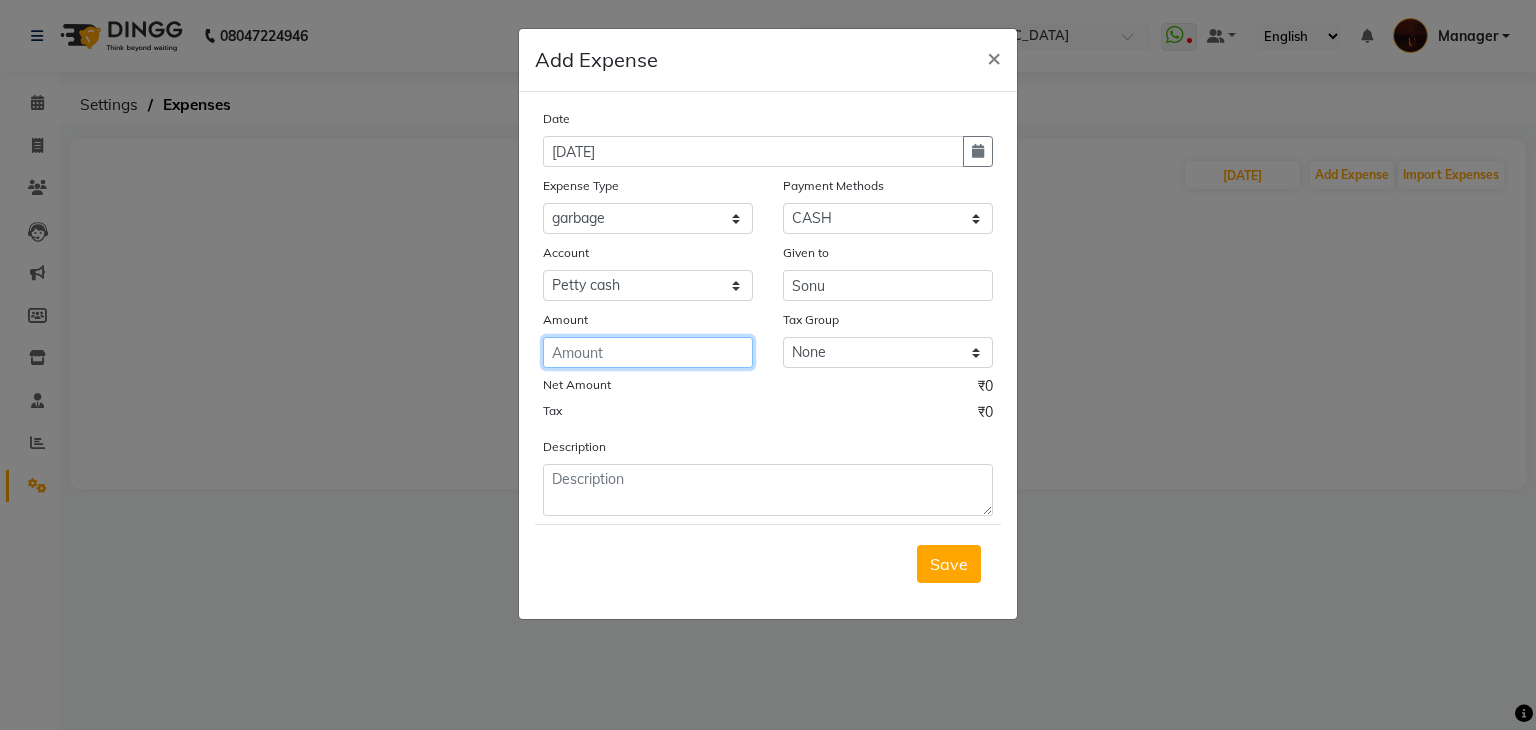 click 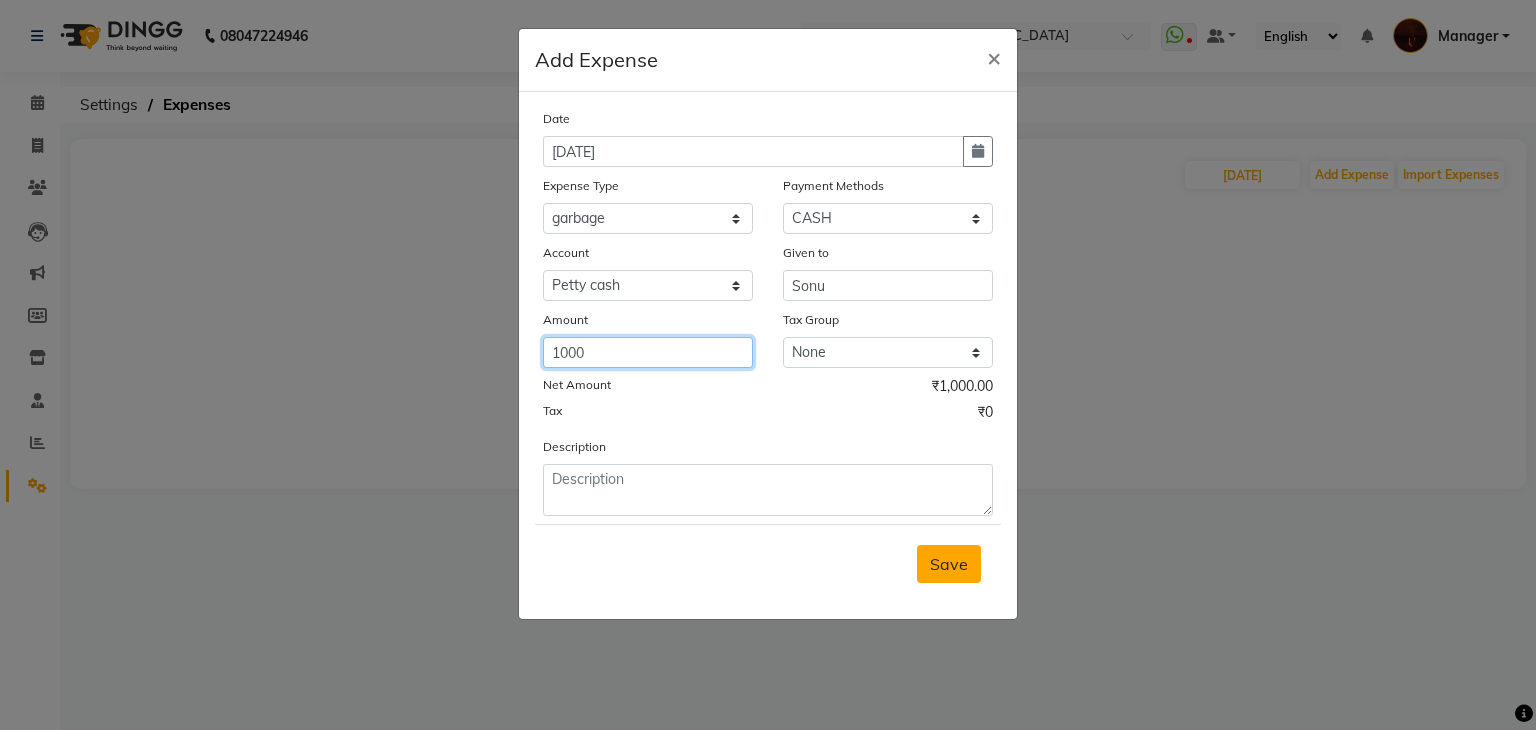 type on "1000" 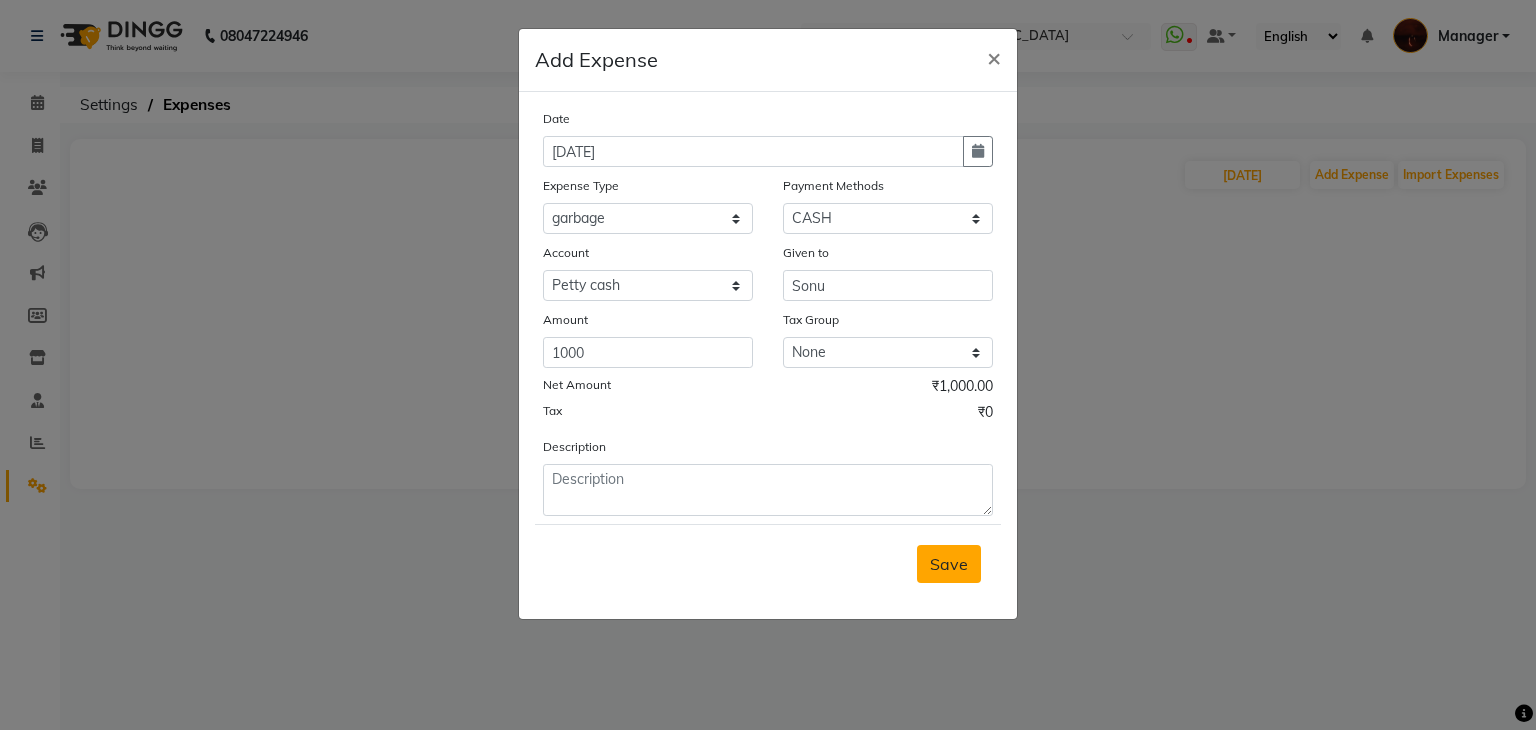 click on "Save" at bounding box center (949, 564) 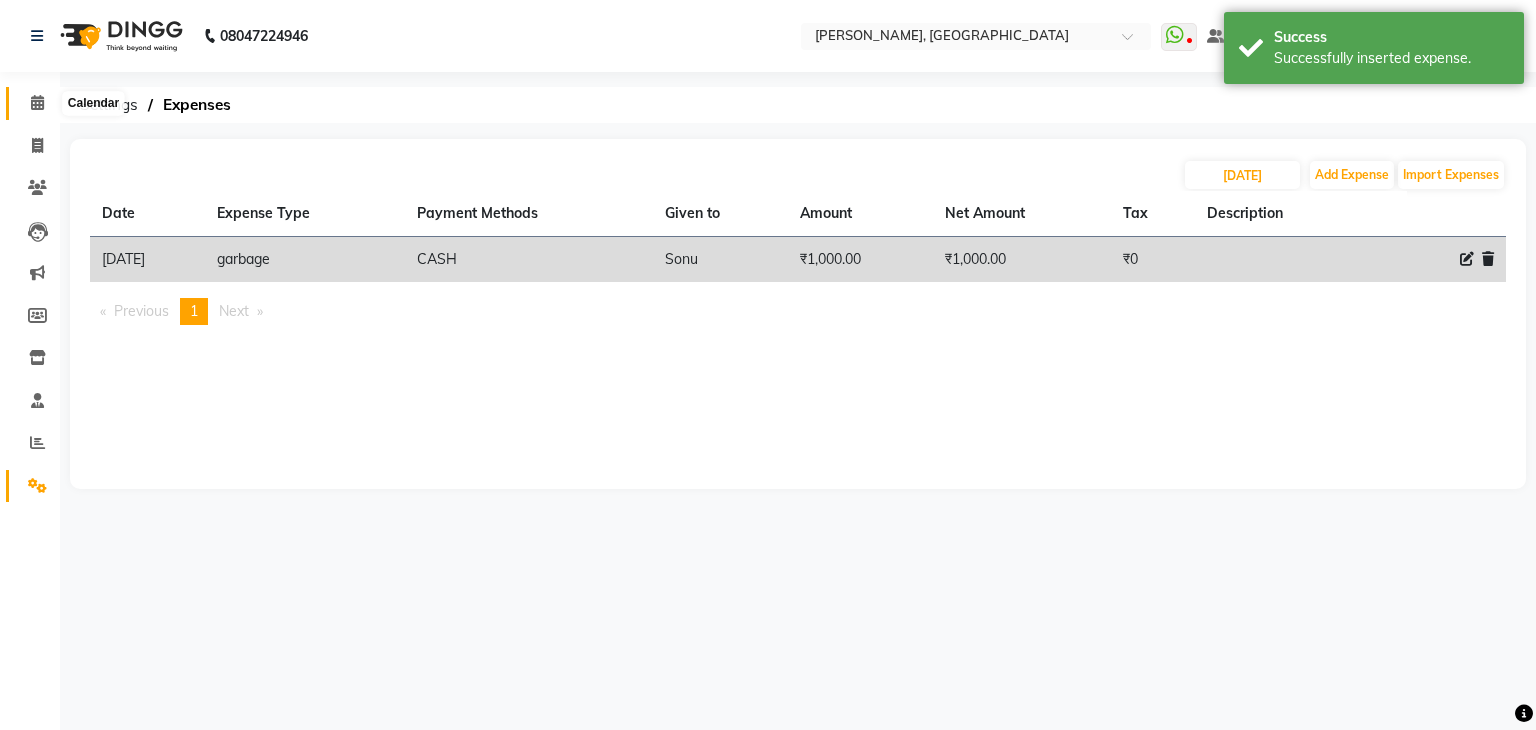 click 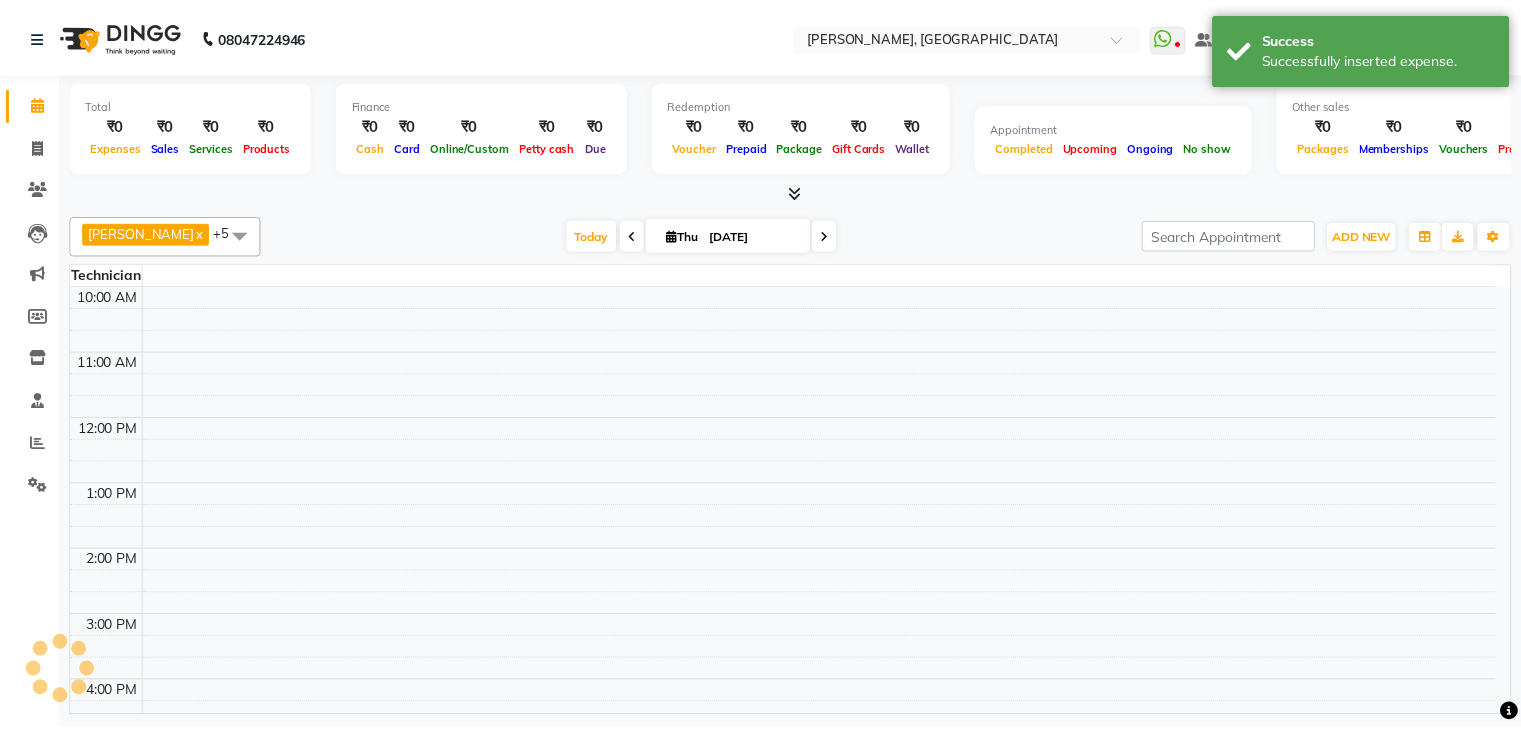 scroll, scrollTop: 0, scrollLeft: 0, axis: both 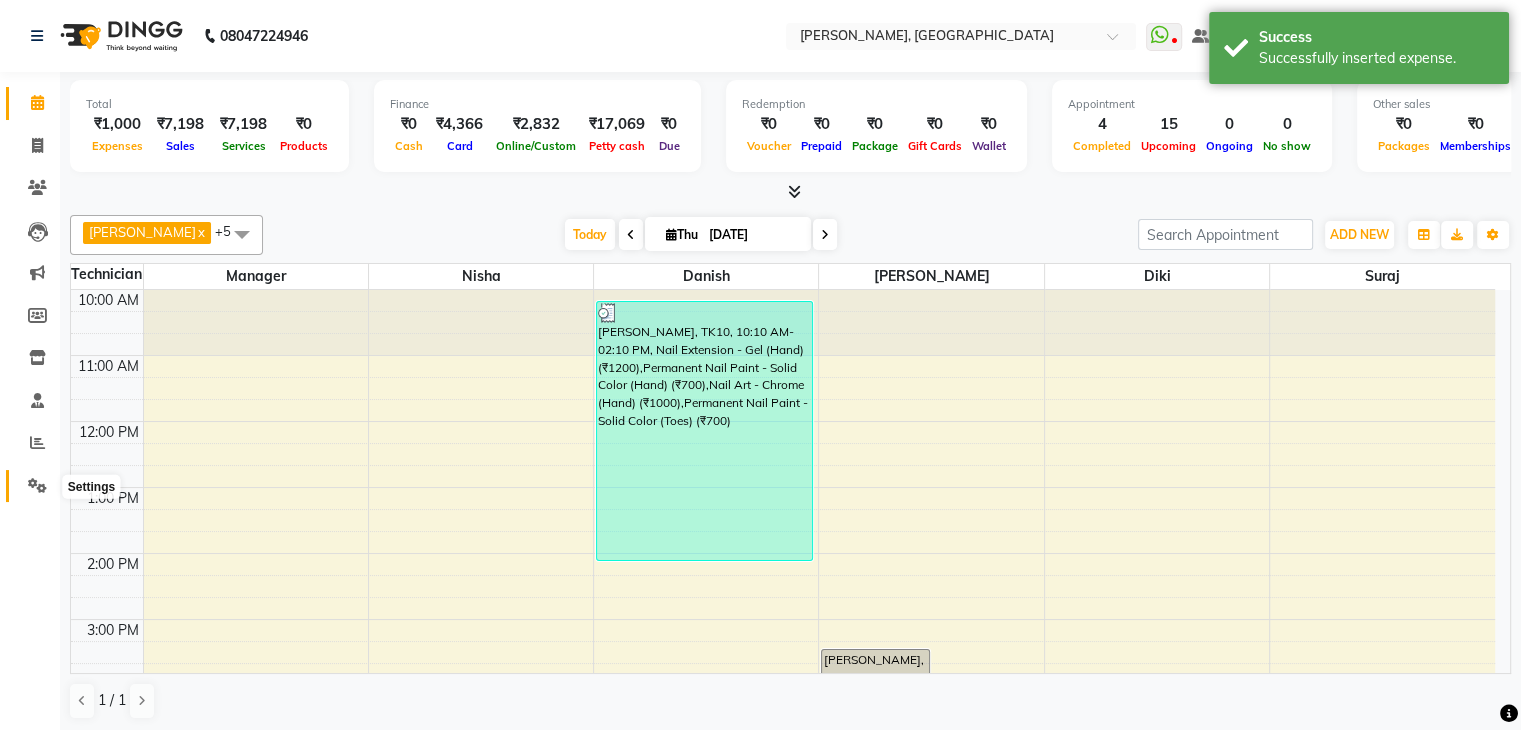 click 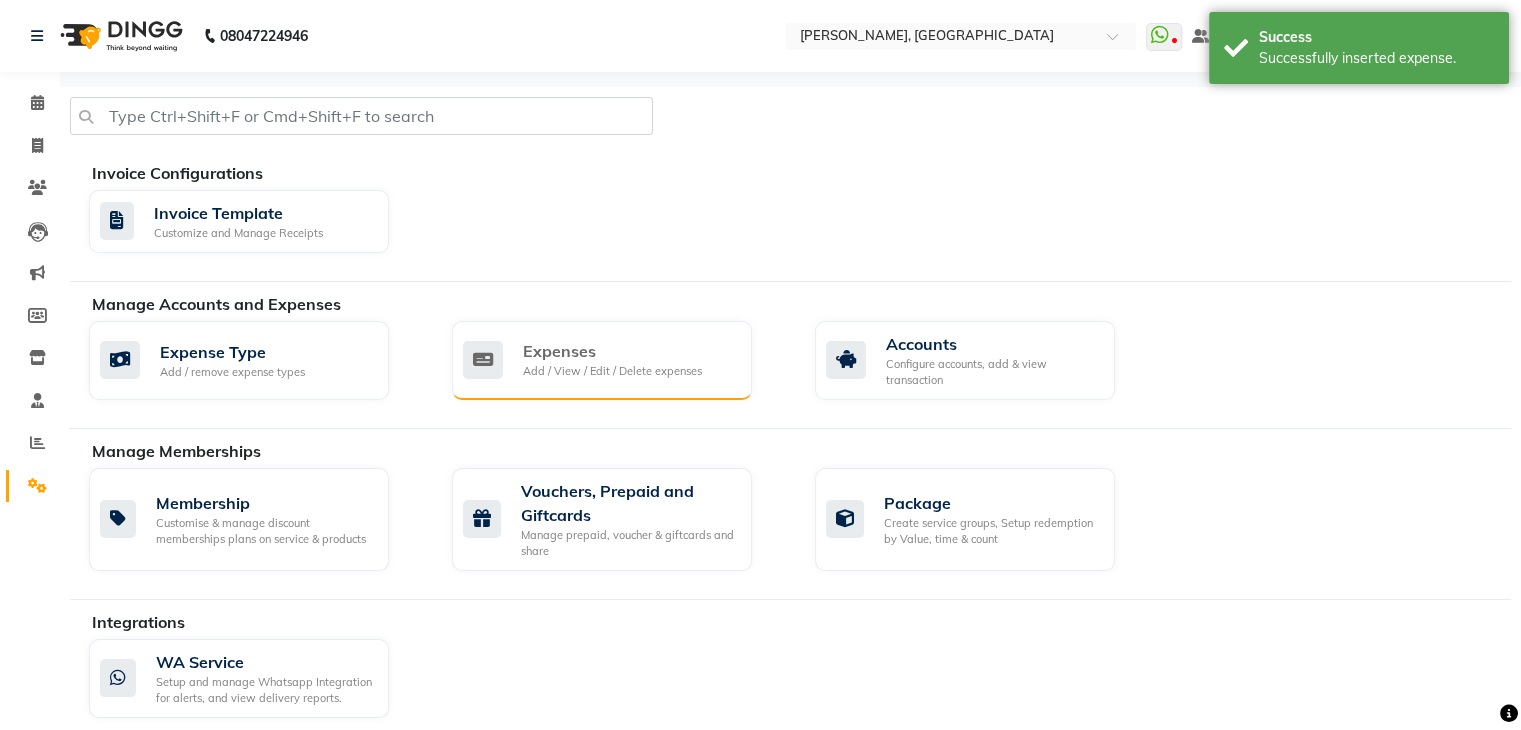 click on "Add / View / Edit / Delete expenses" 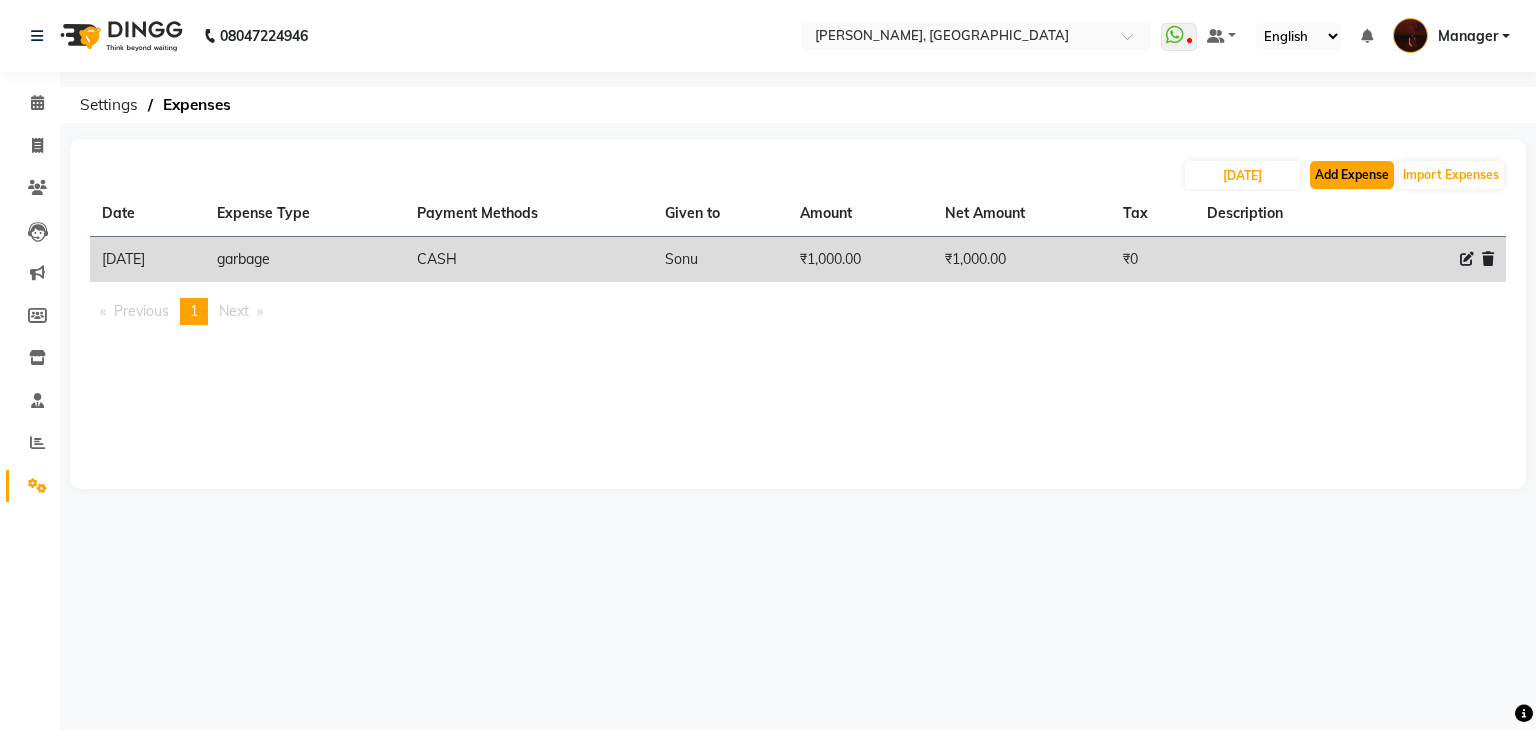 click on "Add Expense" 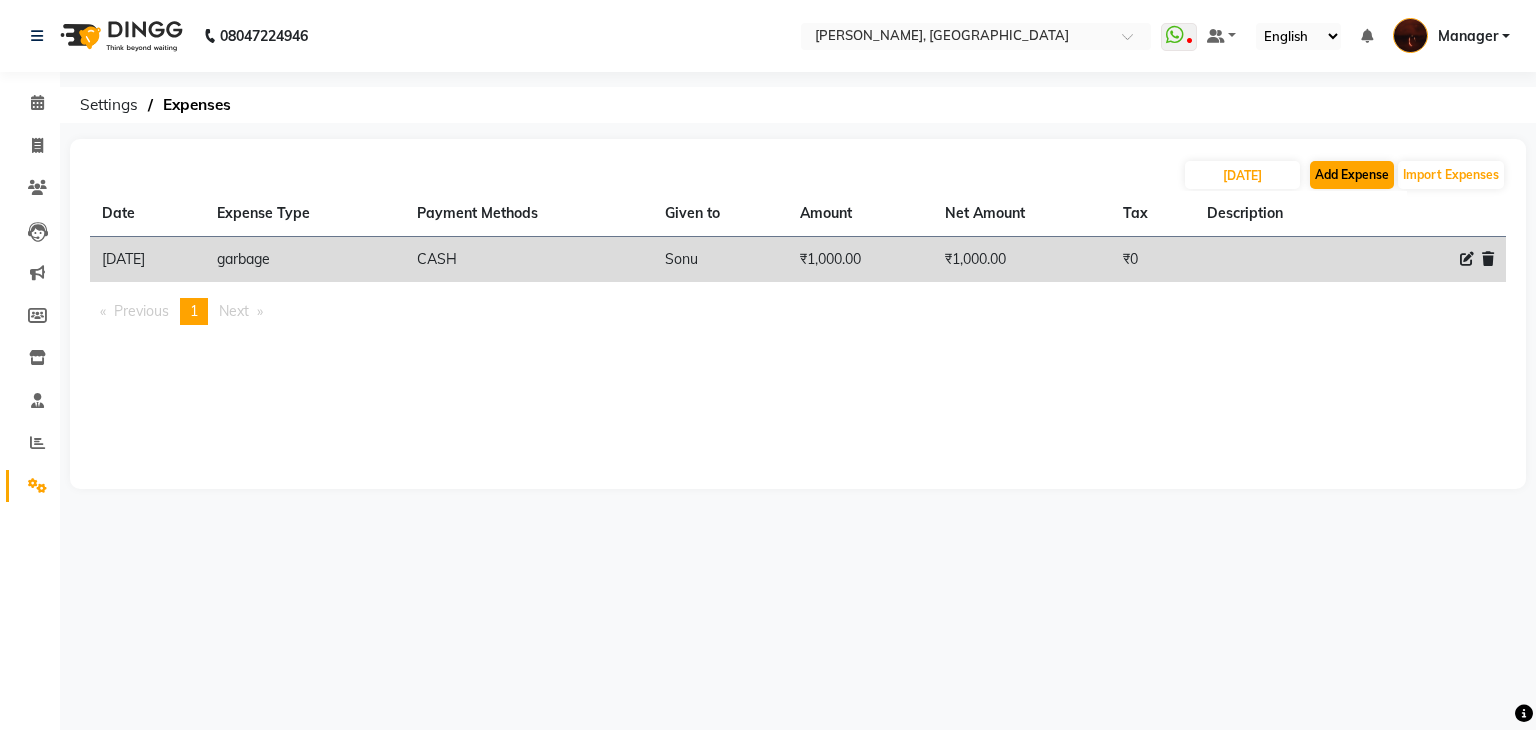select on "1" 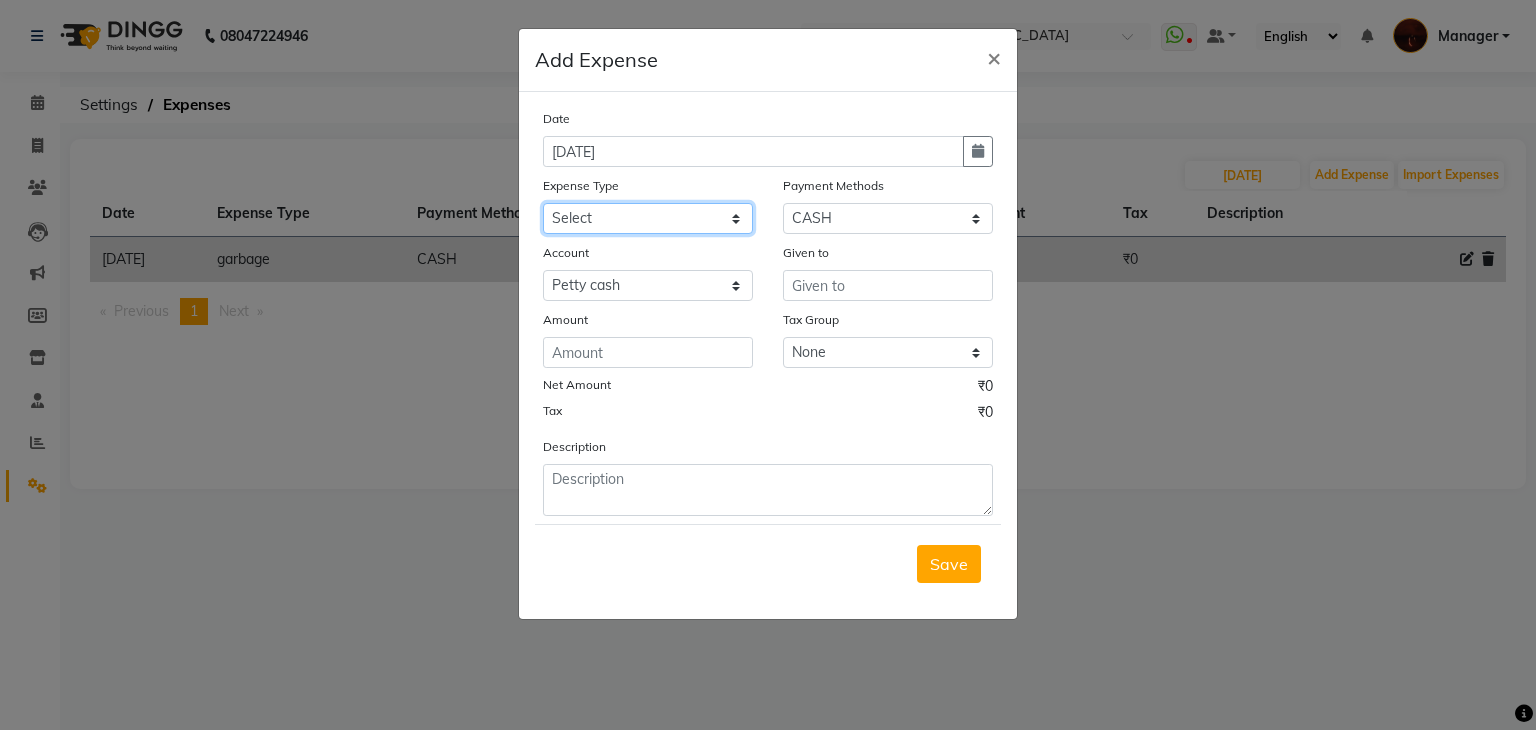 click on "Select acetone Advance Salary bank deposite BBMP Beauty products Bed charges BIRTHDAY CAKE Bonus Carpenter CASH EXPENSE VOUCHER Cash handover Client Refreshment coconut water for clients COFFEE coffee powder Commission Conveyance Cotton Courier decoration Diesel for generator Donation Drinking Water Electricity Eyelashes return Face mask floor cleaner flowers daily garbage generator diesel green tea GST handover HANDWASH House Keeping Material House keeping Salary Incentive Internet Bill juice LAUNDRY Maintainance Marketing Medical Membership Milk Milk miscelleneous Naturals salon NEWSPAPER O T Other Pantry PETROL Phone Bill Plants plumber pooja items Porter priest Product Purchase product return Product sale puja items RAPIDO Refund Rent Shop Rent Staff Accommodation Royalty Salary Staff cab charges Staff dinner Staff Flight Ticket Staff  Hiring from another Branch Staff Snacks Stationary sugar sweets TEAM DINNER TIPS Tissue Transgender Utilities Water Bottle Water cane week of salary Wi Fi Payment" 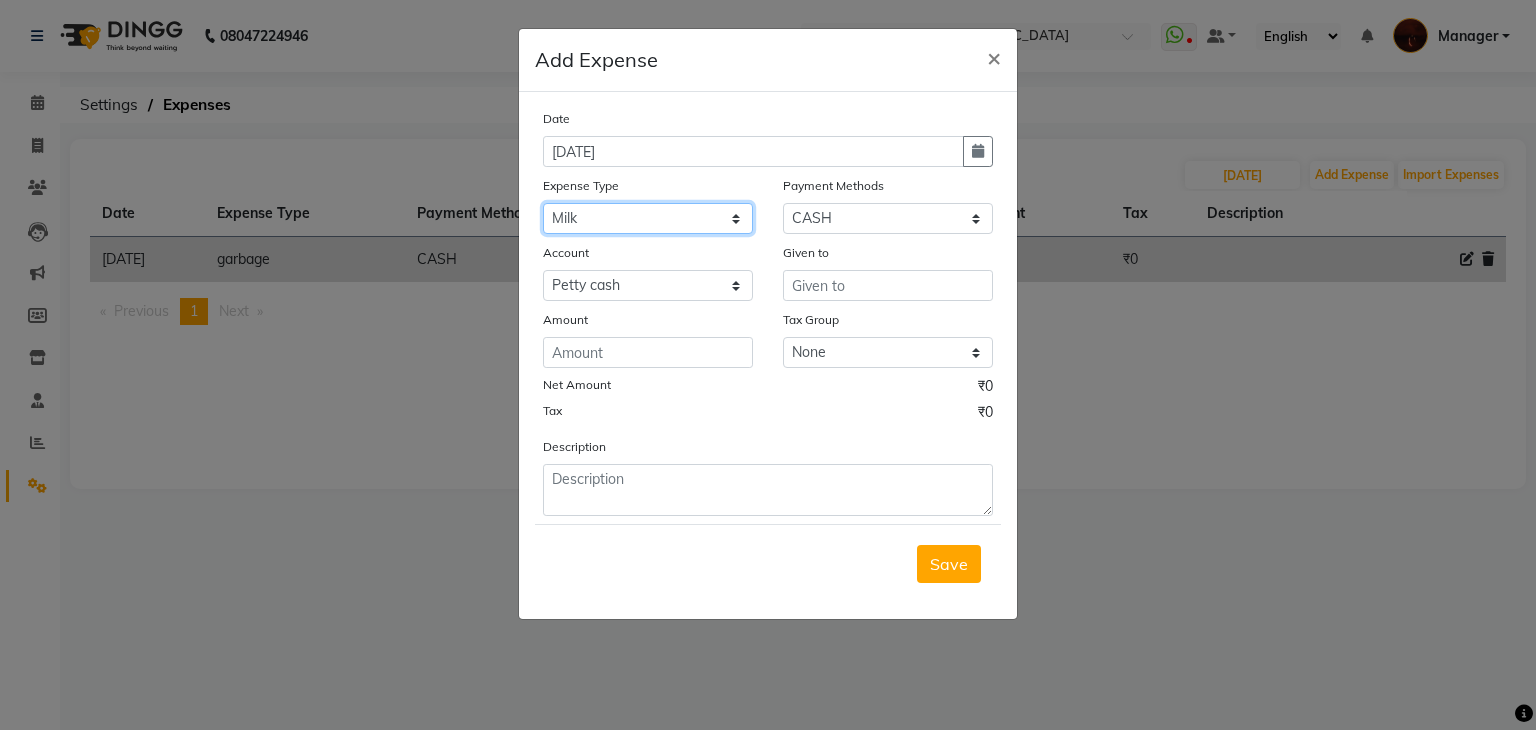 click on "Select acetone Advance Salary bank deposite BBMP Beauty products Bed charges BIRTHDAY CAKE Bonus Carpenter CASH EXPENSE VOUCHER Cash handover Client Refreshment coconut water for clients COFFEE coffee powder Commission Conveyance Cotton Courier decoration Diesel for generator Donation Drinking Water Electricity Eyelashes return Face mask floor cleaner flowers daily garbage generator diesel green tea GST handover HANDWASH House Keeping Material House keeping Salary Incentive Internet Bill juice LAUNDRY Maintainance Marketing Medical Membership Milk Milk miscelleneous Naturals salon NEWSPAPER O T Other Pantry PETROL Phone Bill Plants plumber pooja items Porter priest Product Purchase product return Product sale puja items RAPIDO Refund Rent Shop Rent Staff Accommodation Royalty Salary Staff cab charges Staff dinner Staff Flight Ticket Staff  Hiring from another Branch Staff Snacks Stationary sugar sweets TEAM DINNER TIPS Tissue Transgender Utilities Water Bottle Water cane week of salary Wi Fi Payment" 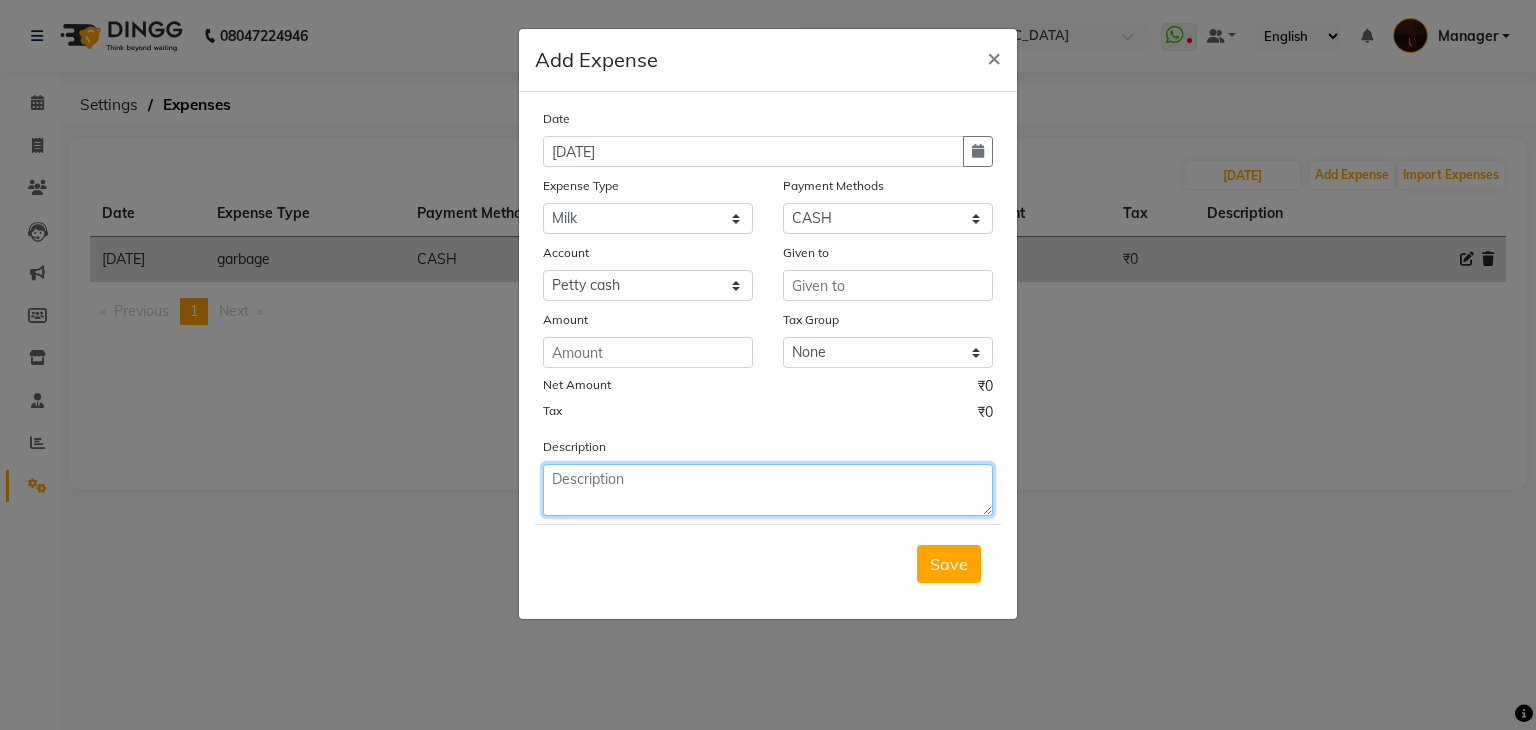 click 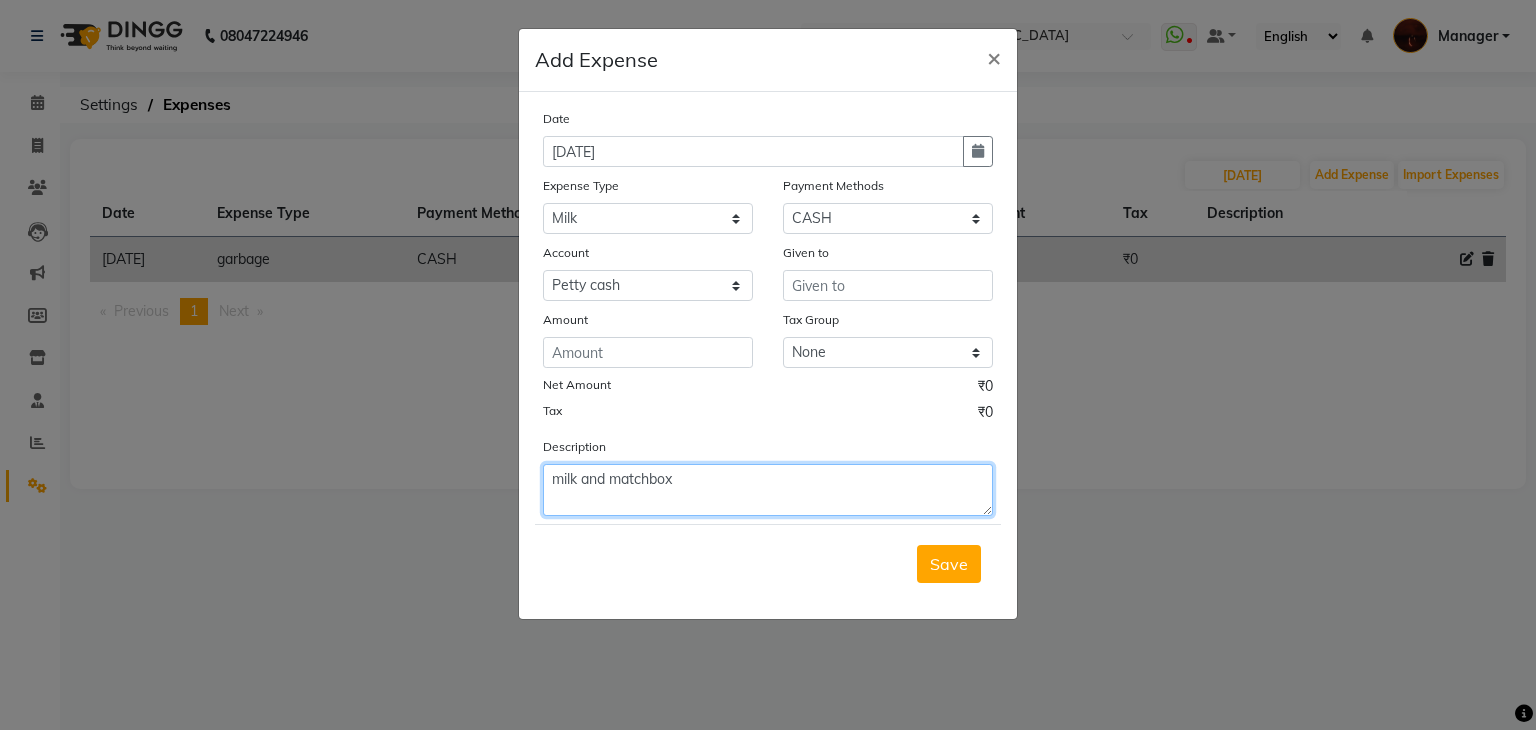 type on "milk and matchbox" 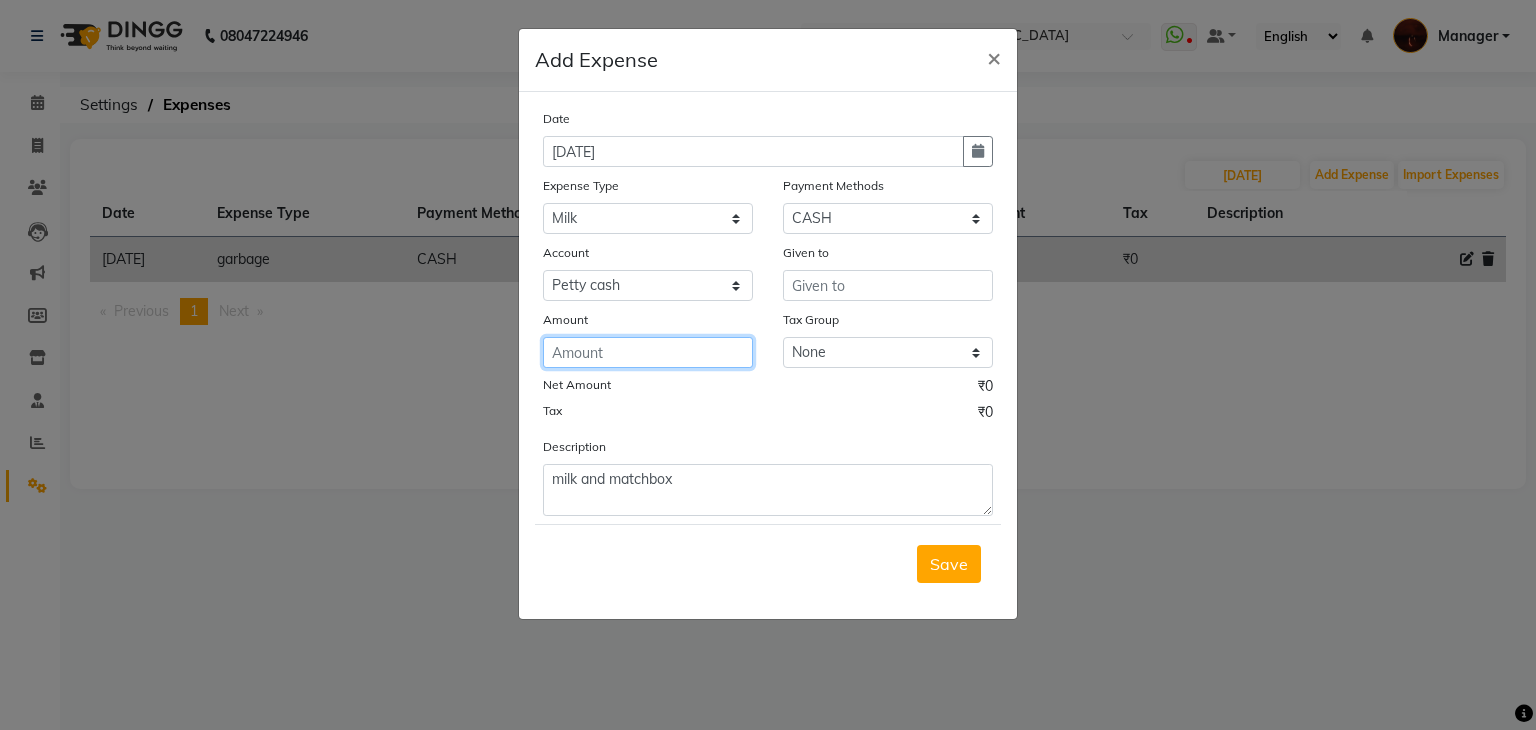 click 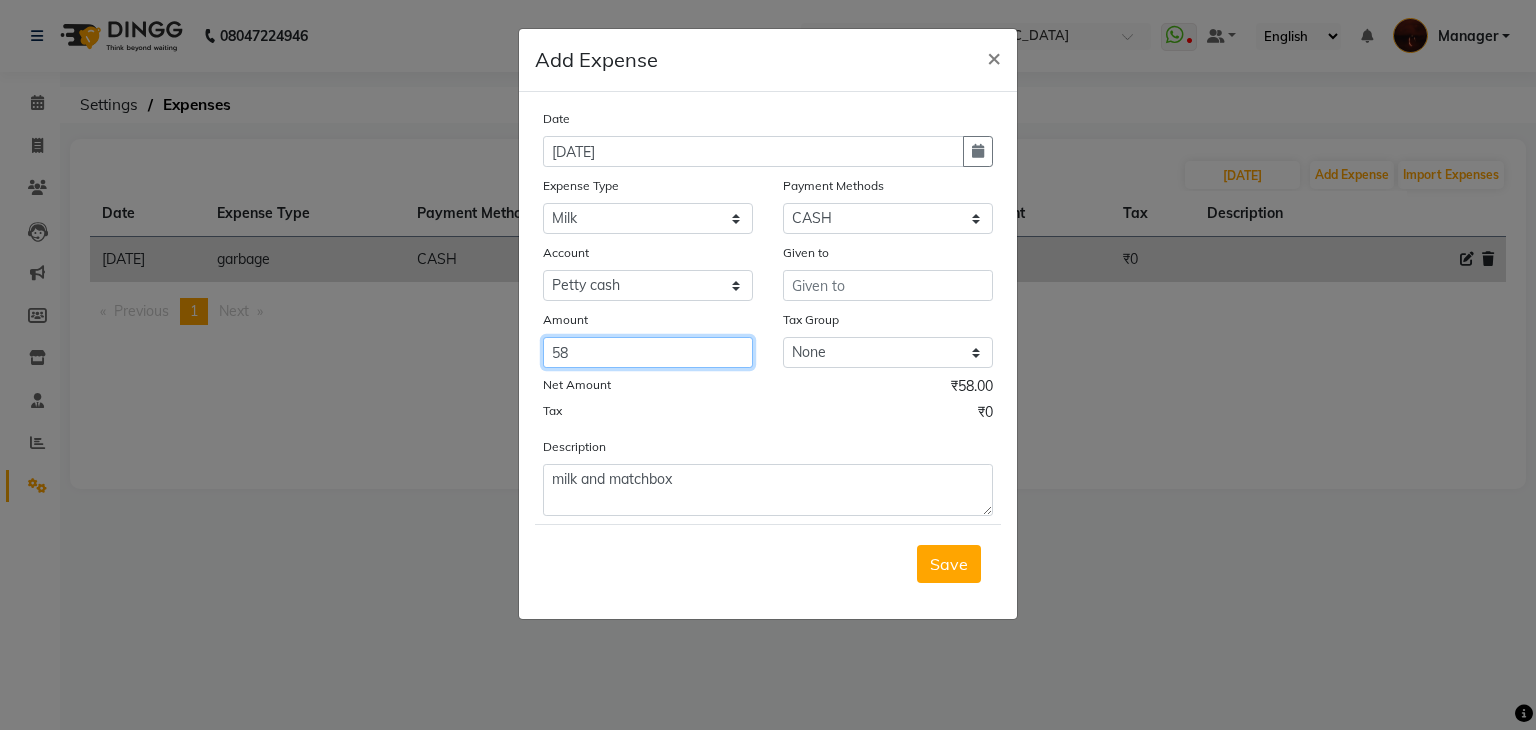 type on "58" 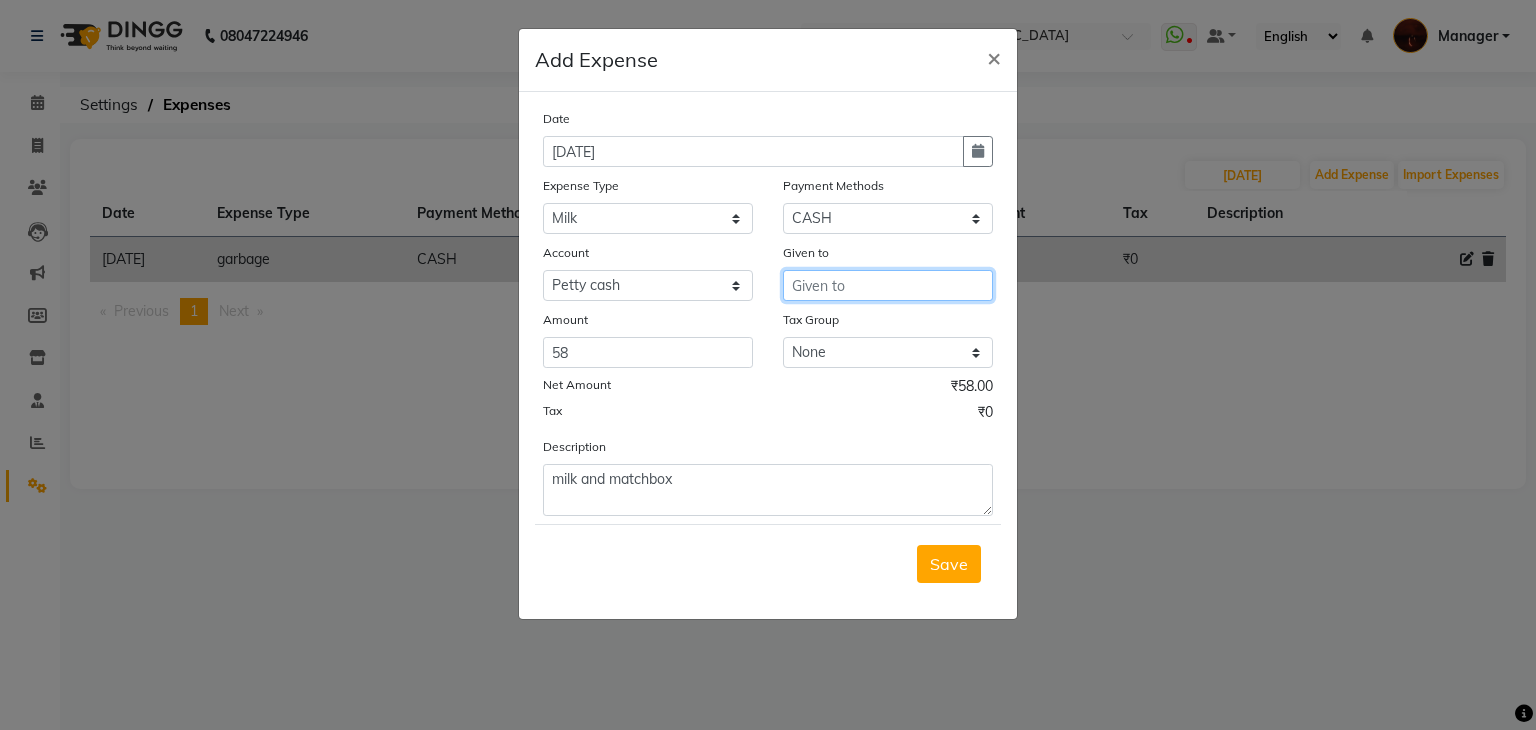 click at bounding box center (888, 285) 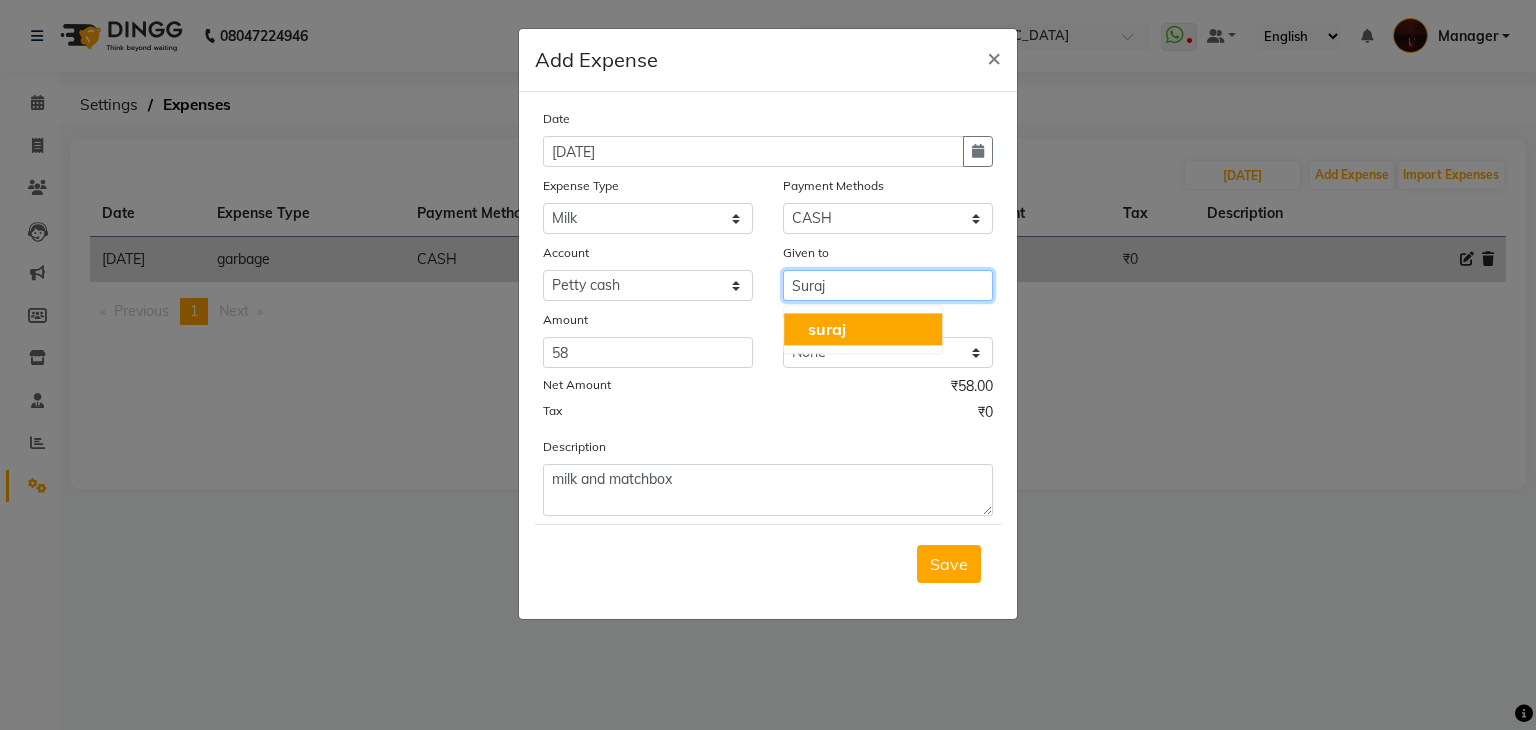 click on "suraj" at bounding box center [863, 329] 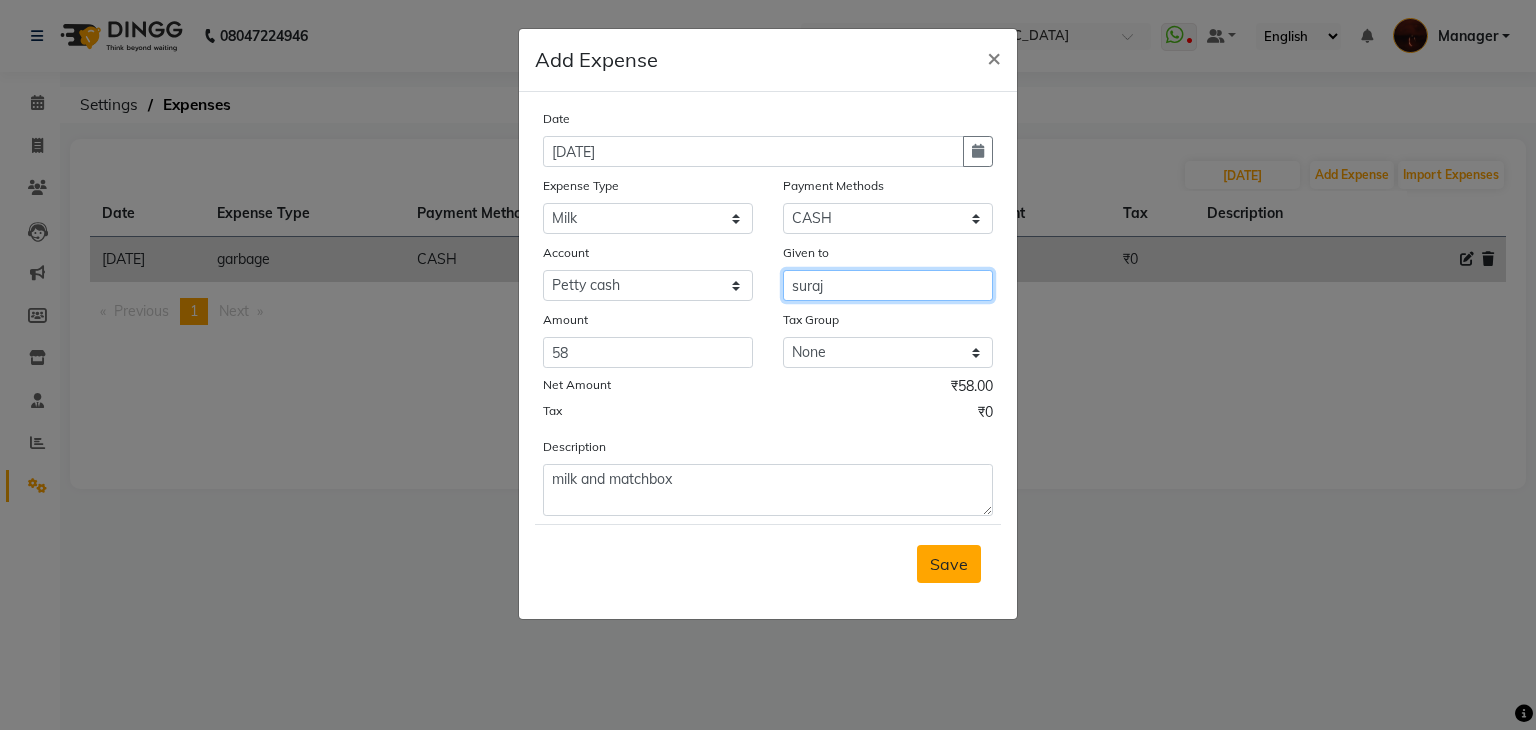 type on "suraj" 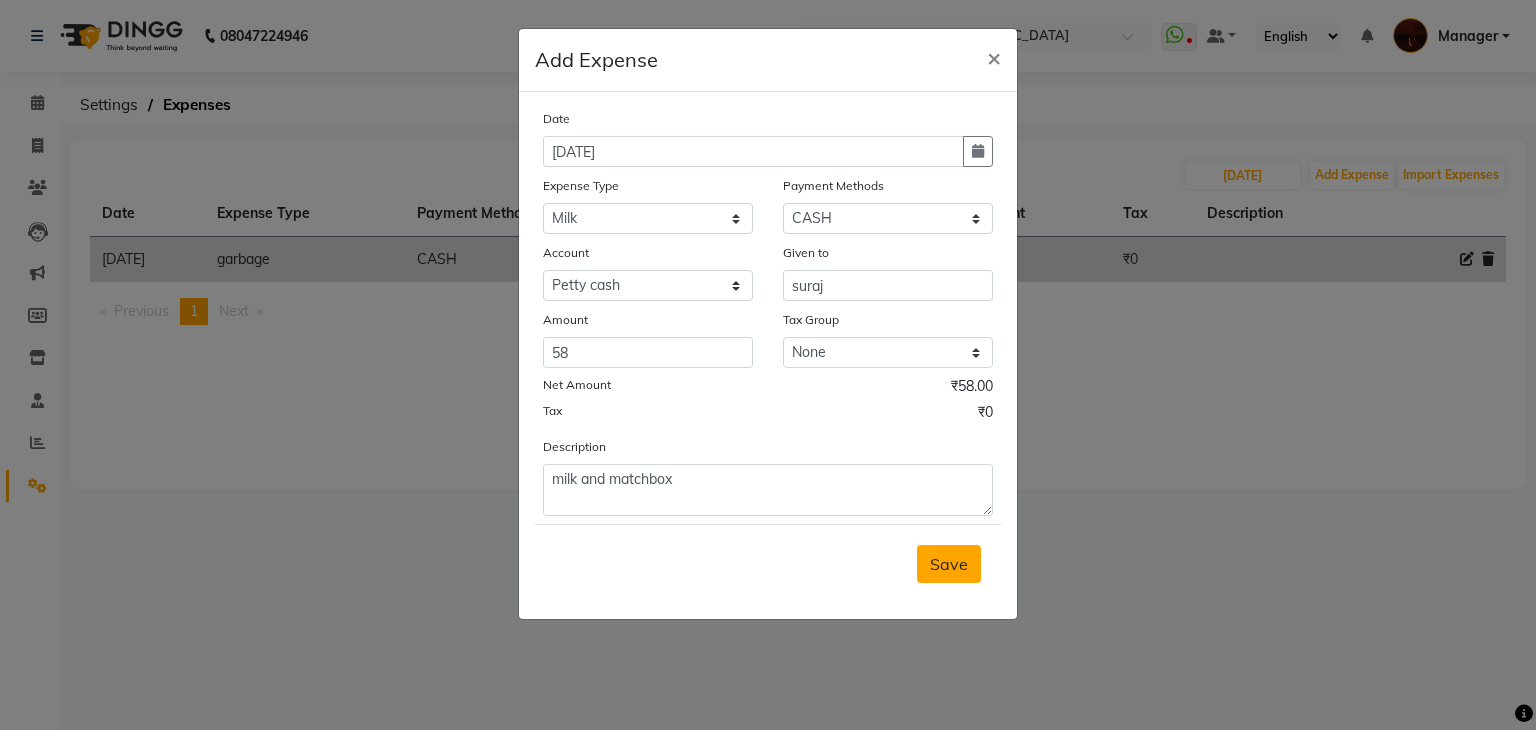 click on "Save" at bounding box center (949, 564) 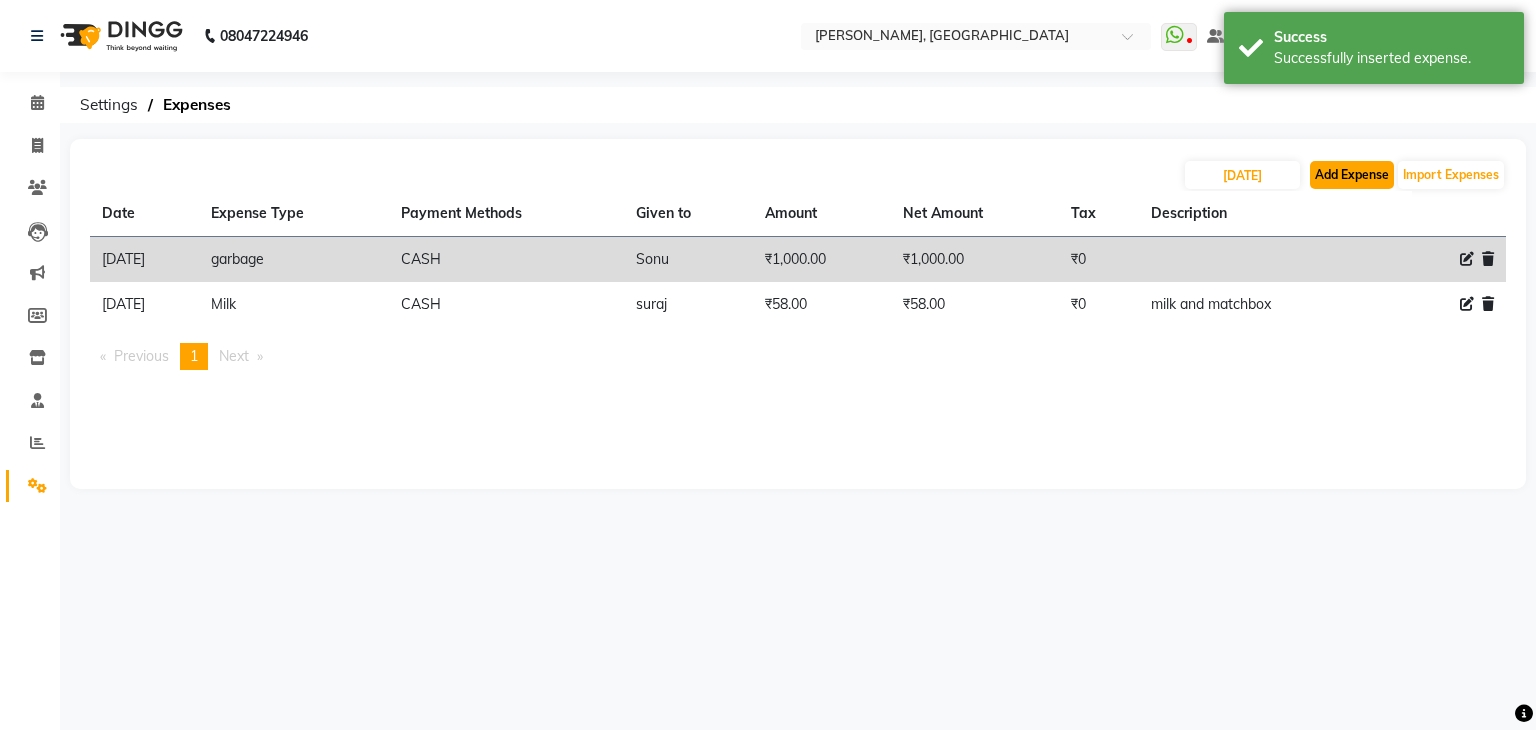click on "Add Expense" 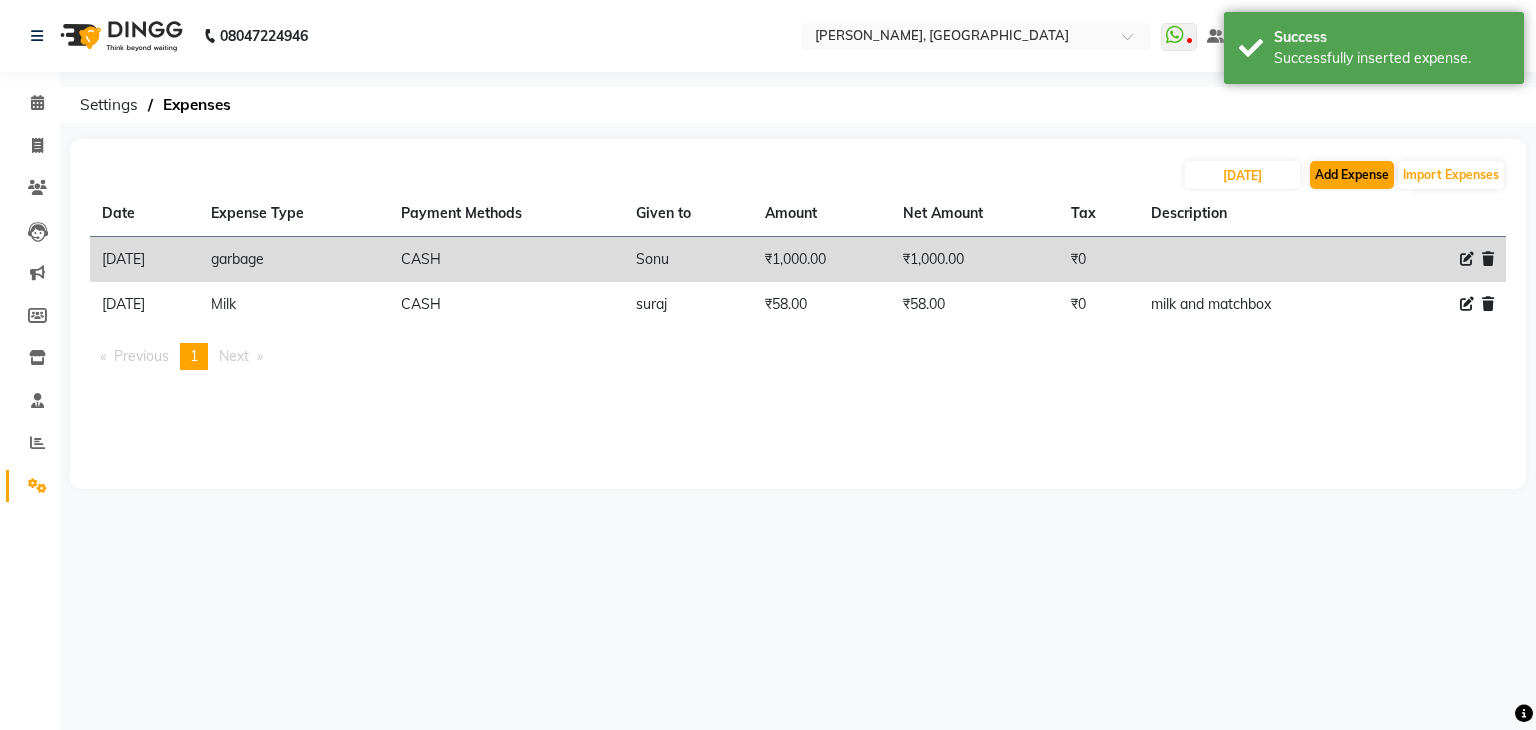 select on "1" 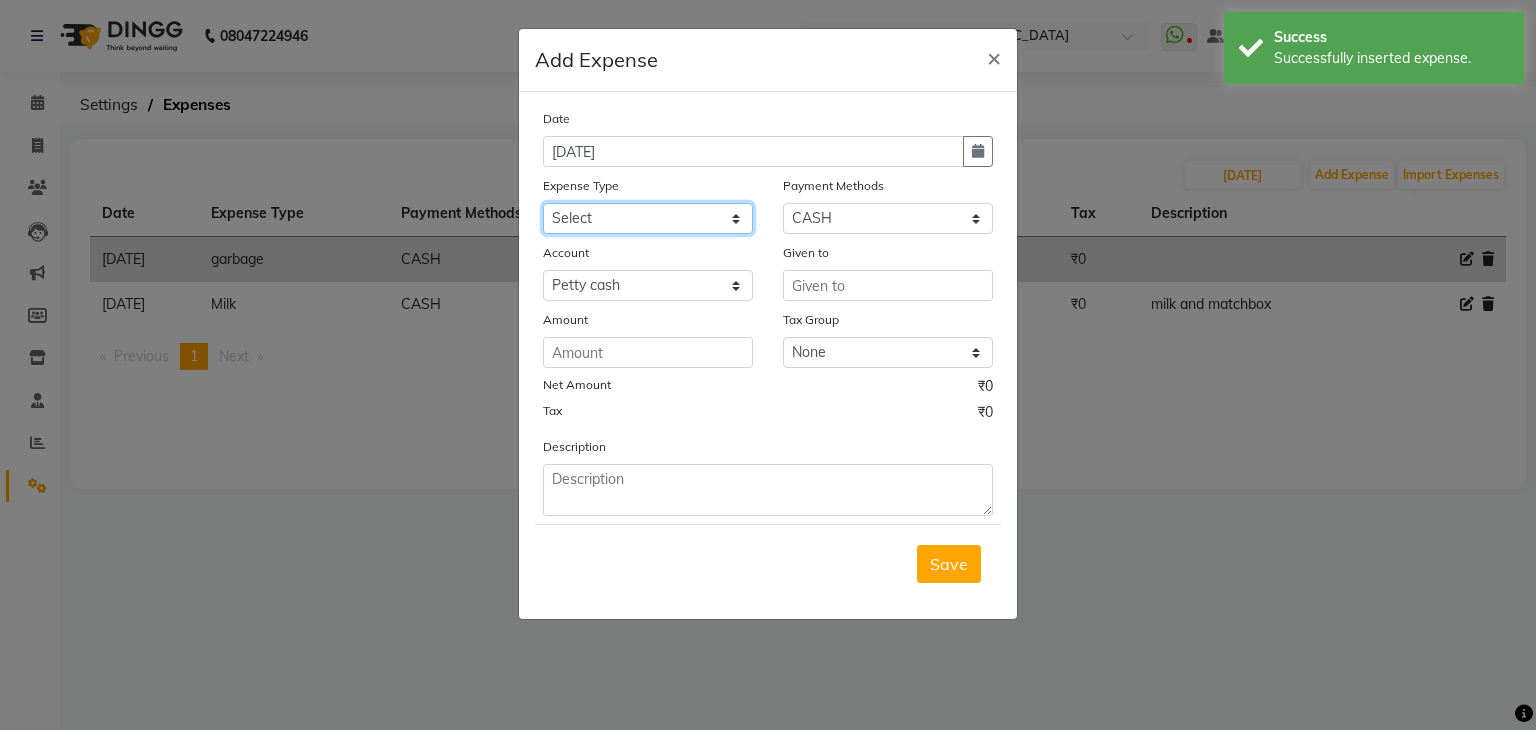 click on "Select acetone Advance Salary bank deposite BBMP Beauty products Bed charges BIRTHDAY CAKE Bonus Carpenter CASH EXPENSE VOUCHER Cash handover Client Refreshment coconut water for clients COFFEE coffee powder Commission Conveyance Cotton Courier decoration Diesel for generator Donation Drinking Water Electricity Eyelashes return Face mask floor cleaner flowers daily garbage generator diesel green tea GST handover HANDWASH House Keeping Material House keeping Salary Incentive Internet Bill juice LAUNDRY Maintainance Marketing Medical Membership Milk Milk miscelleneous Naturals salon NEWSPAPER O T Other Pantry PETROL Phone Bill Plants plumber pooja items Porter priest Product Purchase product return Product sale puja items RAPIDO Refund Rent Shop Rent Staff Accommodation Royalty Salary Staff cab charges Staff dinner Staff Flight Ticket Staff  Hiring from another Branch Staff Snacks Stationary sugar sweets TEAM DINNER TIPS Tissue Transgender Utilities Water Bottle Water cane week of salary Wi Fi Payment" 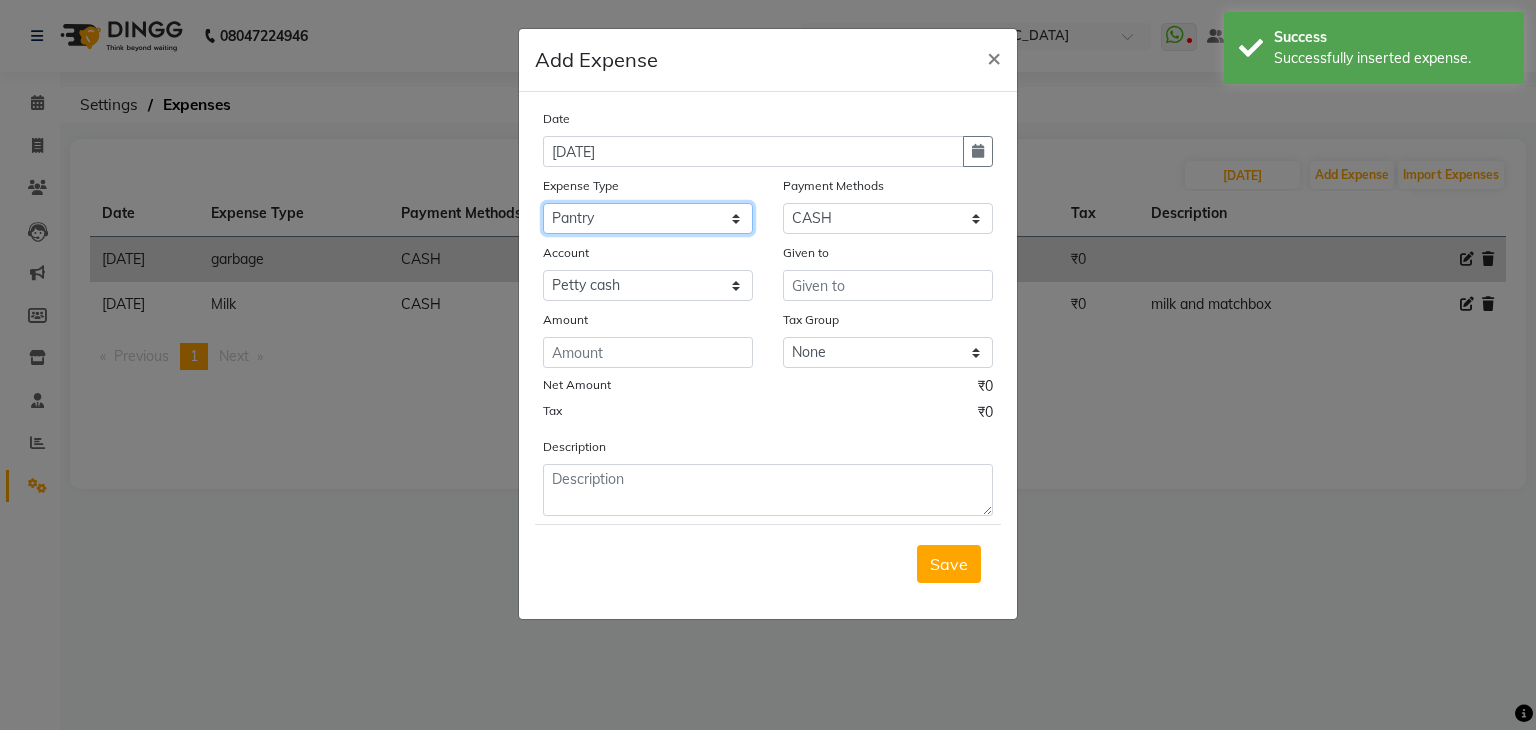 click on "Select acetone Advance Salary bank deposite BBMP Beauty products Bed charges BIRTHDAY CAKE Bonus Carpenter CASH EXPENSE VOUCHER Cash handover Client Refreshment coconut water for clients COFFEE coffee powder Commission Conveyance Cotton Courier decoration Diesel for generator Donation Drinking Water Electricity Eyelashes return Face mask floor cleaner flowers daily garbage generator diesel green tea GST handover HANDWASH House Keeping Material House keeping Salary Incentive Internet Bill juice LAUNDRY Maintainance Marketing Medical Membership Milk Milk miscelleneous Naturals salon NEWSPAPER O T Other Pantry PETROL Phone Bill Plants plumber pooja items Porter priest Product Purchase product return Product sale puja items RAPIDO Refund Rent Shop Rent Staff Accommodation Royalty Salary Staff cab charges Staff dinner Staff Flight Ticket Staff  Hiring from another Branch Staff Snacks Stationary sugar sweets TEAM DINNER TIPS Tissue Transgender Utilities Water Bottle Water cane week of salary Wi Fi Payment" 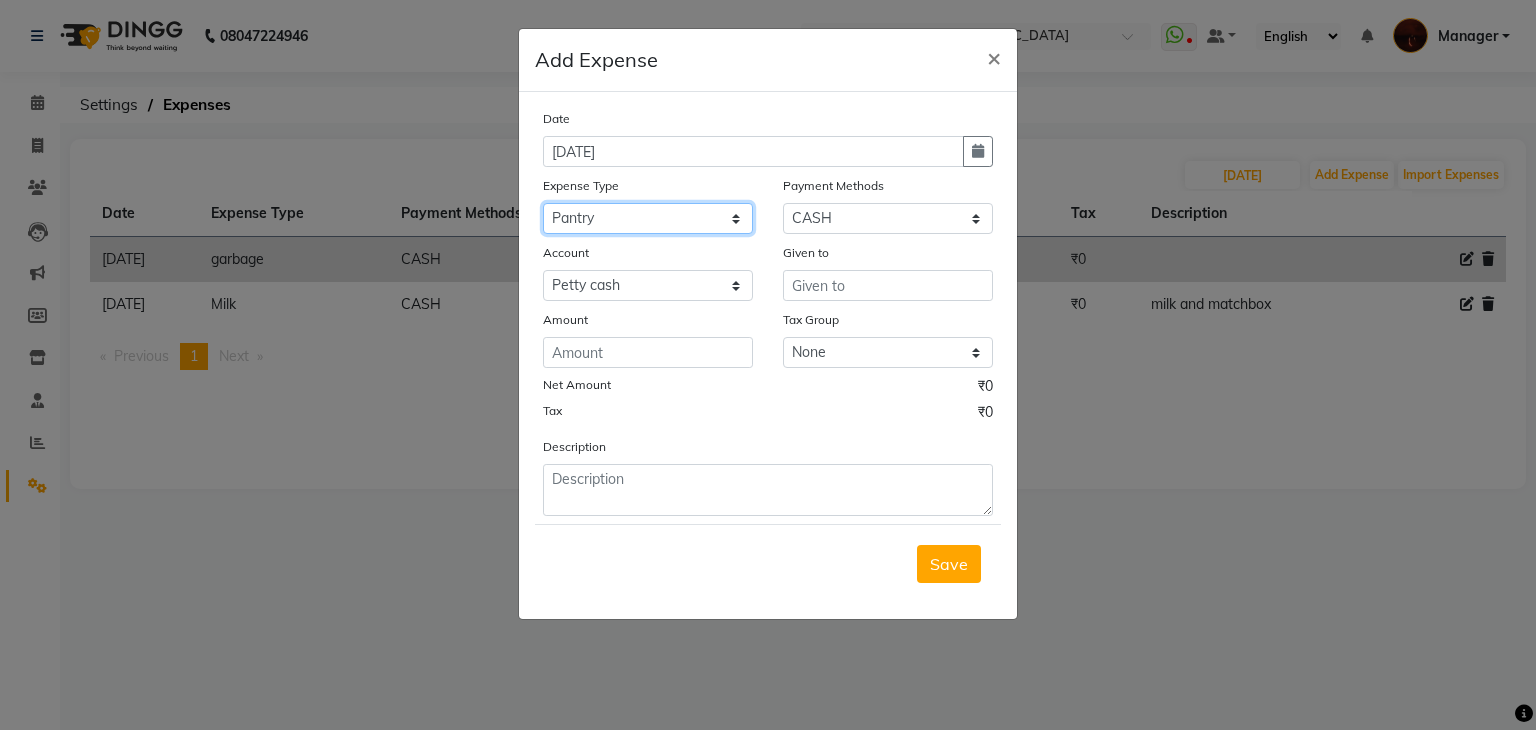 select on "16804" 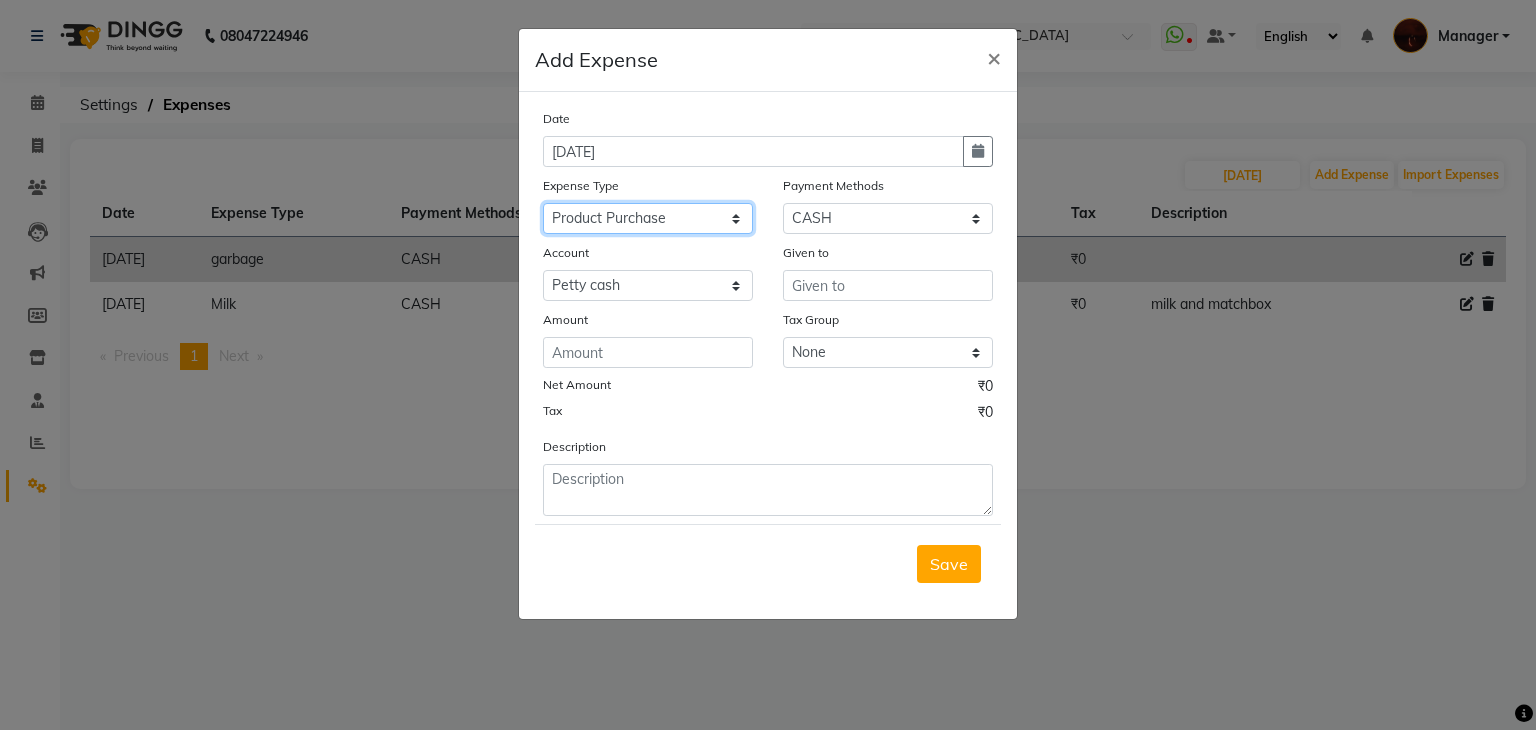 click on "Select acetone Advance Salary bank deposite BBMP Beauty products Bed charges BIRTHDAY CAKE Bonus Carpenter CASH EXPENSE VOUCHER Cash handover Client Refreshment coconut water for clients COFFEE coffee powder Commission Conveyance Cotton Courier decoration Diesel for generator Donation Drinking Water Electricity Eyelashes return Face mask floor cleaner flowers daily garbage generator diesel green tea GST handover HANDWASH House Keeping Material House keeping Salary Incentive Internet Bill juice LAUNDRY Maintainance Marketing Medical Membership Milk Milk miscelleneous Naturals salon NEWSPAPER O T Other Pantry PETROL Phone Bill Plants plumber pooja items Porter priest Product Purchase product return Product sale puja items RAPIDO Refund Rent Shop Rent Staff Accommodation Royalty Salary Staff cab charges Staff dinner Staff Flight Ticket Staff  Hiring from another Branch Staff Snacks Stationary sugar sweets TEAM DINNER TIPS Tissue Transgender Utilities Water Bottle Water cane week of salary Wi Fi Payment" 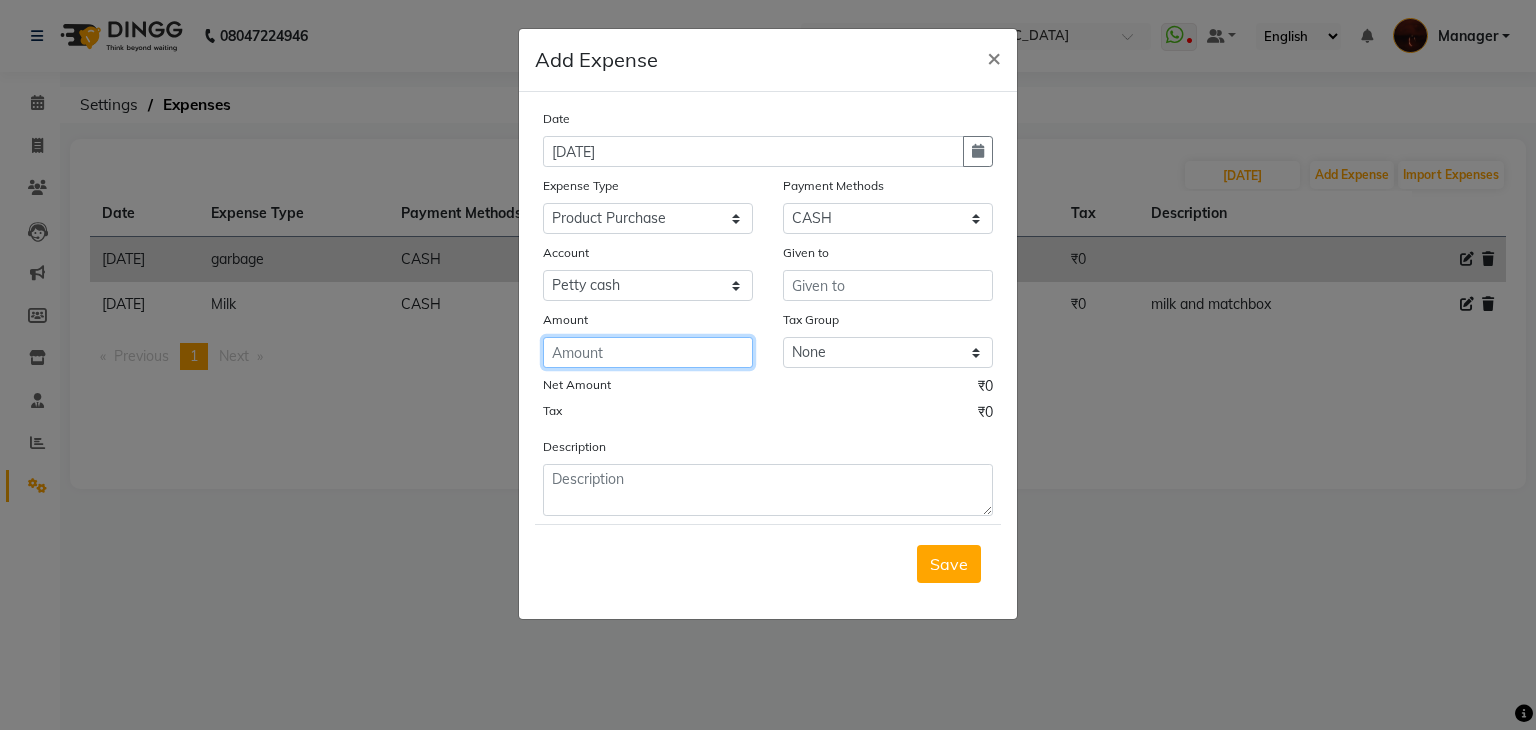 click 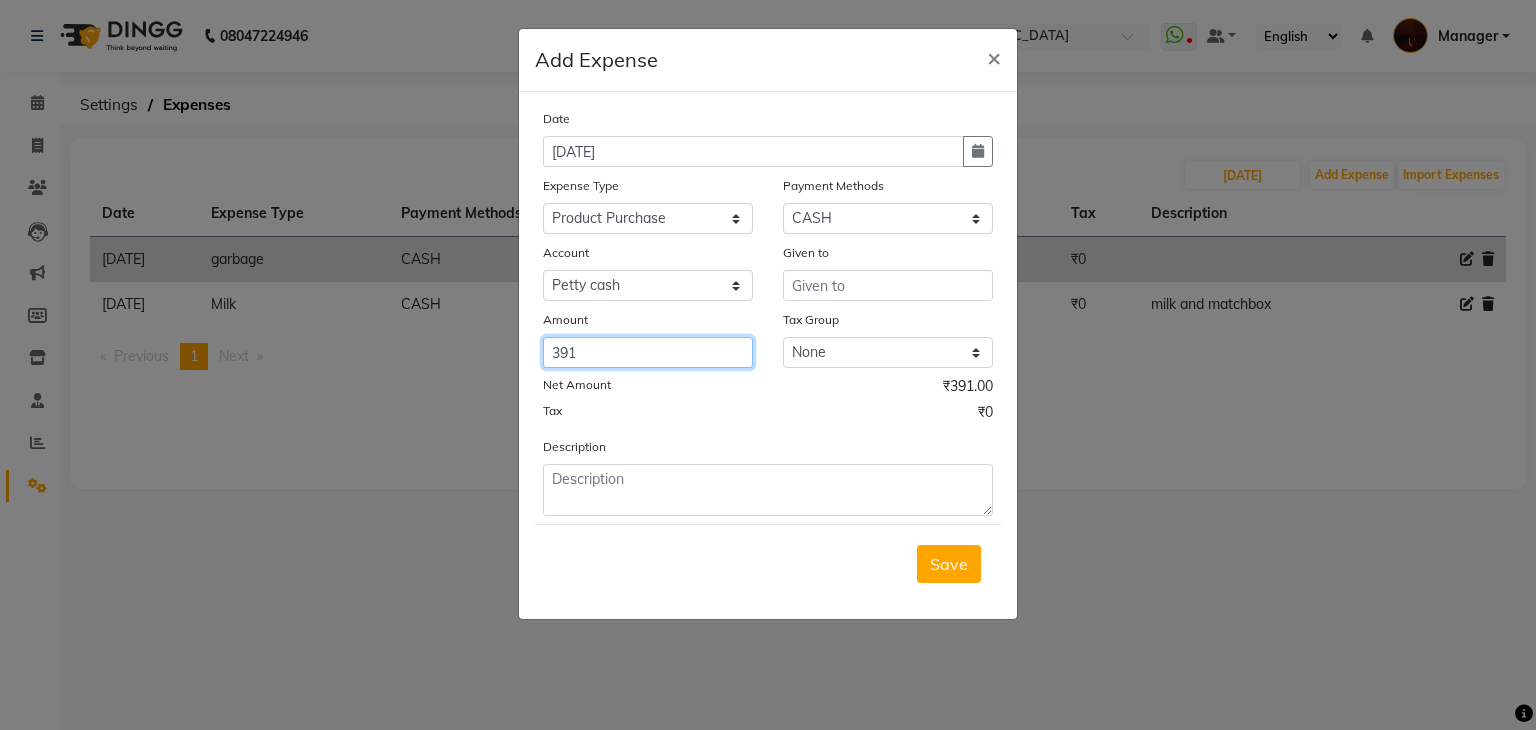 type on "391" 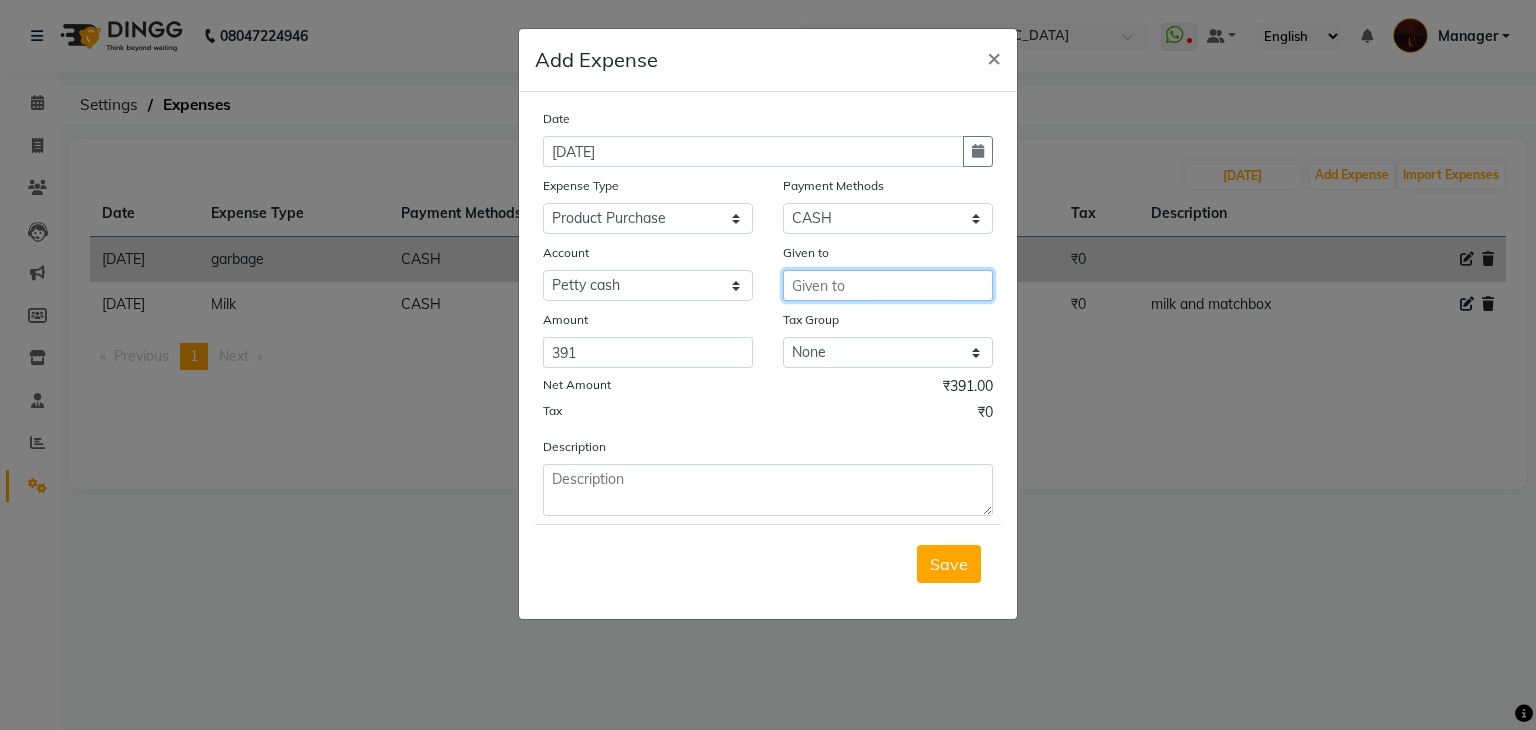 click at bounding box center [888, 285] 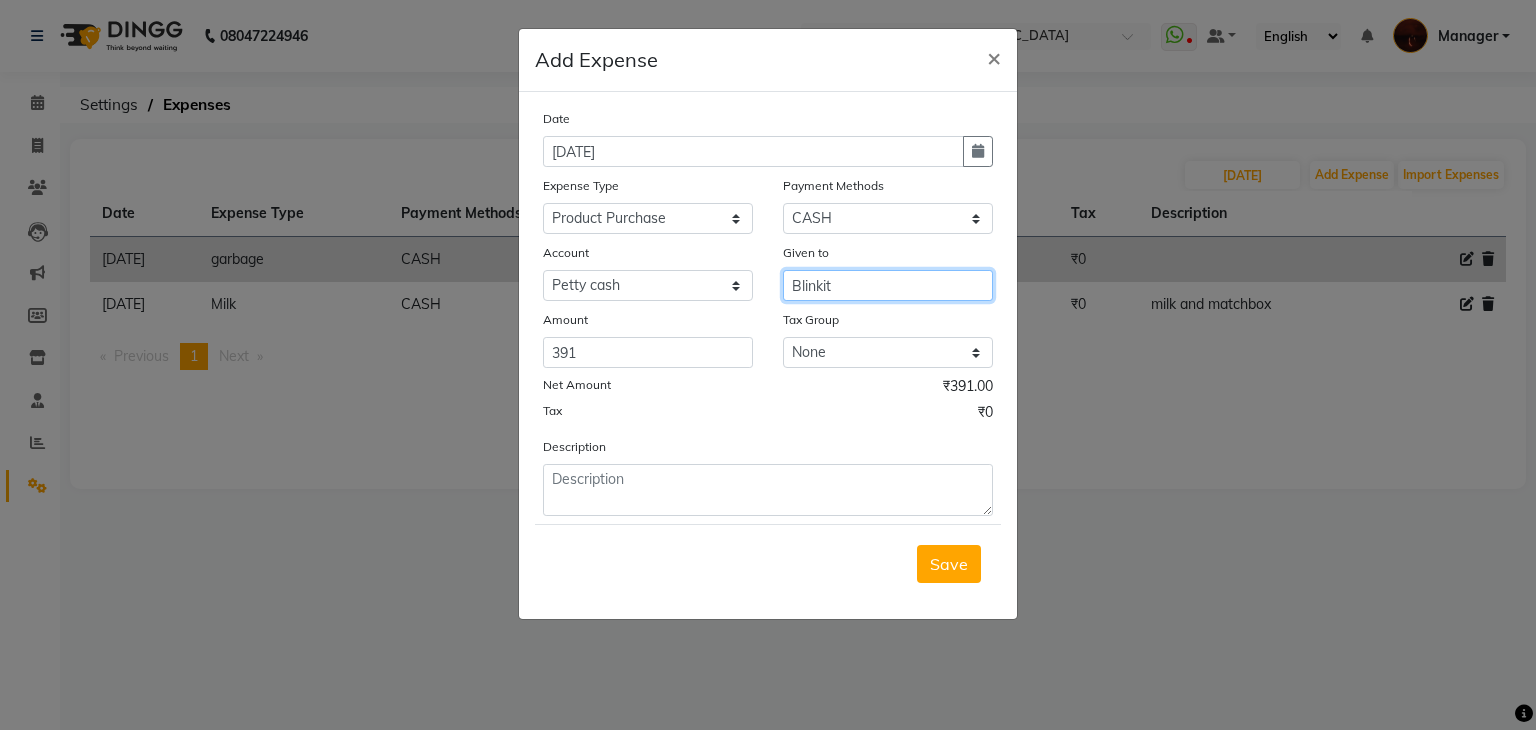 type on "Blinkit" 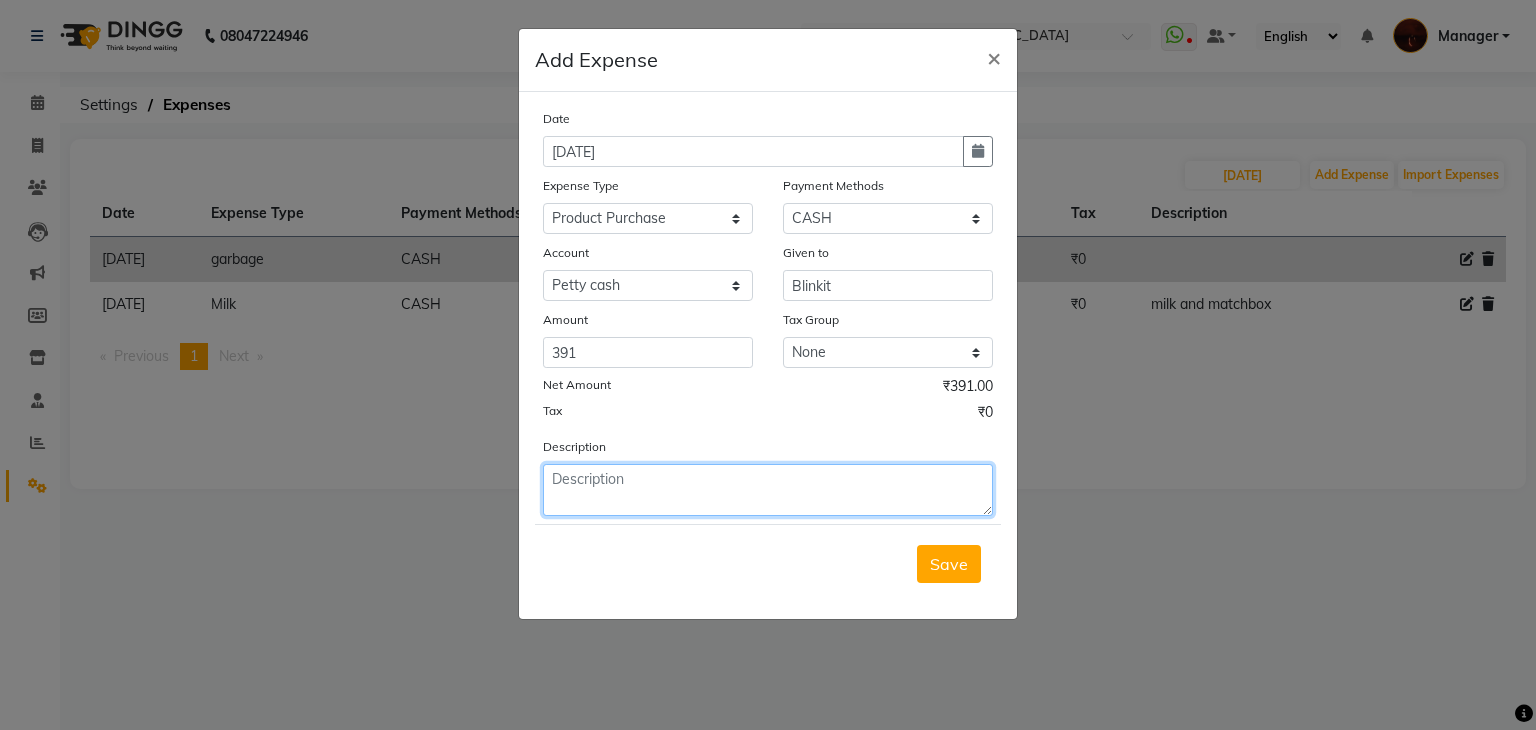 click 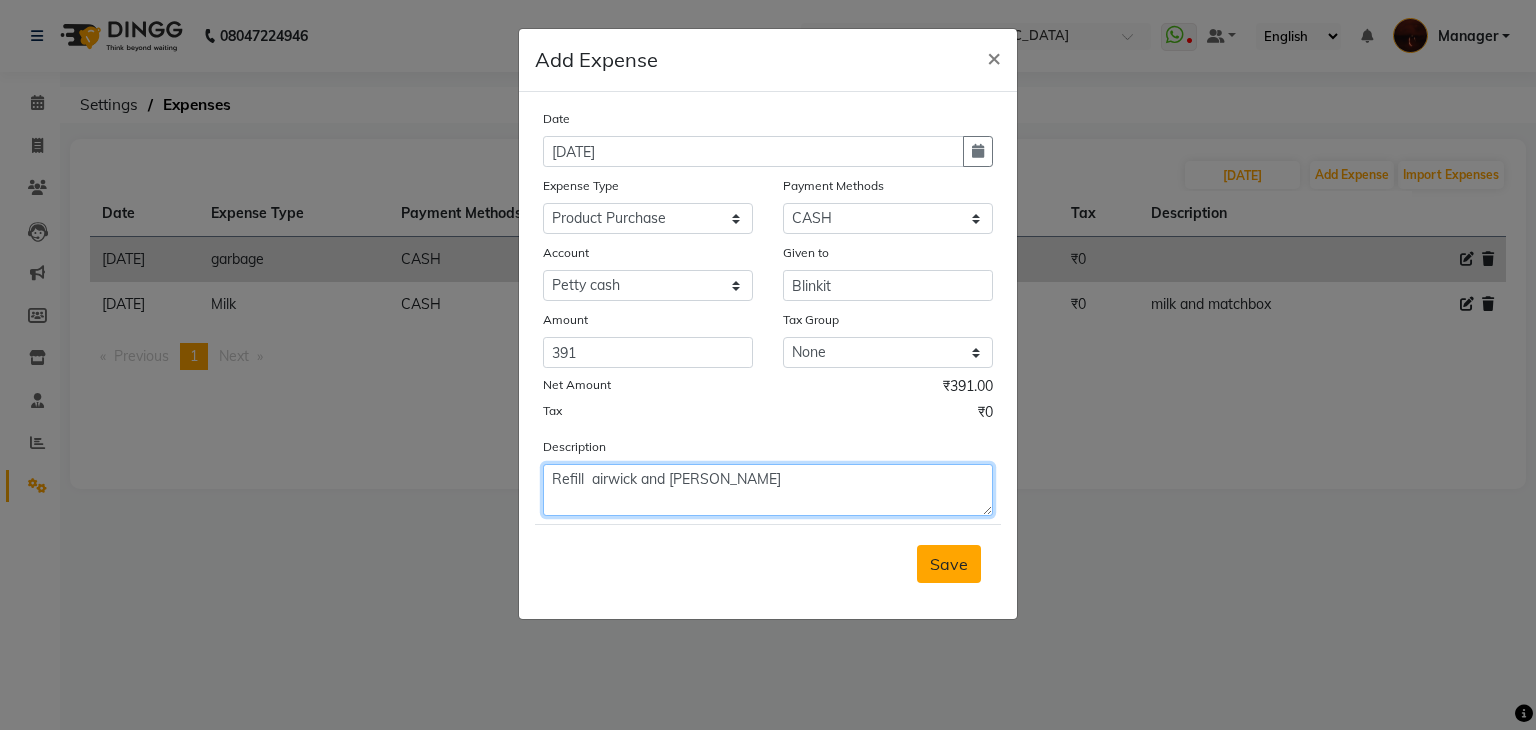 type on "Refill  airwick and odonil freshner" 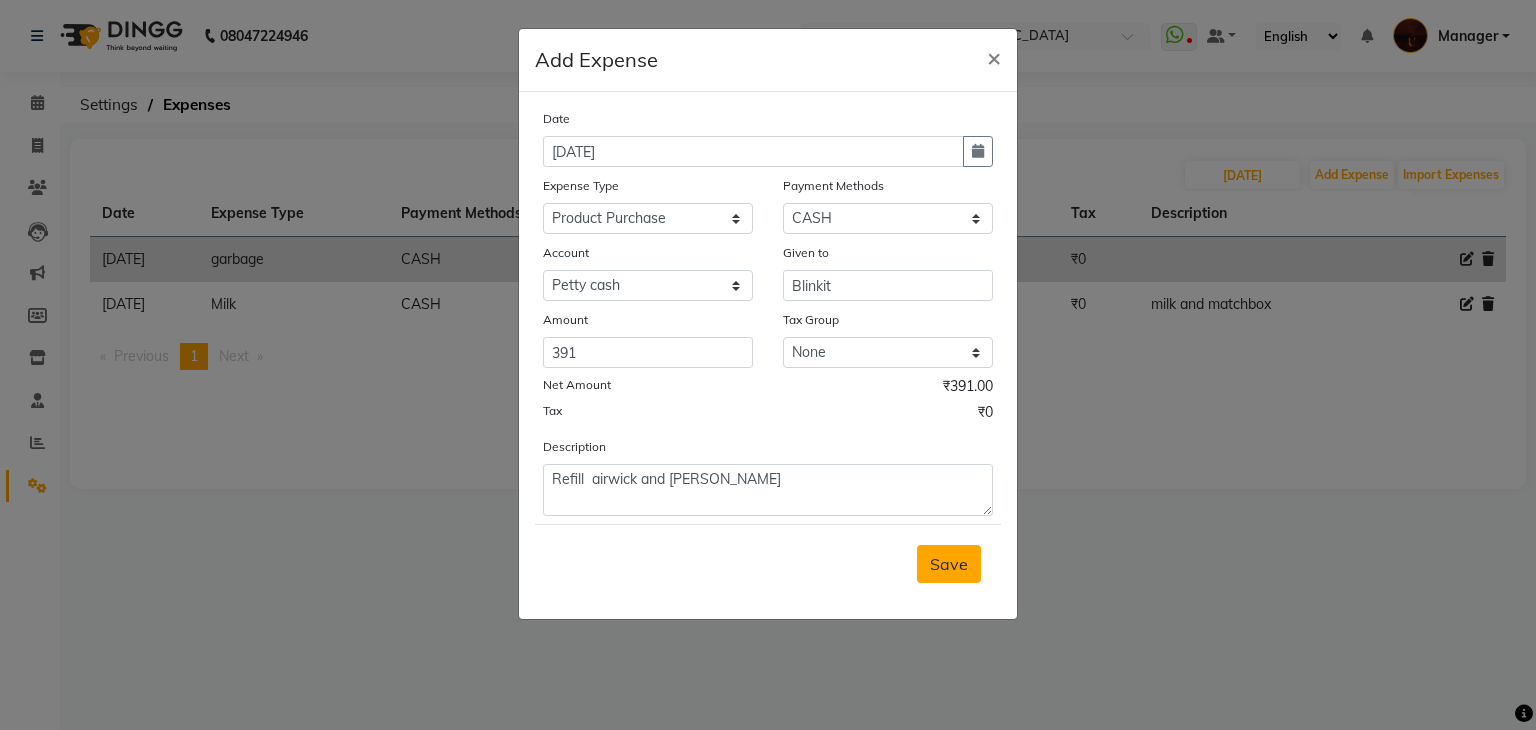 click on "Save" at bounding box center (949, 564) 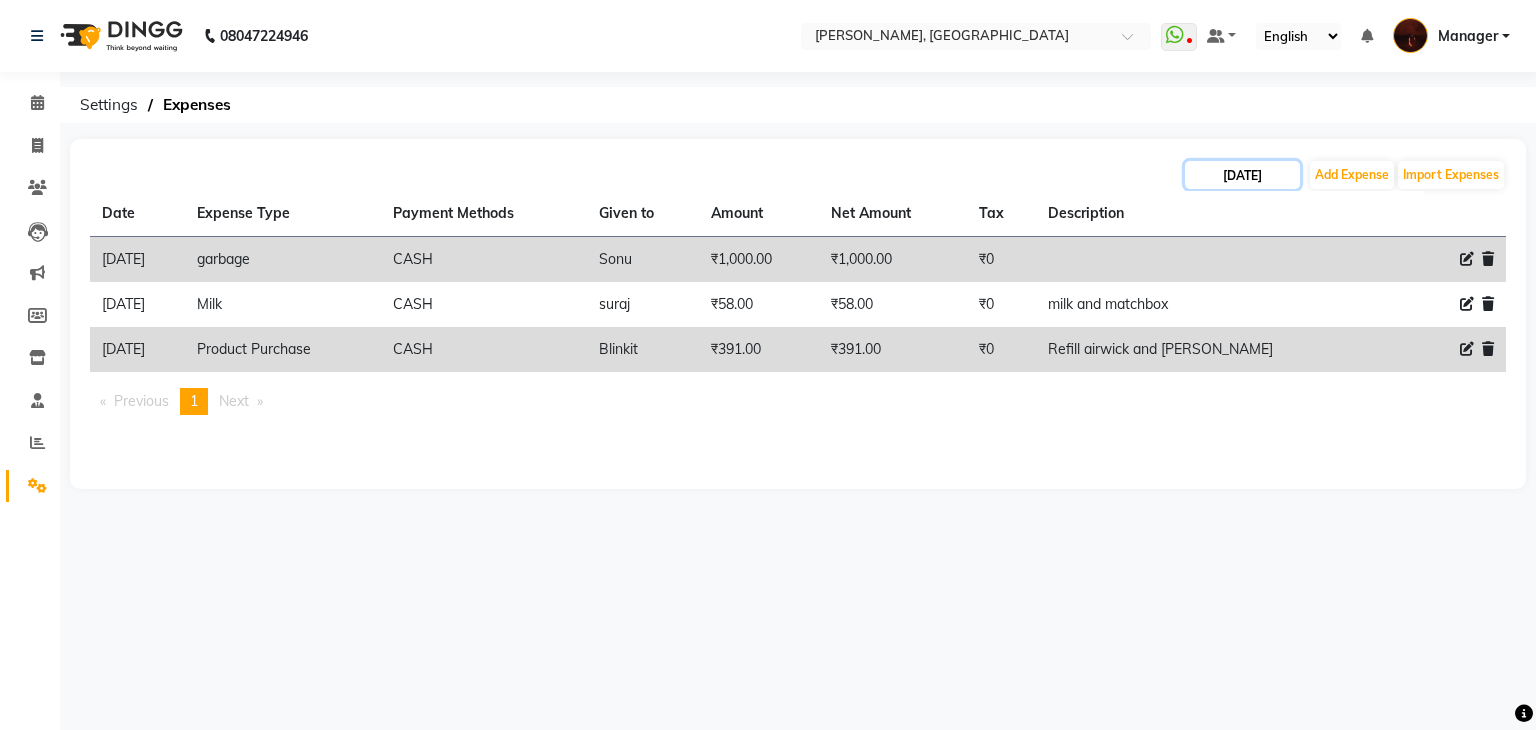 click on "[DATE]" 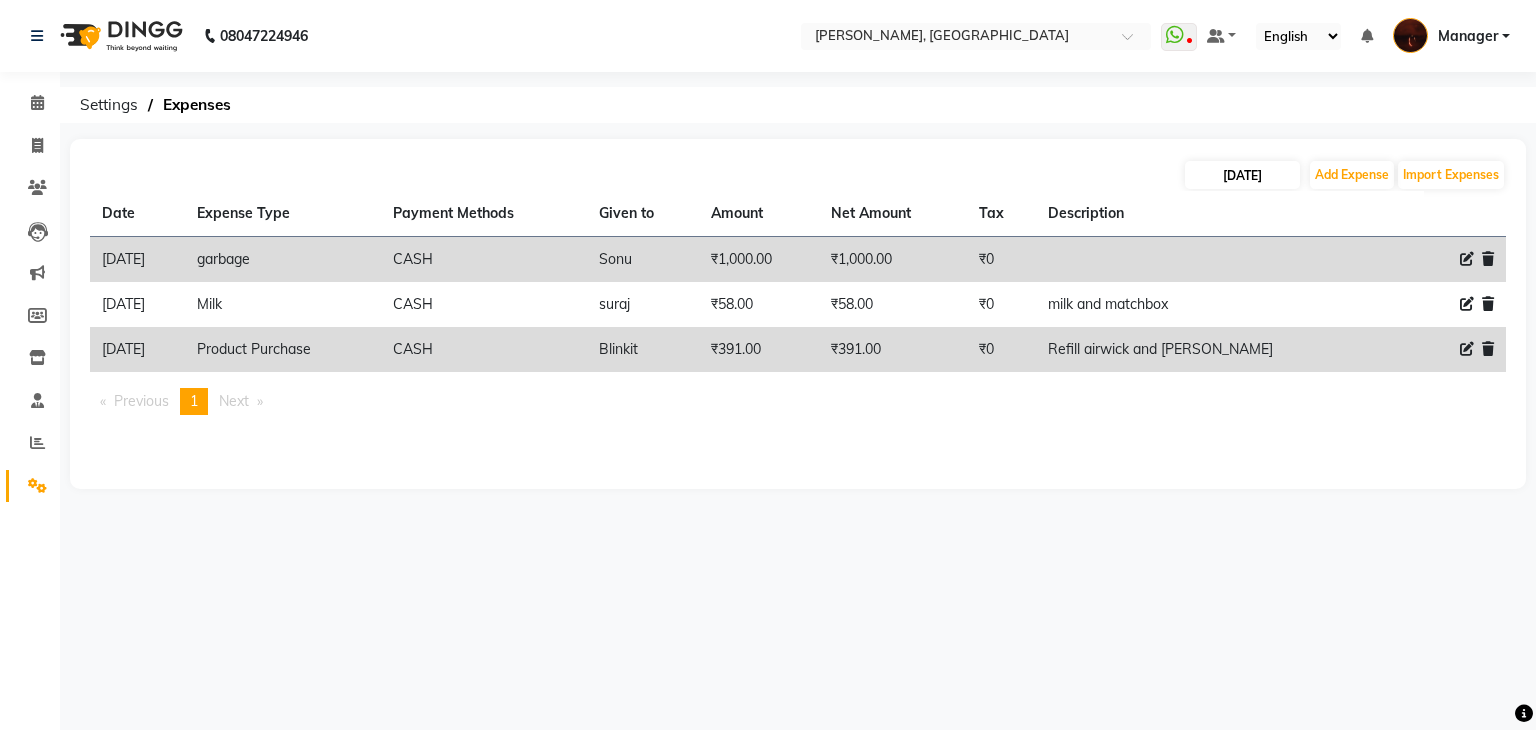 select on "7" 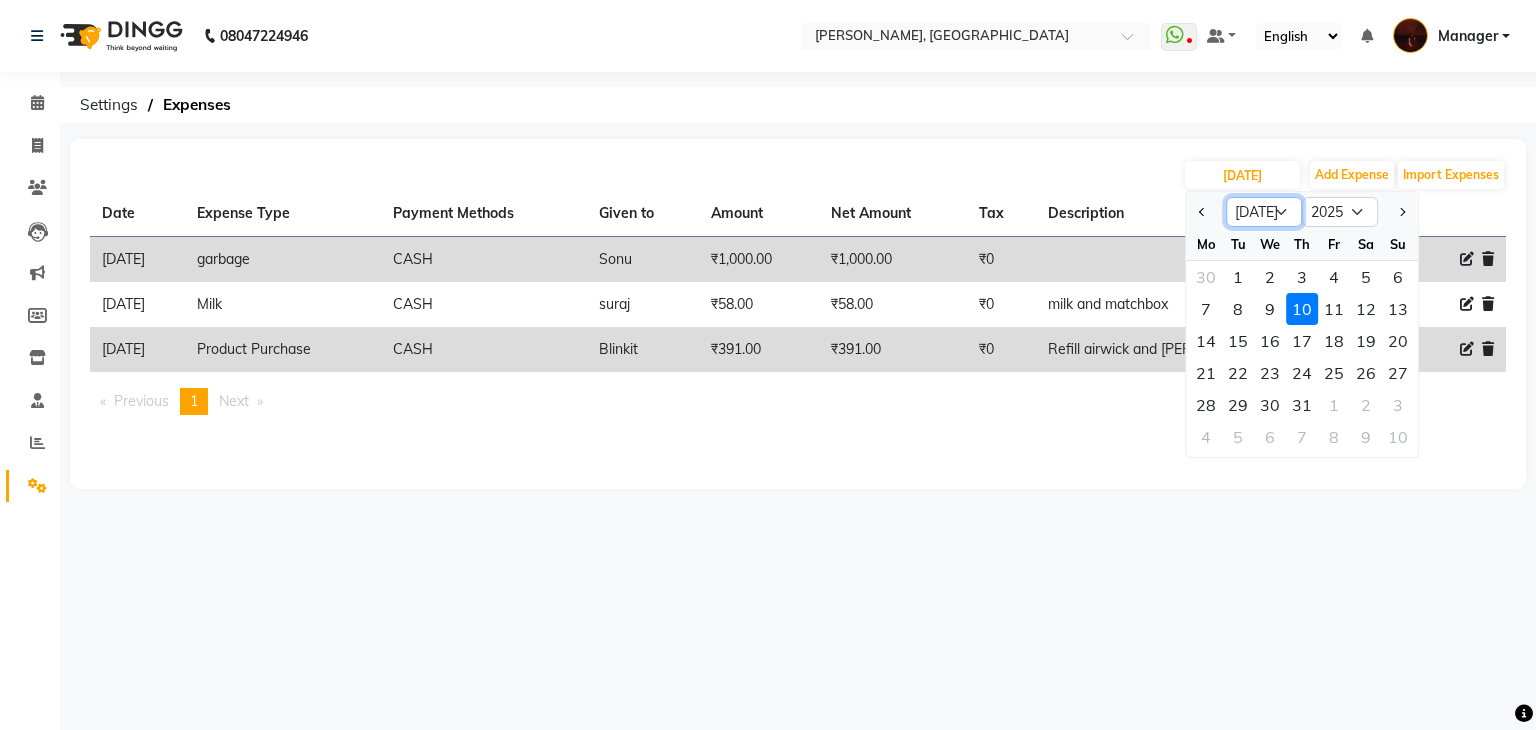 click on "Jan Feb Mar Apr May Jun Jul Aug Sep Oct Nov Dec" 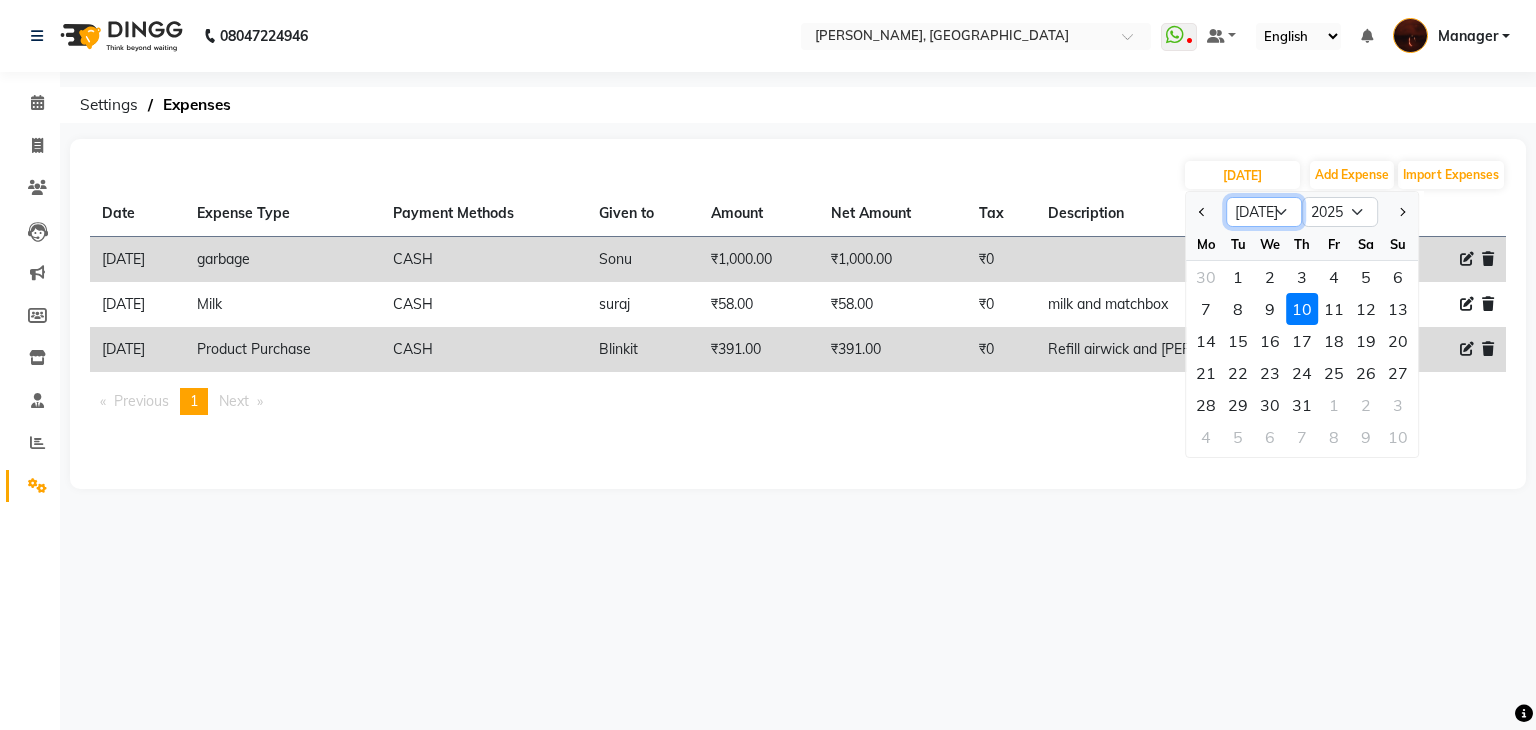 select on "6" 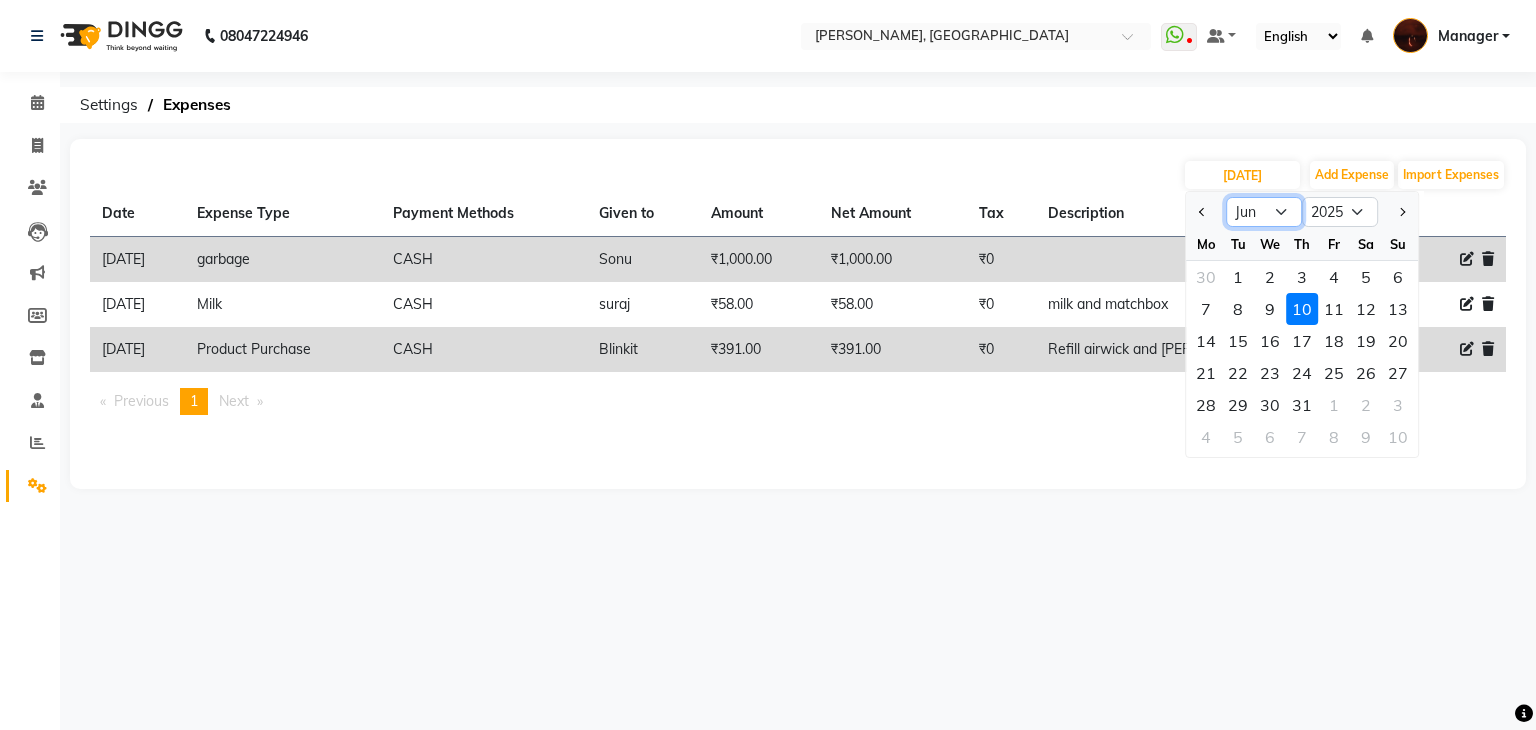 click on "Jan Feb Mar Apr May Jun Jul Aug Sep Oct Nov Dec" 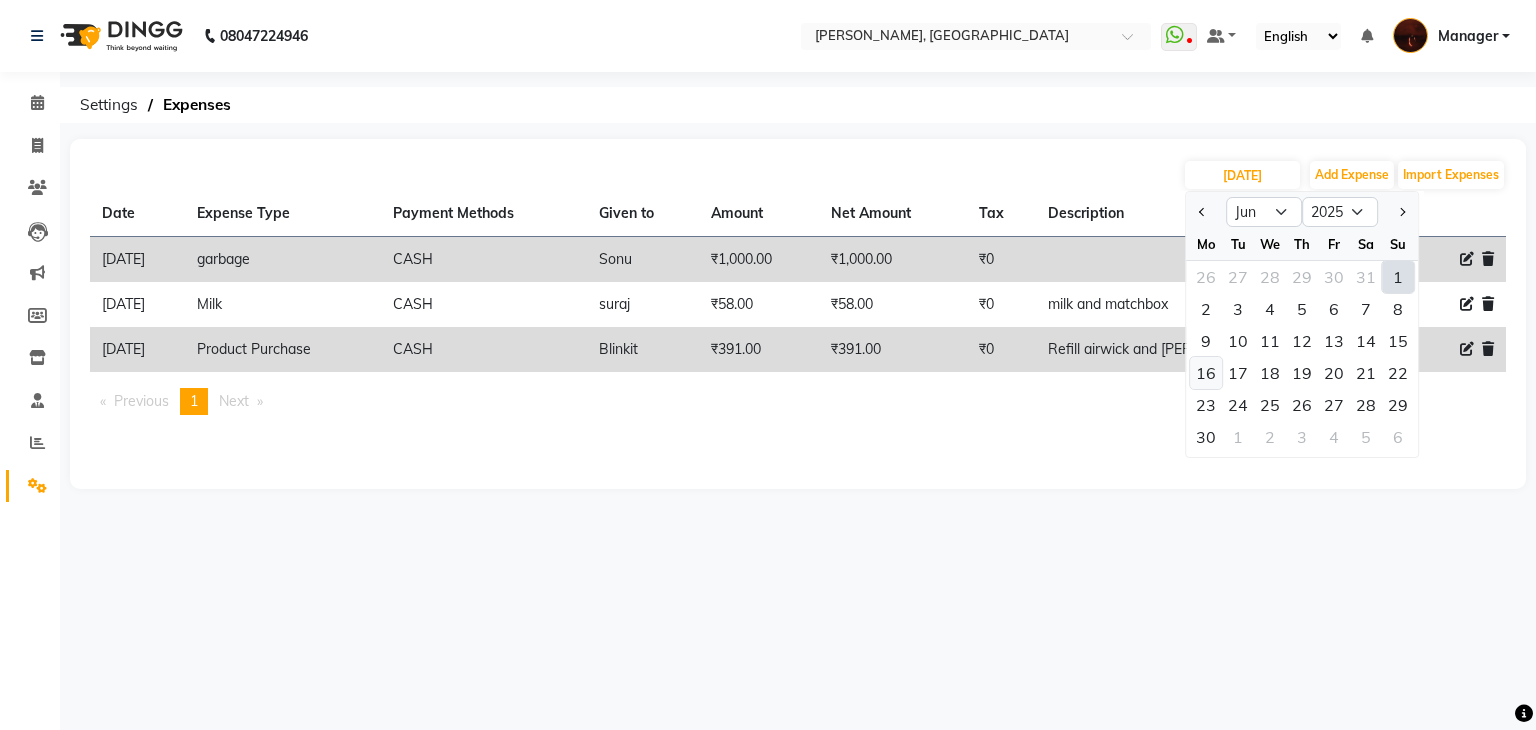 click on "16" 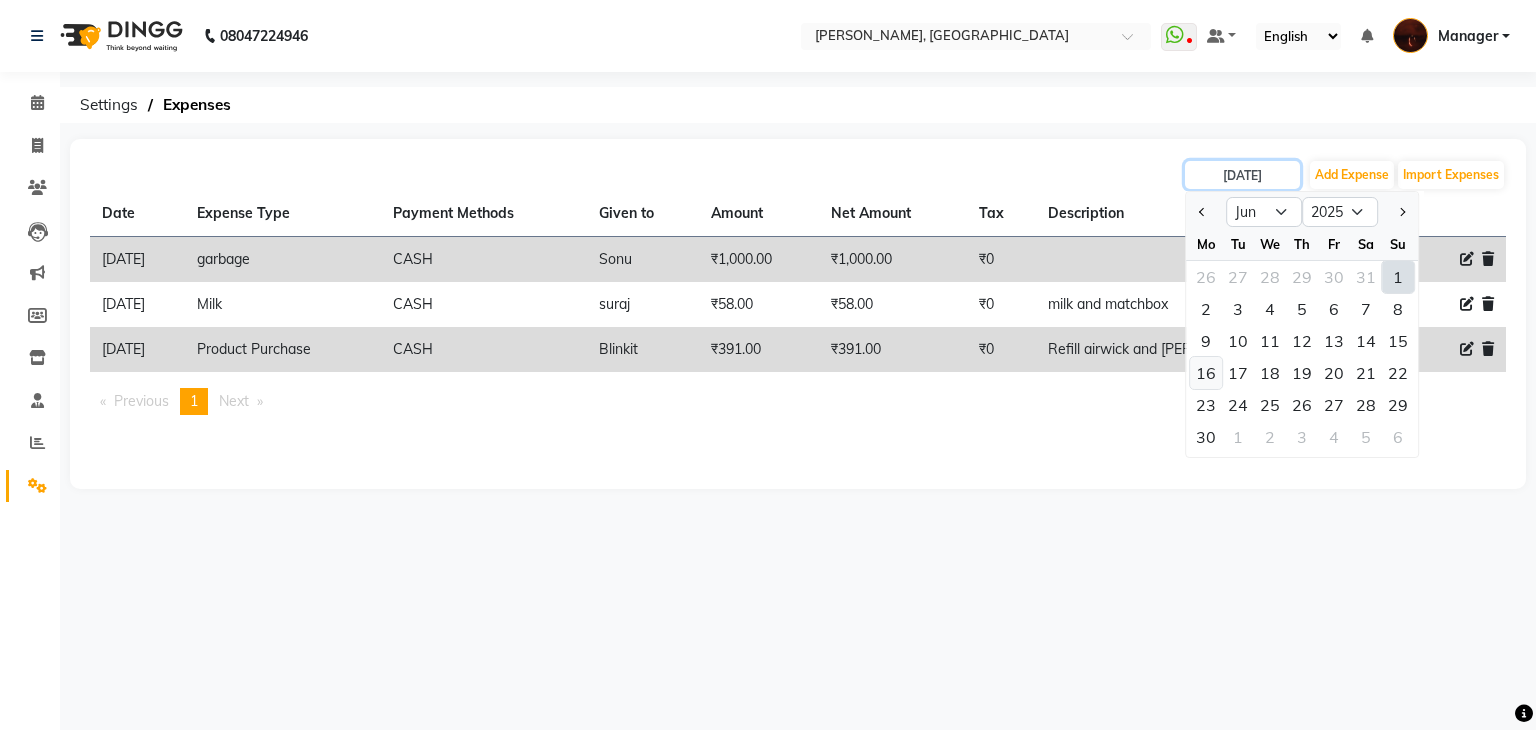 type on "16-06-2025" 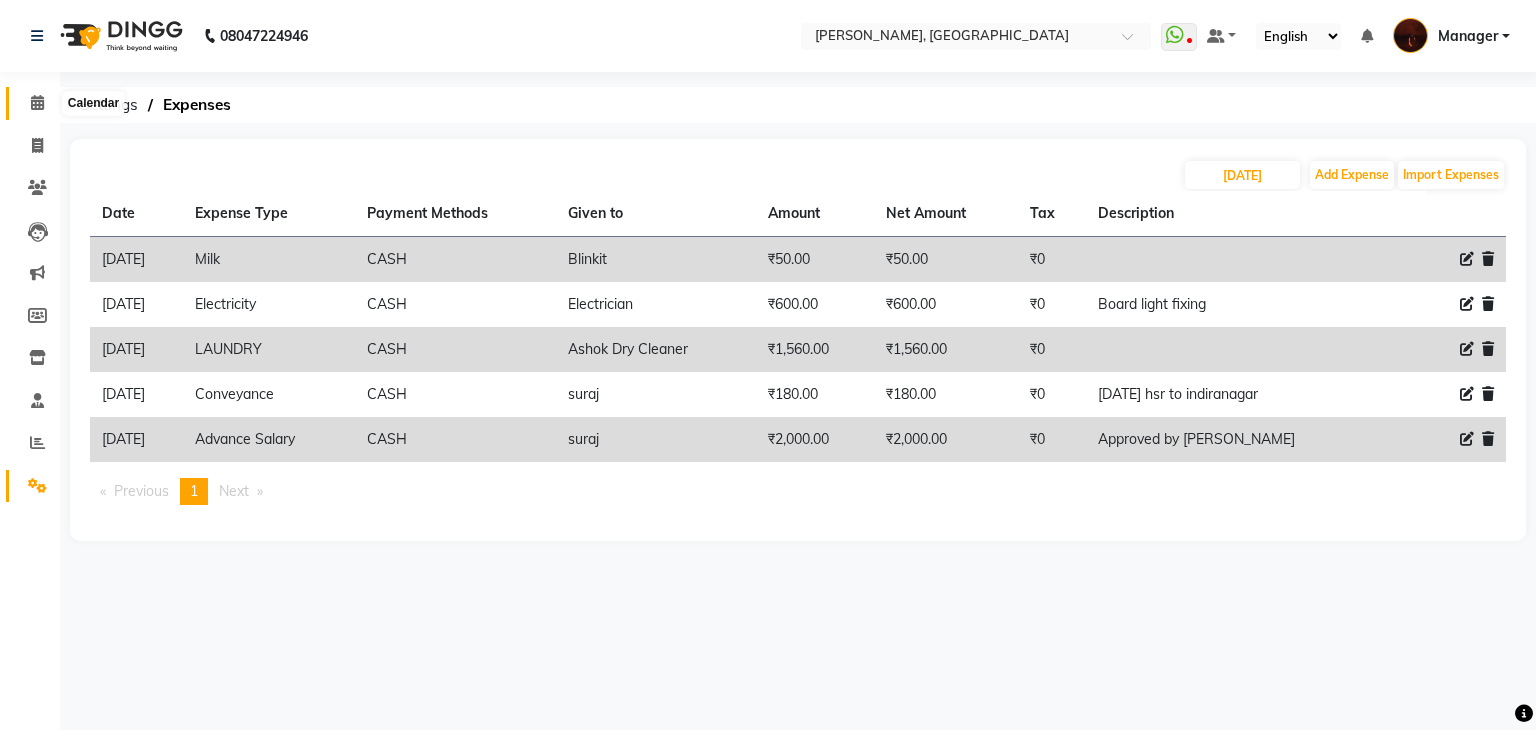 click 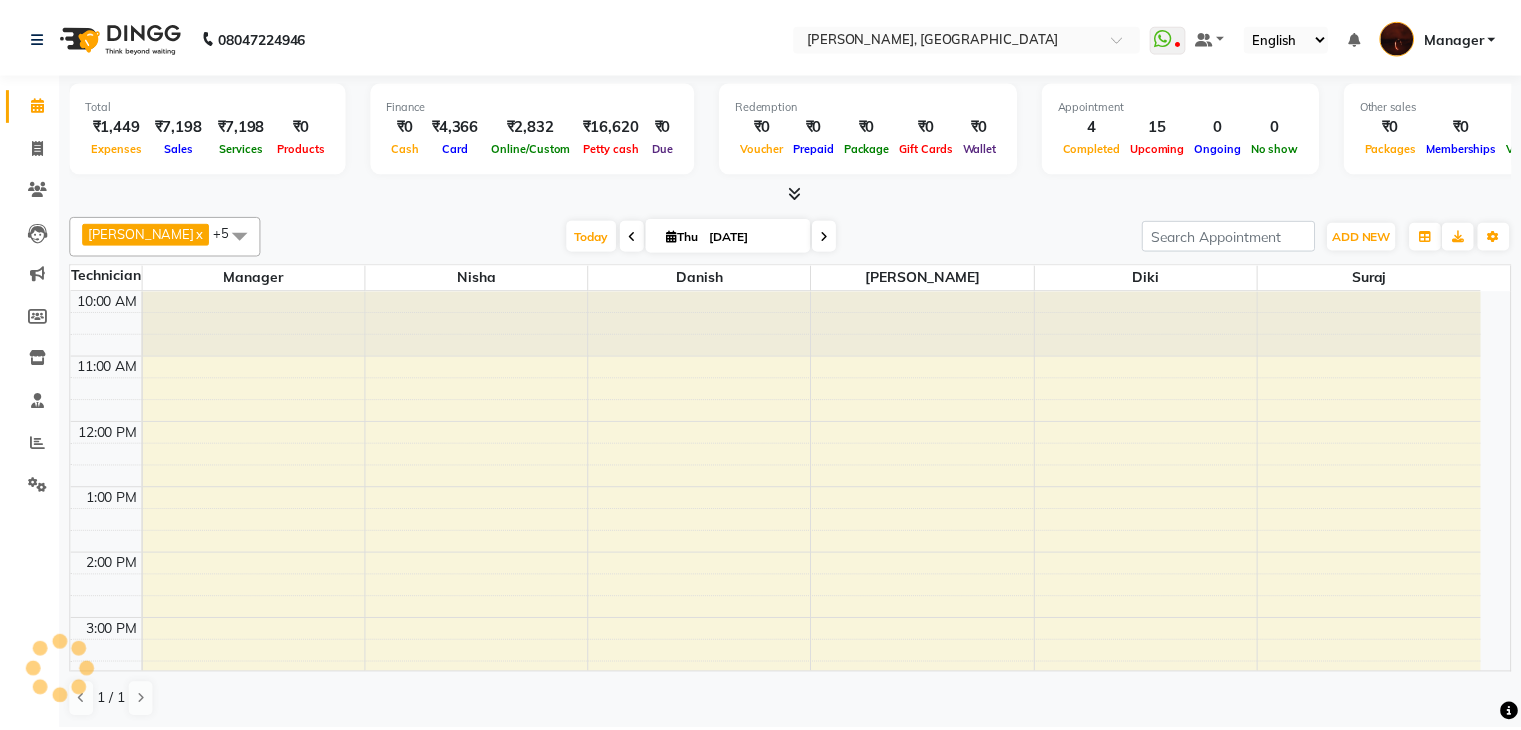 scroll, scrollTop: 0, scrollLeft: 0, axis: both 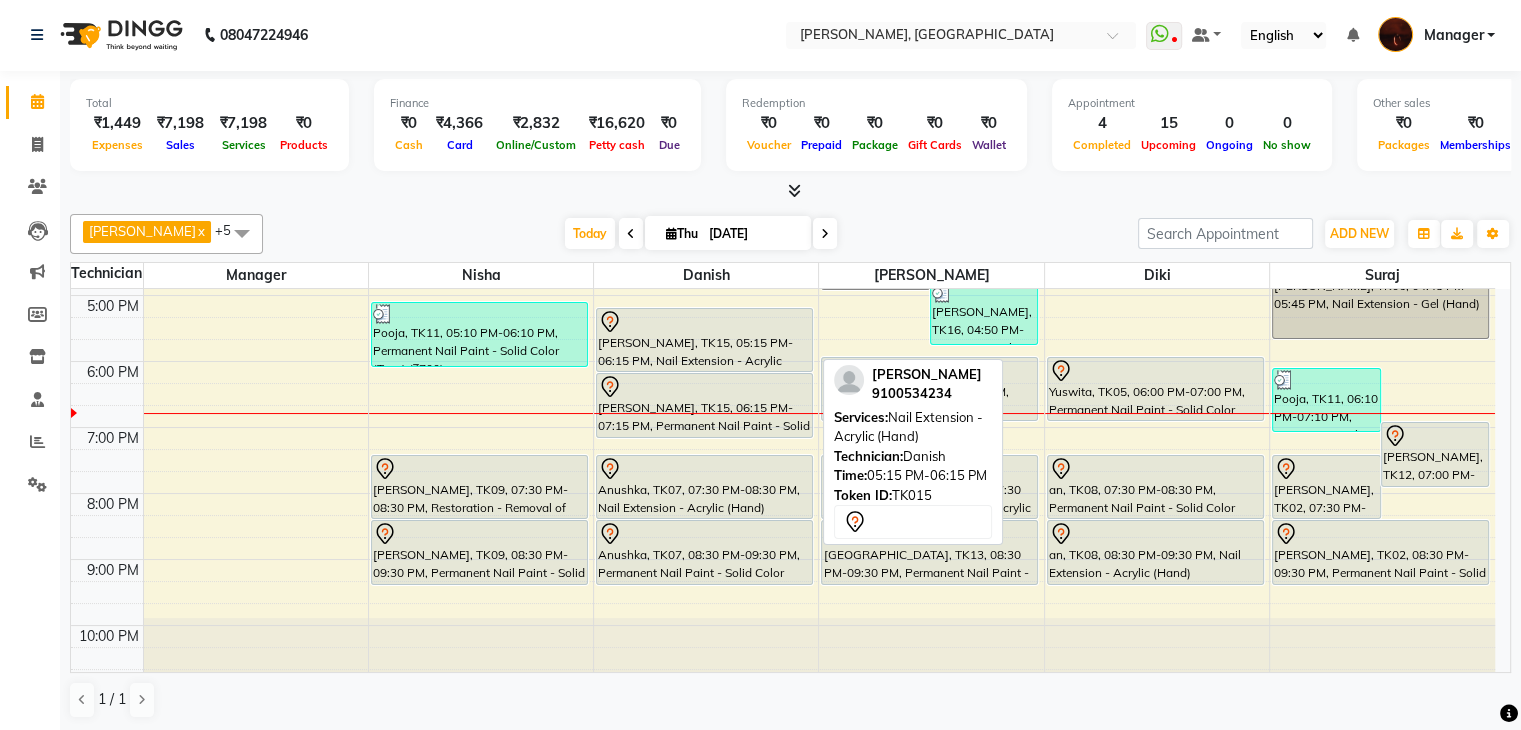 click at bounding box center (704, 322) 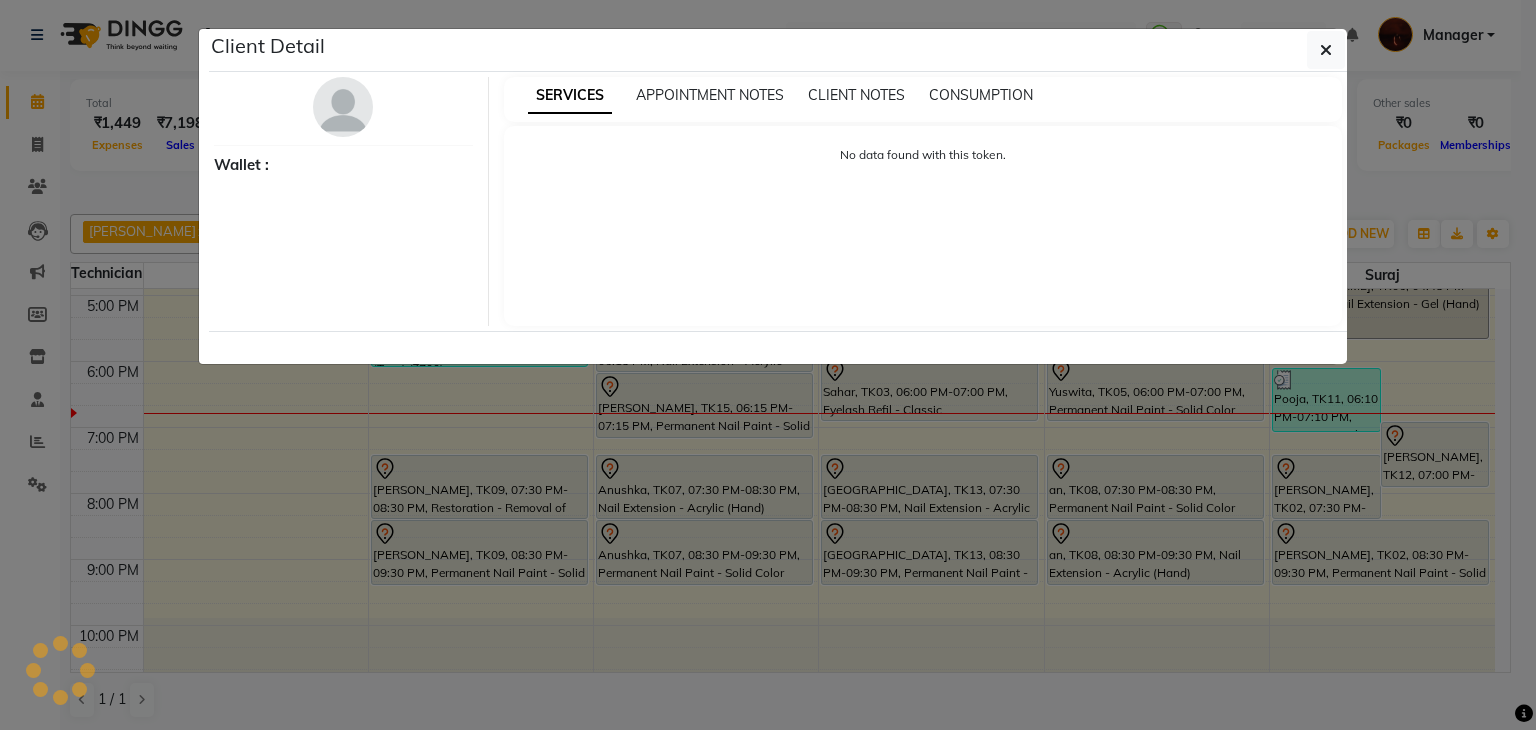 select on "7" 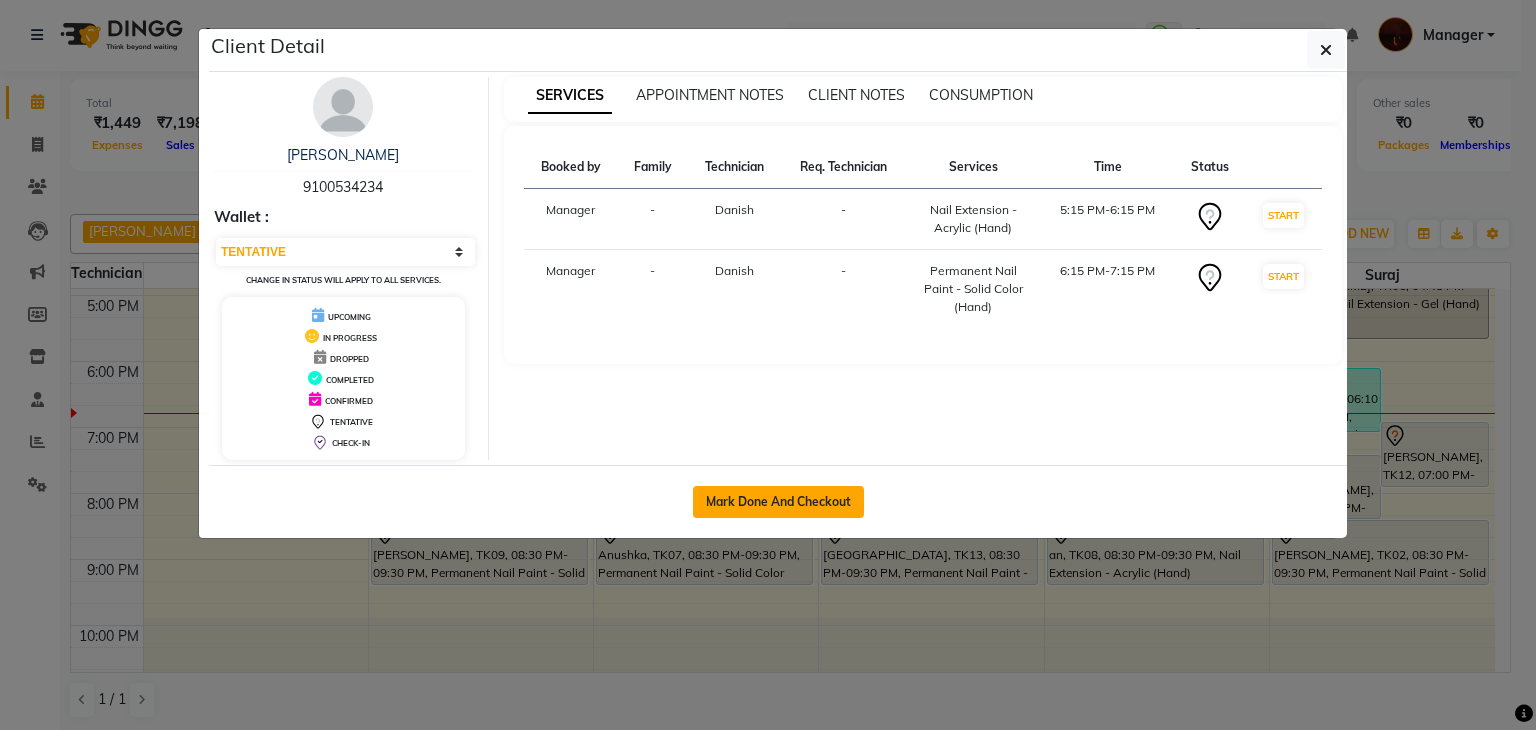 click on "Mark Done And Checkout" 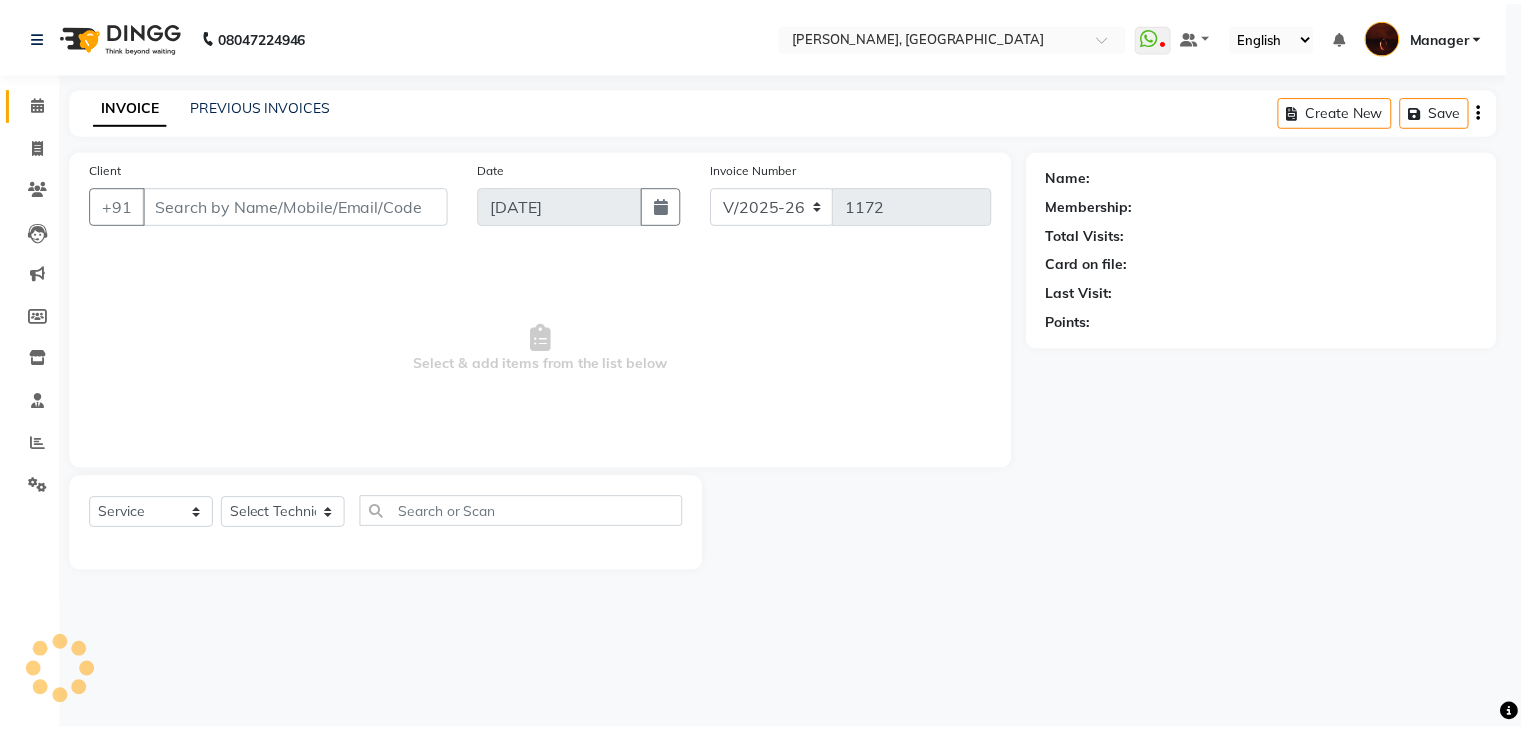 scroll, scrollTop: 0, scrollLeft: 0, axis: both 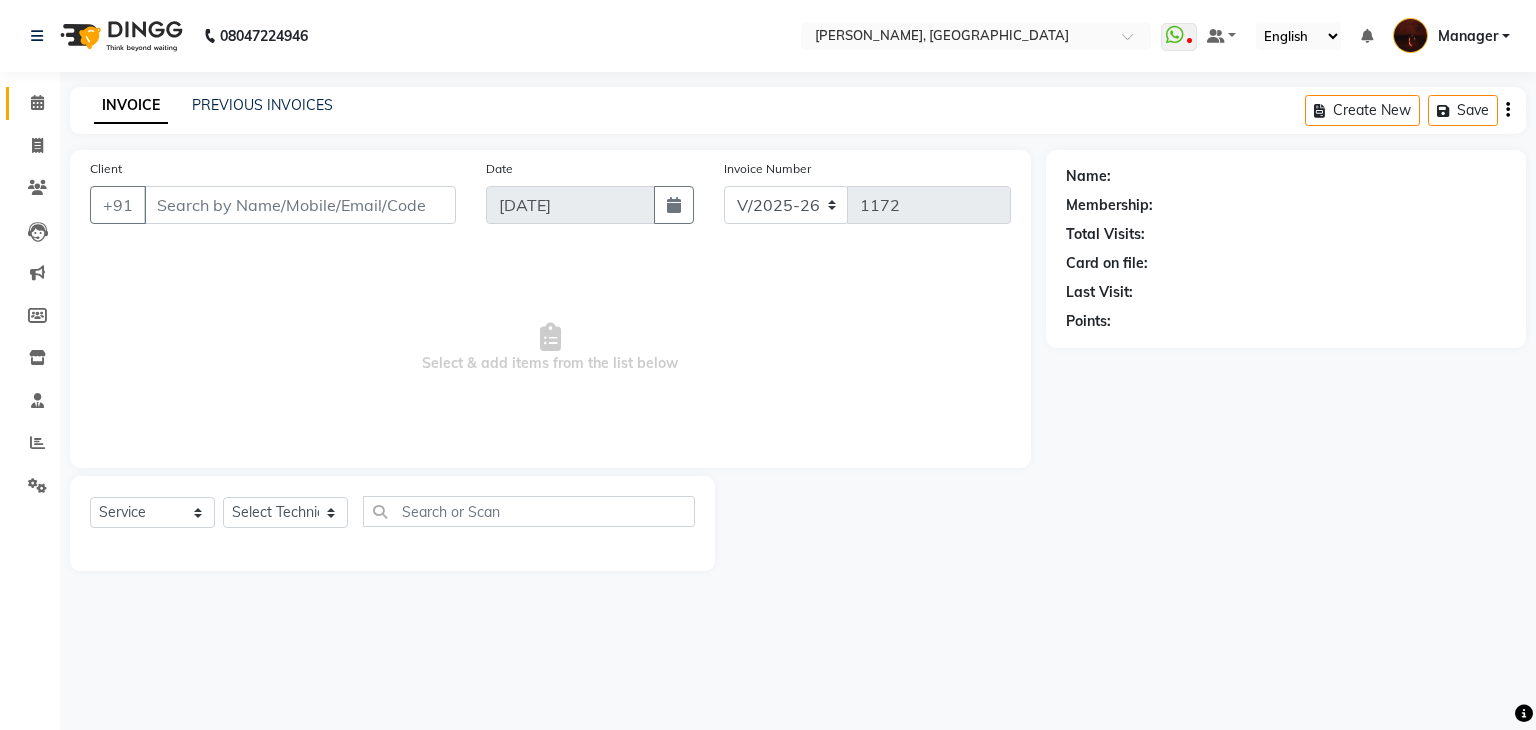 type on "91******34" 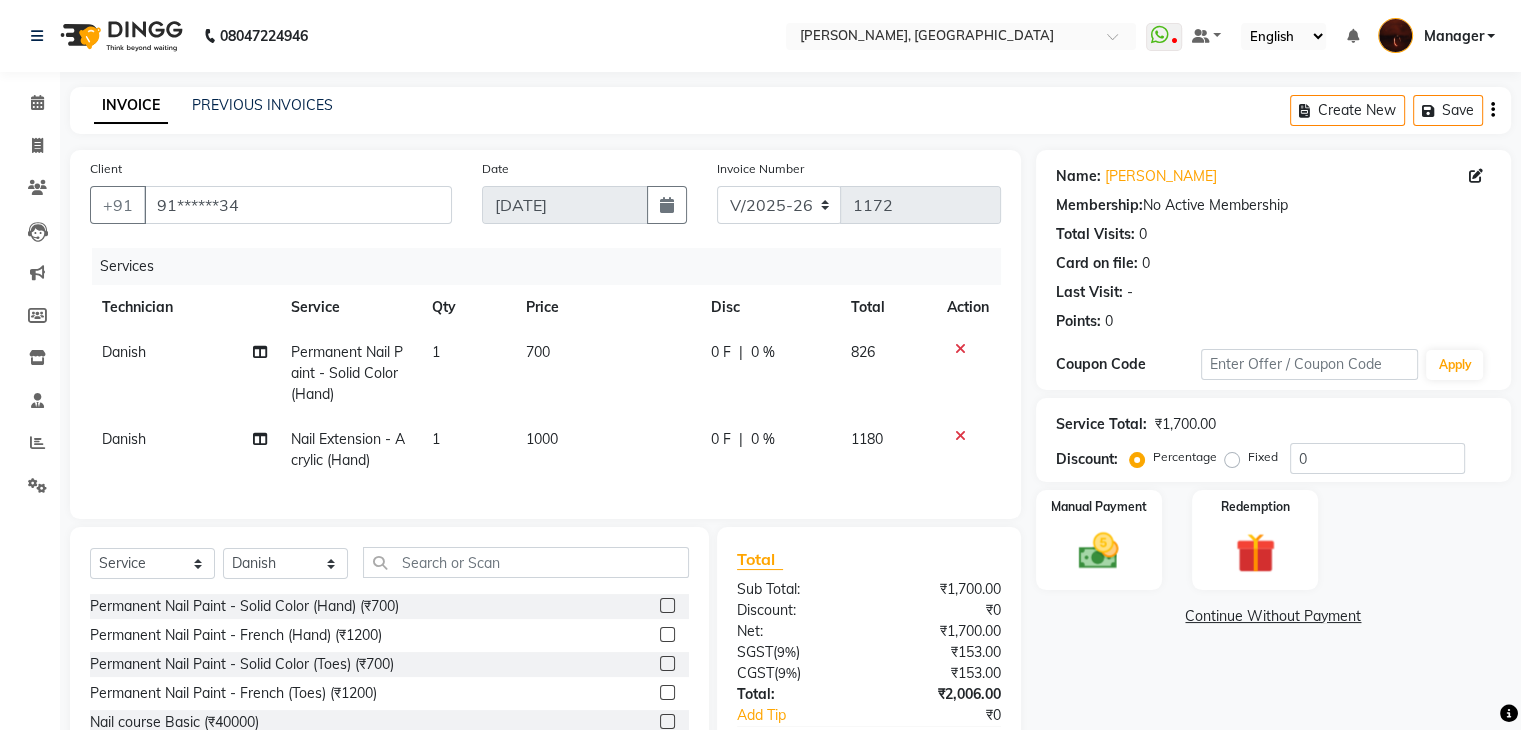 click 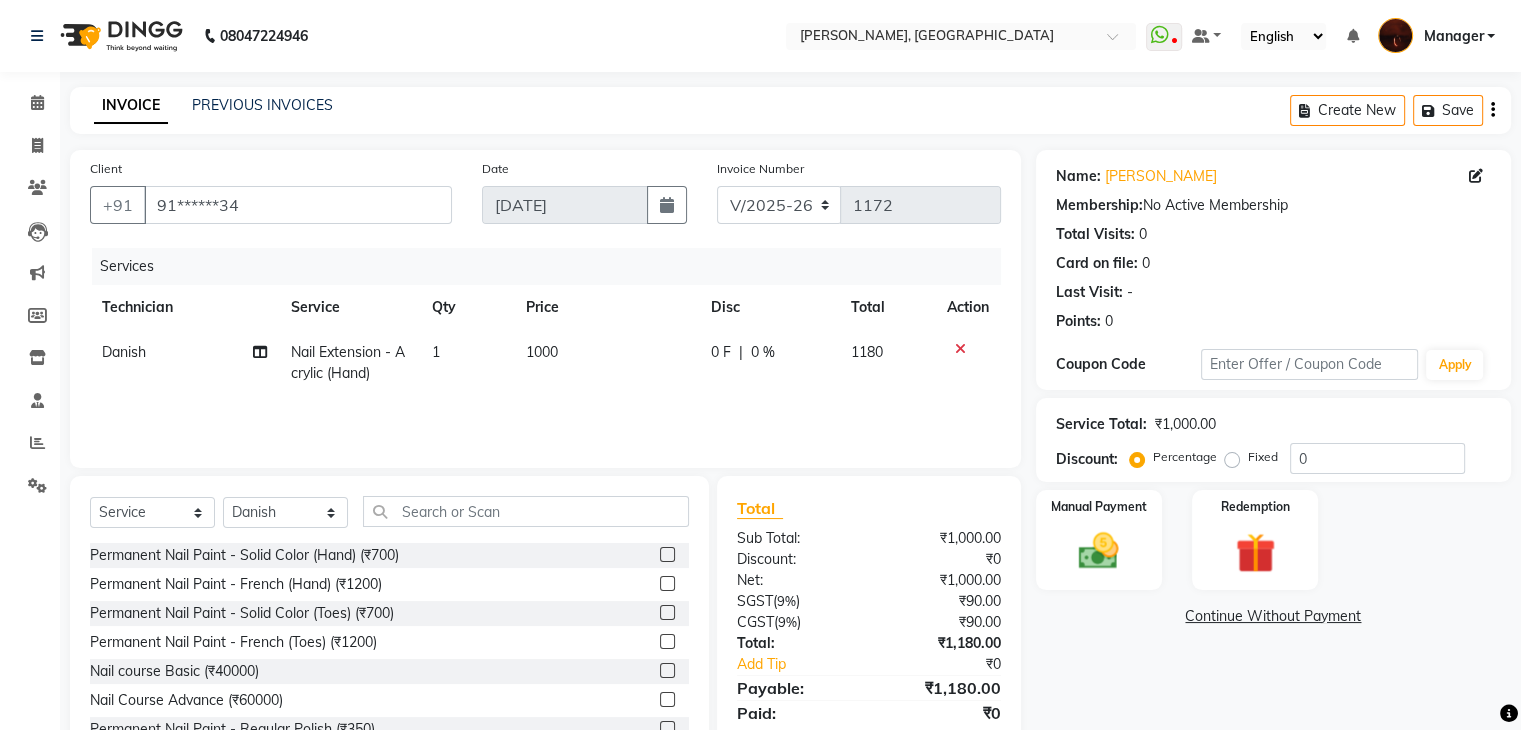 click 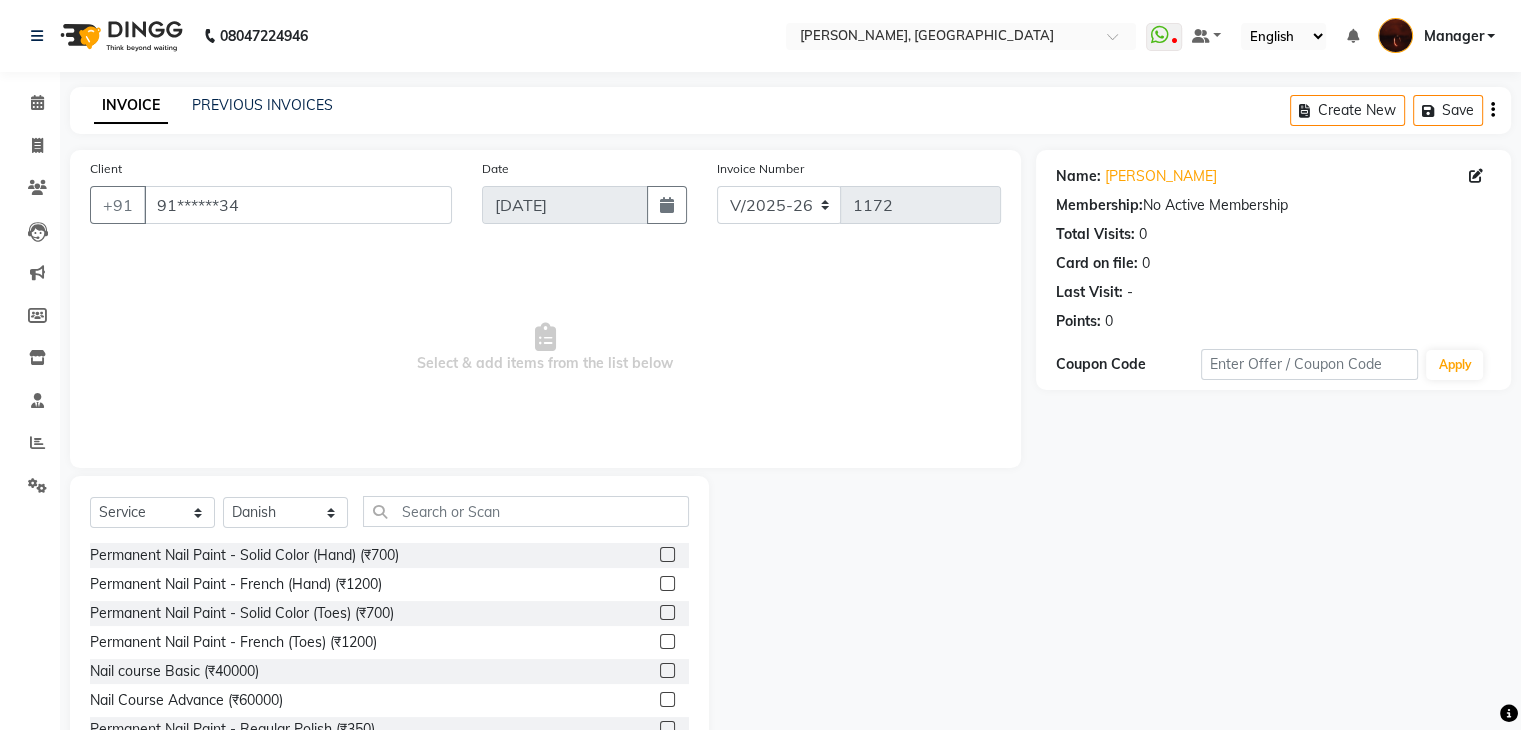 click on "Select & add items from the list below" at bounding box center (545, 348) 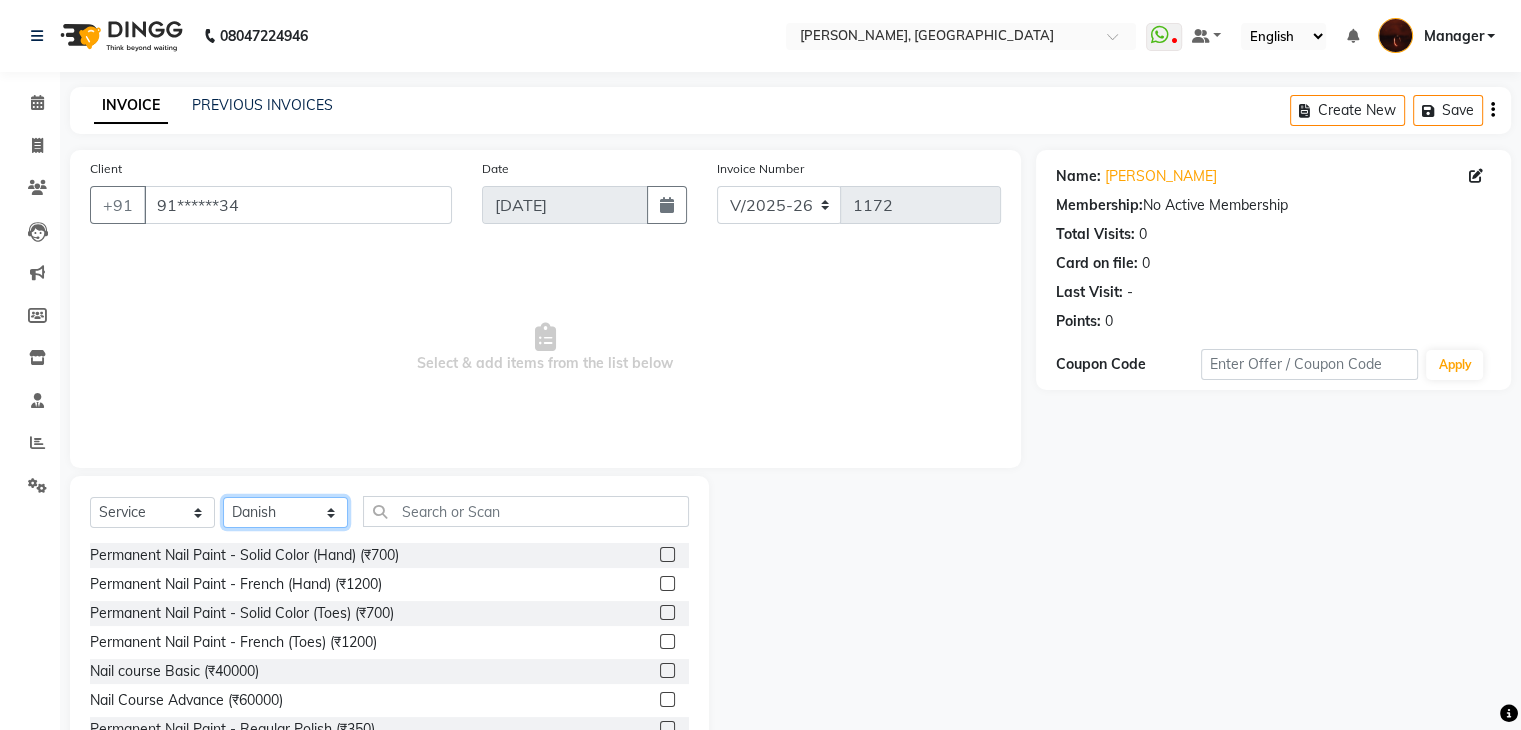 click on "Select Technician [PERSON_NAME] Danish Diki  [PERSON_NAME] GK [PERSON_NAME] Manager [PERSON_NAME] [PERSON_NAME] [PERSON_NAME] [PERSON_NAME] [PERSON_NAME] [PERSON_NAME] Accounting suraj vishnu" 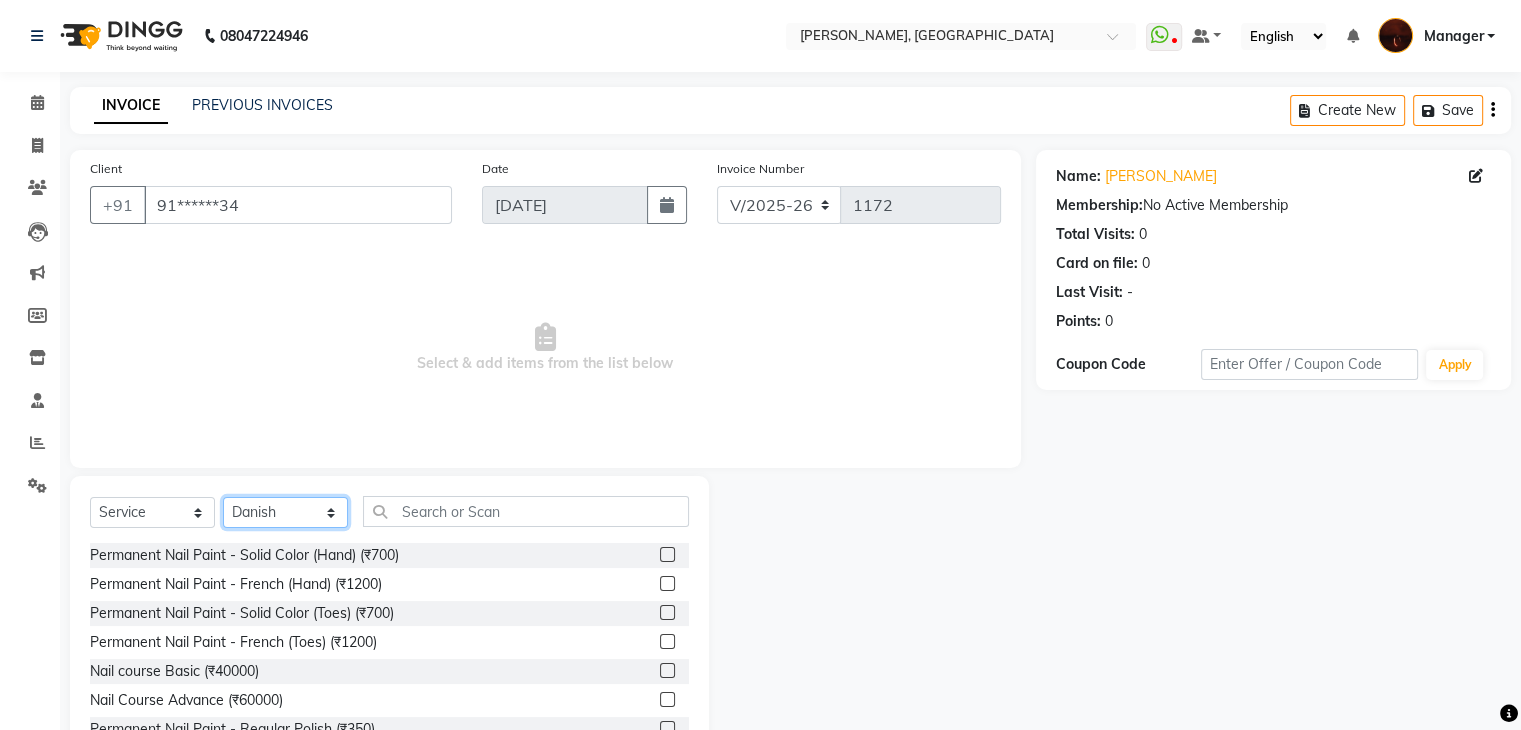 select on "68684" 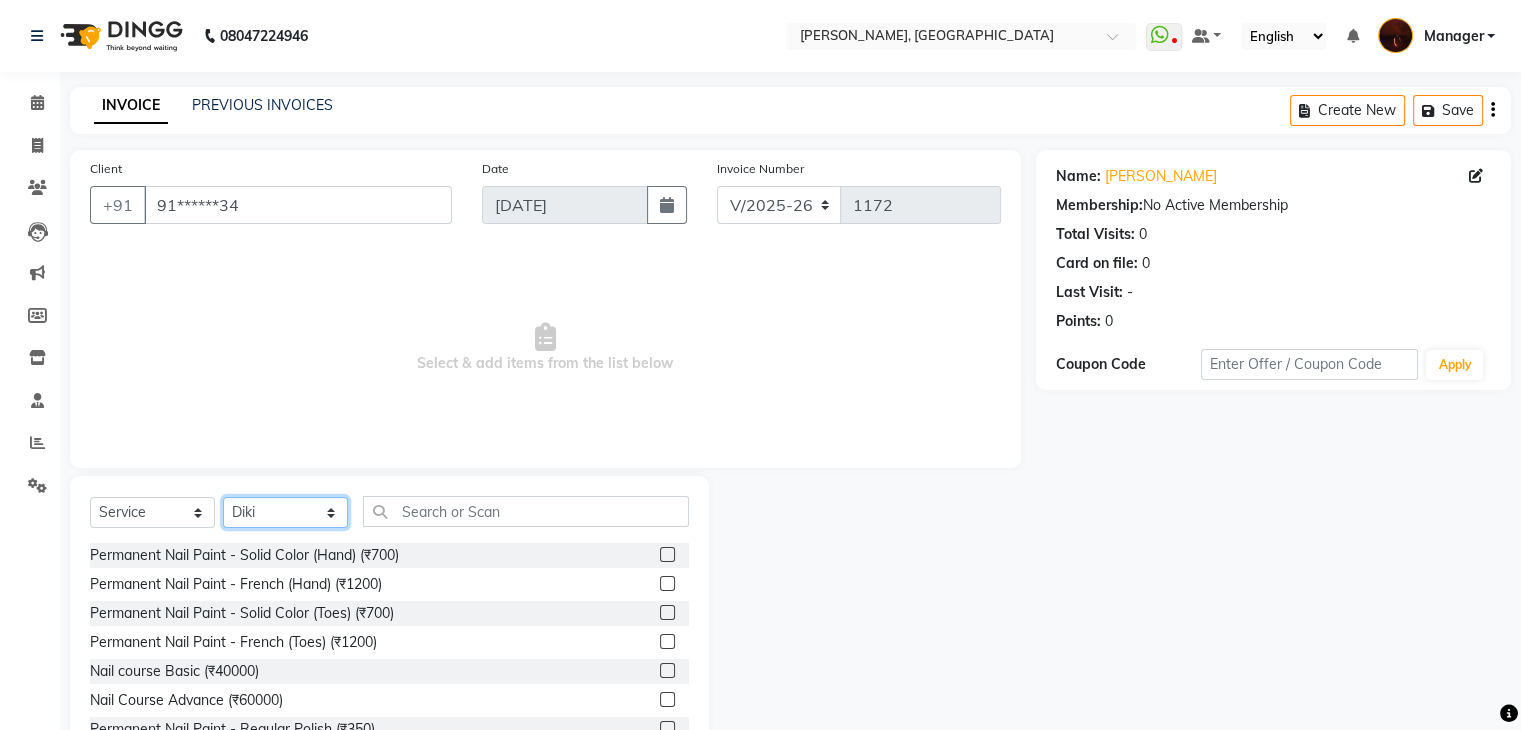 click on "Select Technician [PERSON_NAME] Danish Diki  [PERSON_NAME] GK [PERSON_NAME] Manager [PERSON_NAME] [PERSON_NAME] [PERSON_NAME] [PERSON_NAME] [PERSON_NAME] [PERSON_NAME] Accounting suraj vishnu" 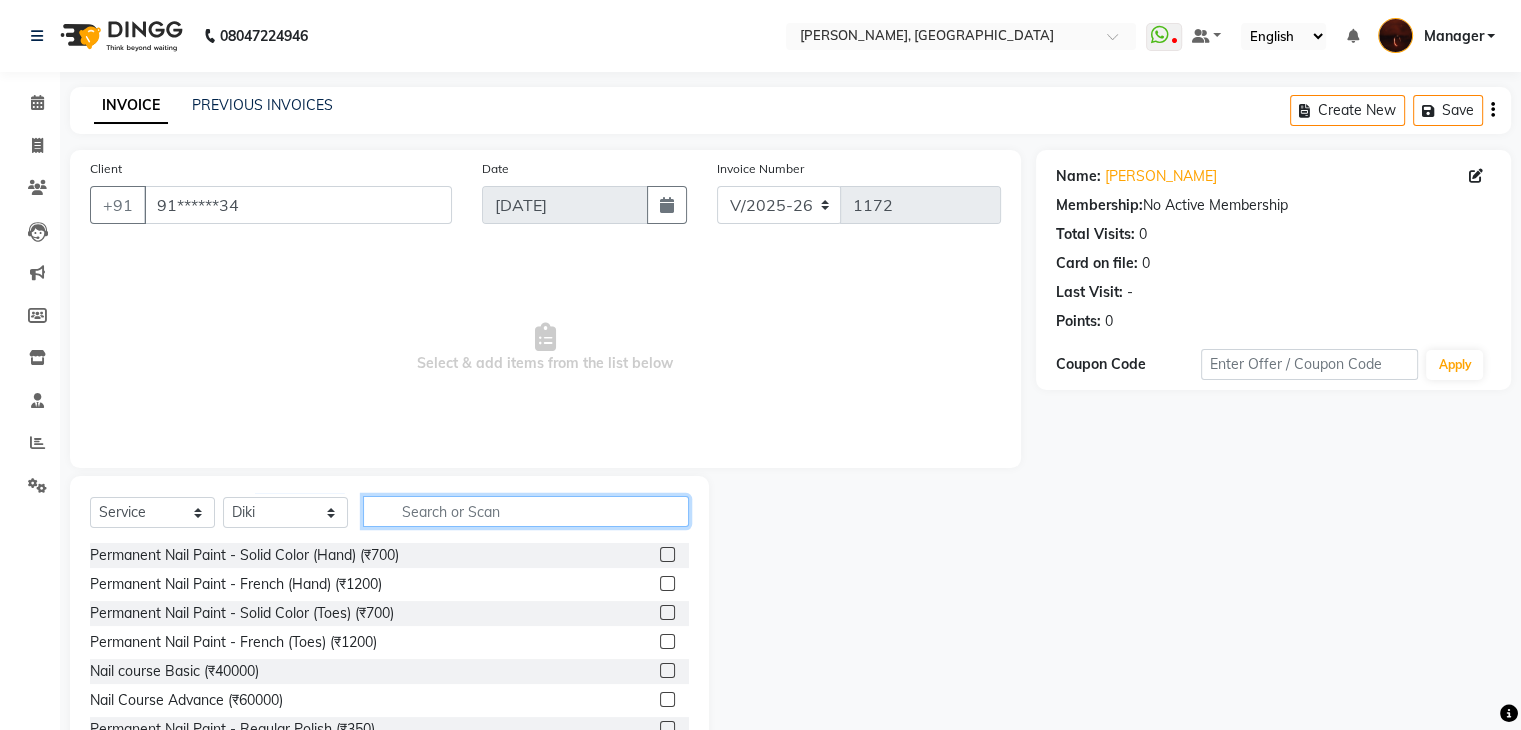 click 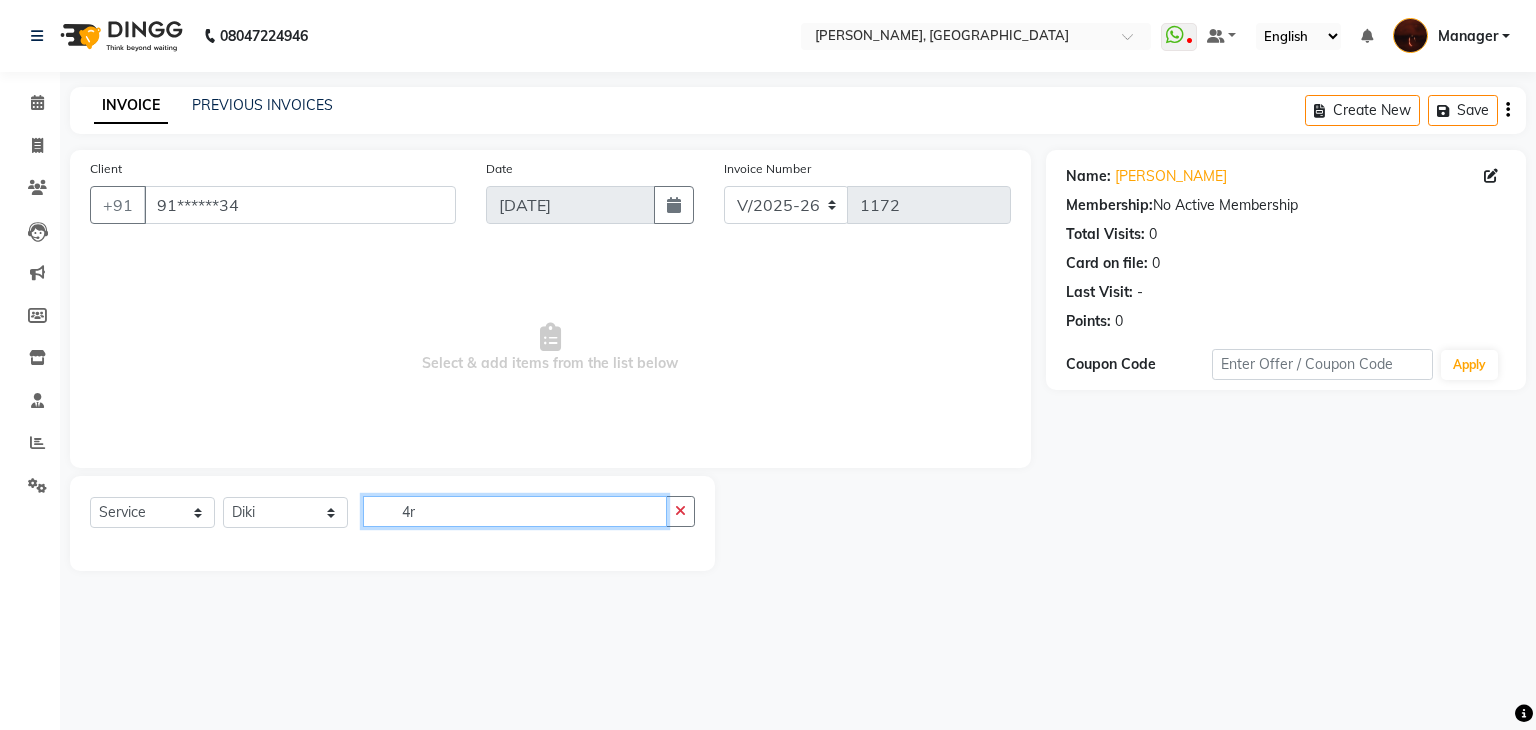 type on "4" 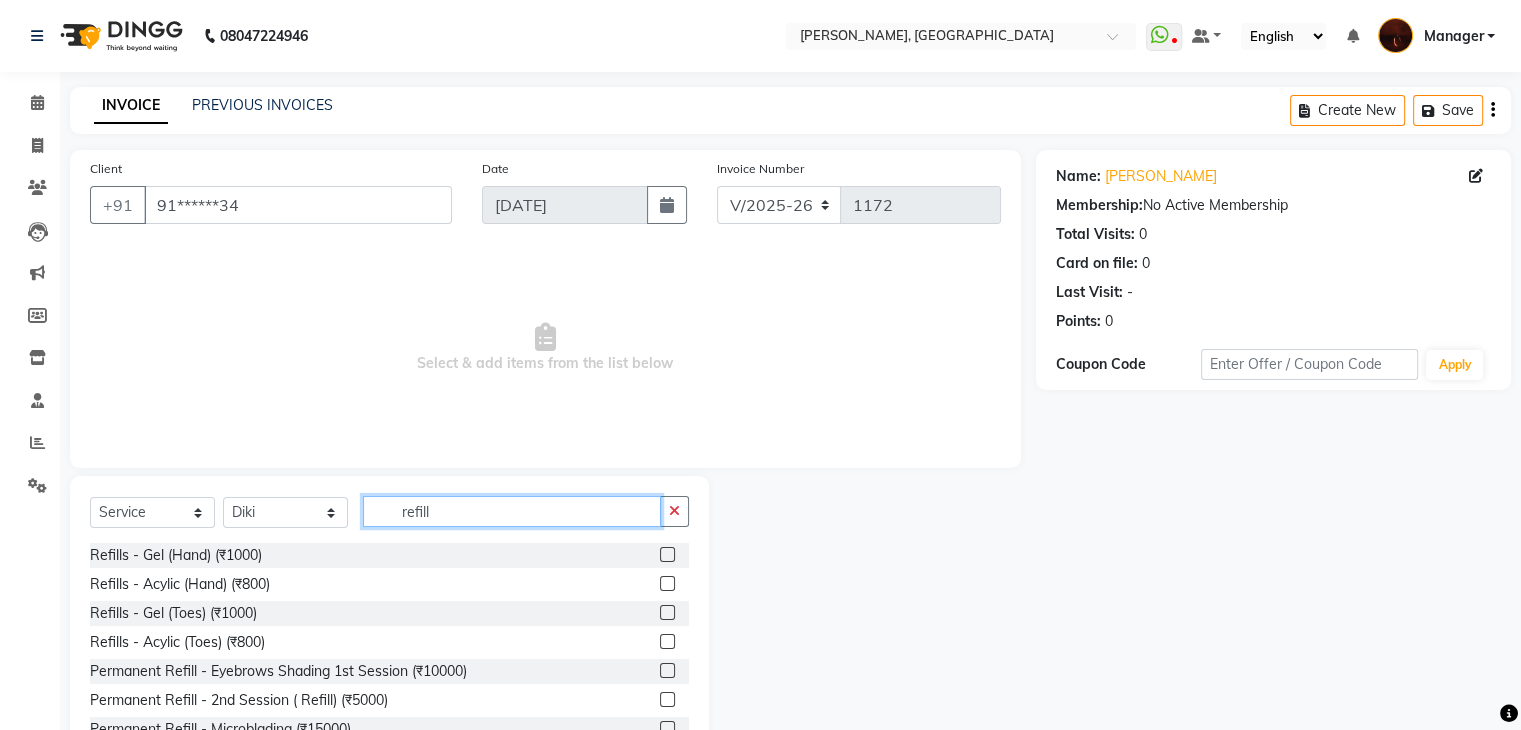 type on "refill" 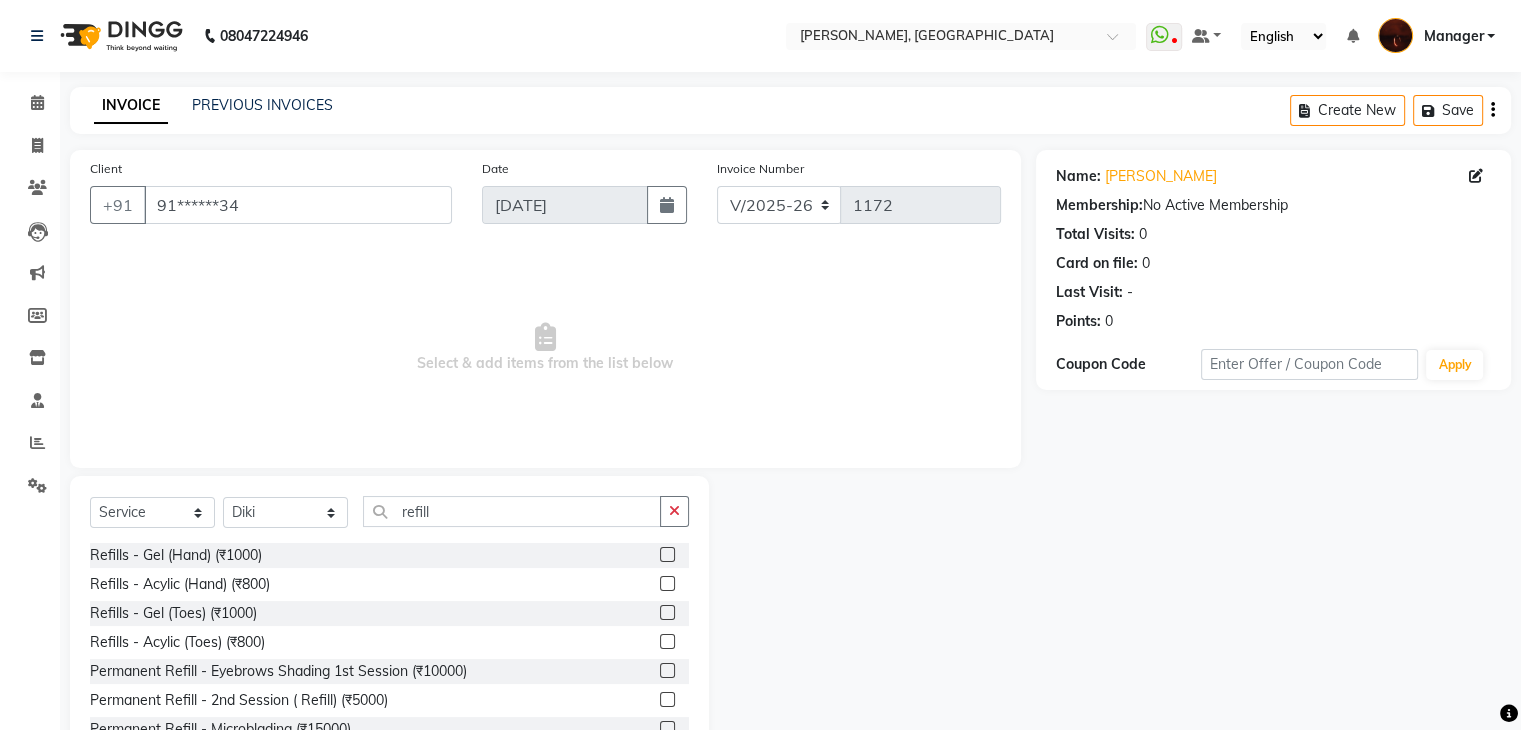 click 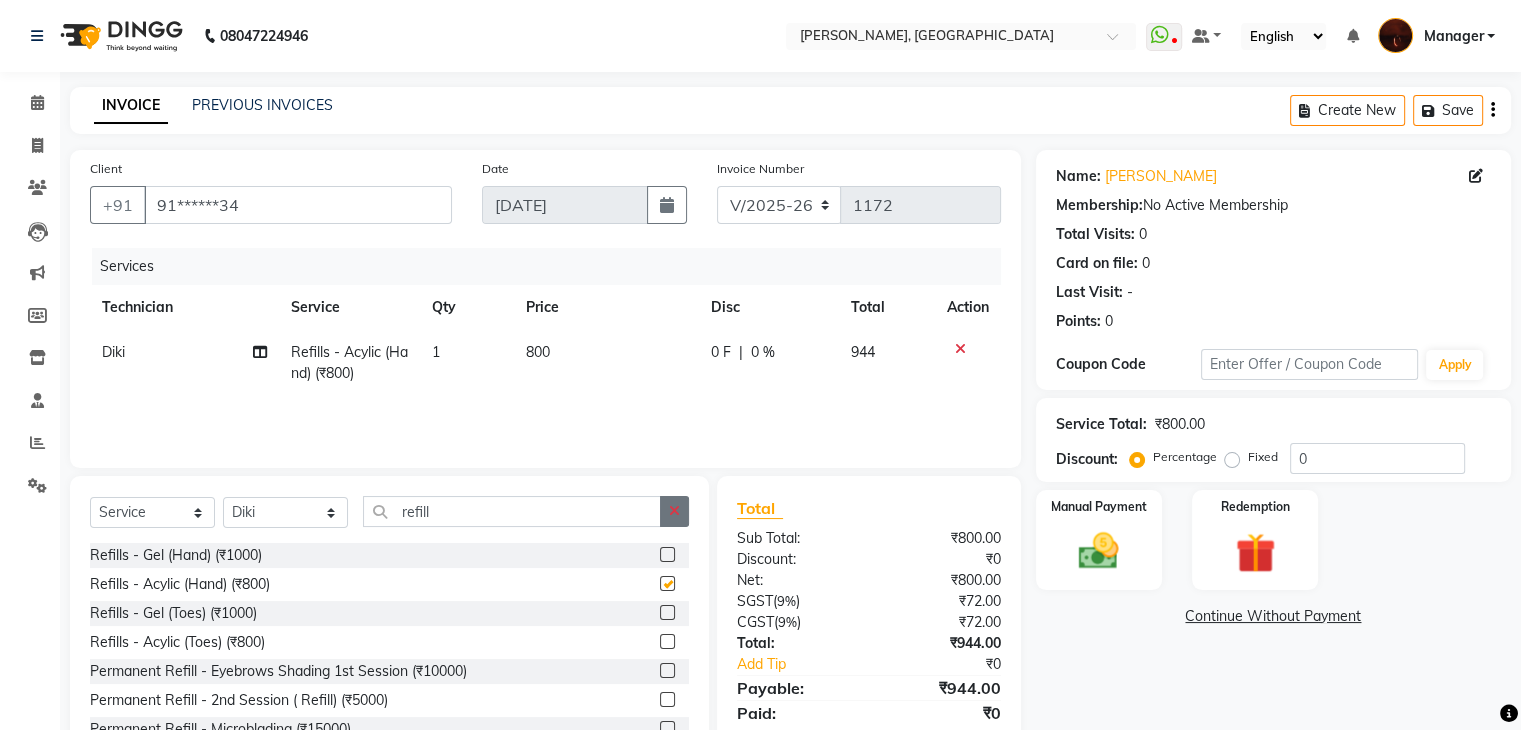 checkbox on "false" 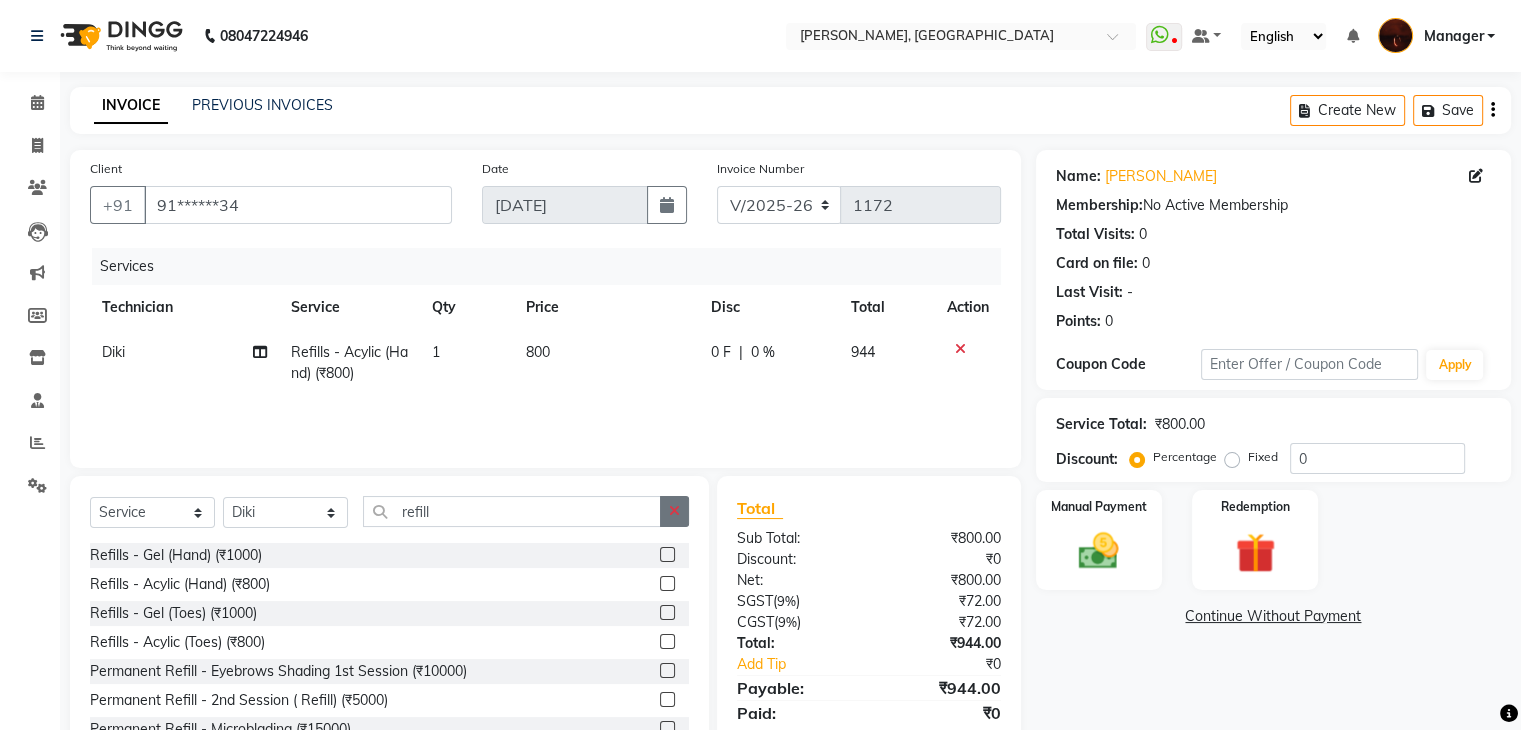click 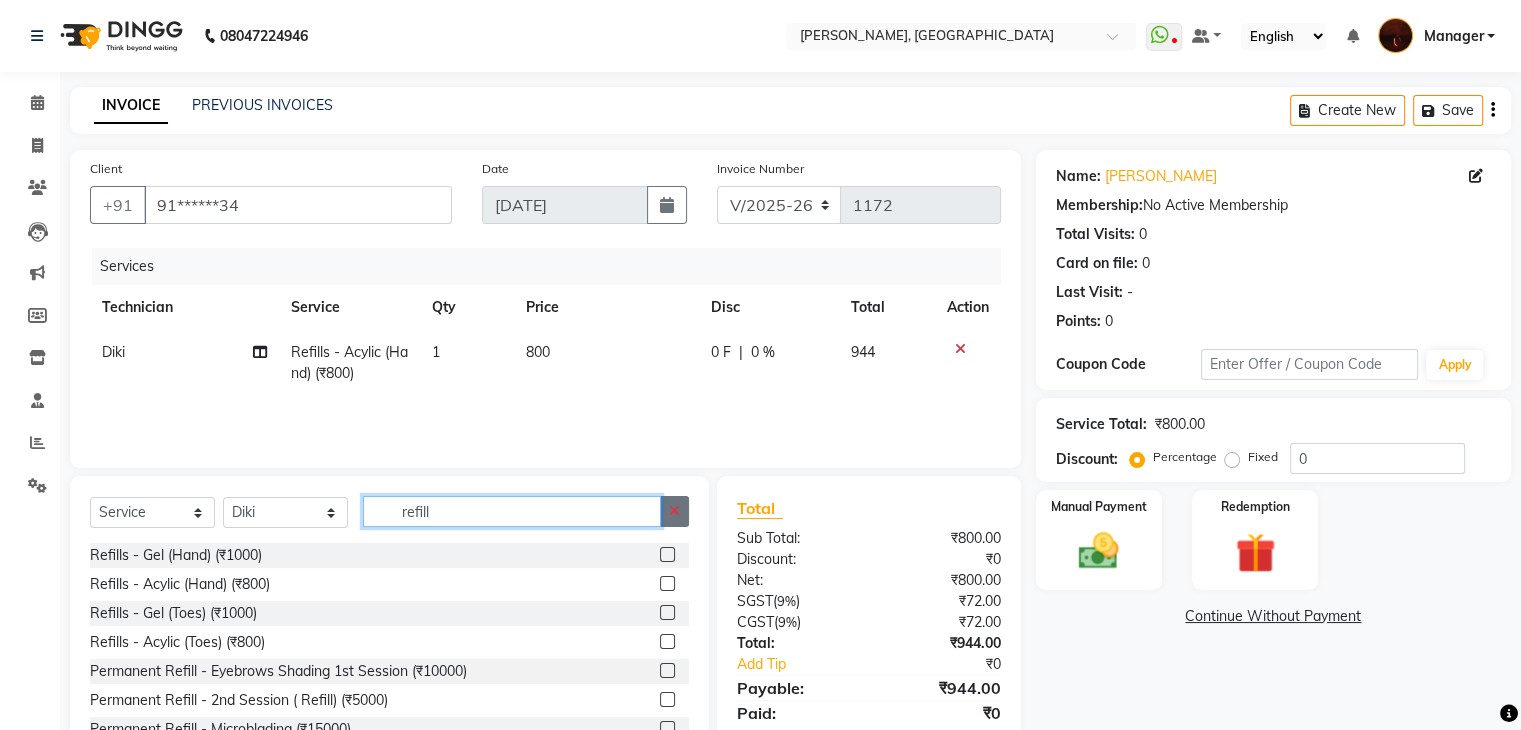 type 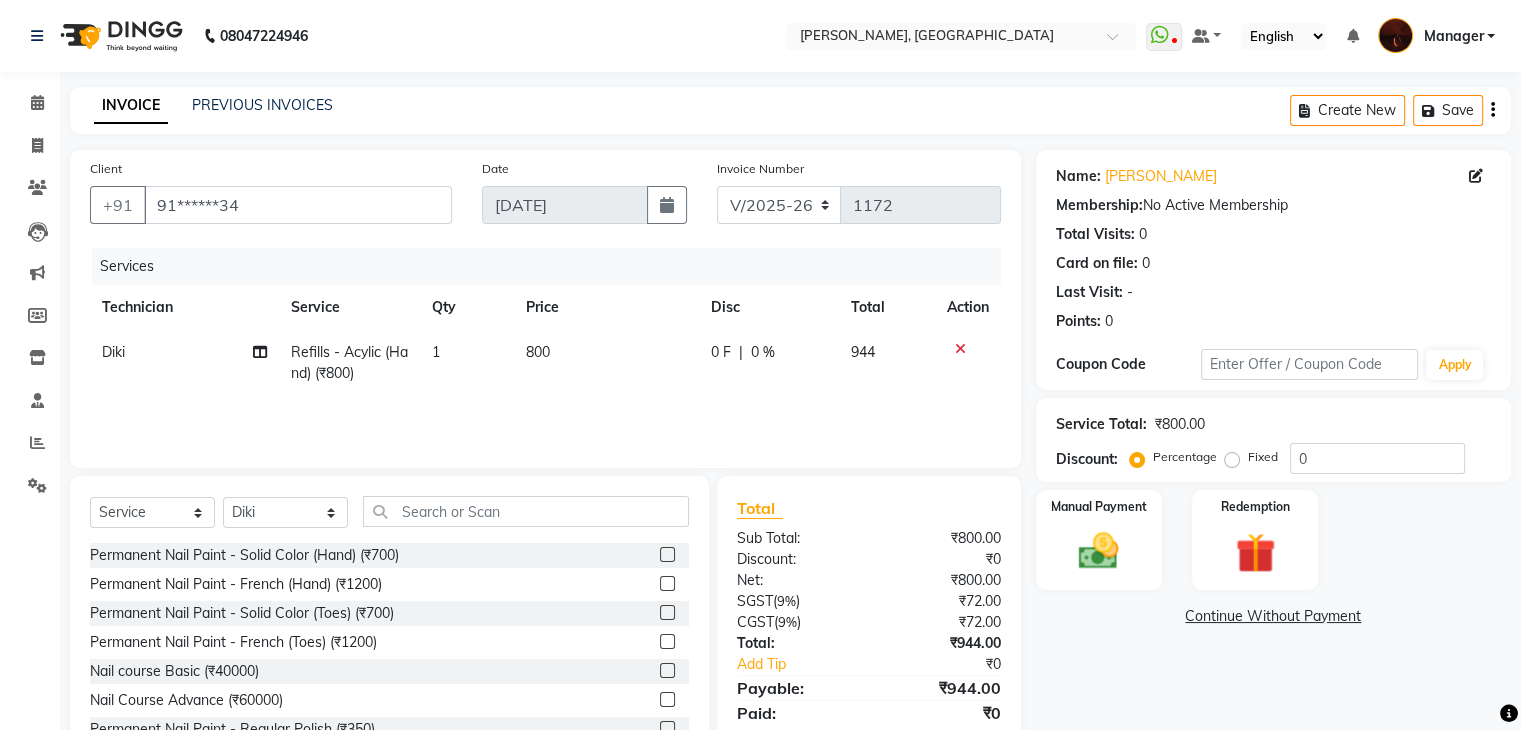 click 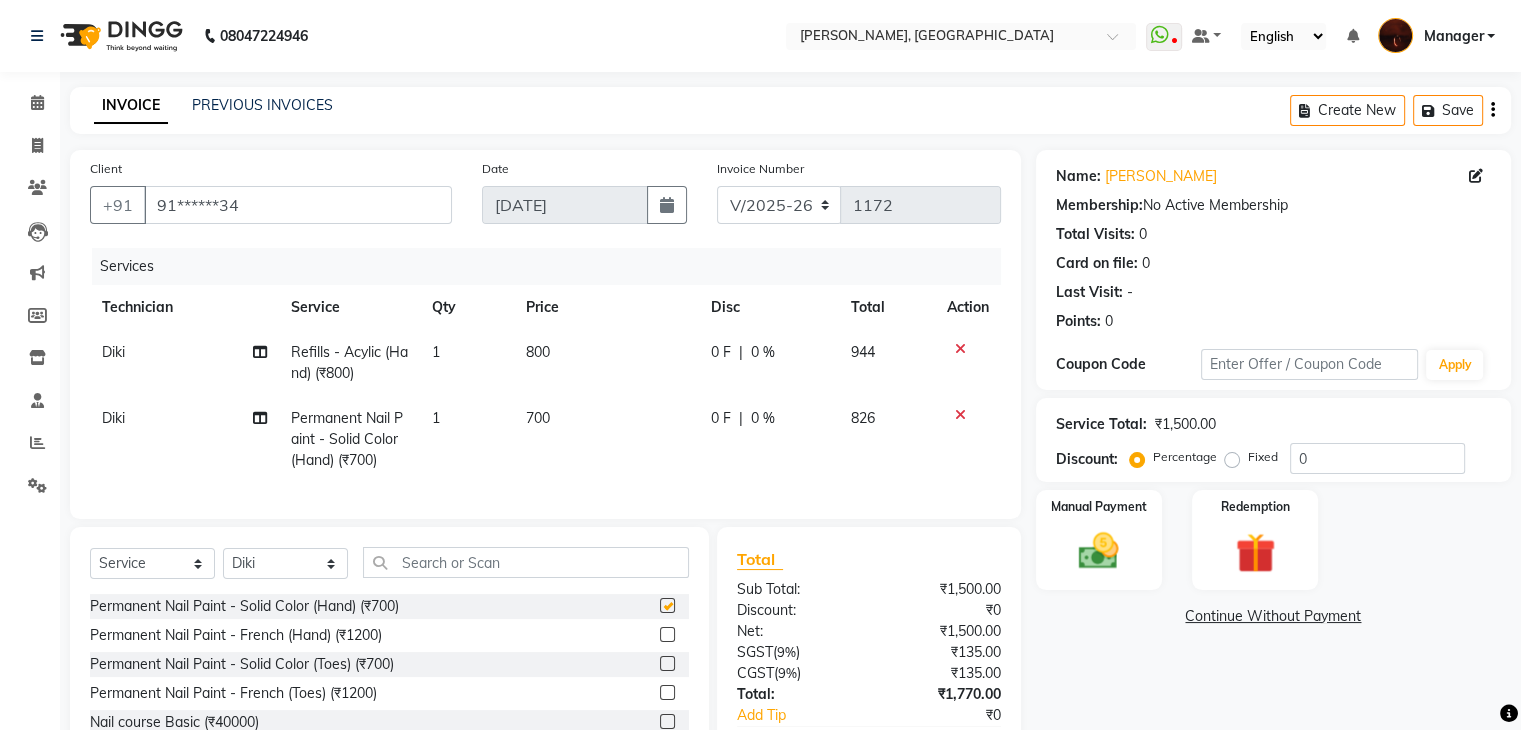 checkbox on "false" 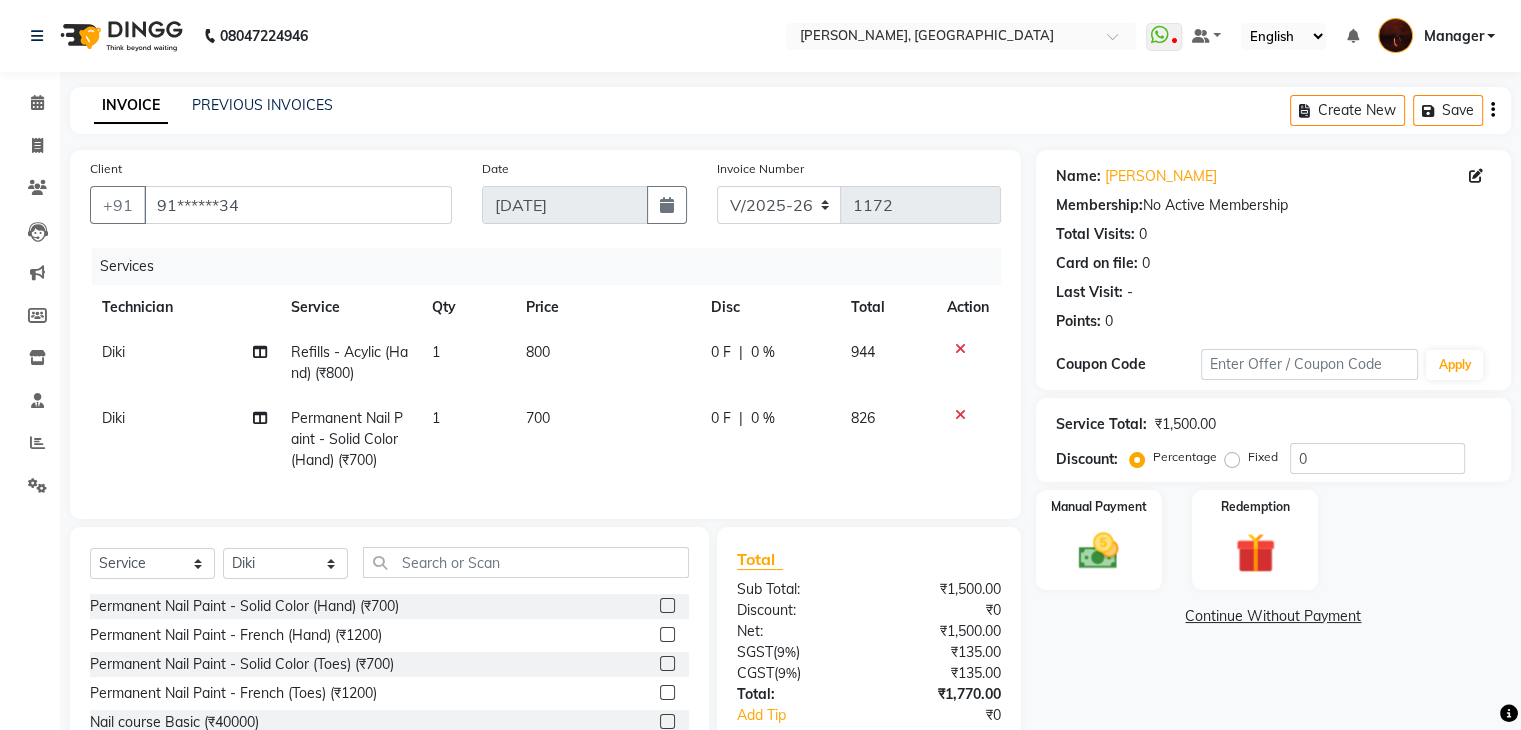 scroll, scrollTop: 138, scrollLeft: 0, axis: vertical 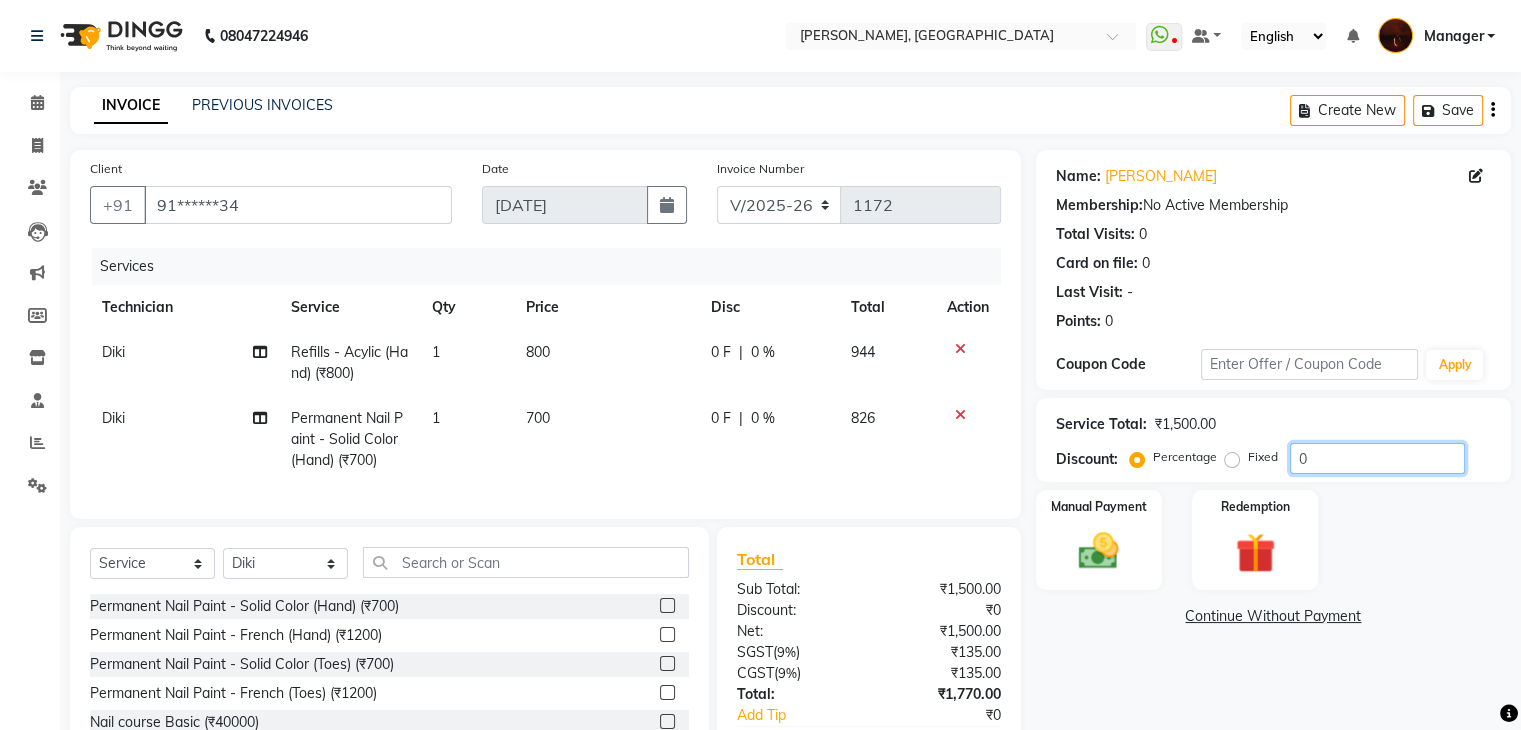 click on "0" 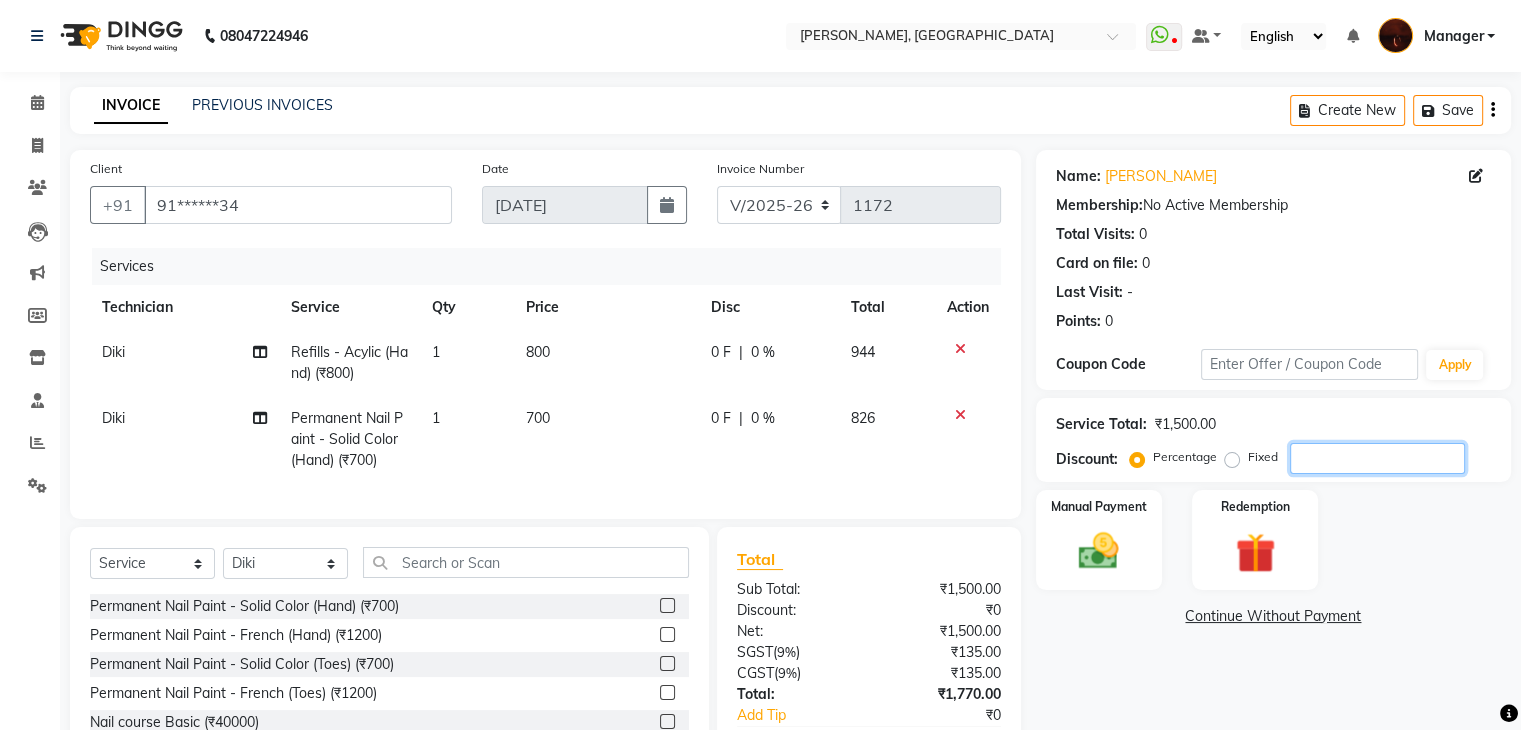 type on "5" 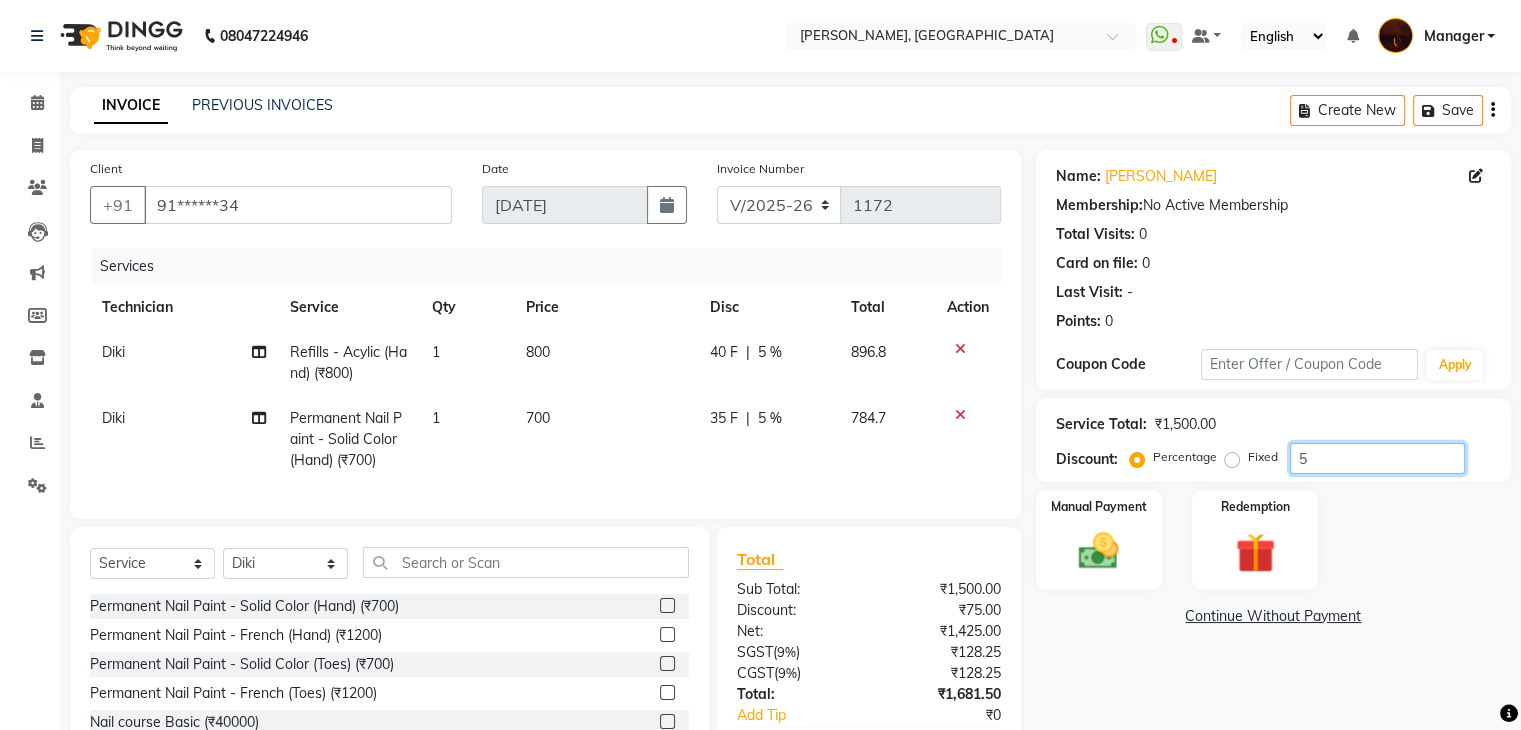 scroll, scrollTop: 138, scrollLeft: 0, axis: vertical 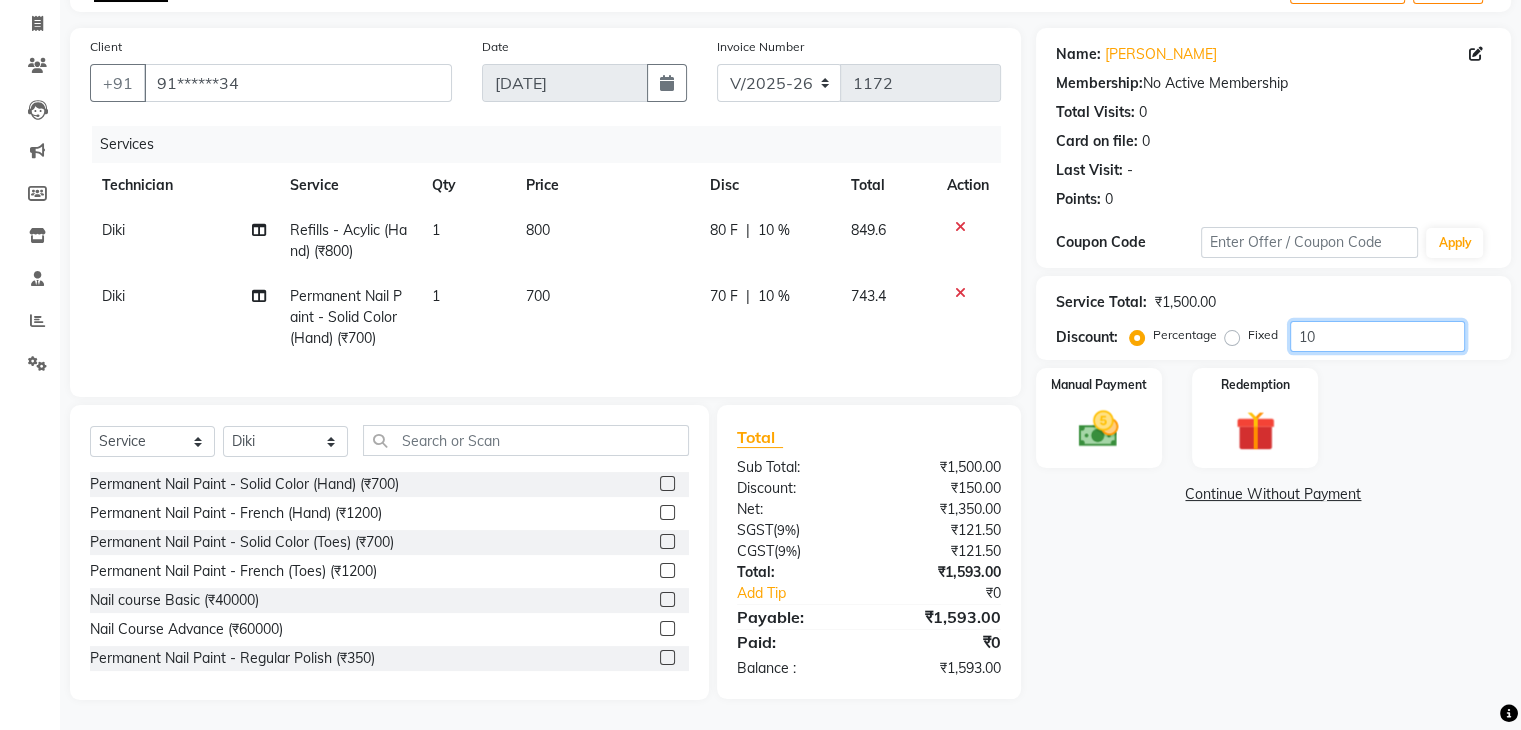 type on "1" 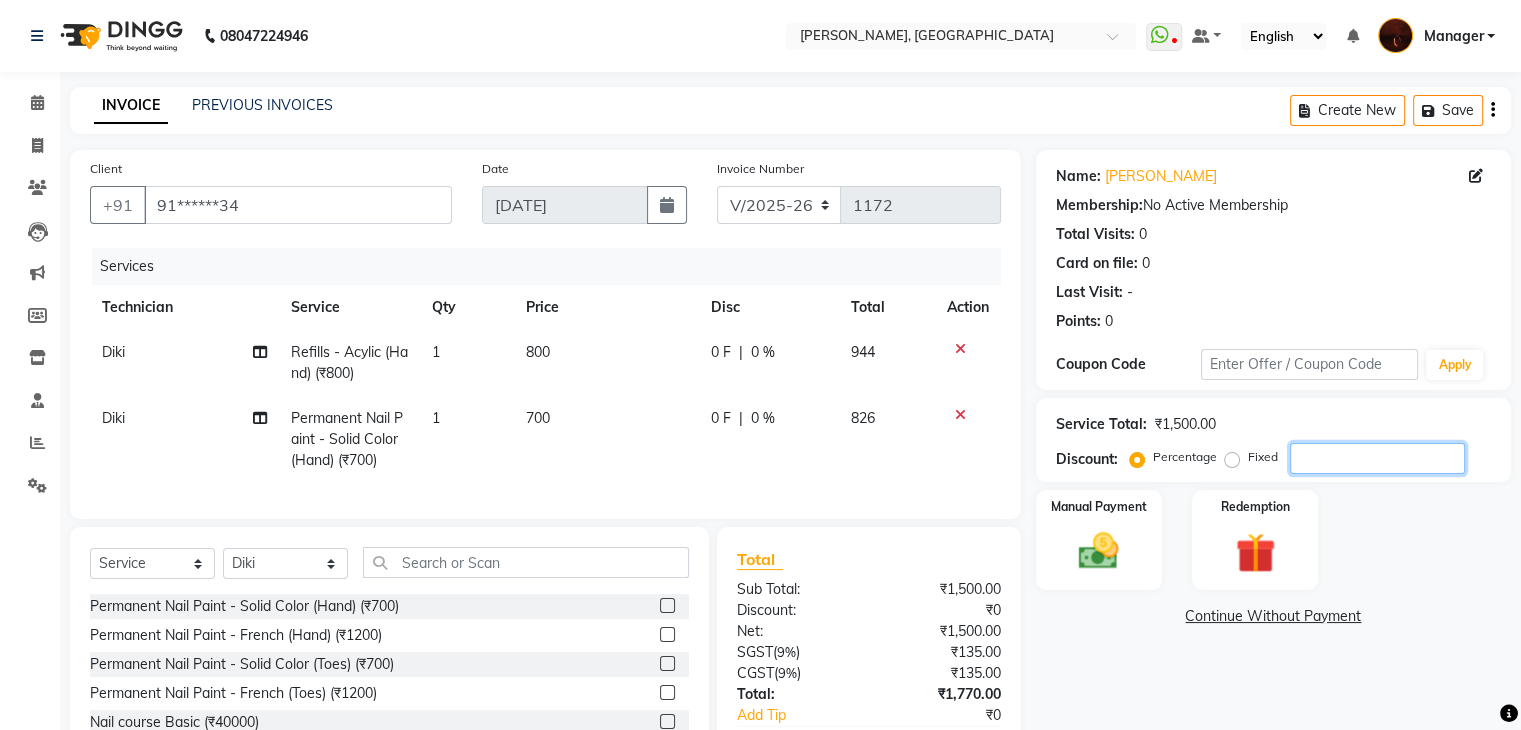 scroll, scrollTop: 138, scrollLeft: 0, axis: vertical 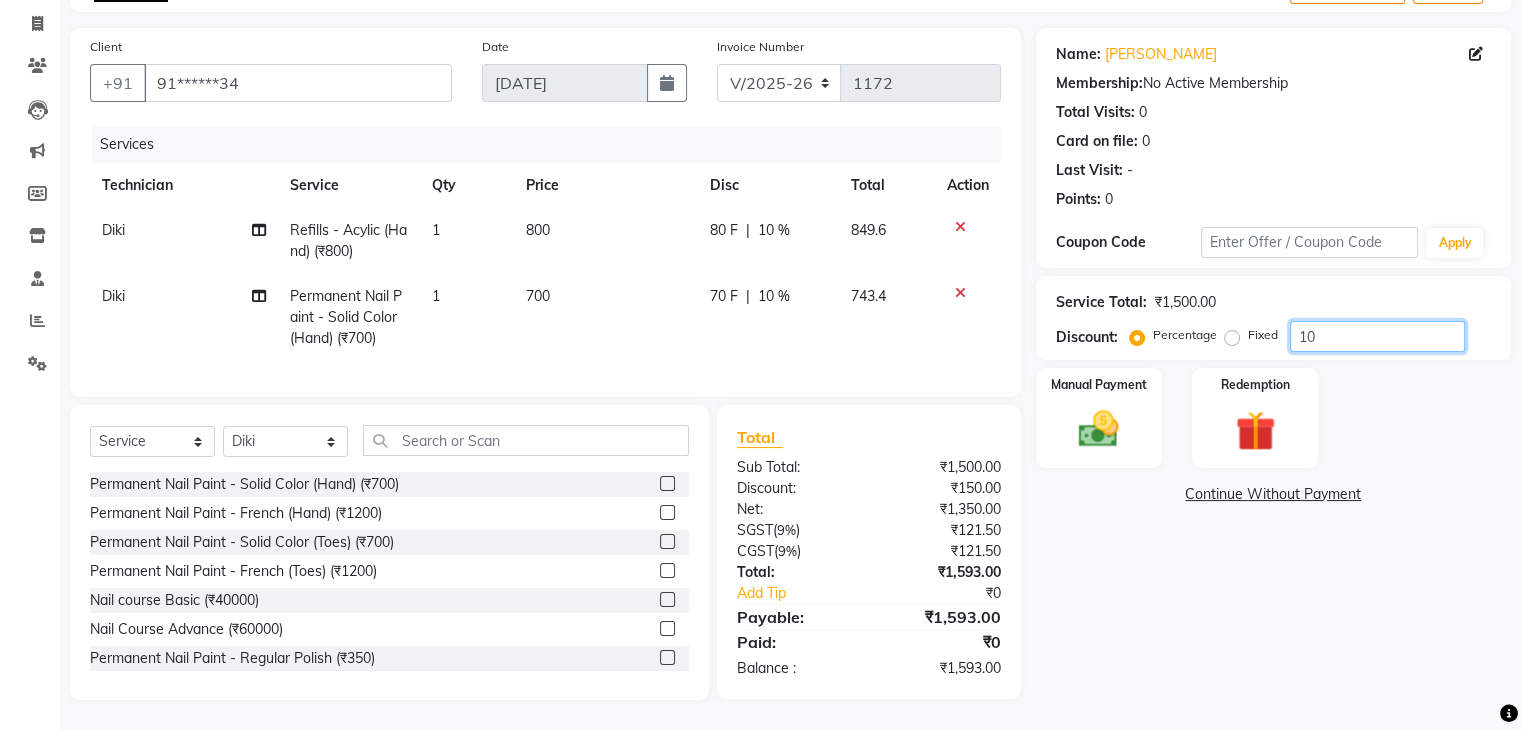 type on "1" 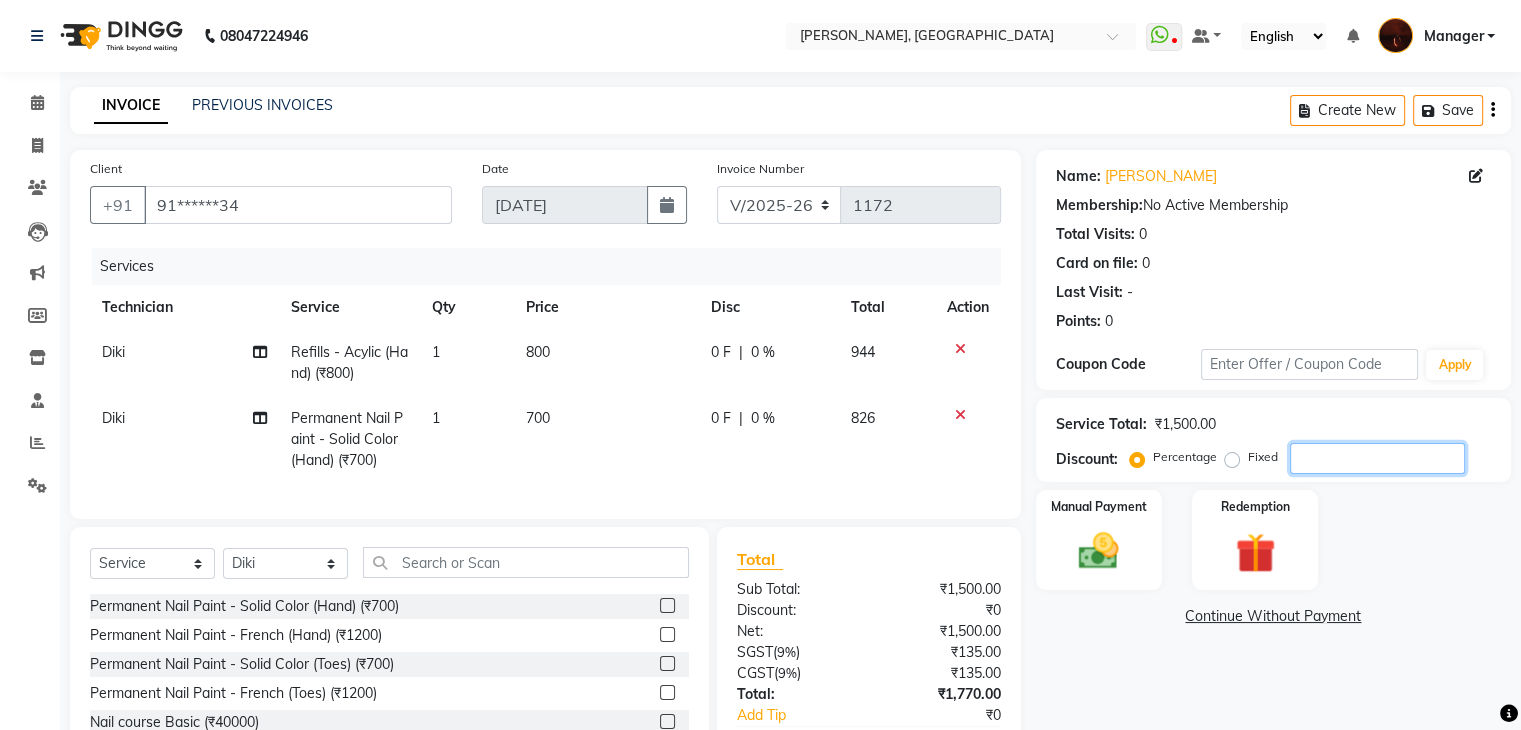 scroll, scrollTop: 138, scrollLeft: 0, axis: vertical 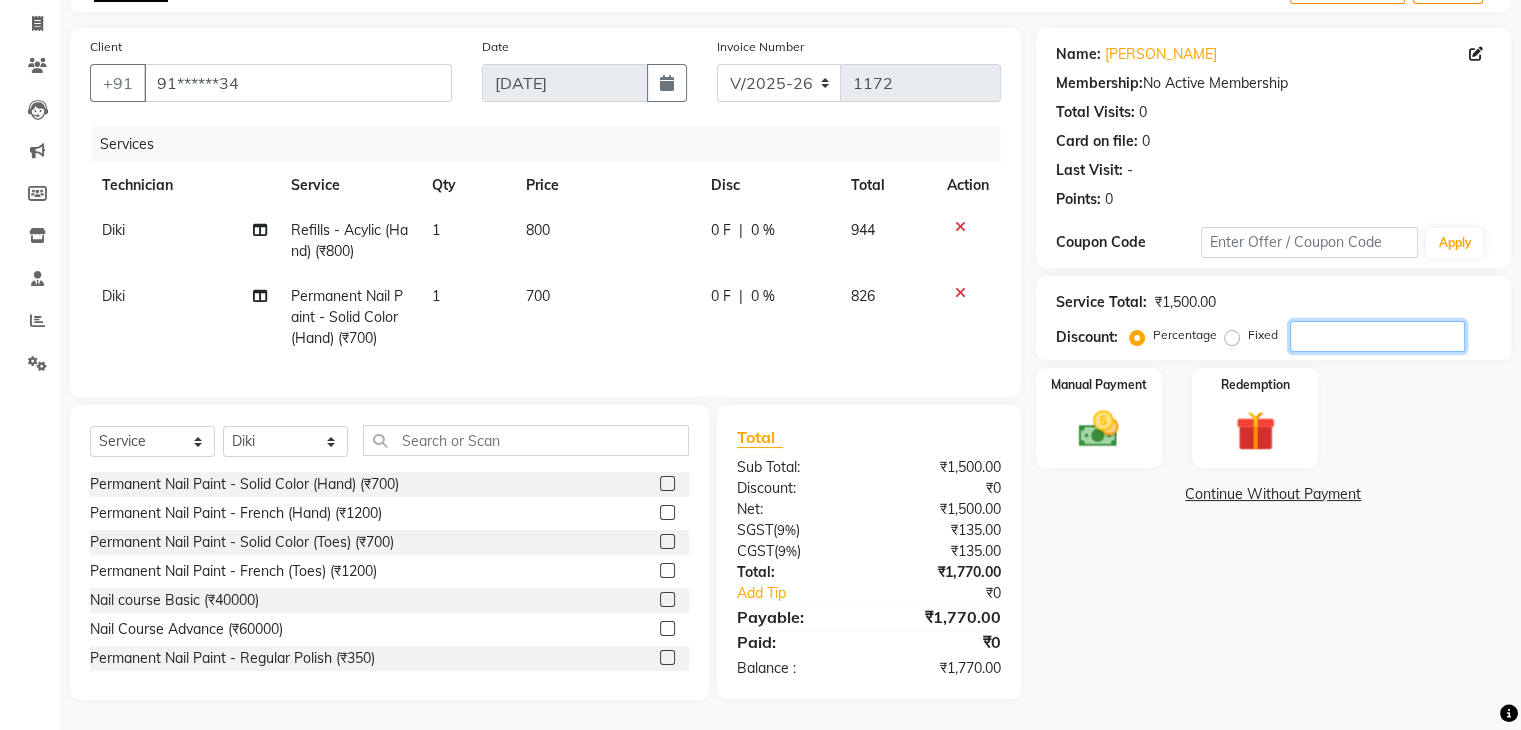 type on "5" 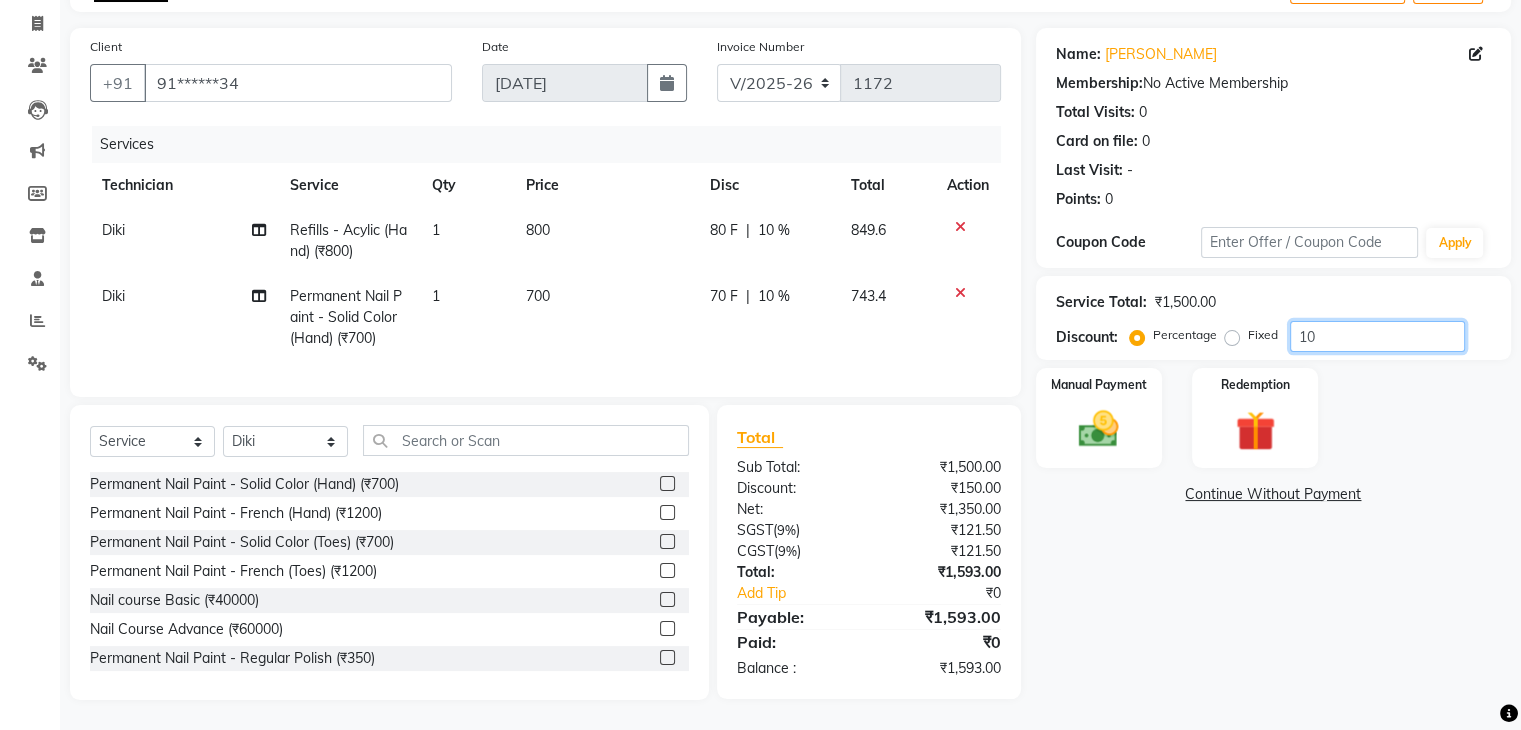 type on "1" 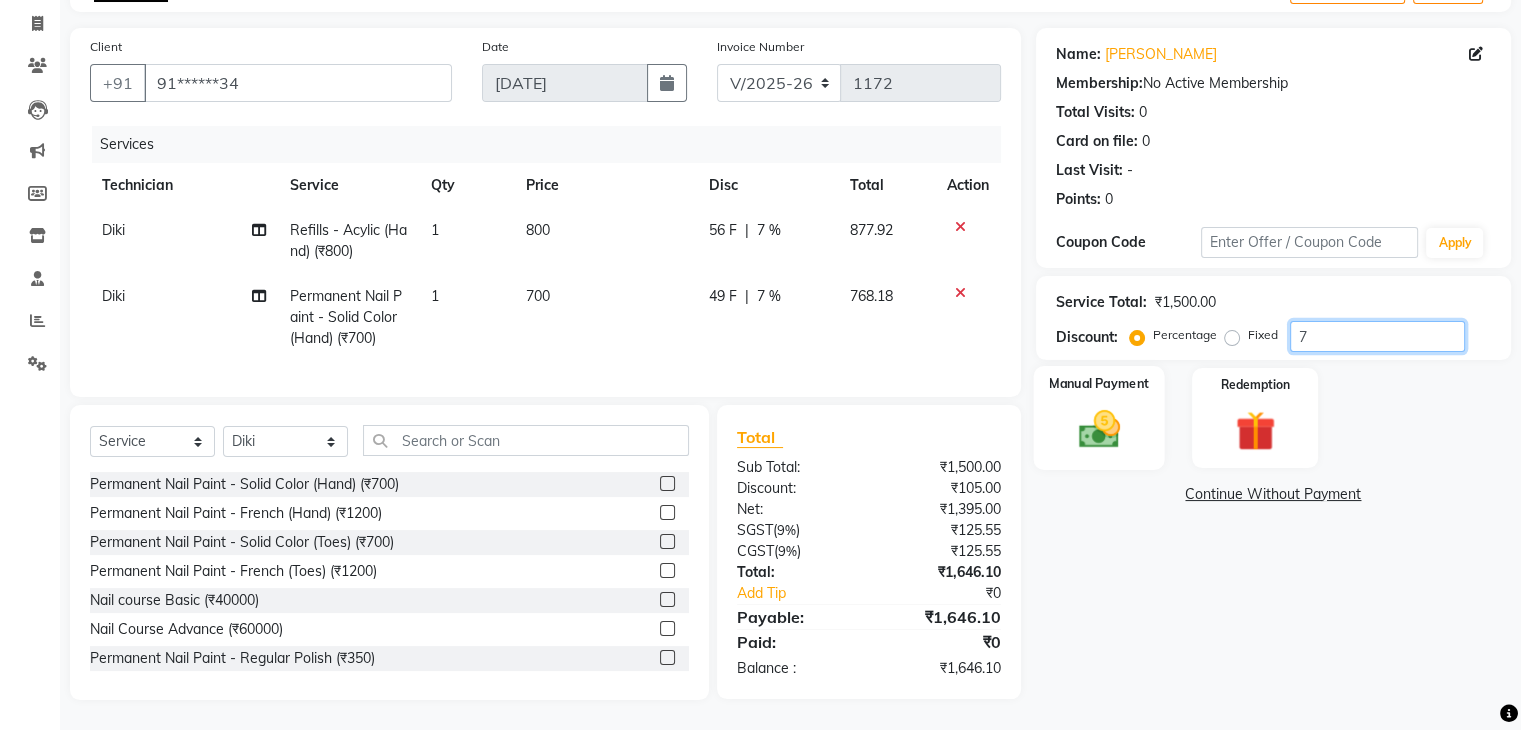 type on "7" 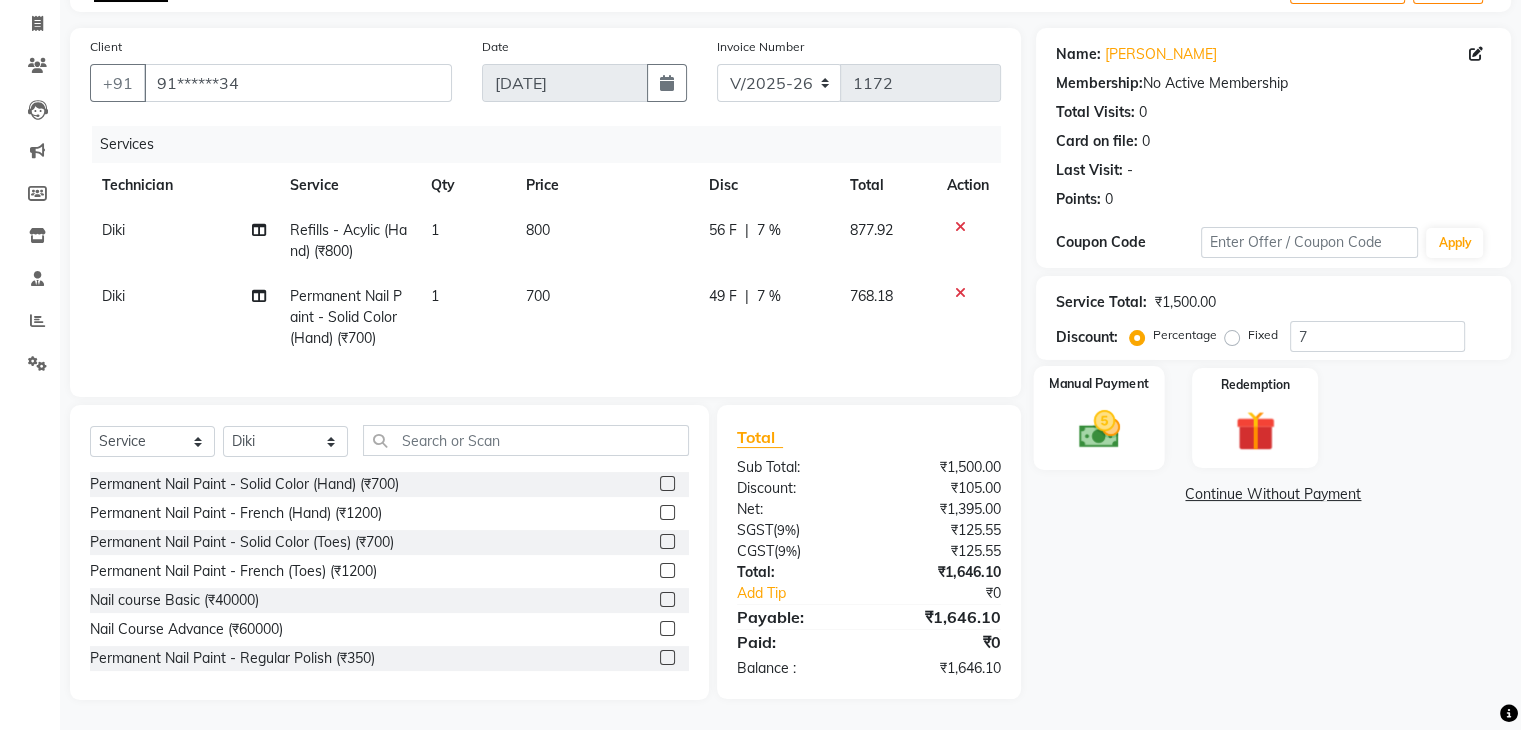 click 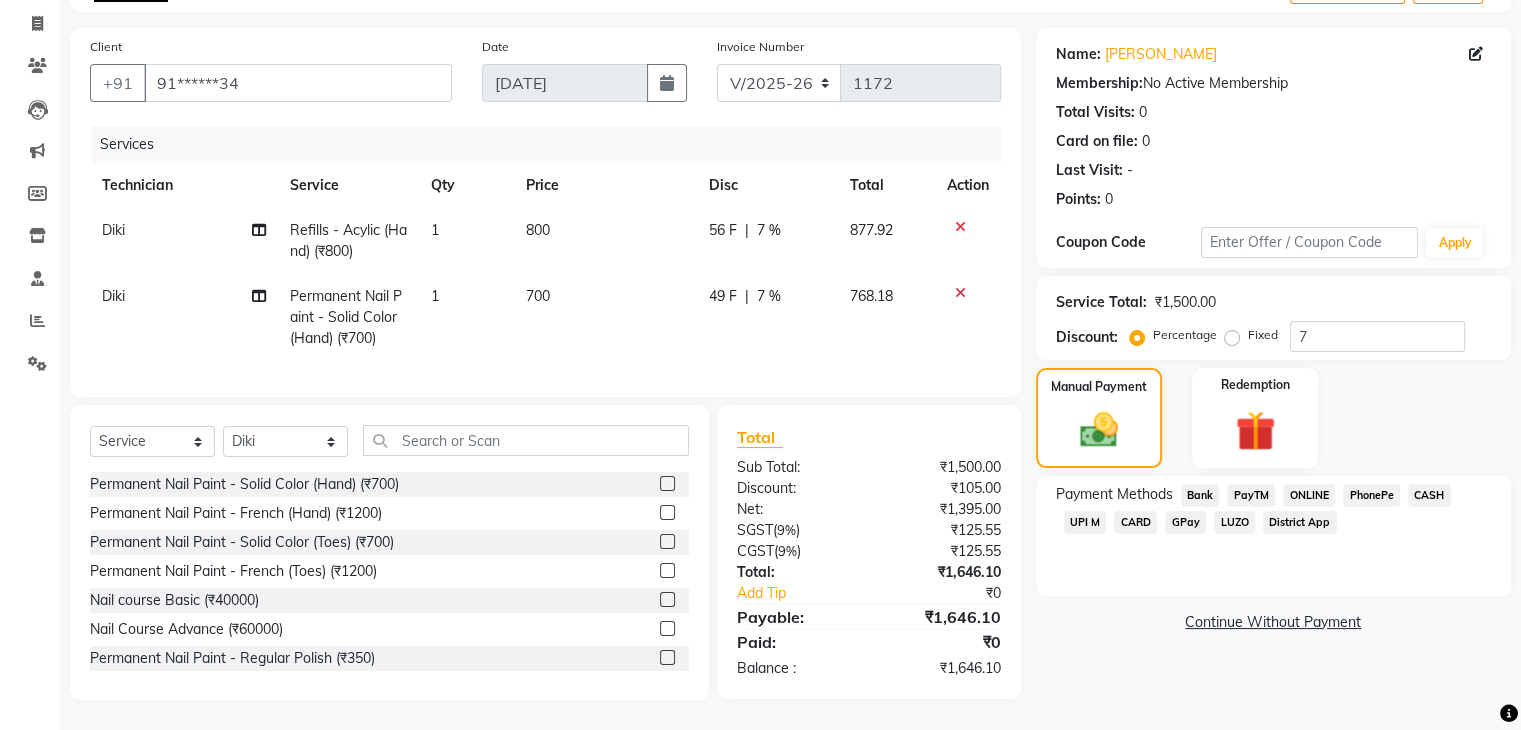 click on "ONLINE" 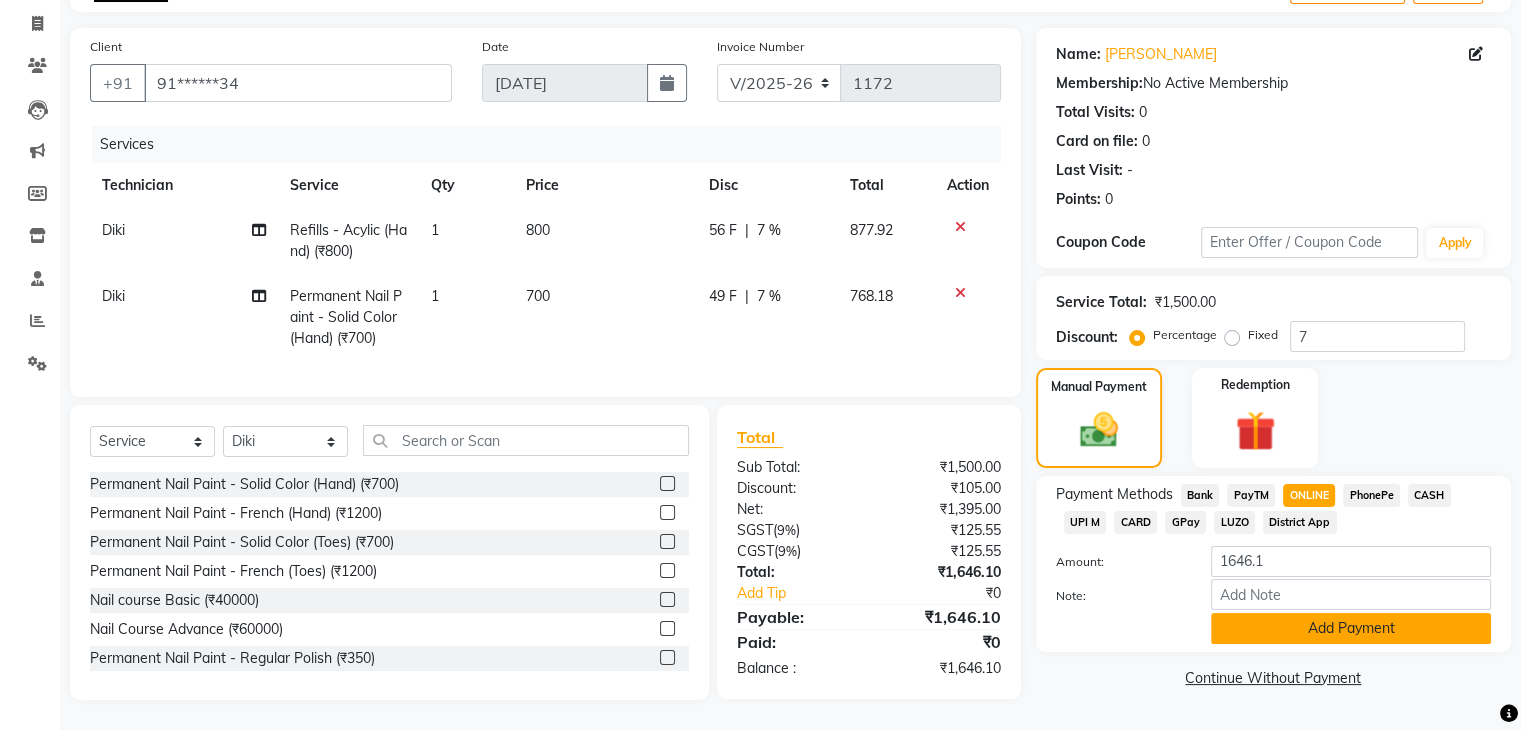 click on "Add Payment" 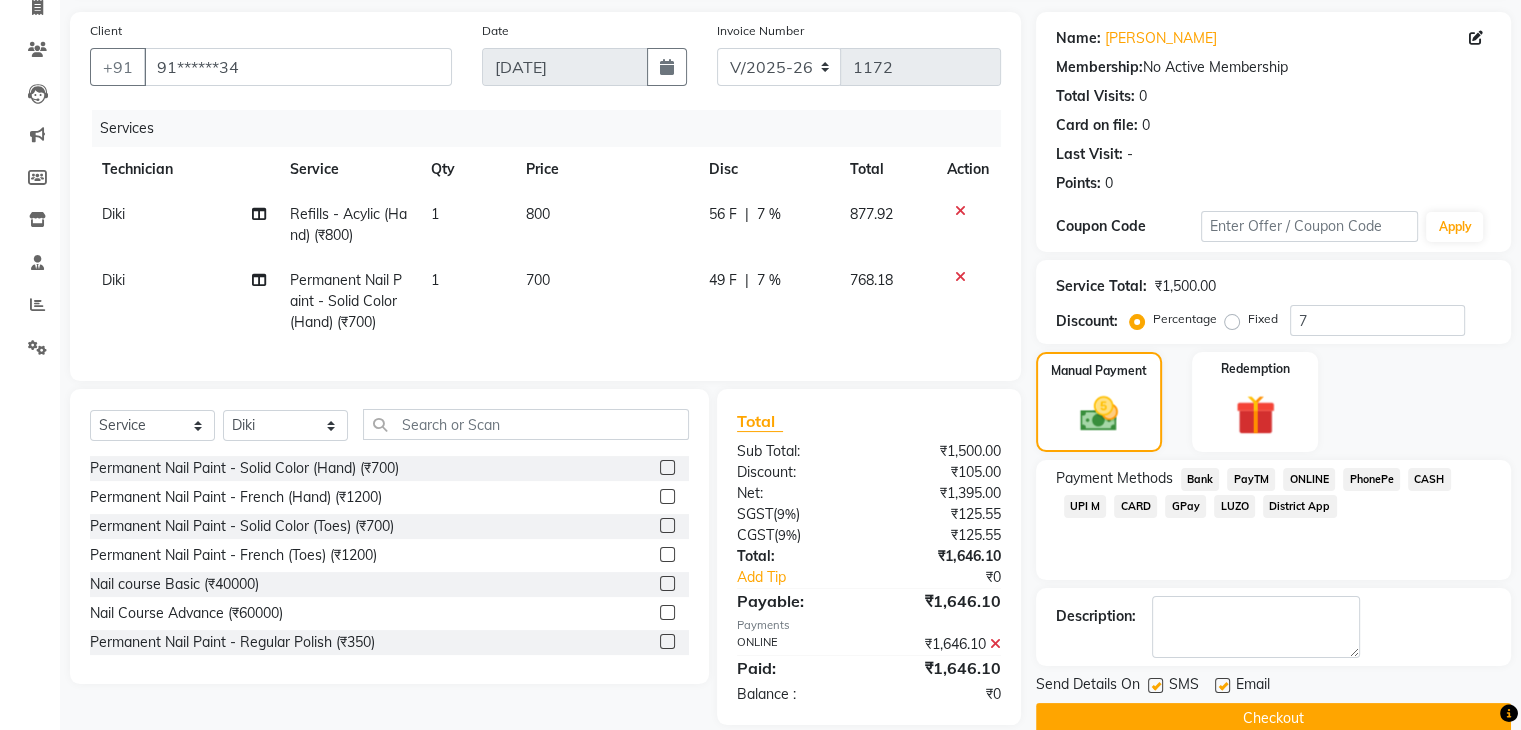 scroll, scrollTop: 179, scrollLeft: 0, axis: vertical 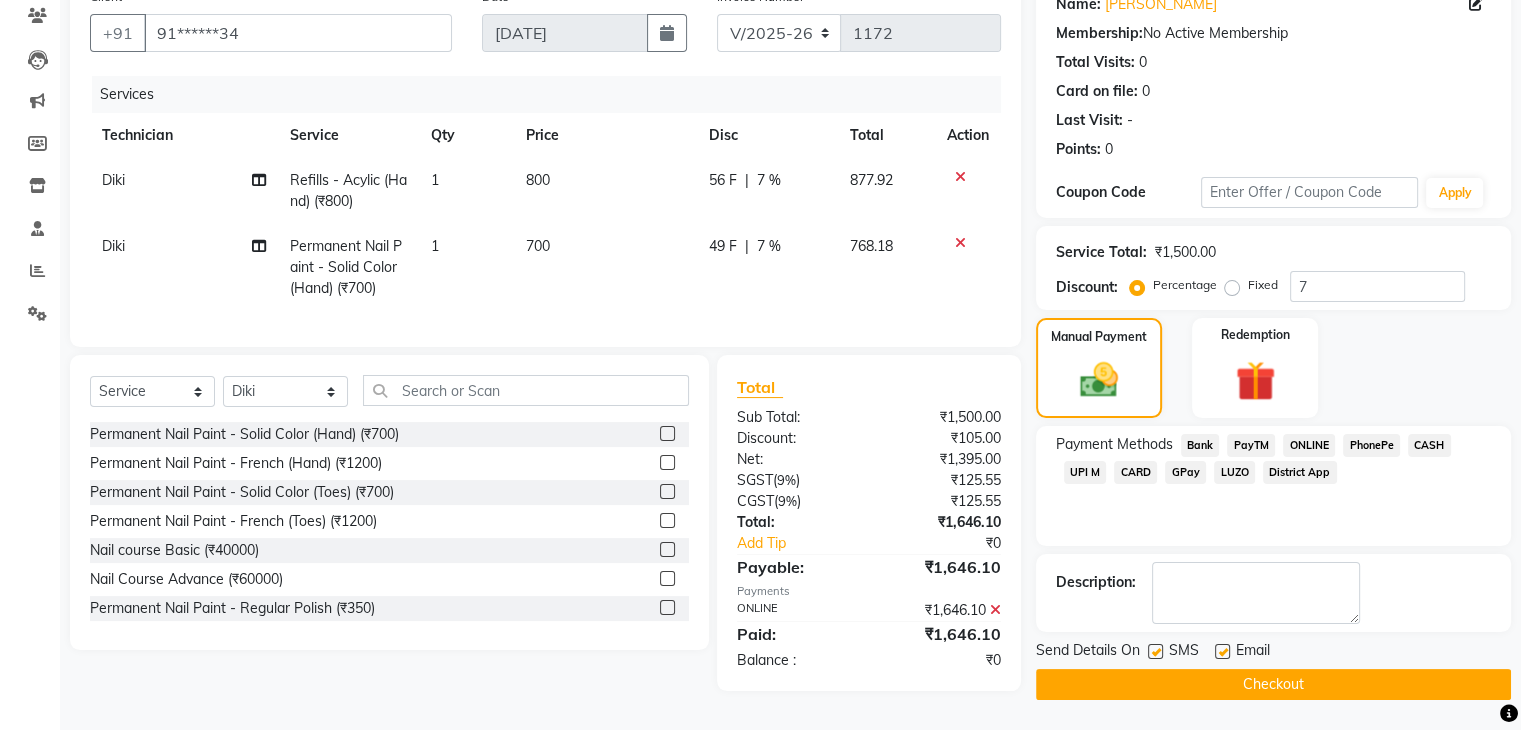 click on "Checkout" 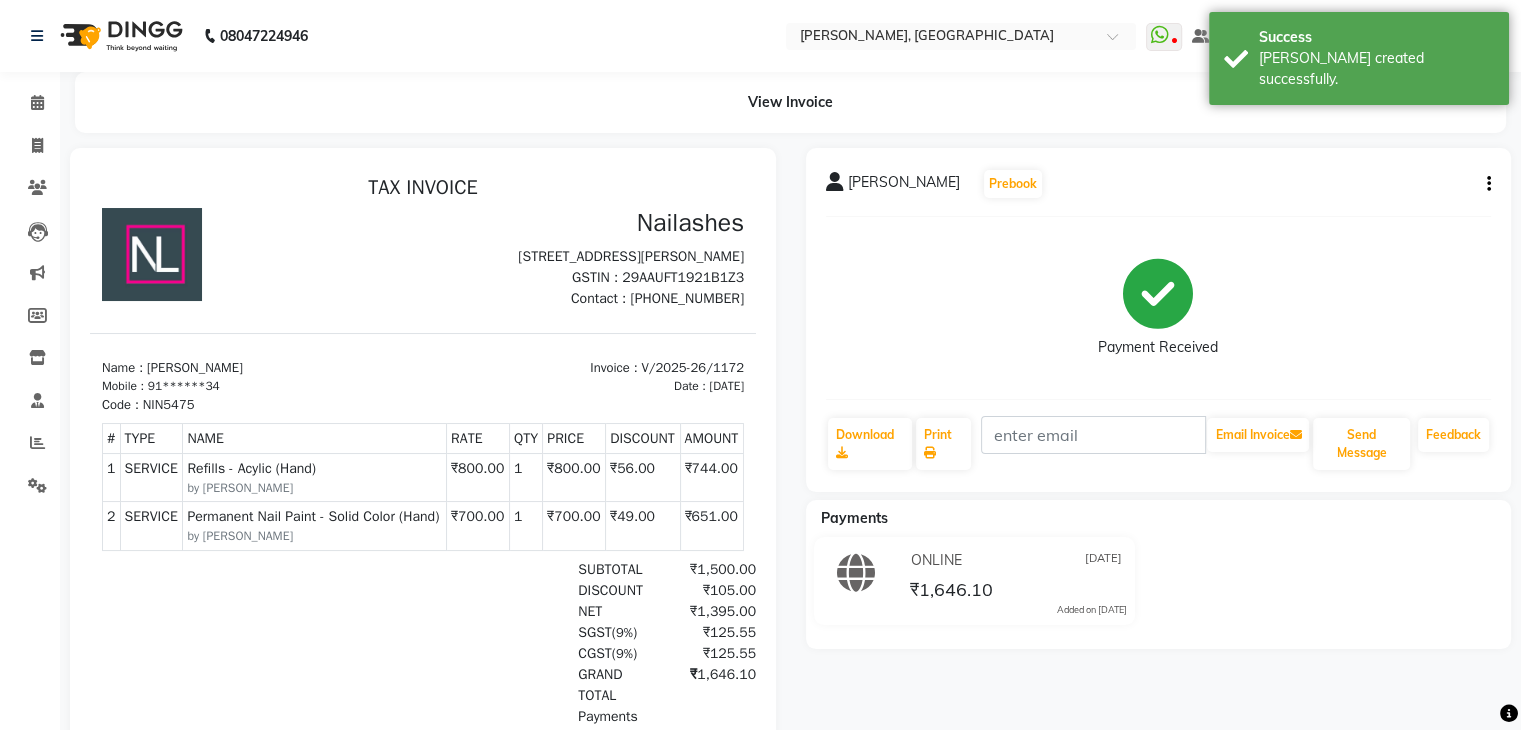 scroll, scrollTop: 0, scrollLeft: 0, axis: both 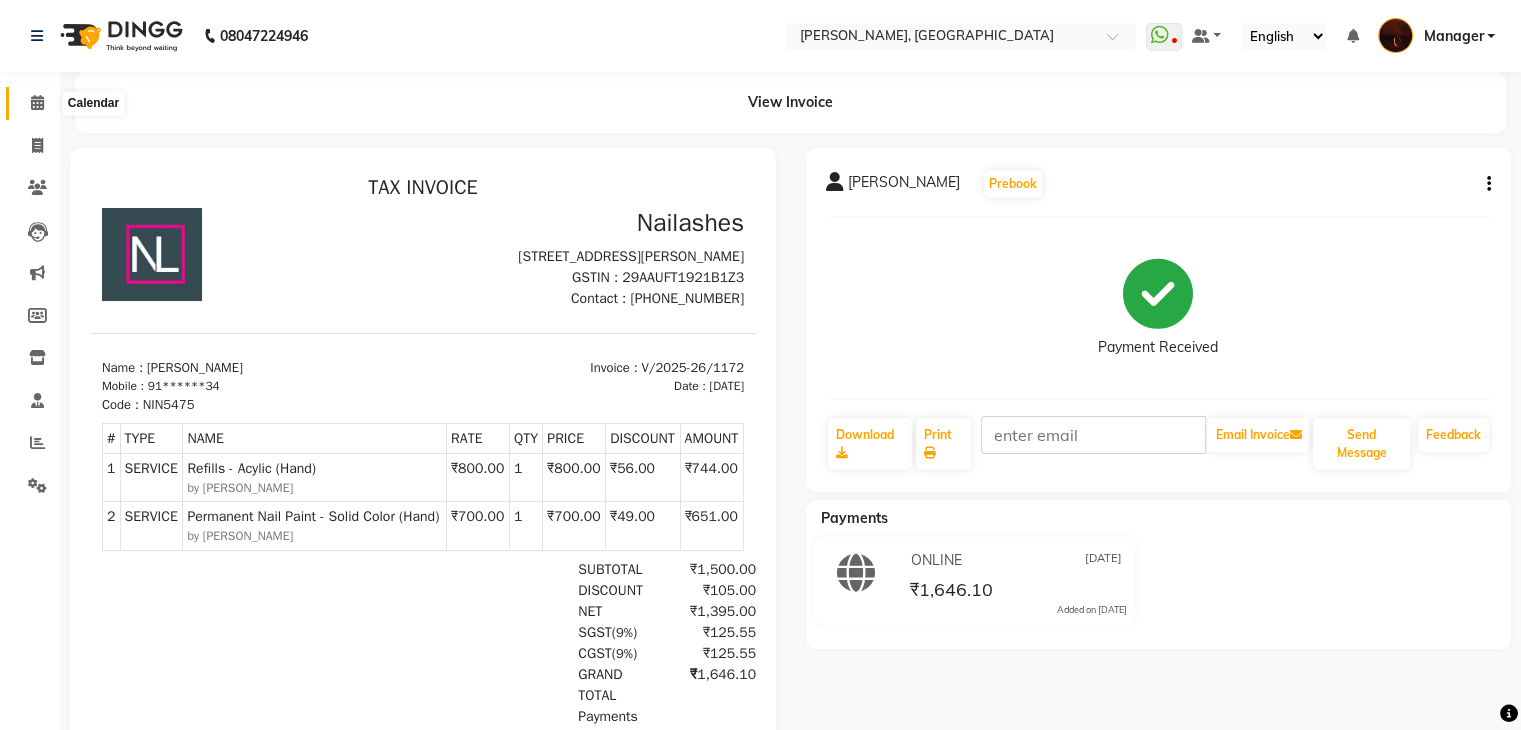 click 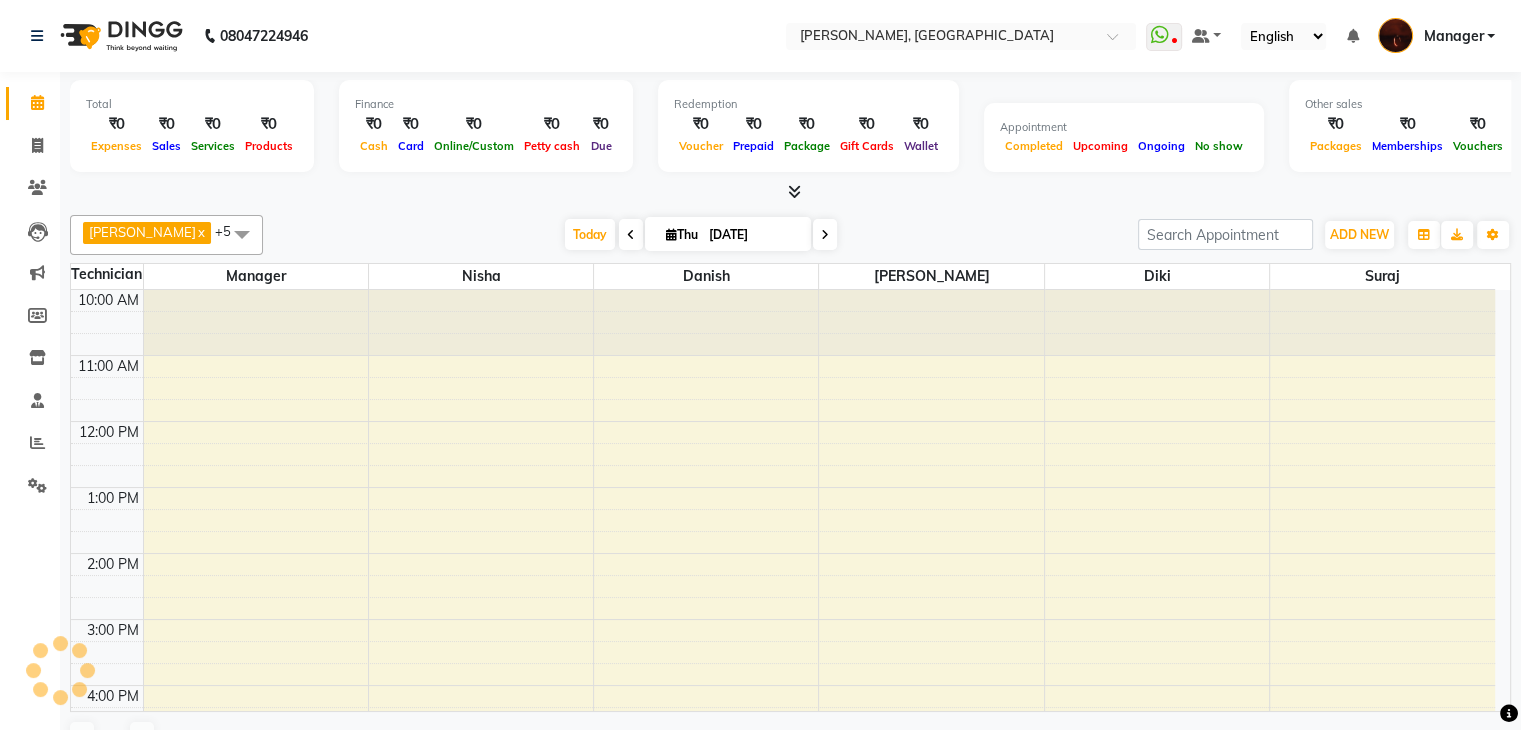 scroll, scrollTop: 0, scrollLeft: 0, axis: both 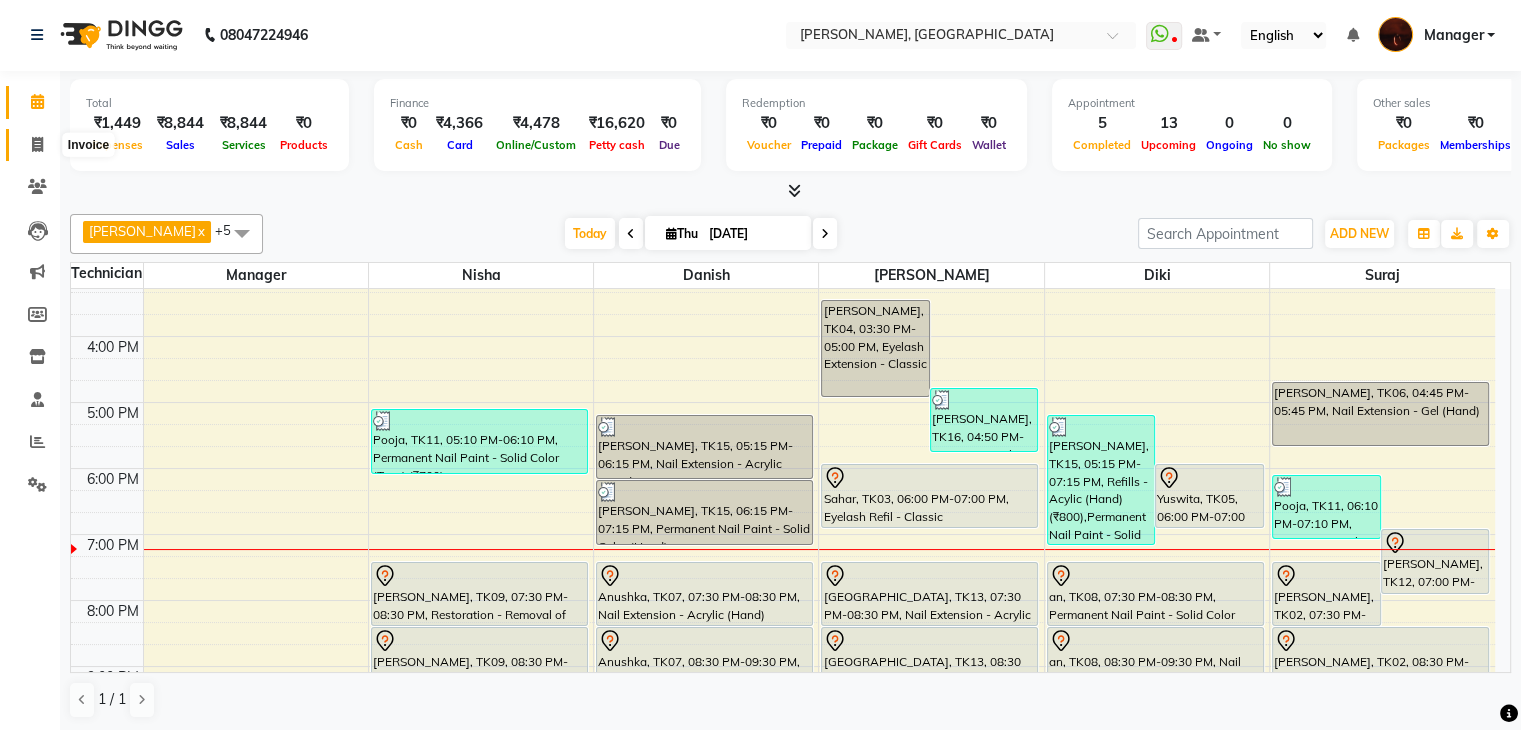 click 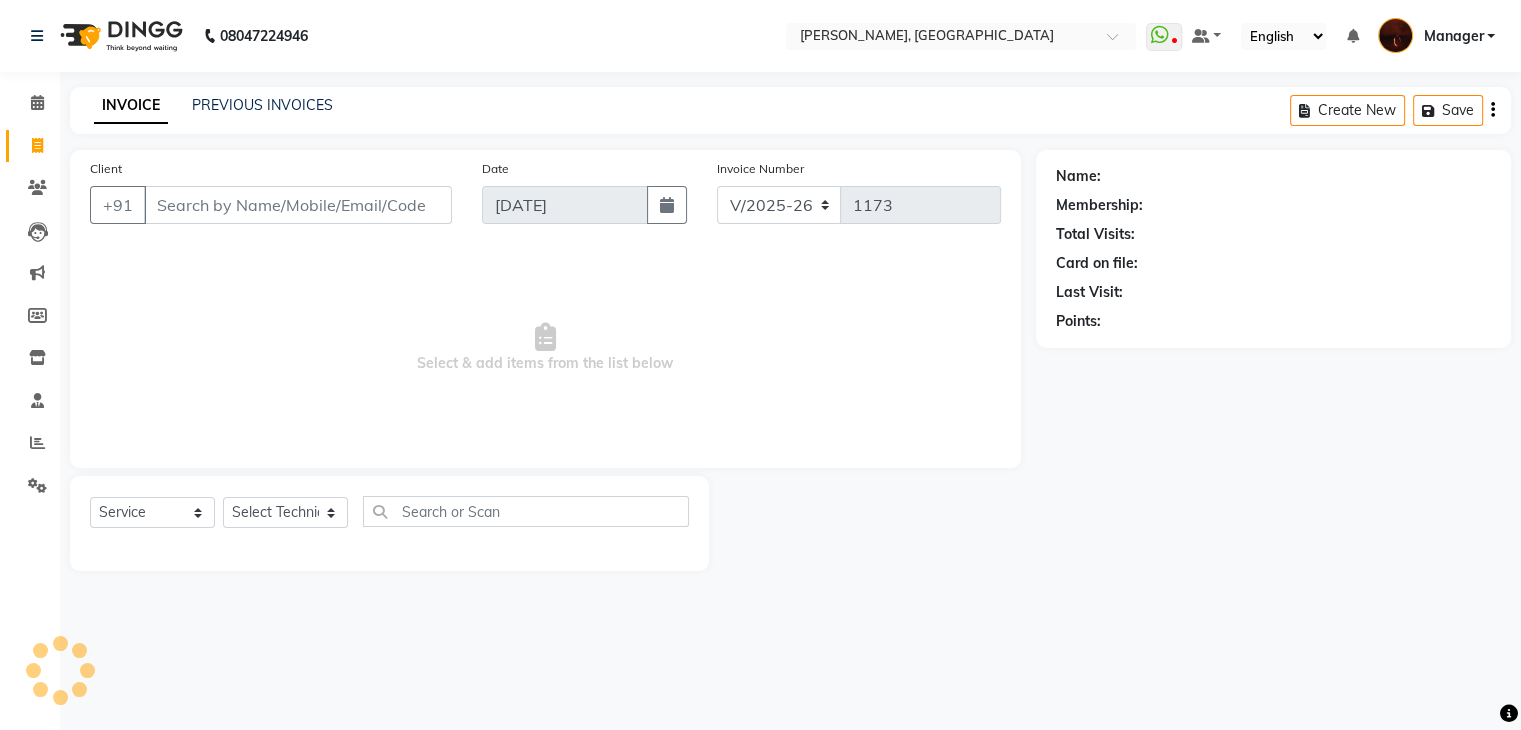 scroll, scrollTop: 0, scrollLeft: 0, axis: both 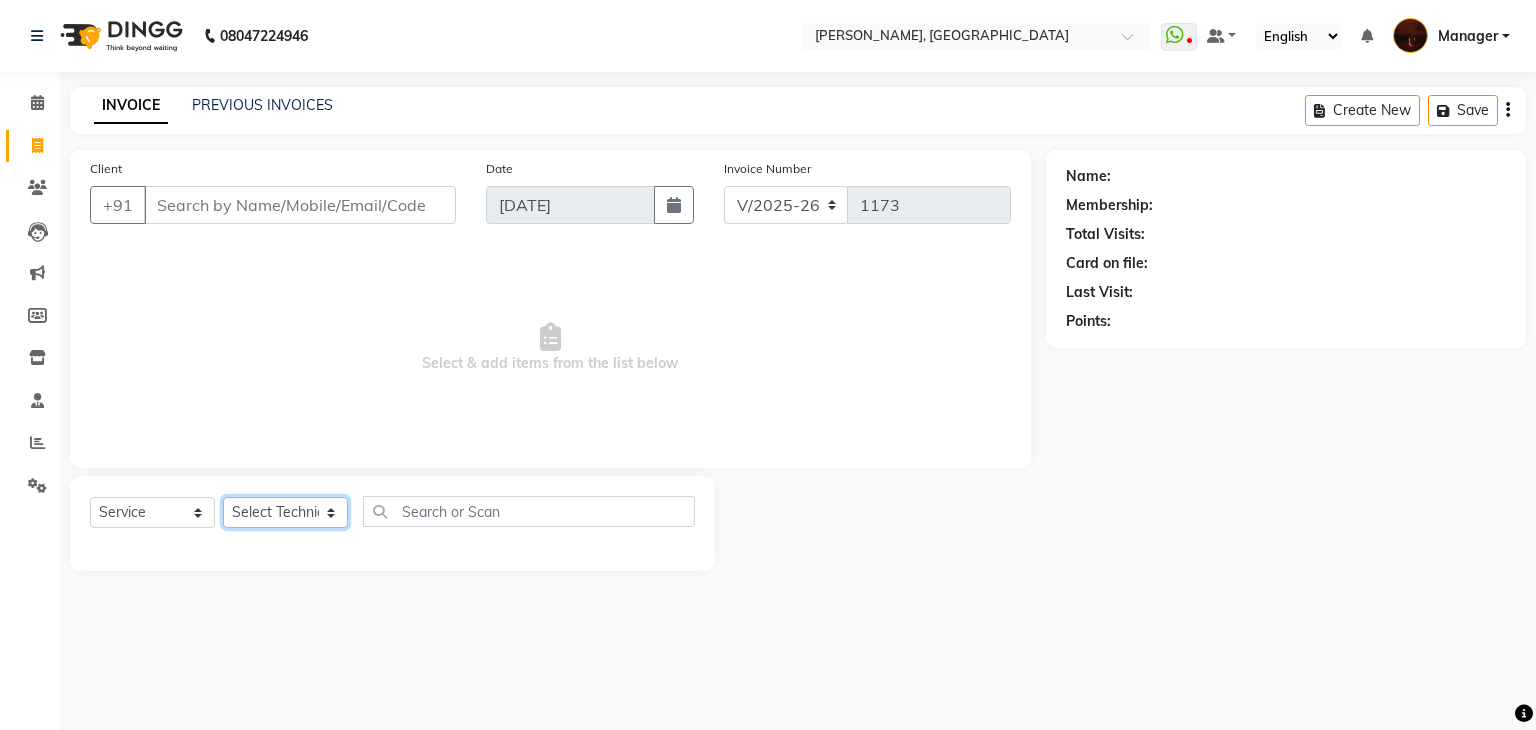 click on "Select Technician [PERSON_NAME] Danish Diki  [PERSON_NAME] GK [PERSON_NAME] Manager [PERSON_NAME] [PERSON_NAME] [PERSON_NAME] [PERSON_NAME] [PERSON_NAME] [PERSON_NAME] Accounting suraj vishnu" 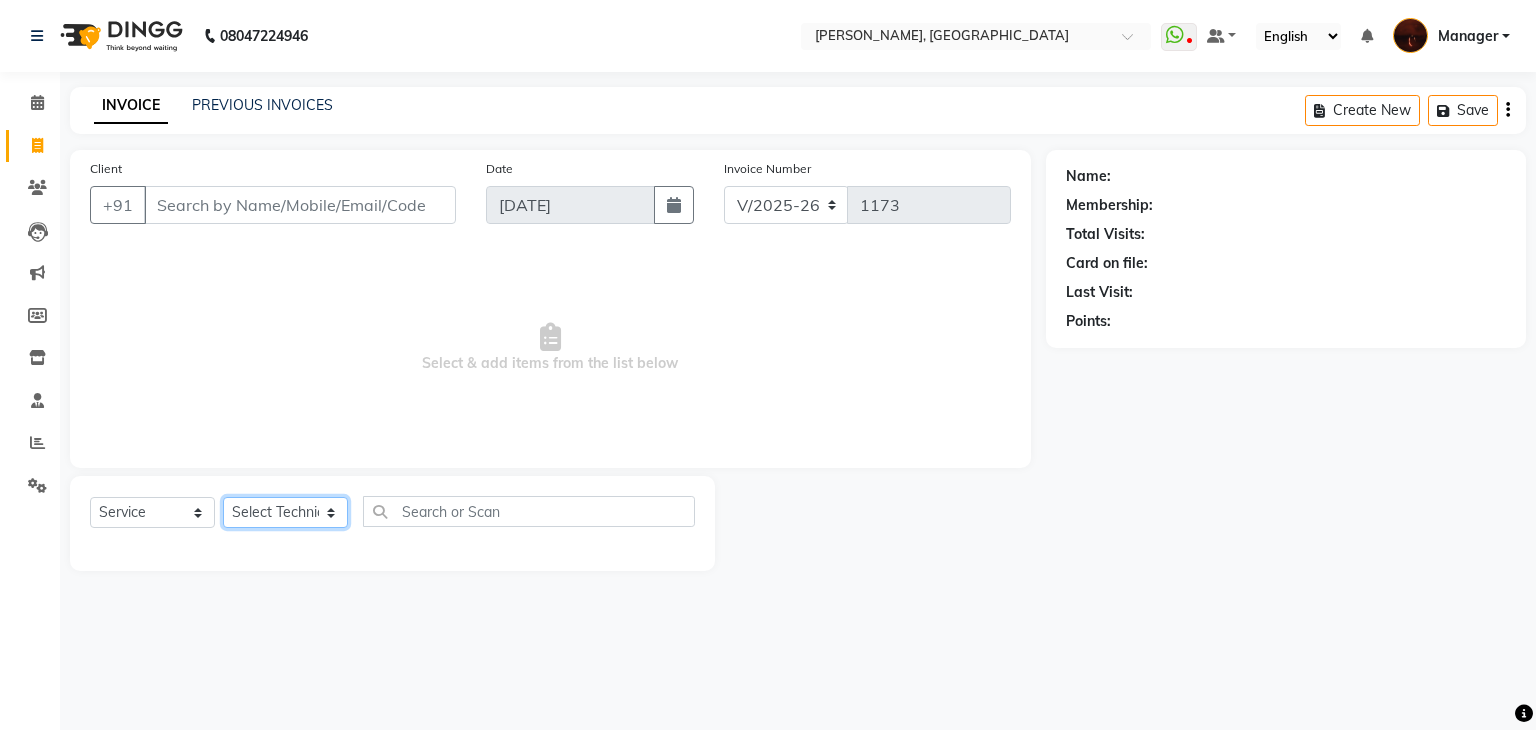 select on "20822" 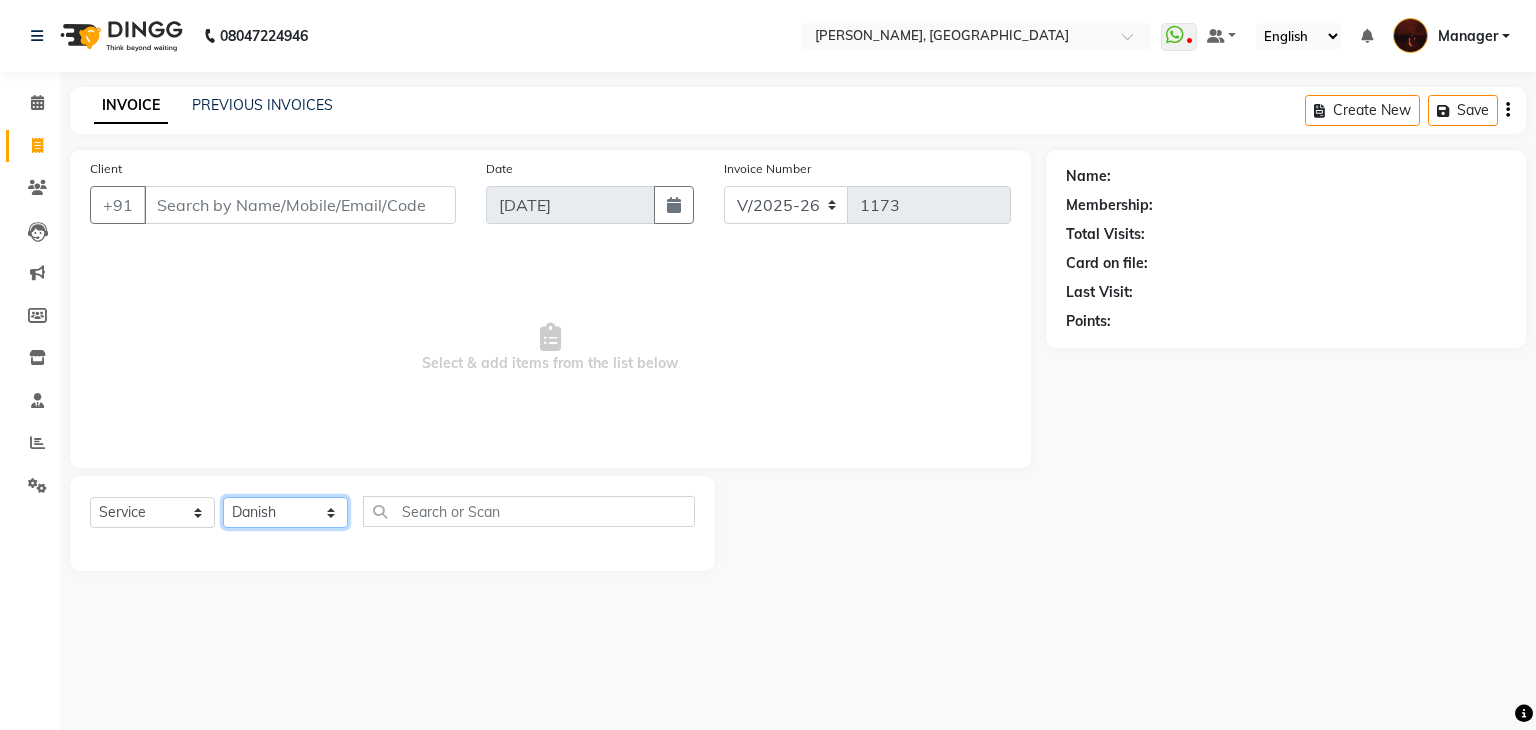 click on "Select Technician [PERSON_NAME] Danish Diki  [PERSON_NAME] GK [PERSON_NAME] Manager [PERSON_NAME] [PERSON_NAME] [PERSON_NAME] [PERSON_NAME] [PERSON_NAME] [PERSON_NAME] Accounting suraj vishnu" 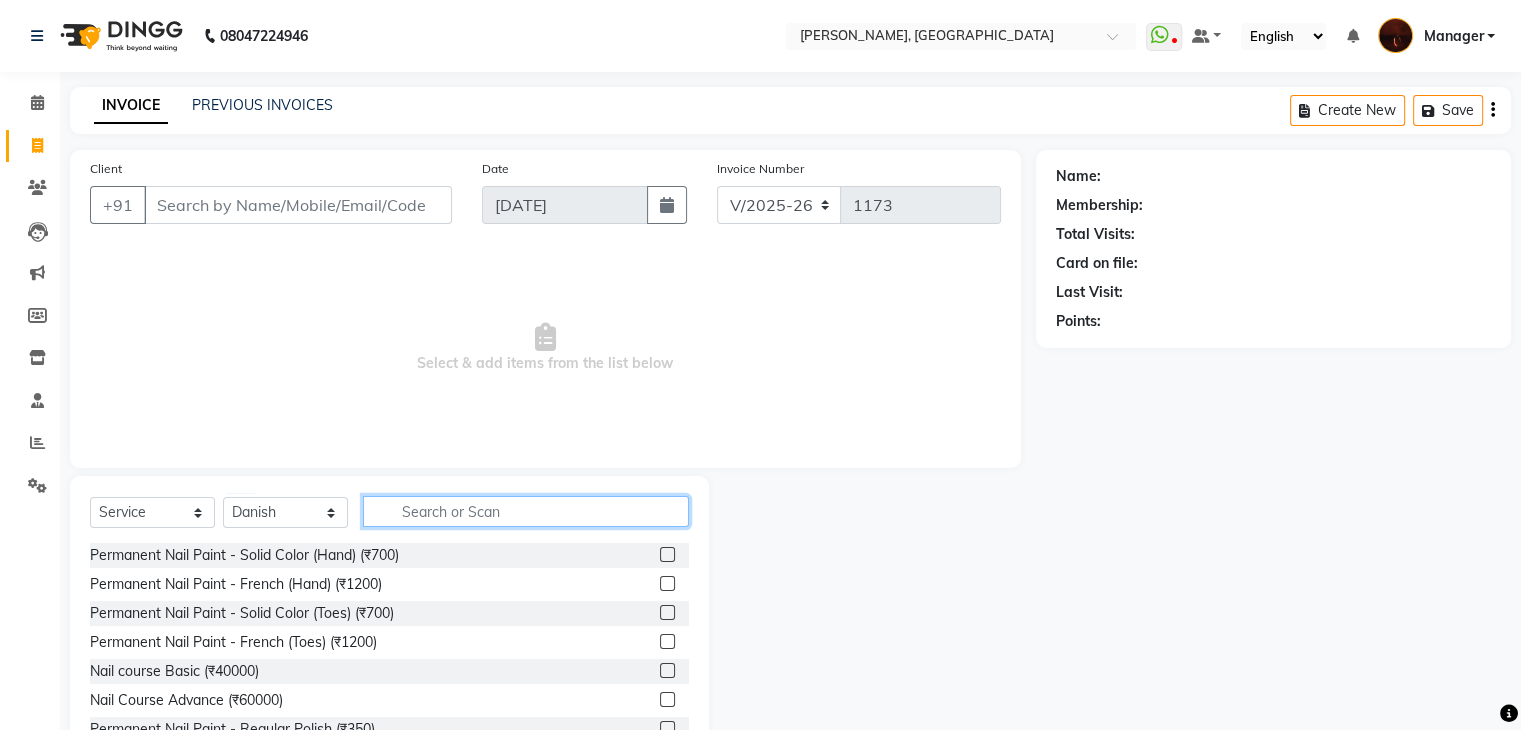 click 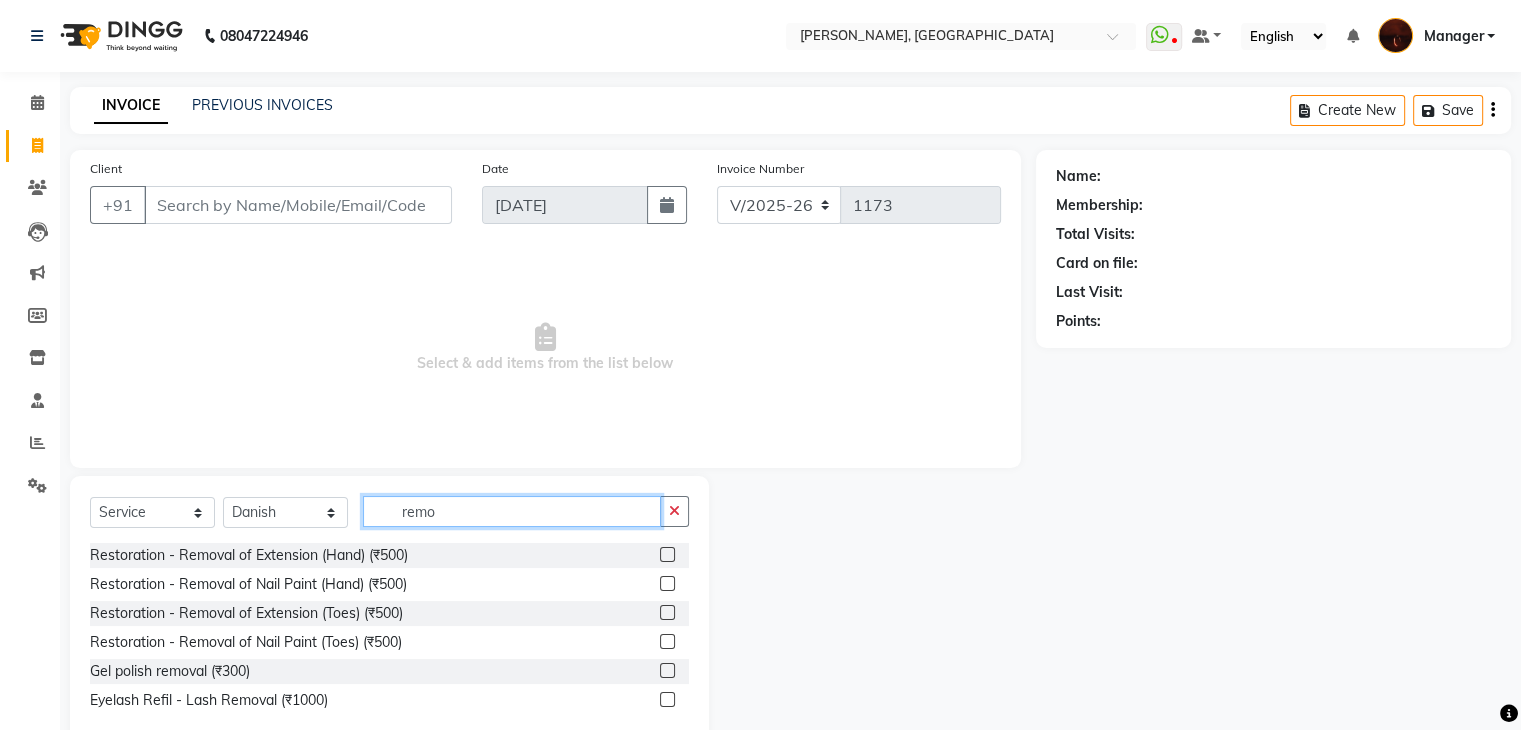 type on "remo" 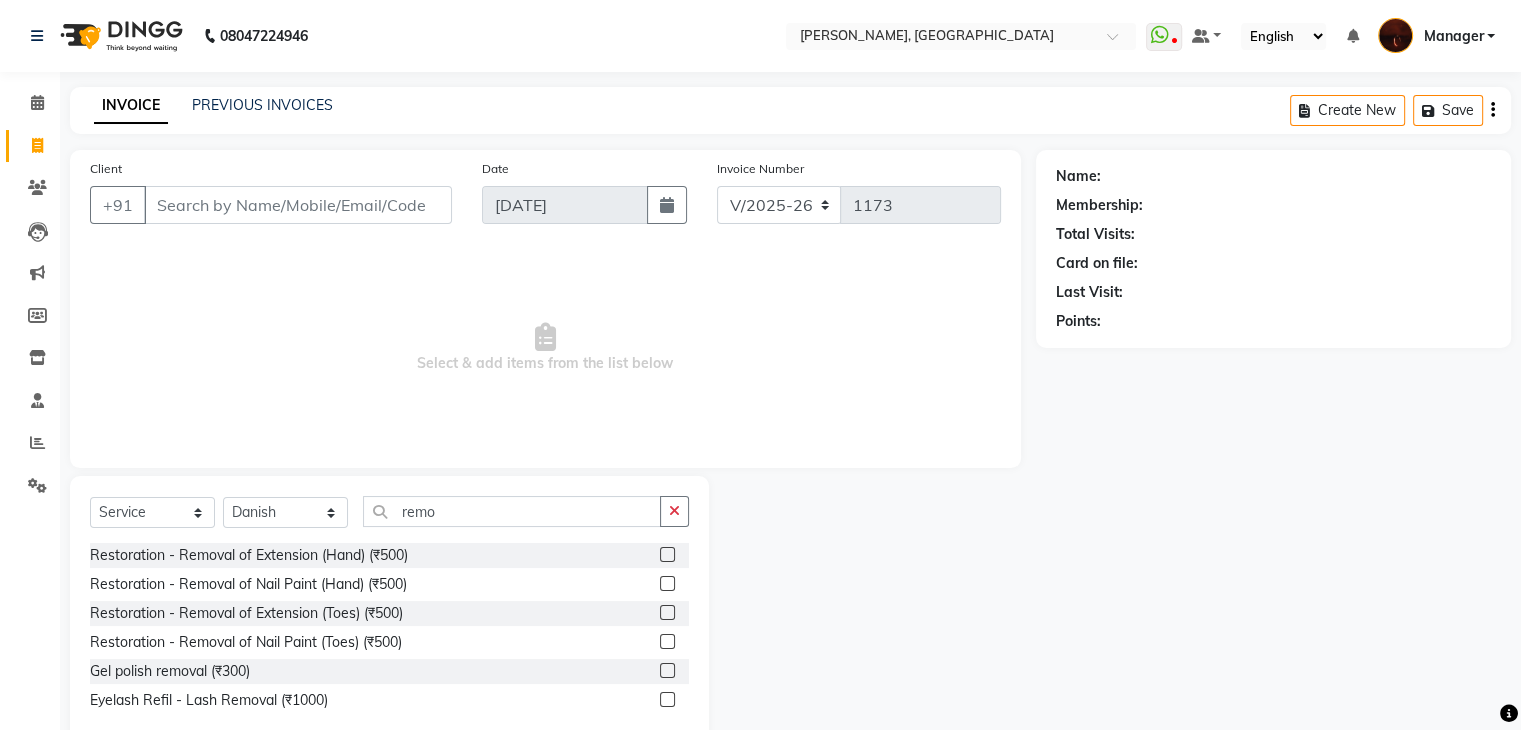 click 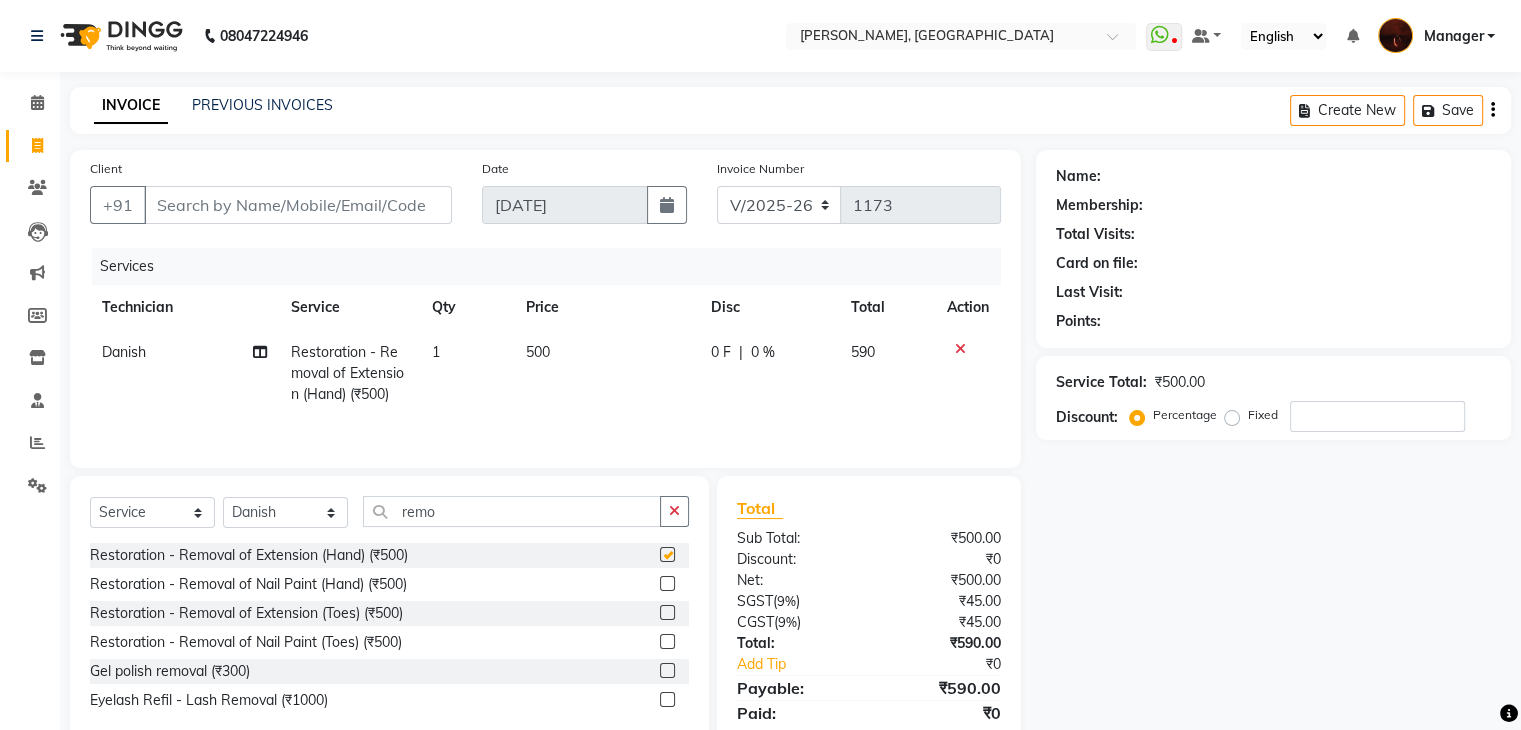 checkbox on "false" 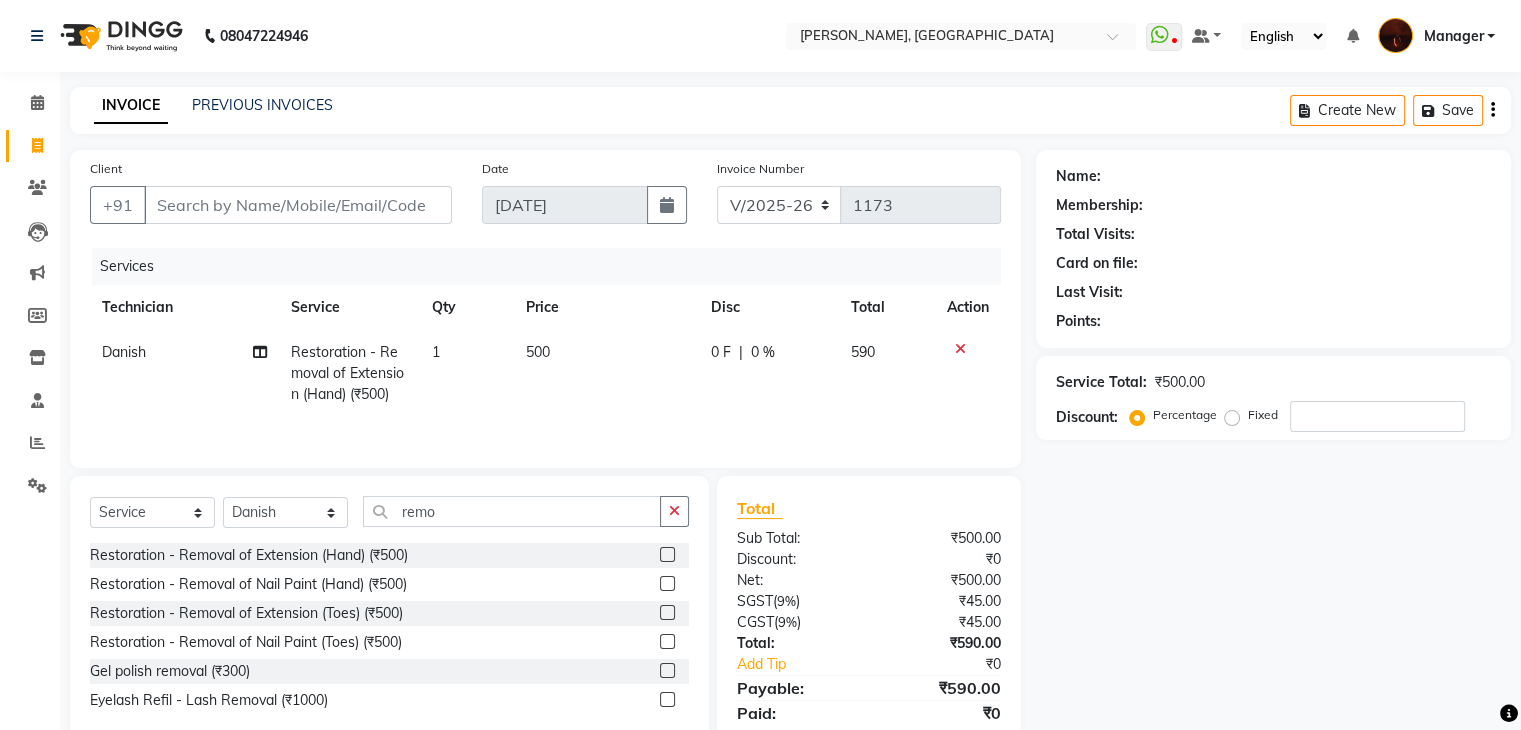 click 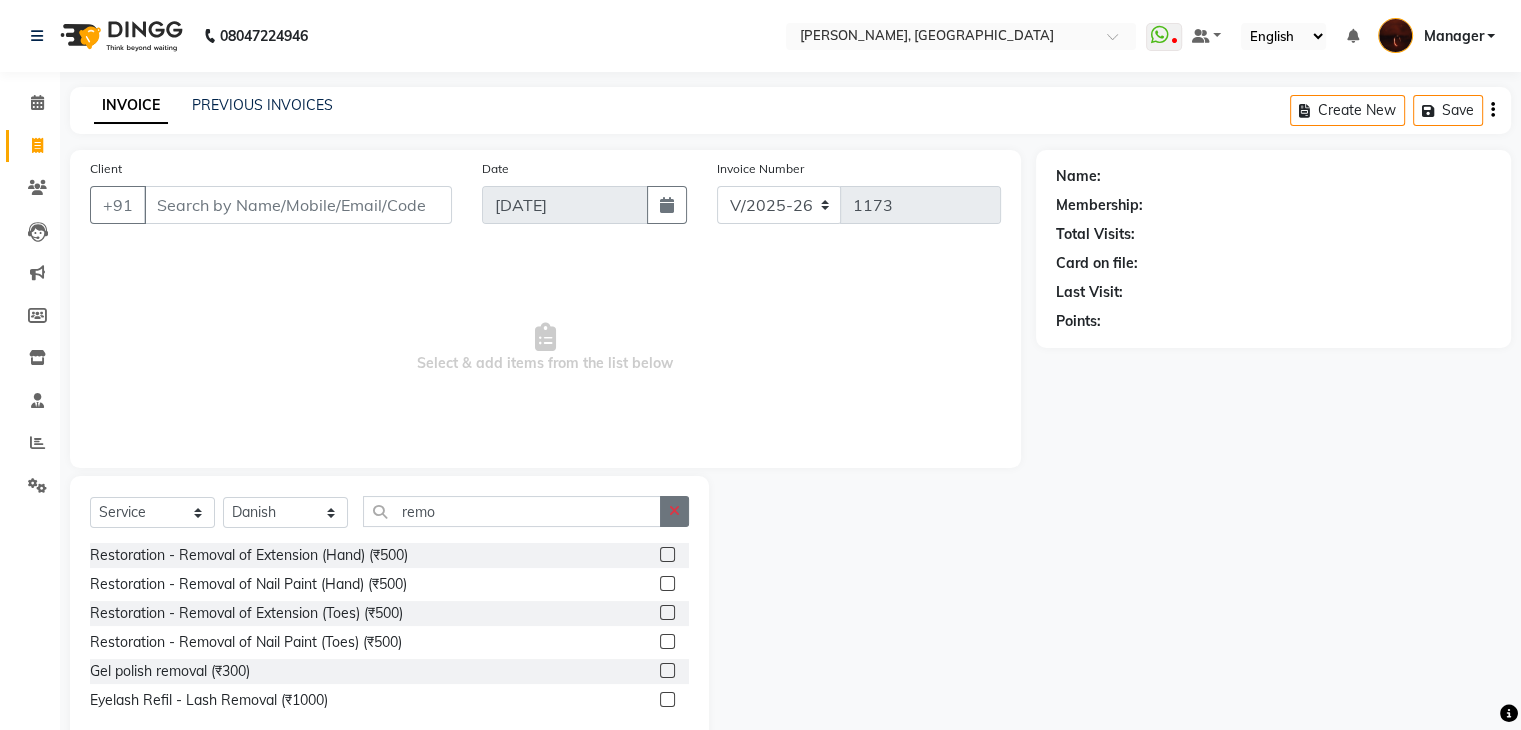 click 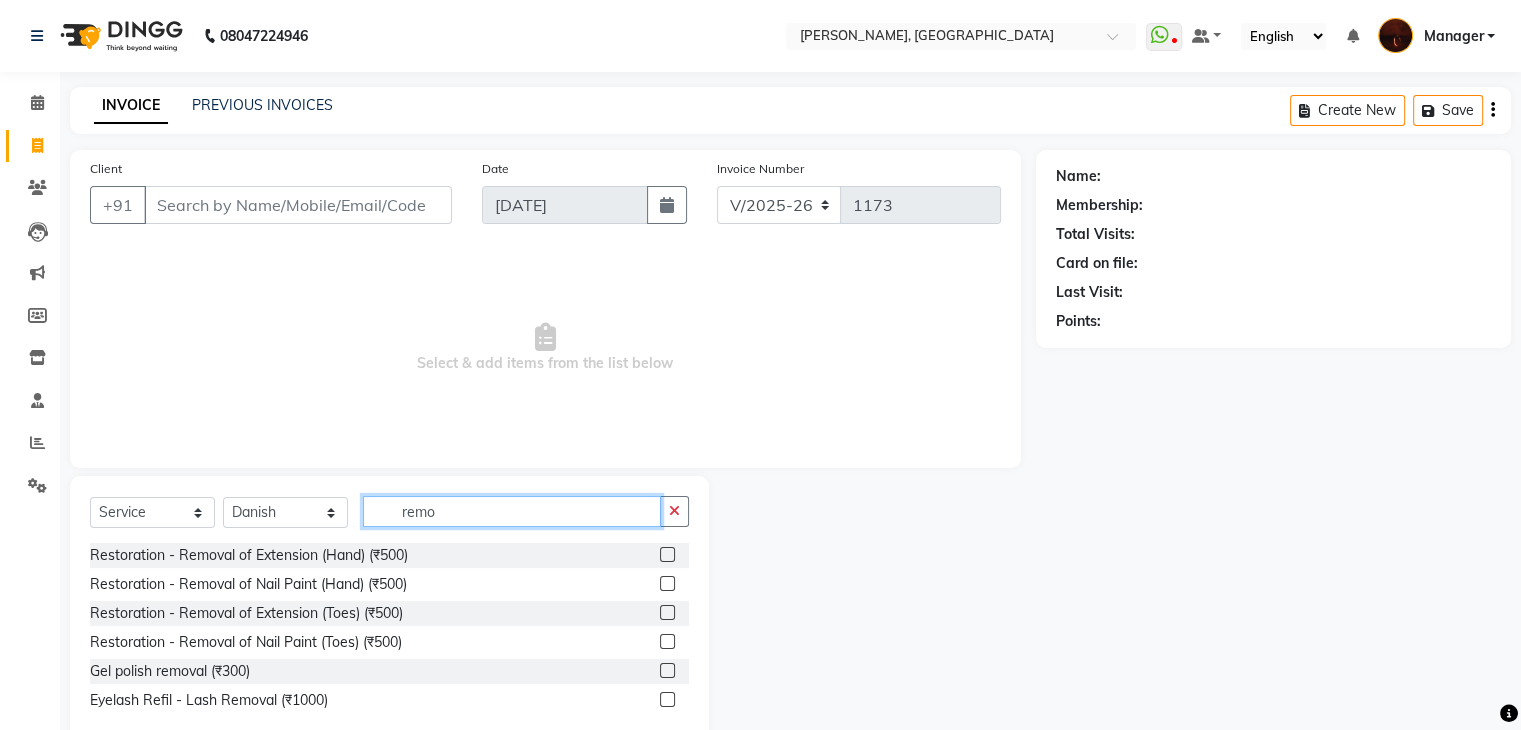 type on "remo" 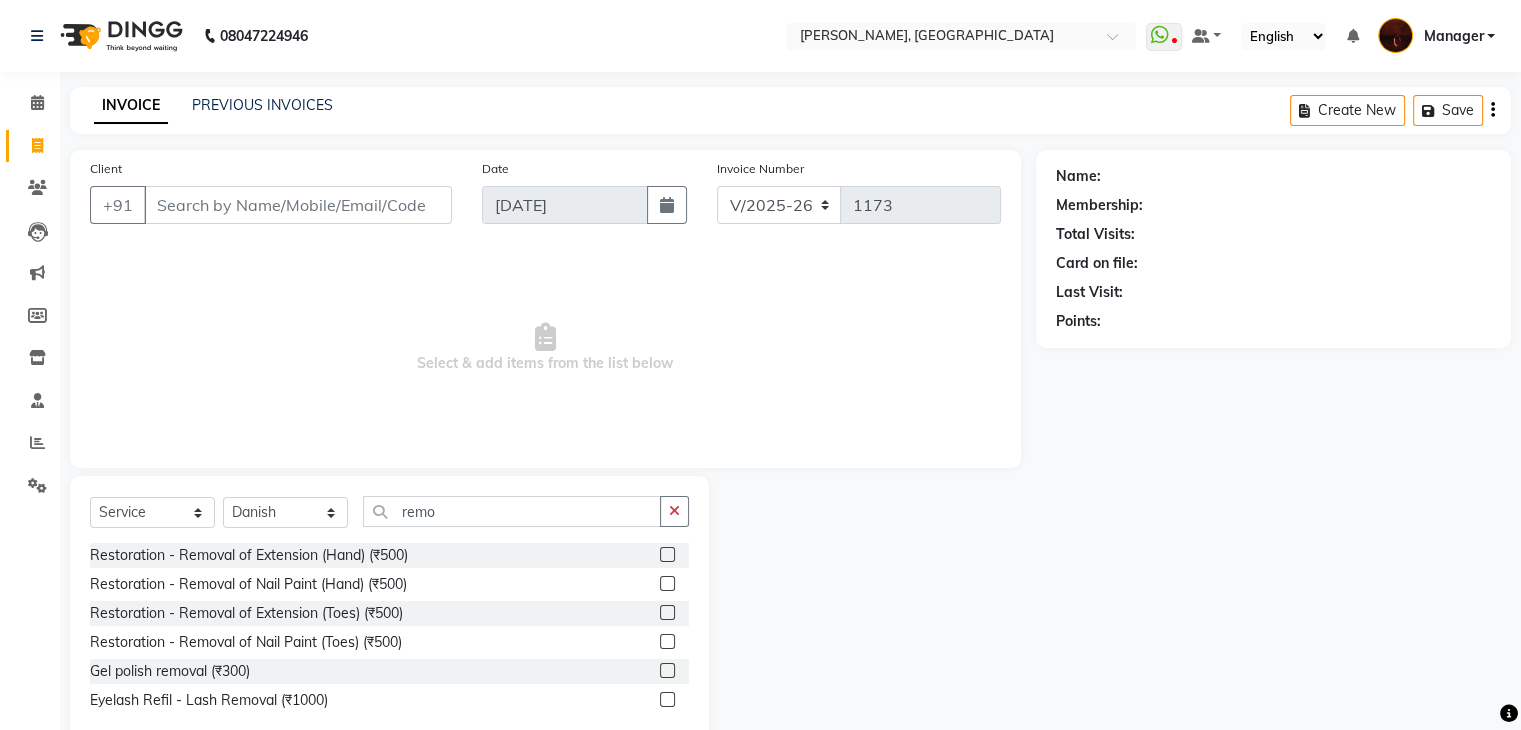 click 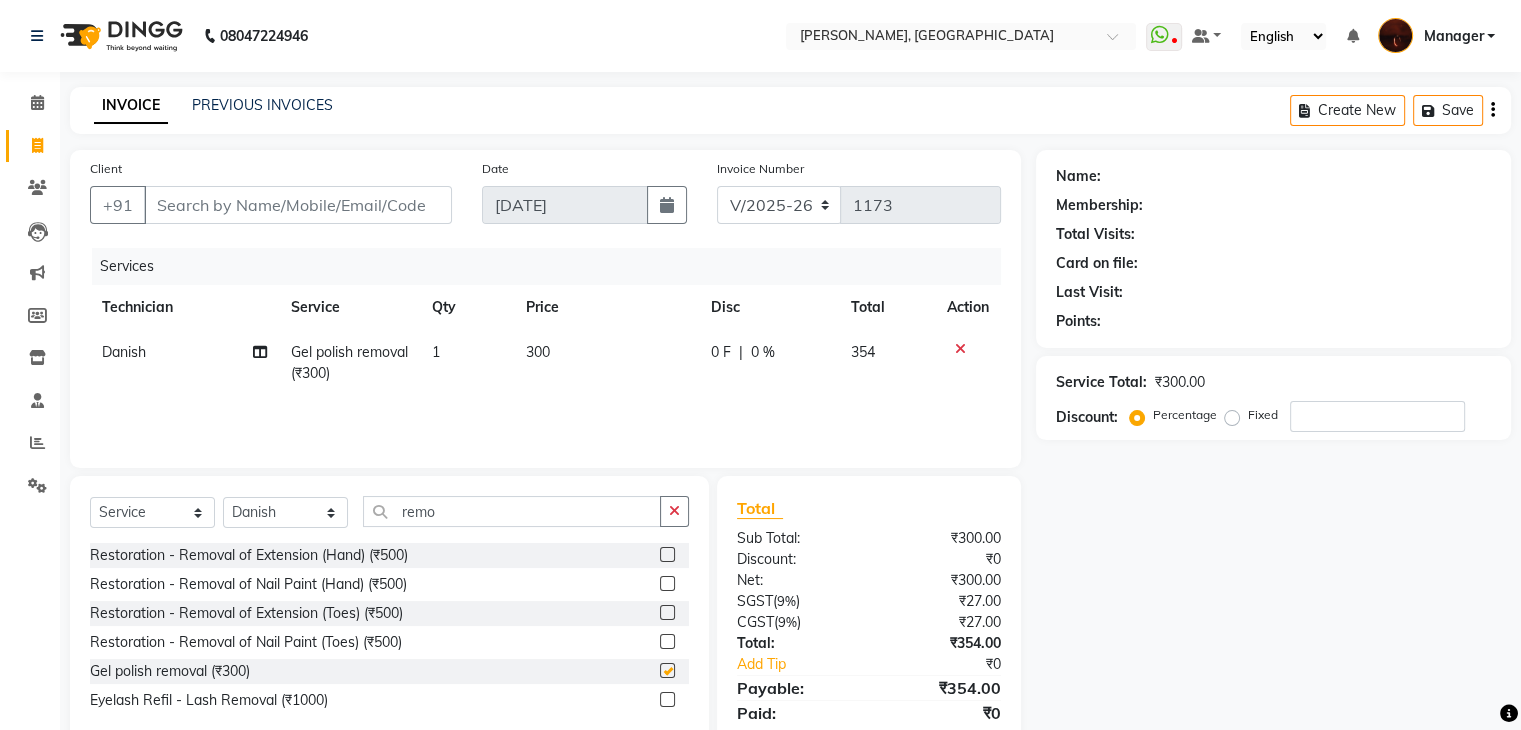 checkbox on "false" 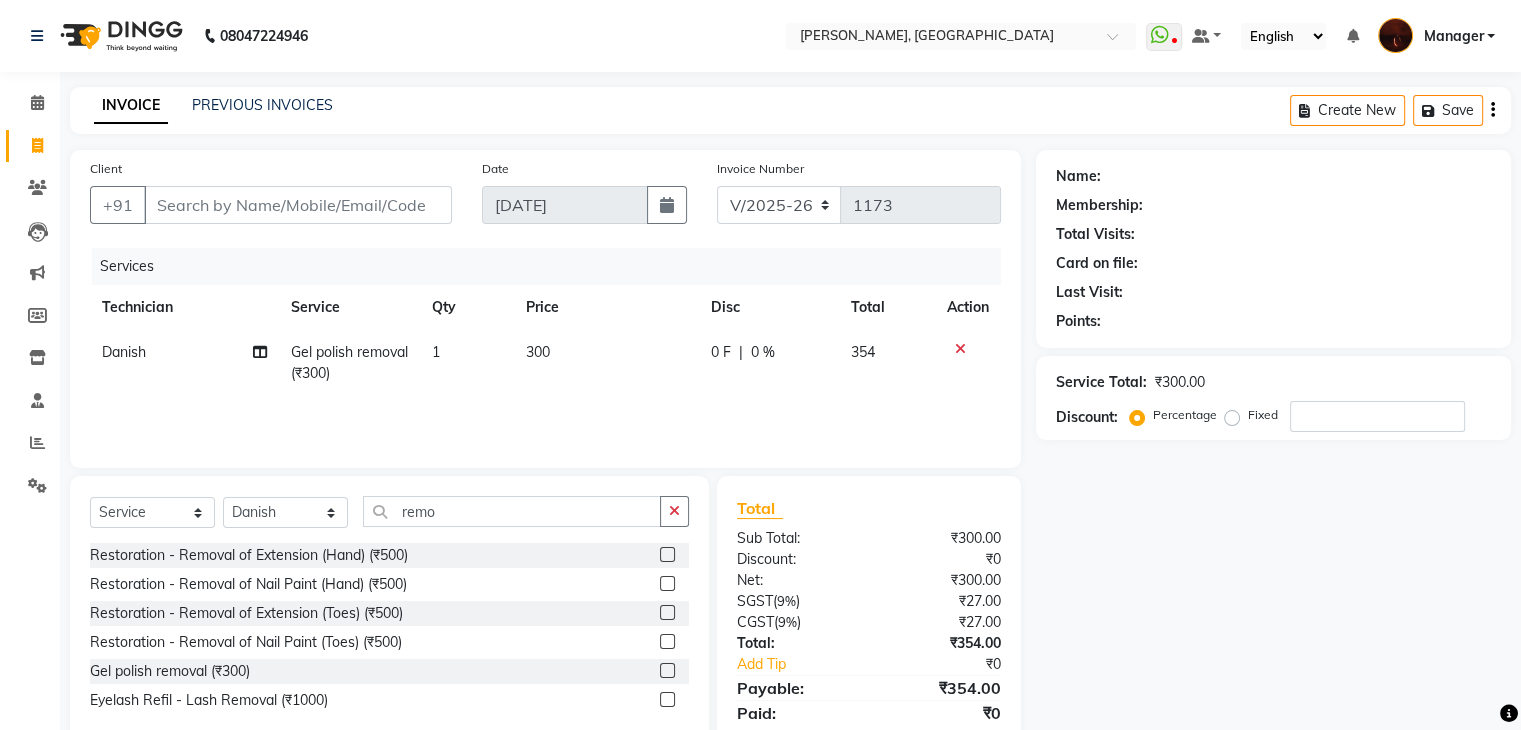 scroll, scrollTop: 71, scrollLeft: 0, axis: vertical 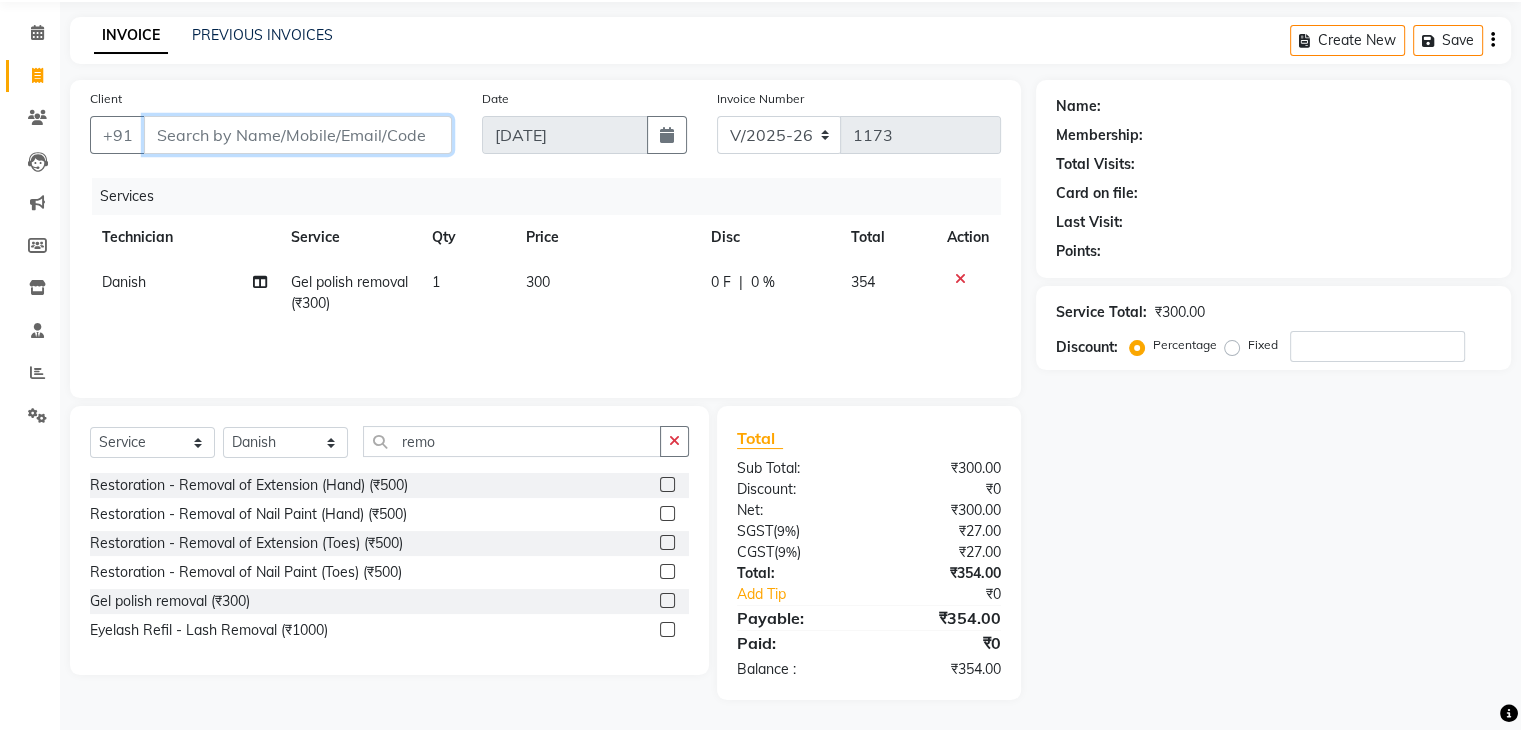 click on "Client" at bounding box center (298, 135) 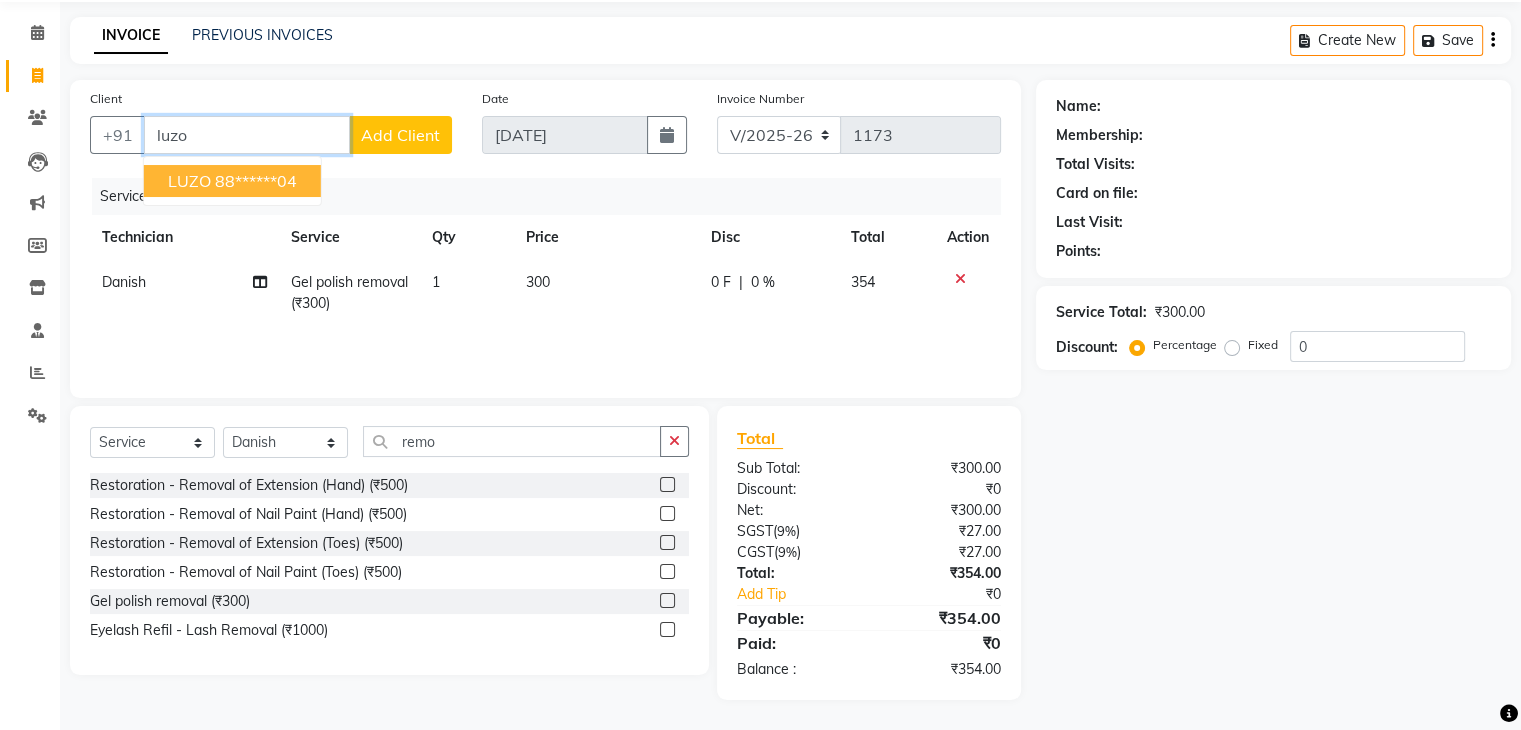 click on "LUZO" at bounding box center (189, 181) 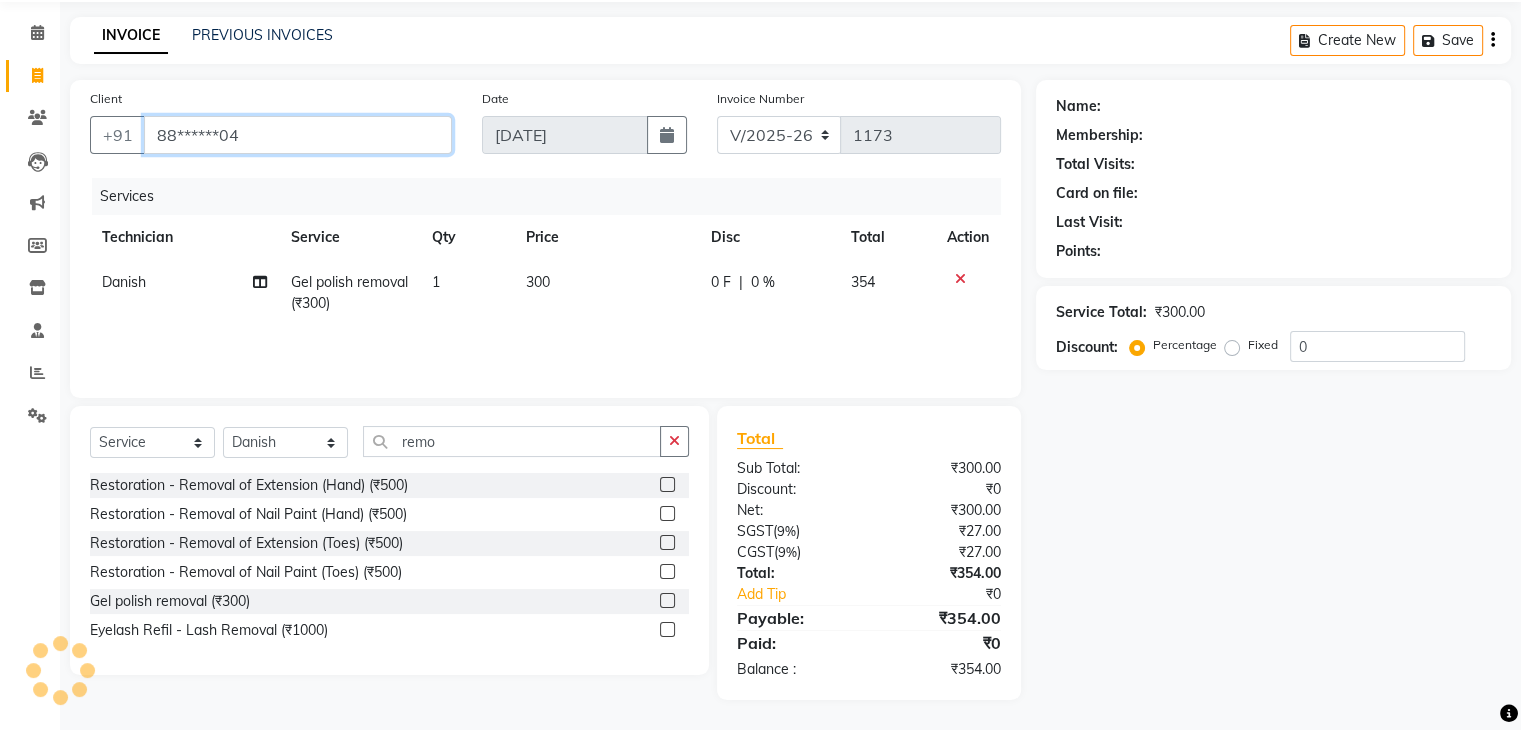 type on "88******04" 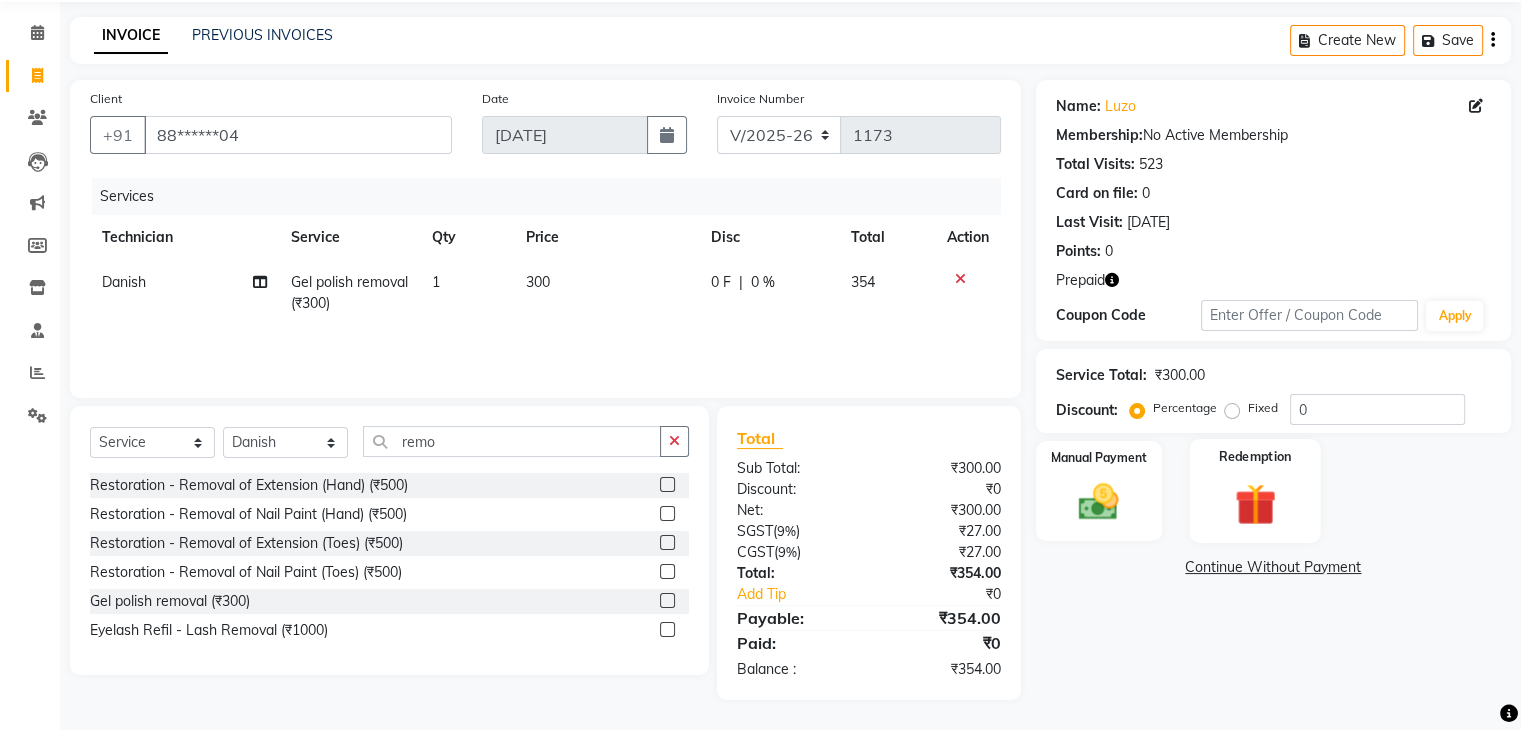 click 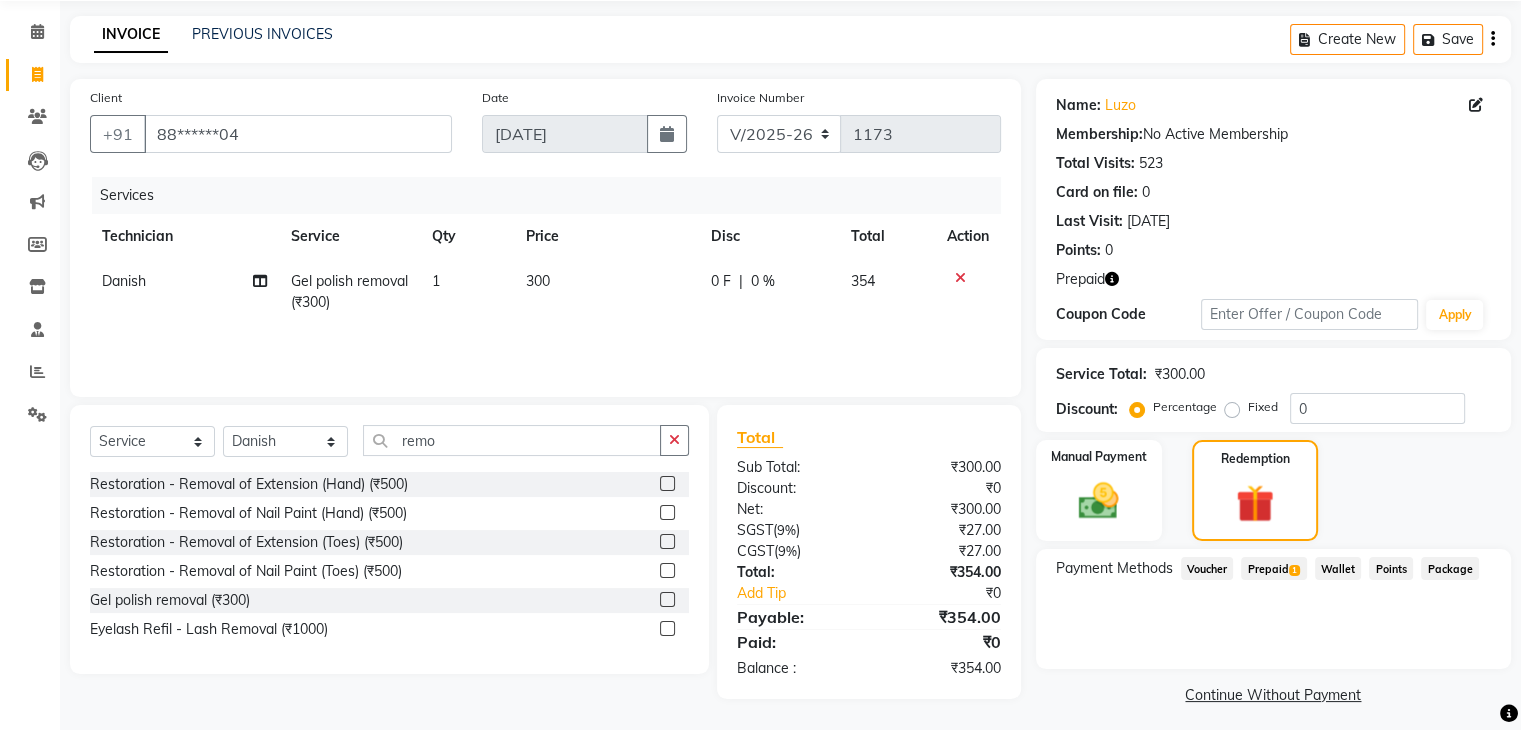 scroll, scrollTop: 80, scrollLeft: 0, axis: vertical 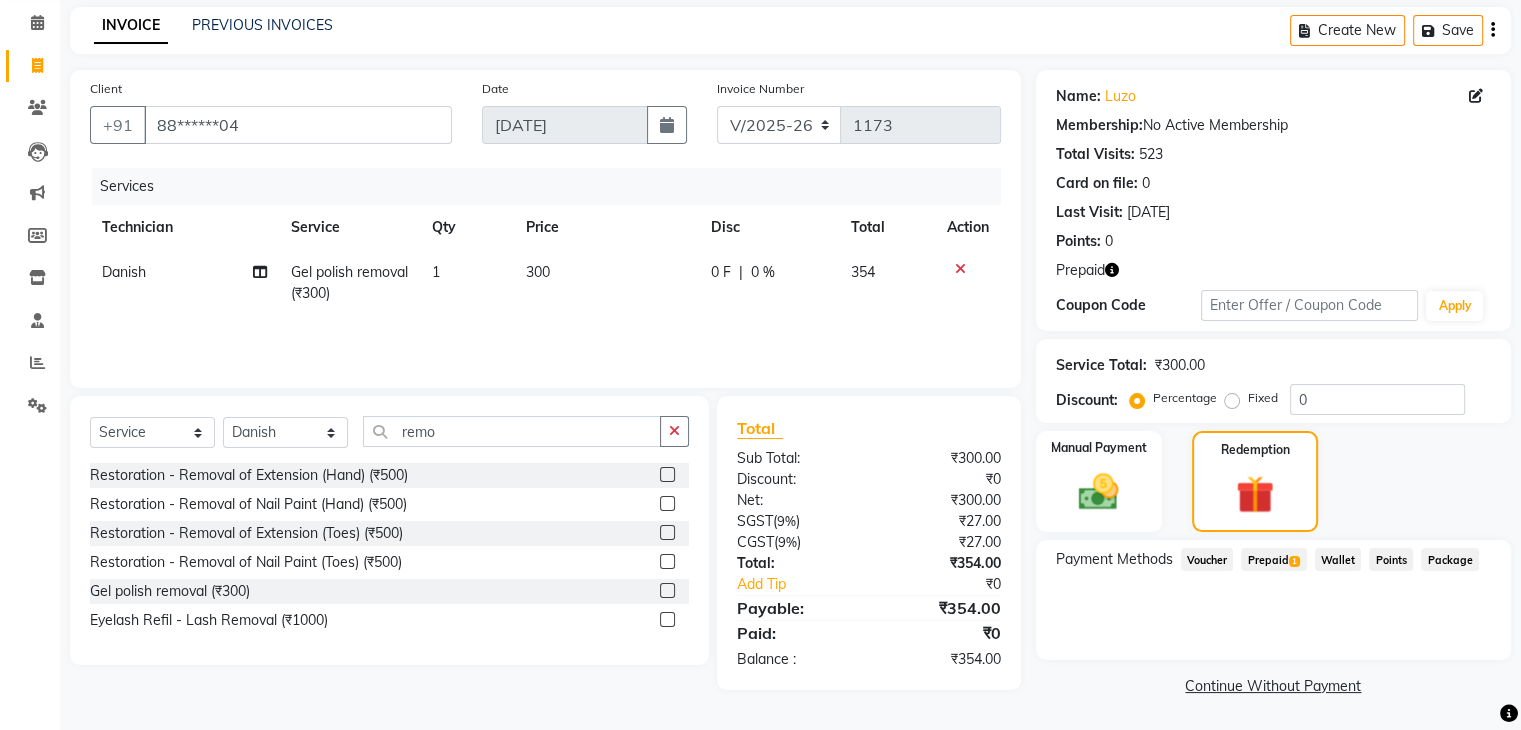 click on "Prepaid  1" 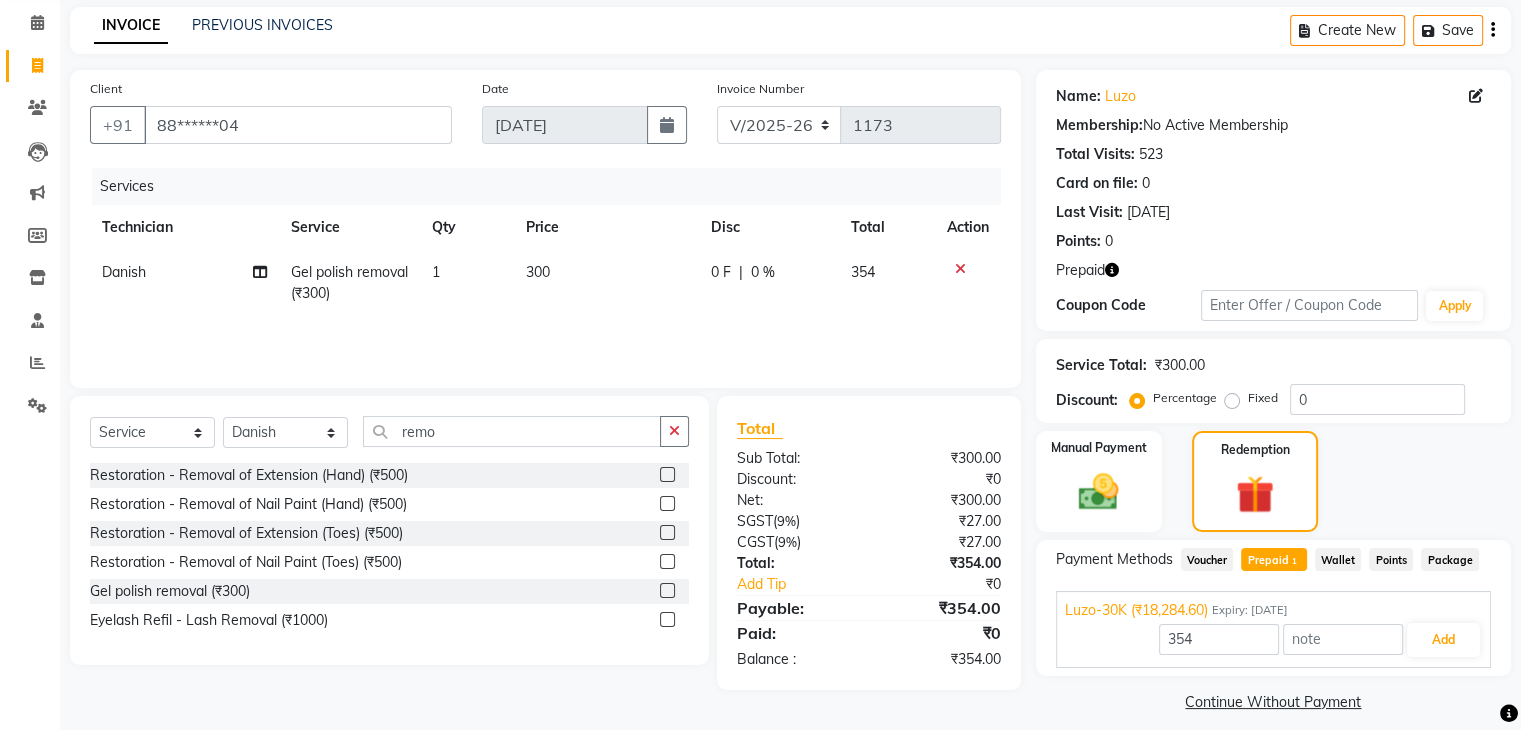 scroll, scrollTop: 97, scrollLeft: 0, axis: vertical 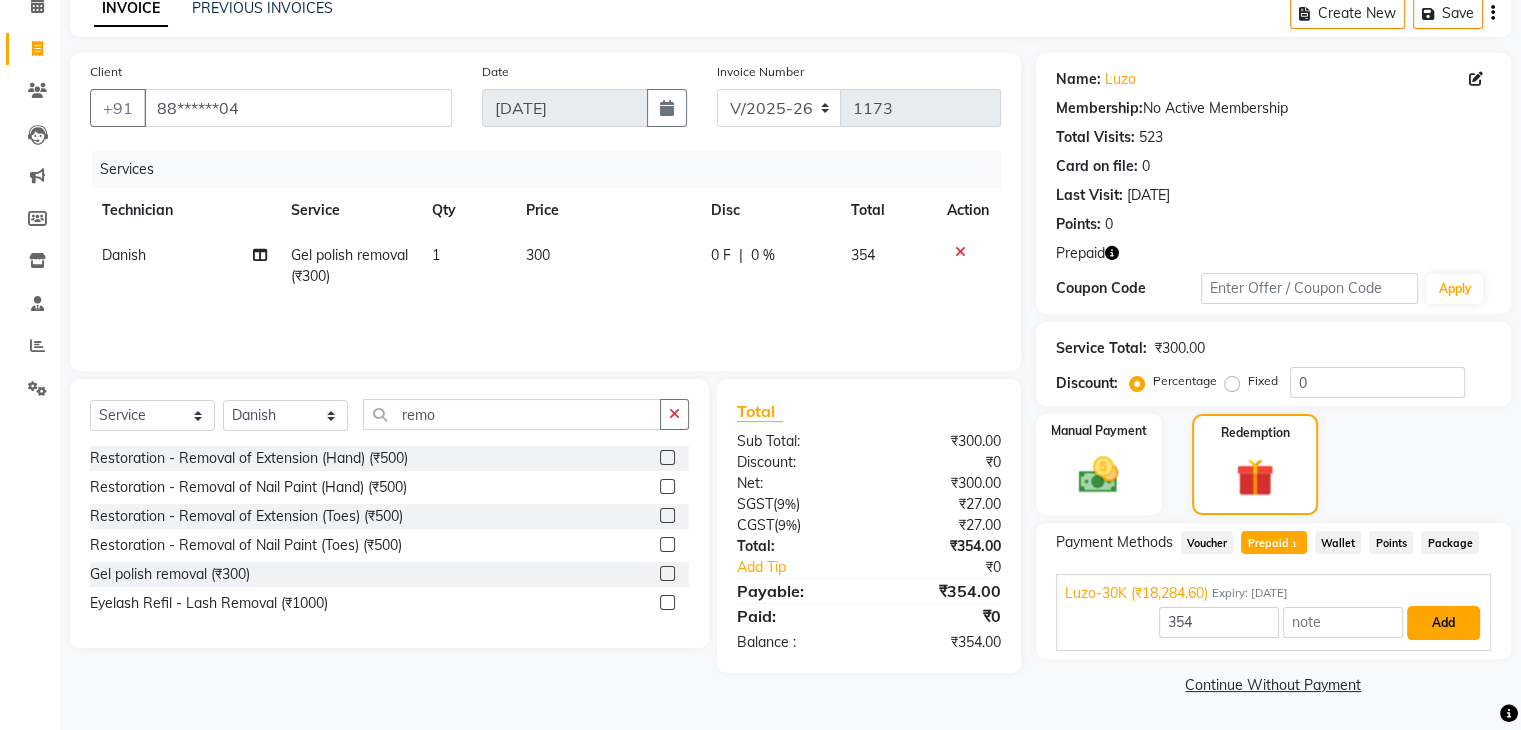 click on "Add" at bounding box center [1443, 623] 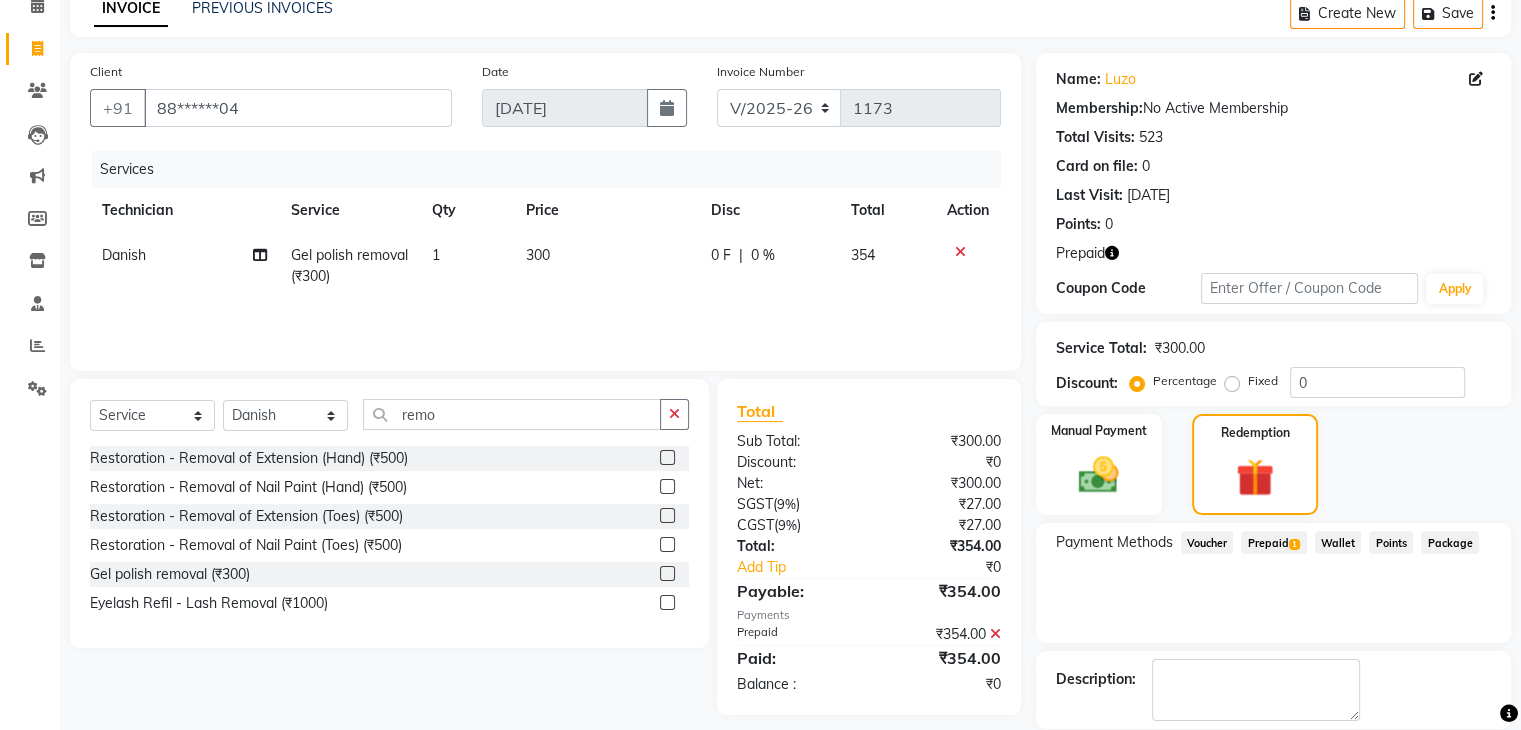 scroll, scrollTop: 193, scrollLeft: 0, axis: vertical 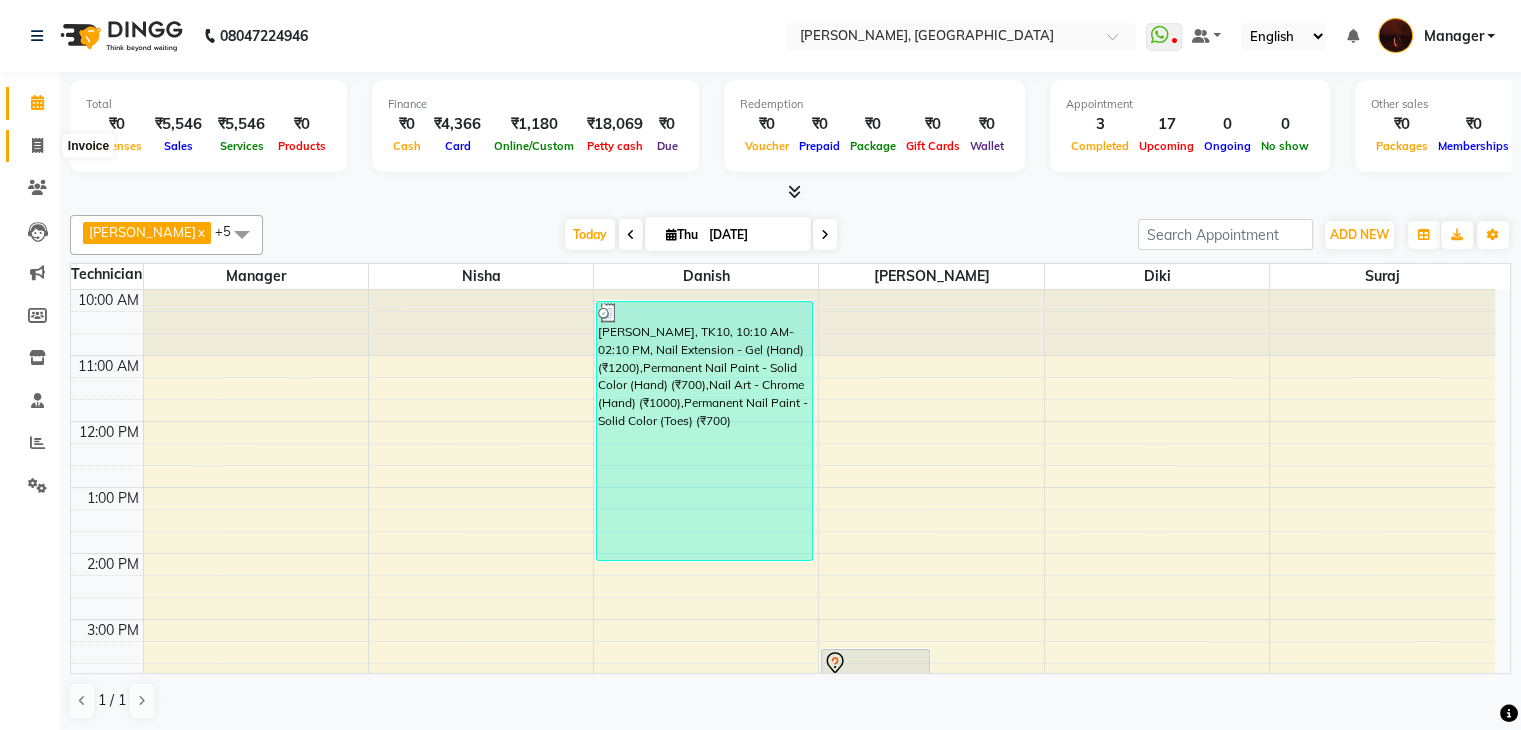 click 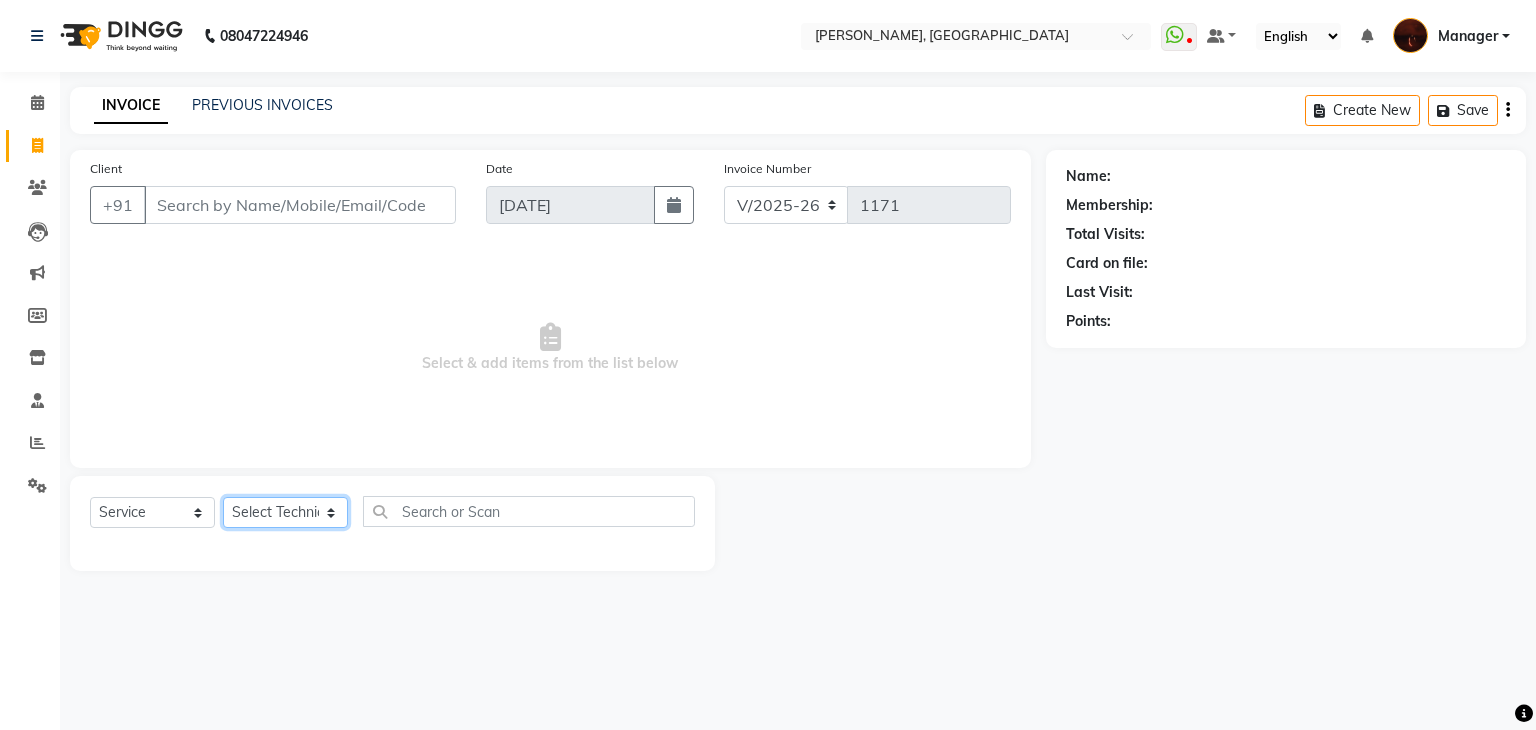 click on "Select Technician [PERSON_NAME] Danish Diki  [PERSON_NAME] GK [PERSON_NAME] Manager [PERSON_NAME] [PERSON_NAME] [PERSON_NAME] [PERSON_NAME] [PERSON_NAME] [PERSON_NAME] Accounting suraj vishnu" 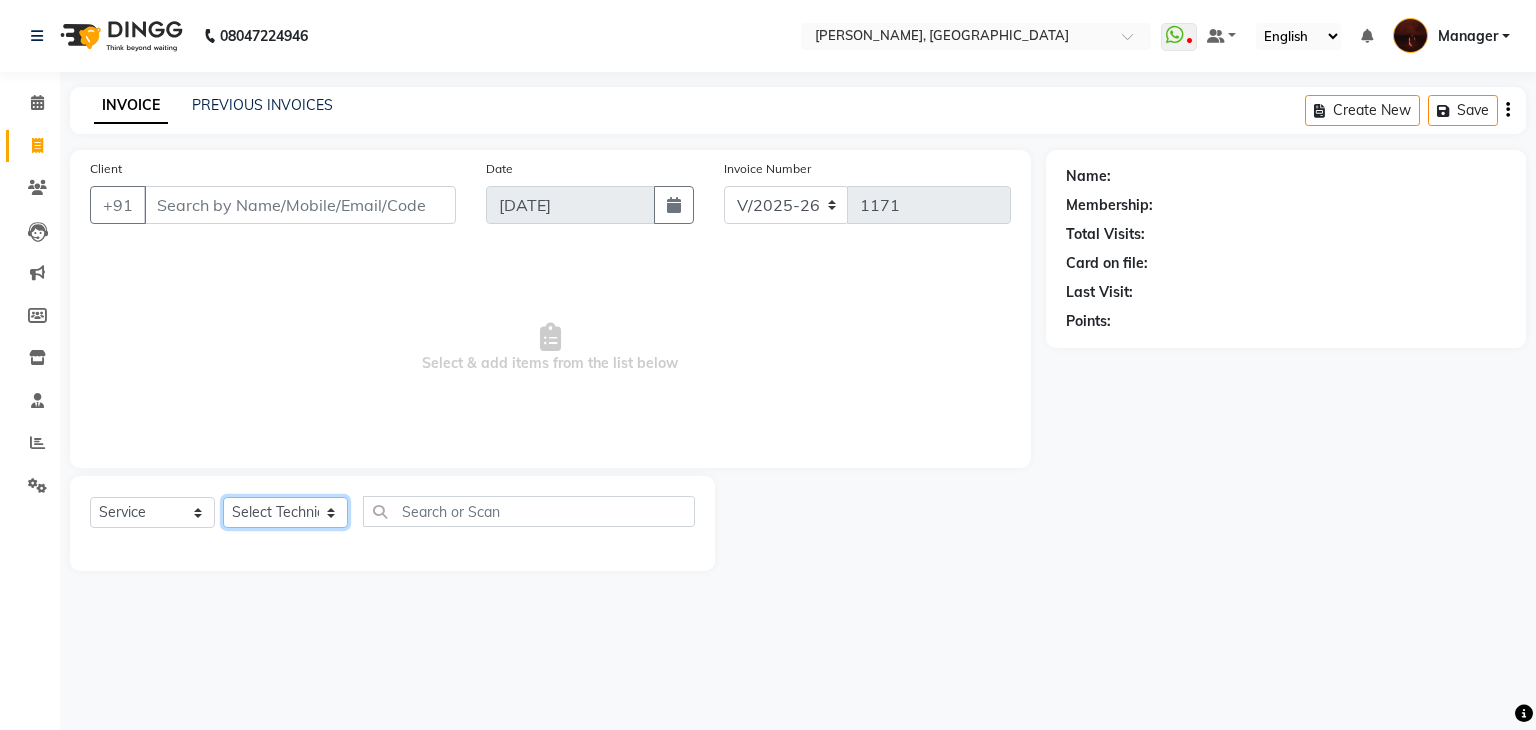 select on "20822" 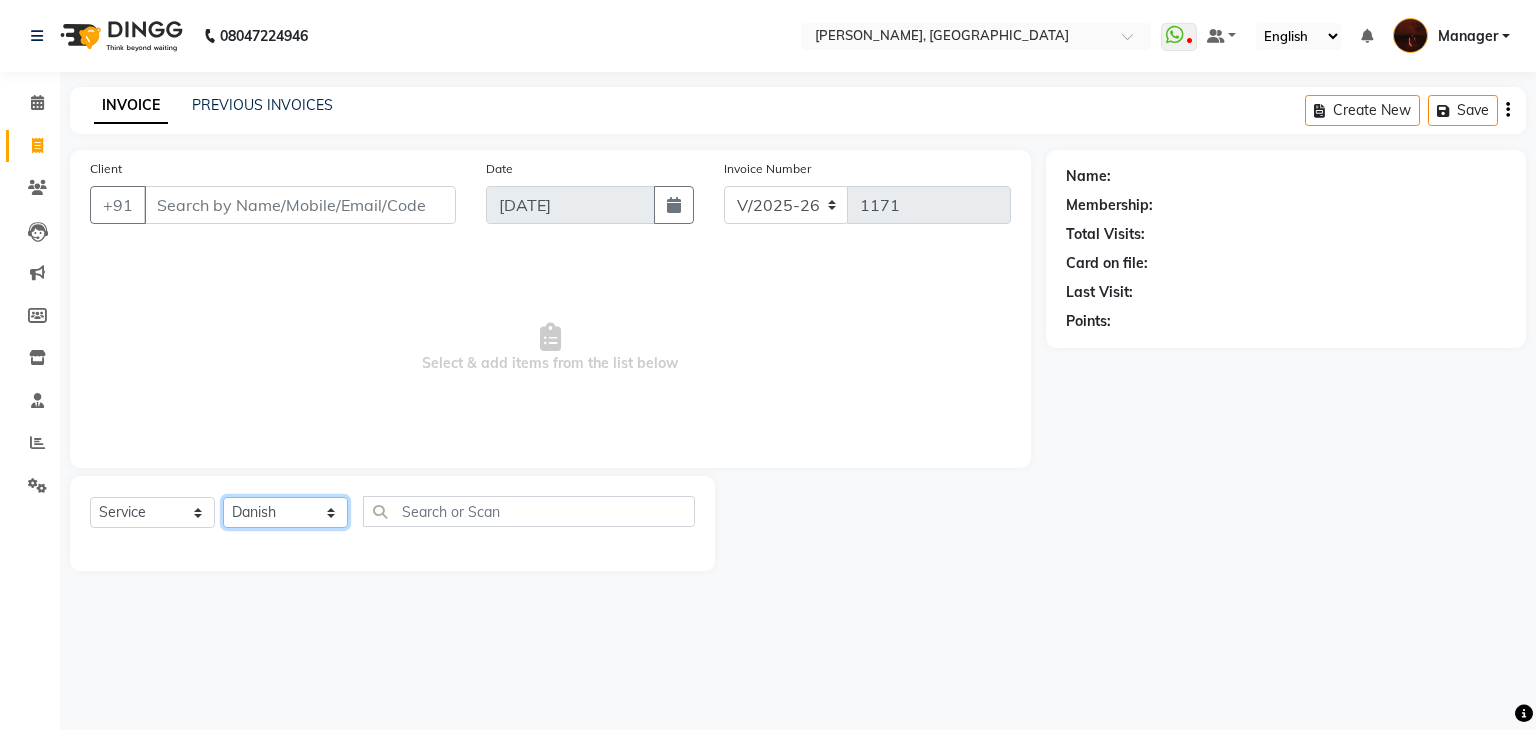 click on "Select Technician [PERSON_NAME] Danish Diki  [PERSON_NAME] GK [PERSON_NAME] Manager [PERSON_NAME] [PERSON_NAME] [PERSON_NAME] [PERSON_NAME] [PERSON_NAME] [PERSON_NAME] Accounting suraj vishnu" 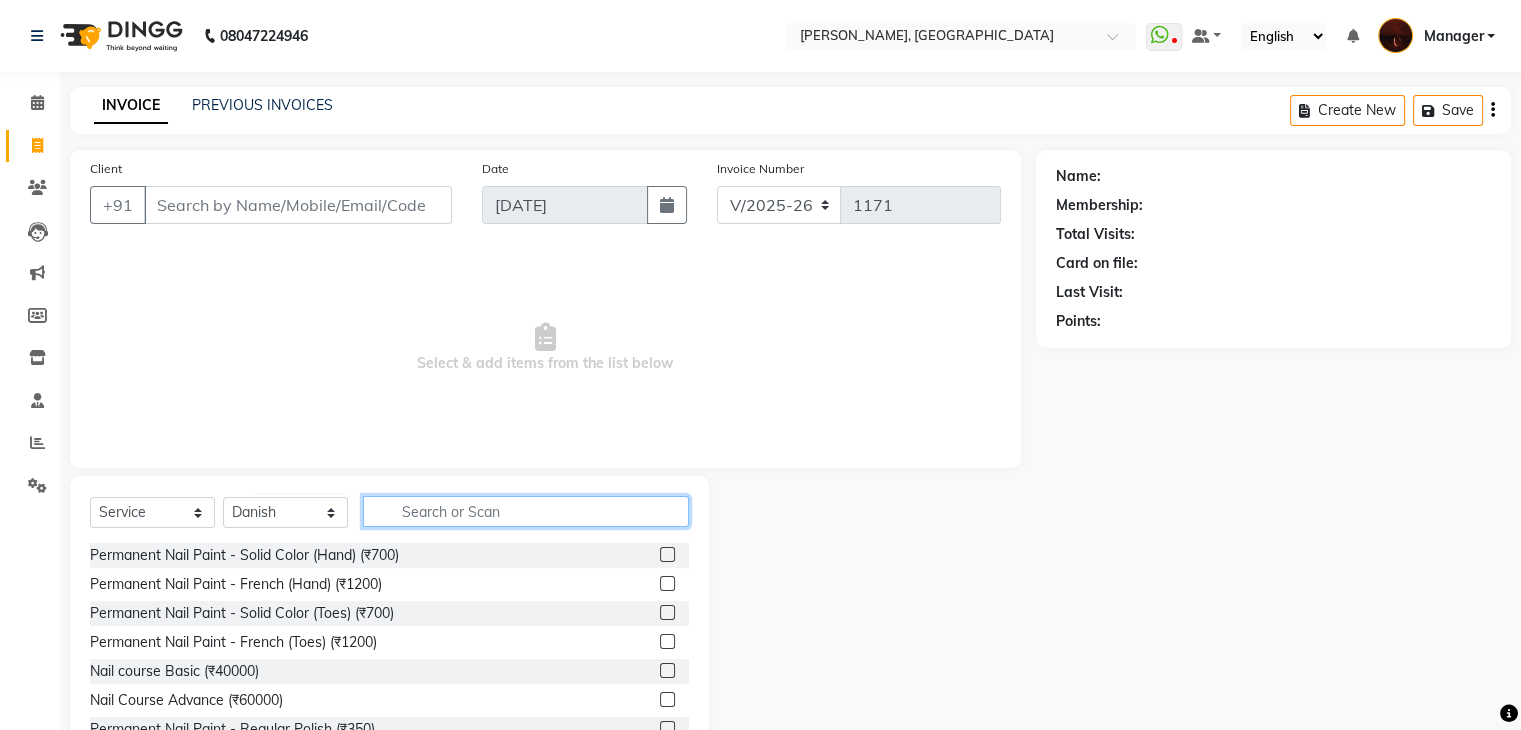 click 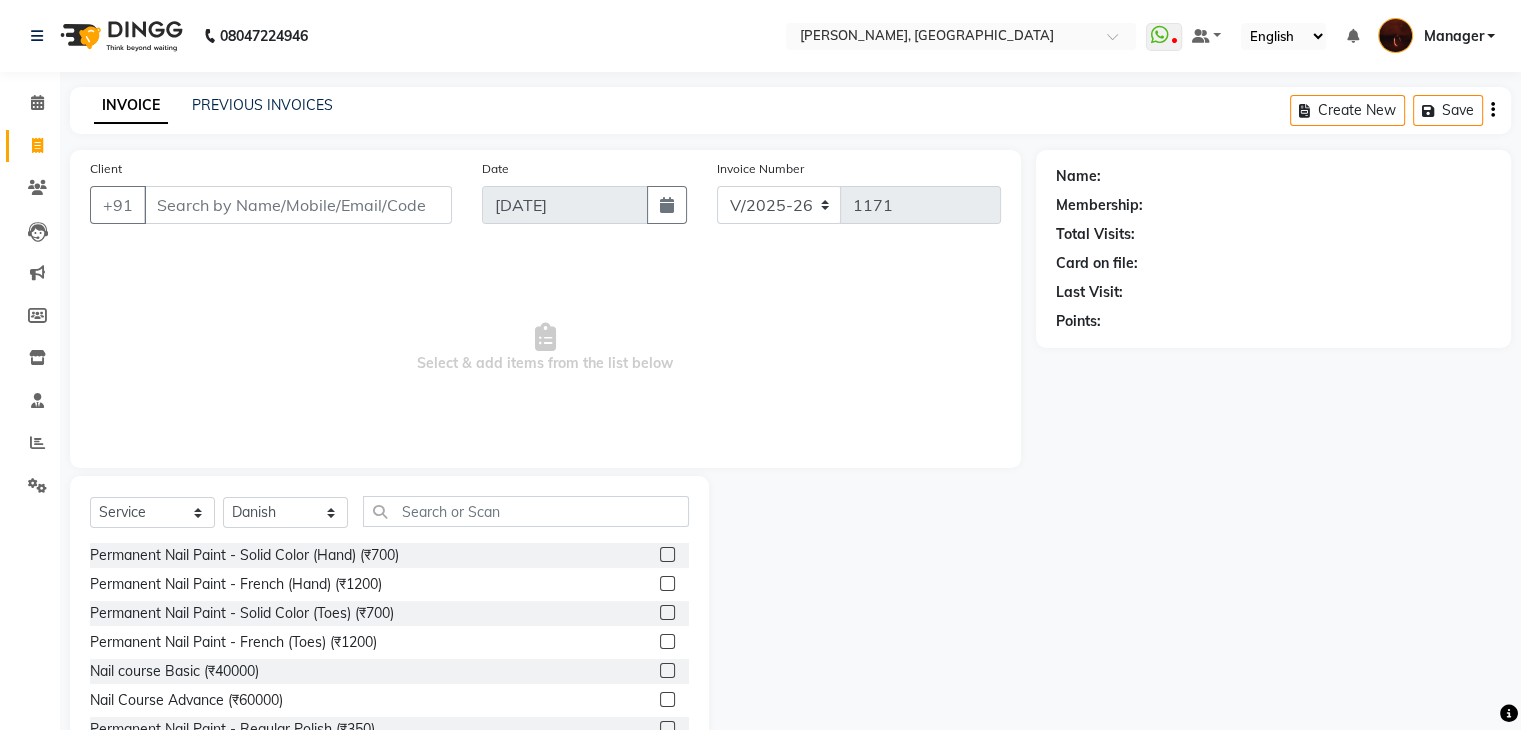 click 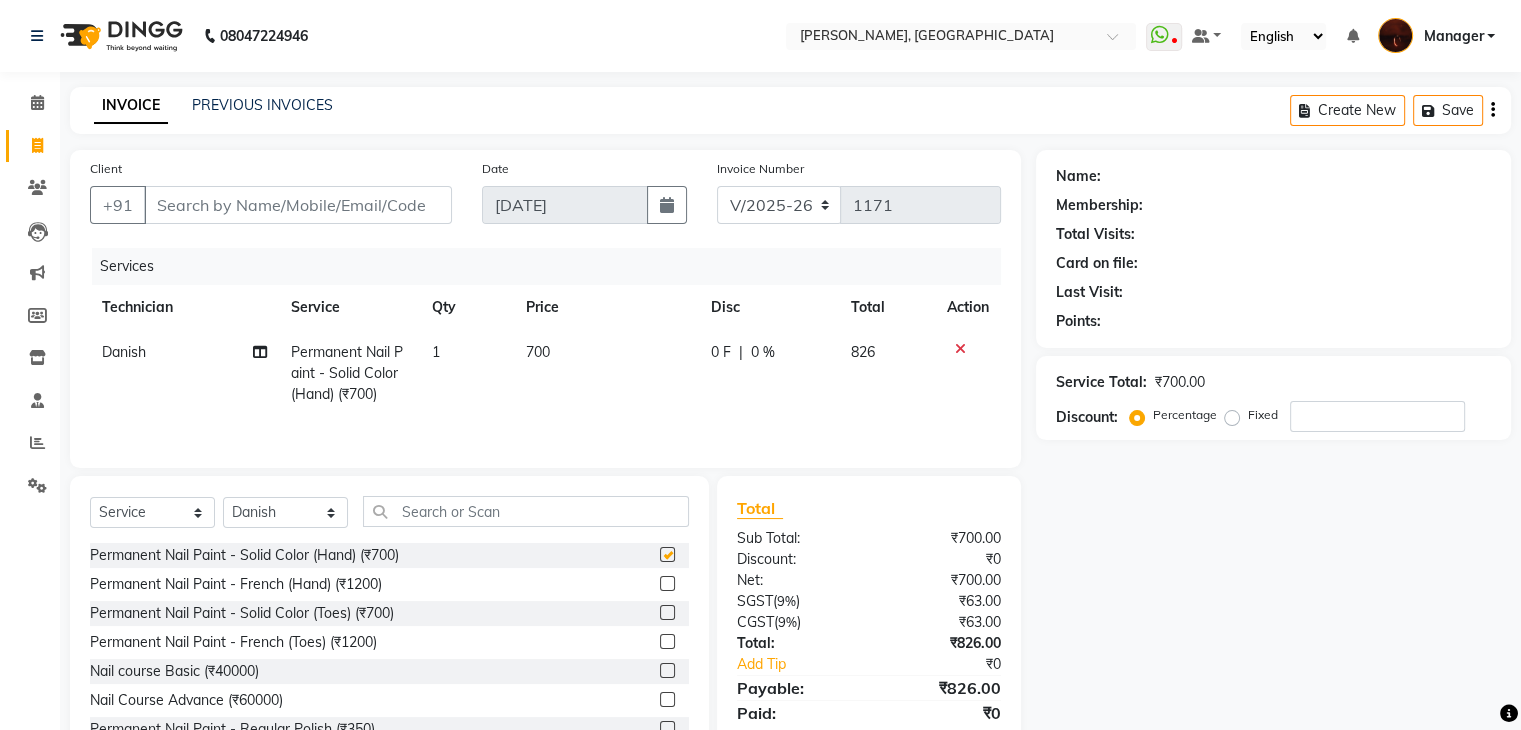 checkbox on "false" 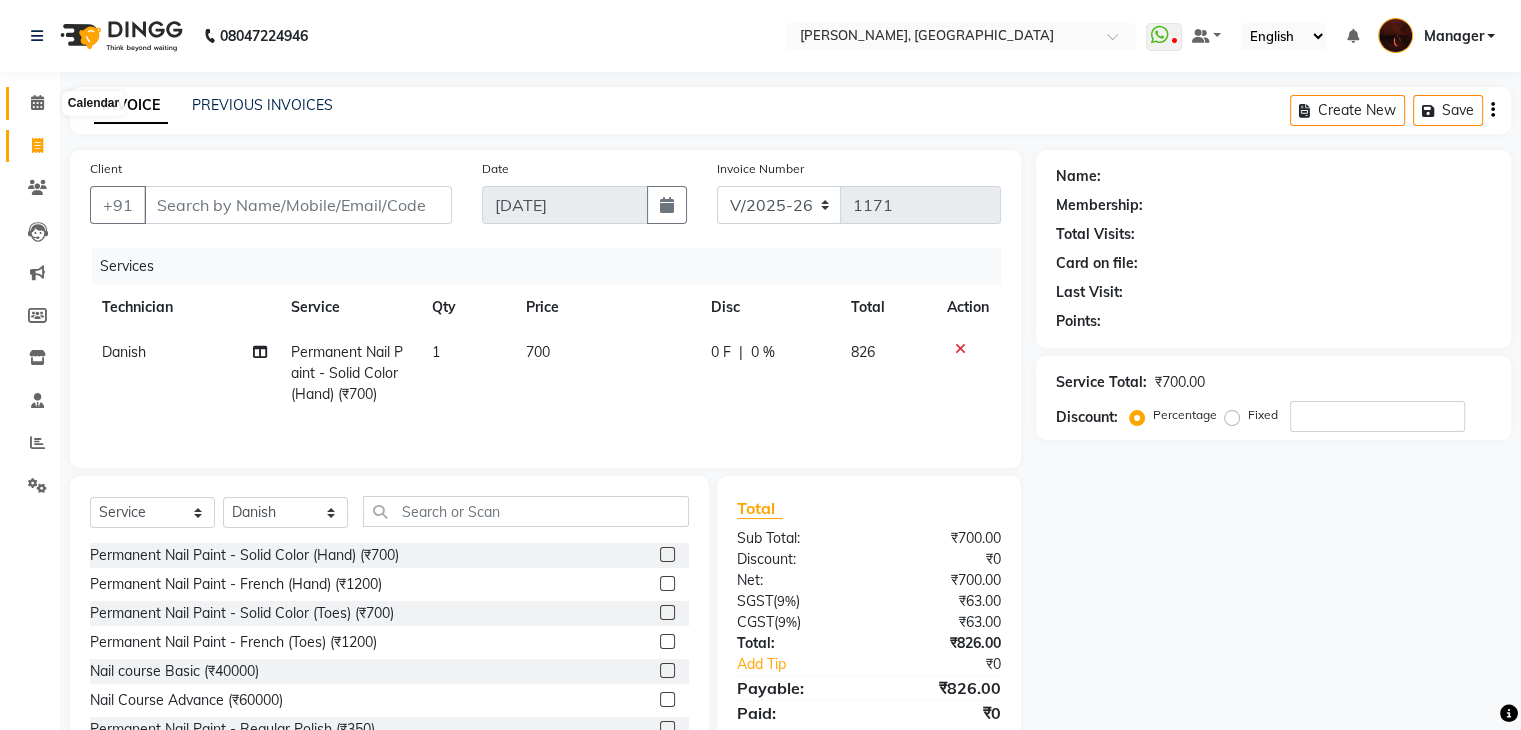 click 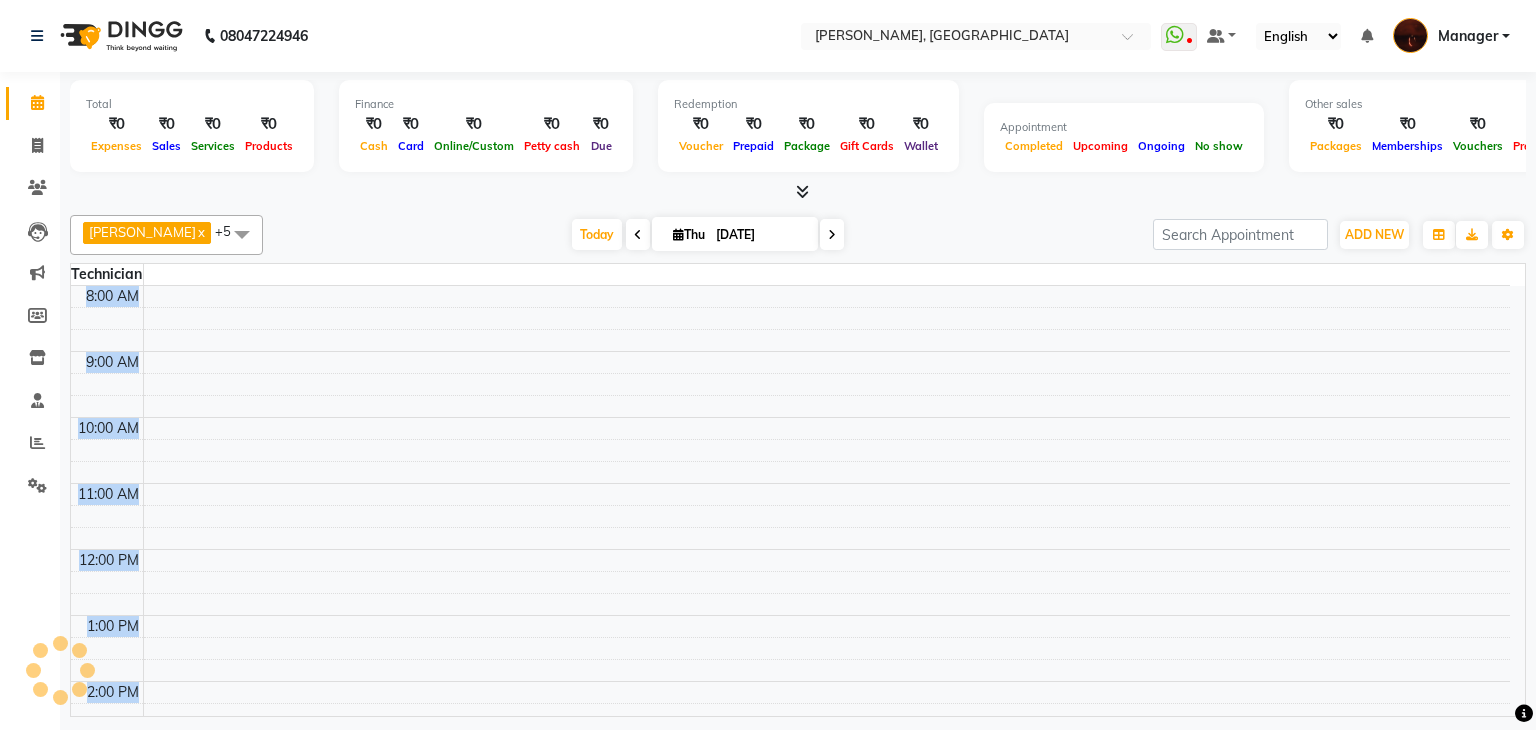 scroll, scrollTop: 352, scrollLeft: 0, axis: vertical 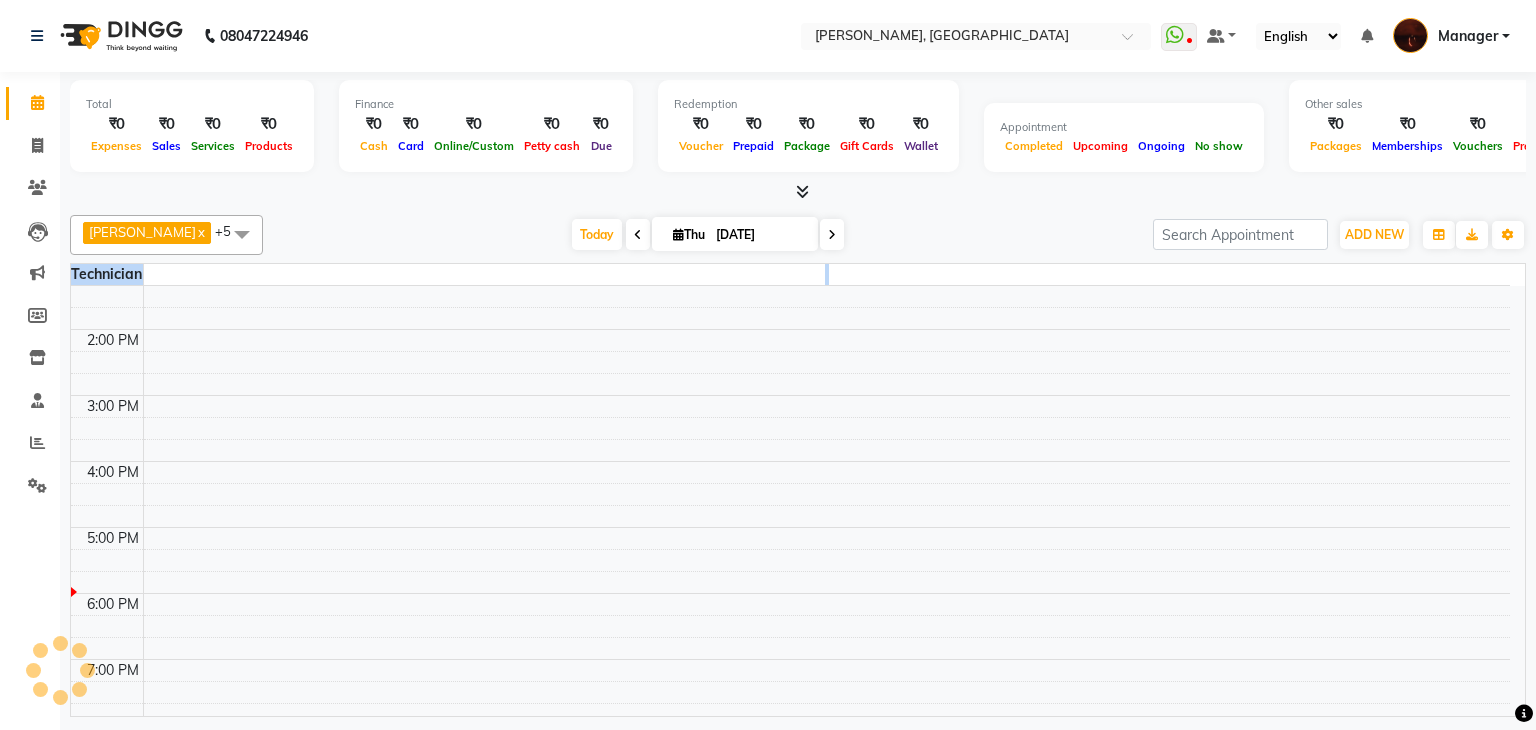 drag, startPoint x: 1524, startPoint y: 417, endPoint x: 1459, endPoint y: 776, distance: 364.83694 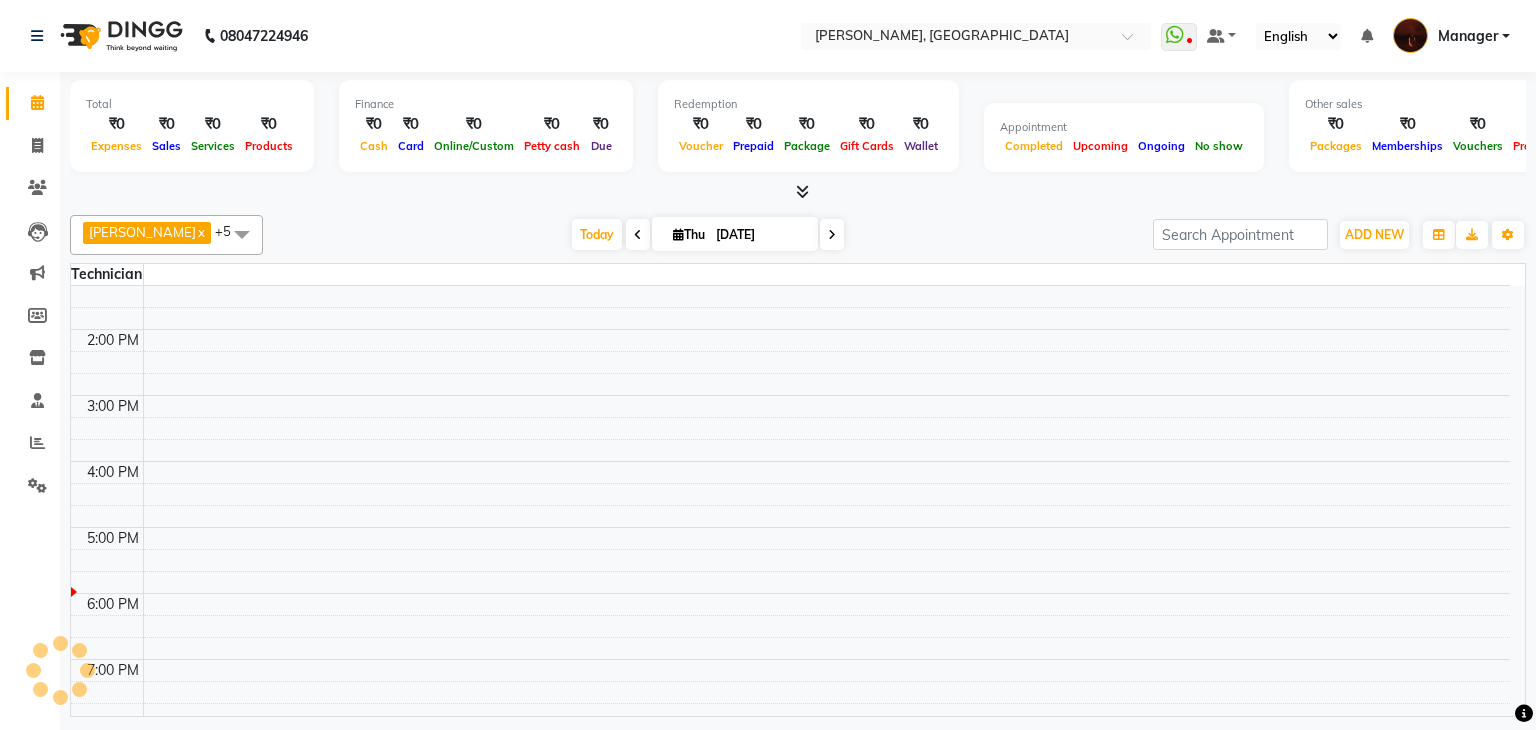 click on "Today  Thu 10-07-2025" at bounding box center (708, 235) 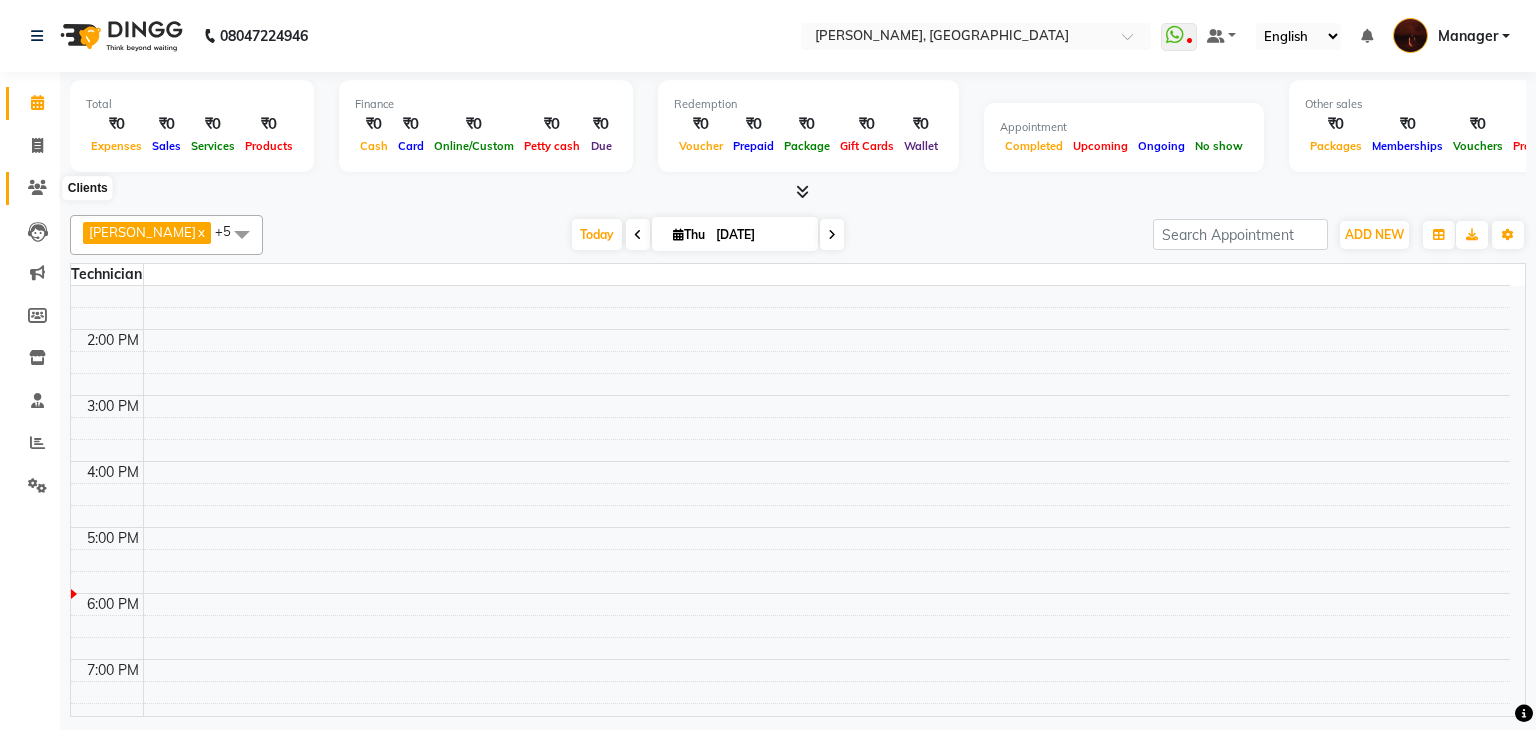 click 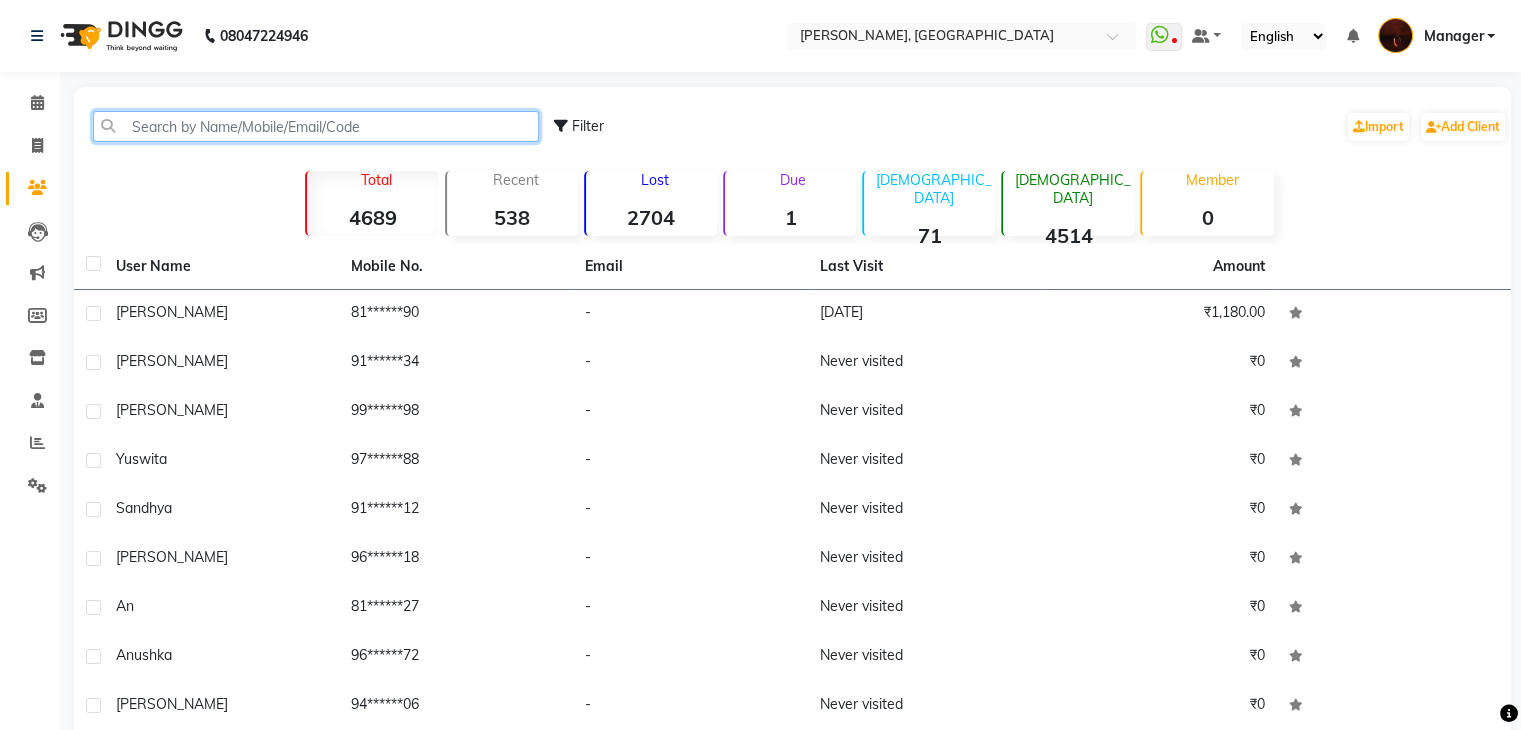 click 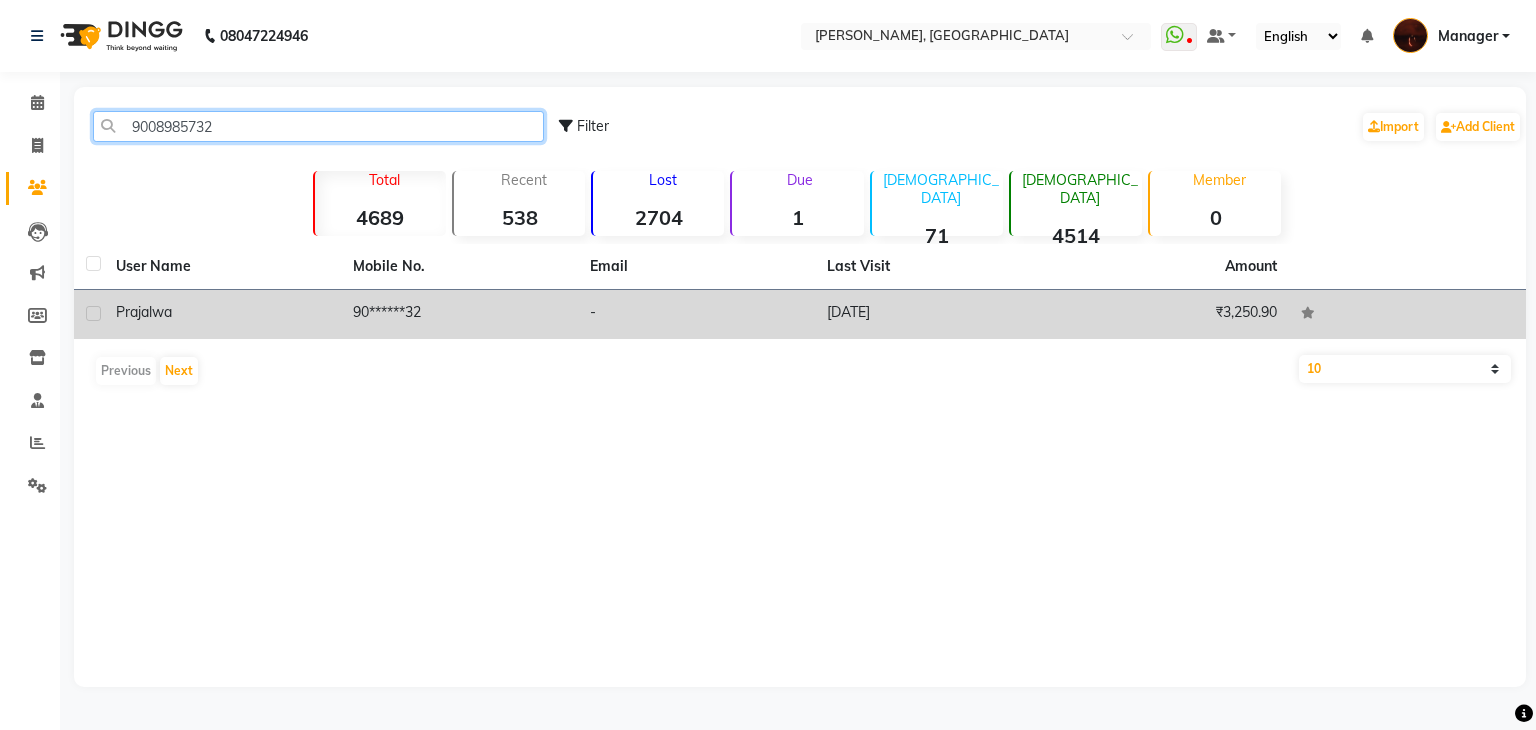 type on "9008985732" 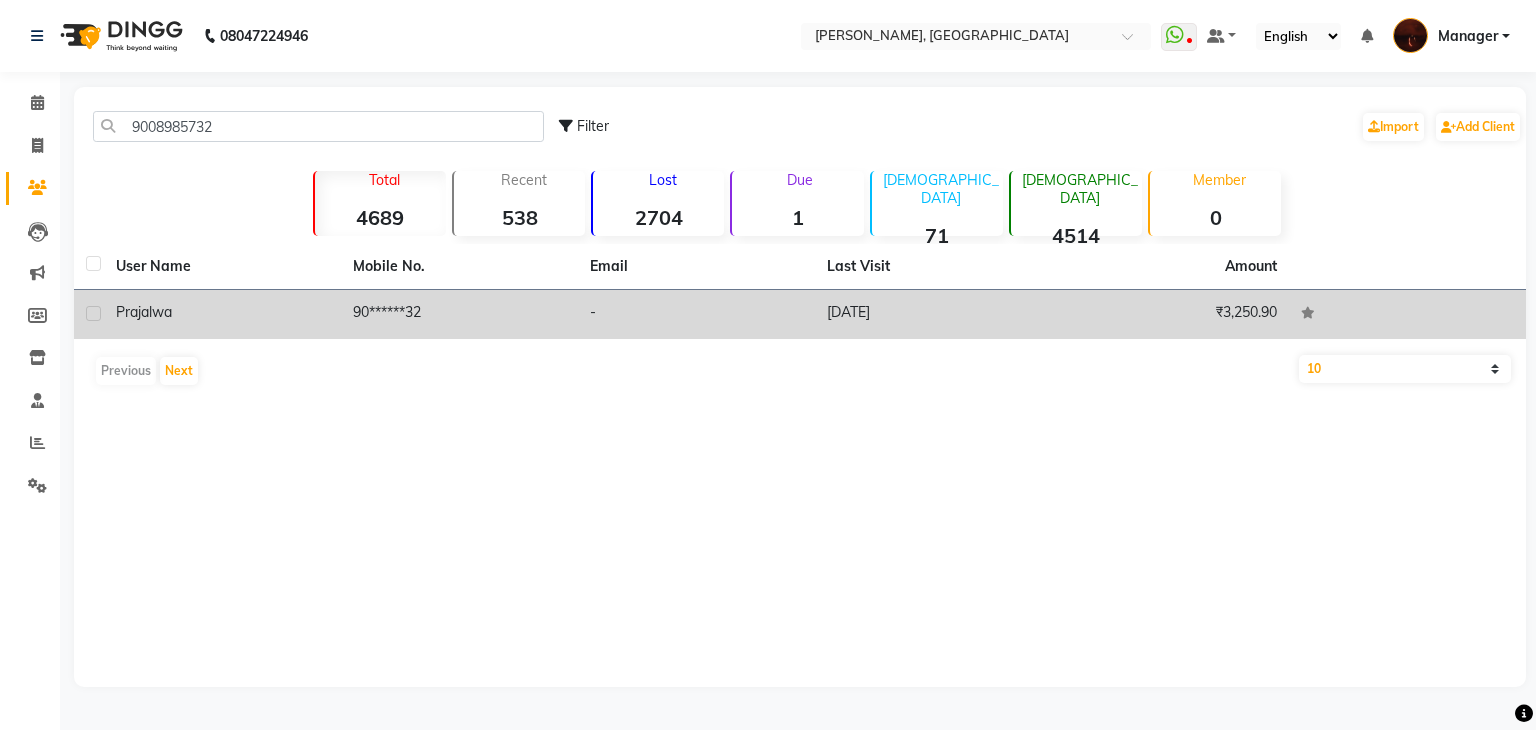 click on "Prajalwa" 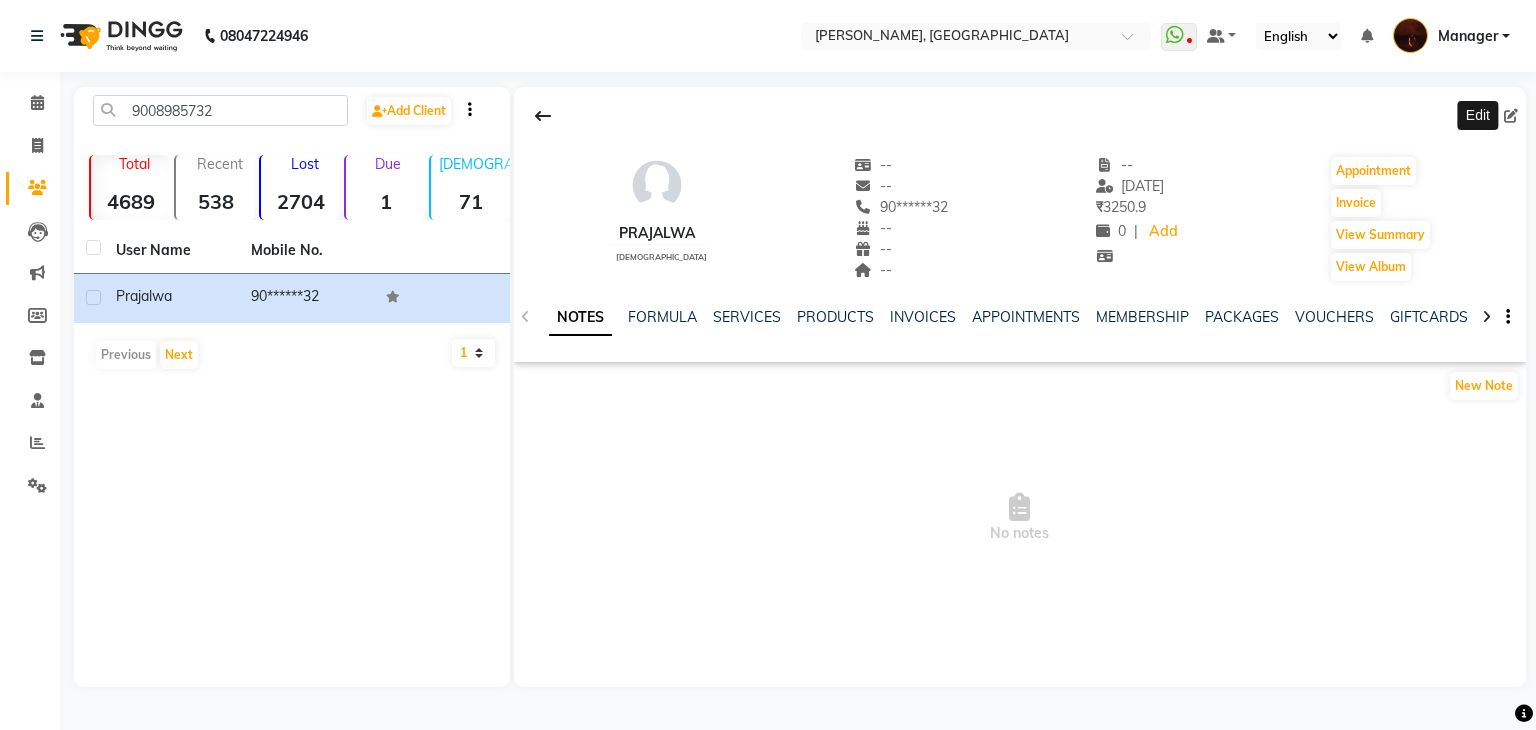 click 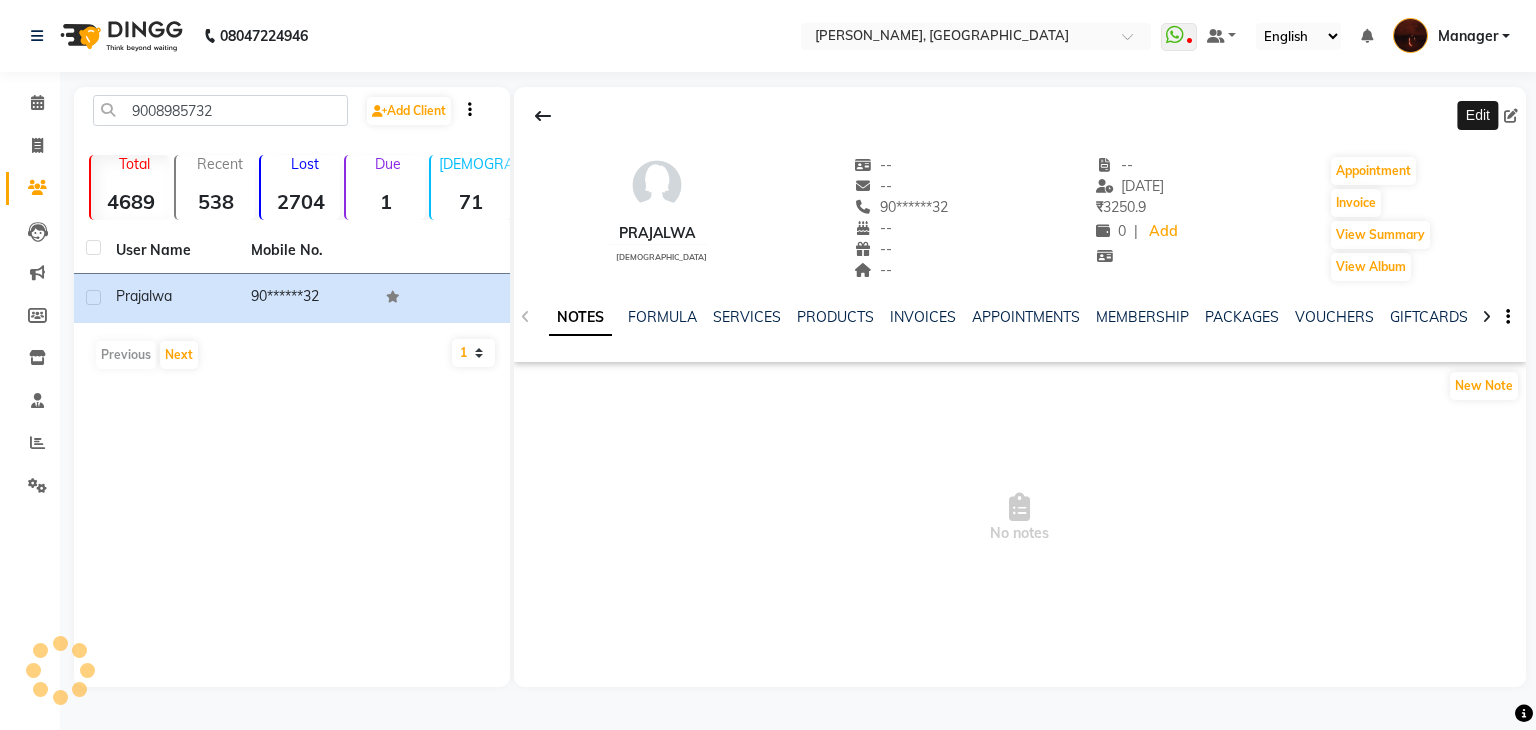 select on "21" 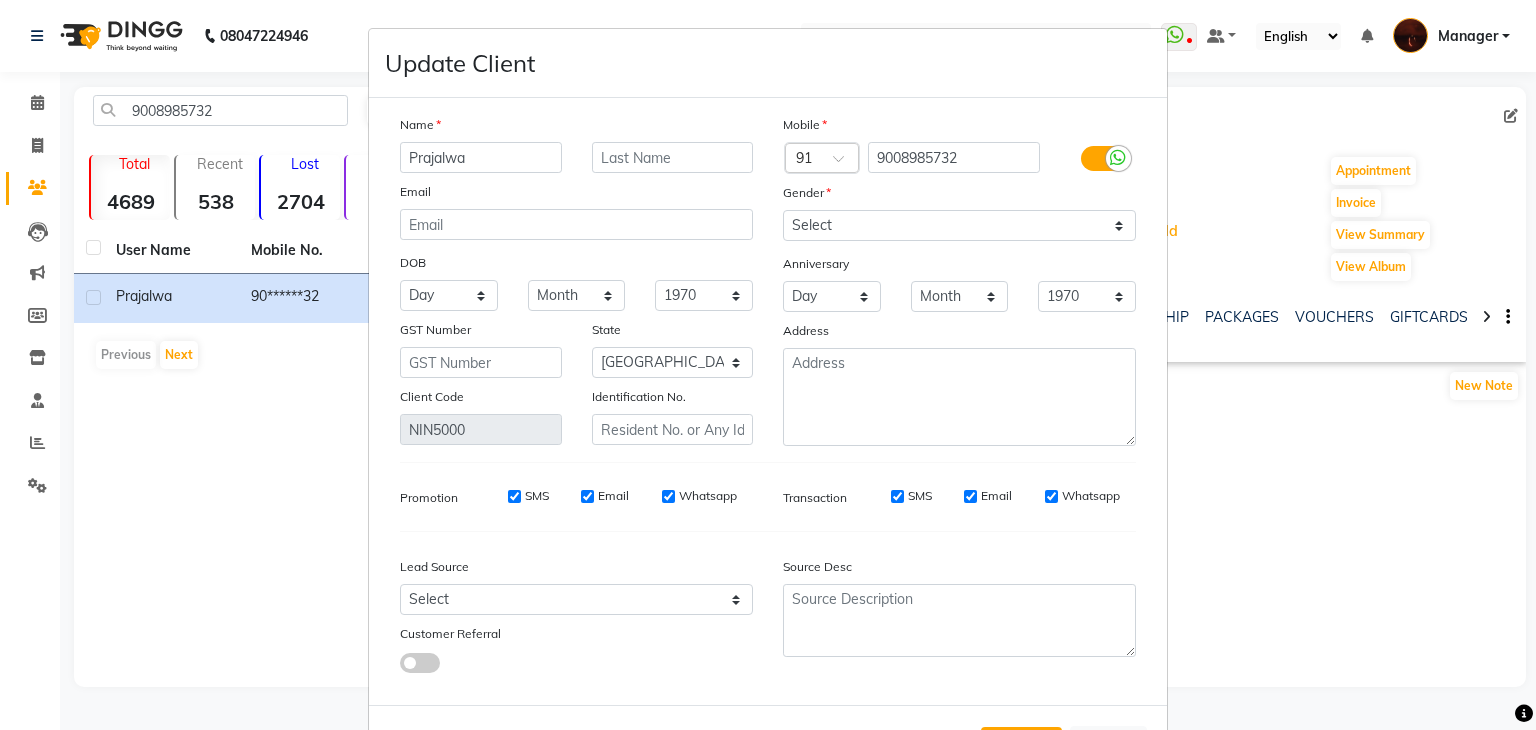 click on "SMS" at bounding box center [514, 496] 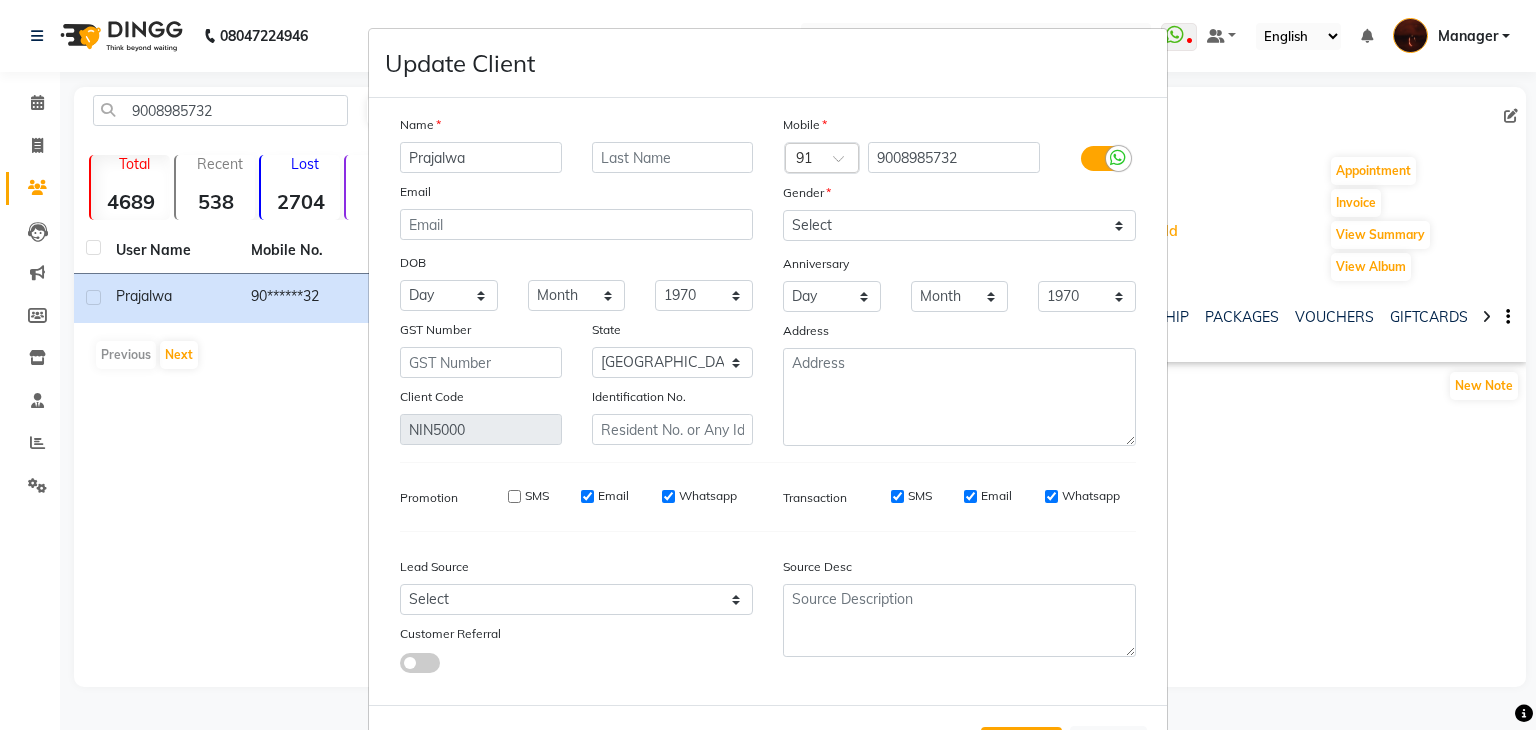 click on "Whatsapp" at bounding box center [668, 496] 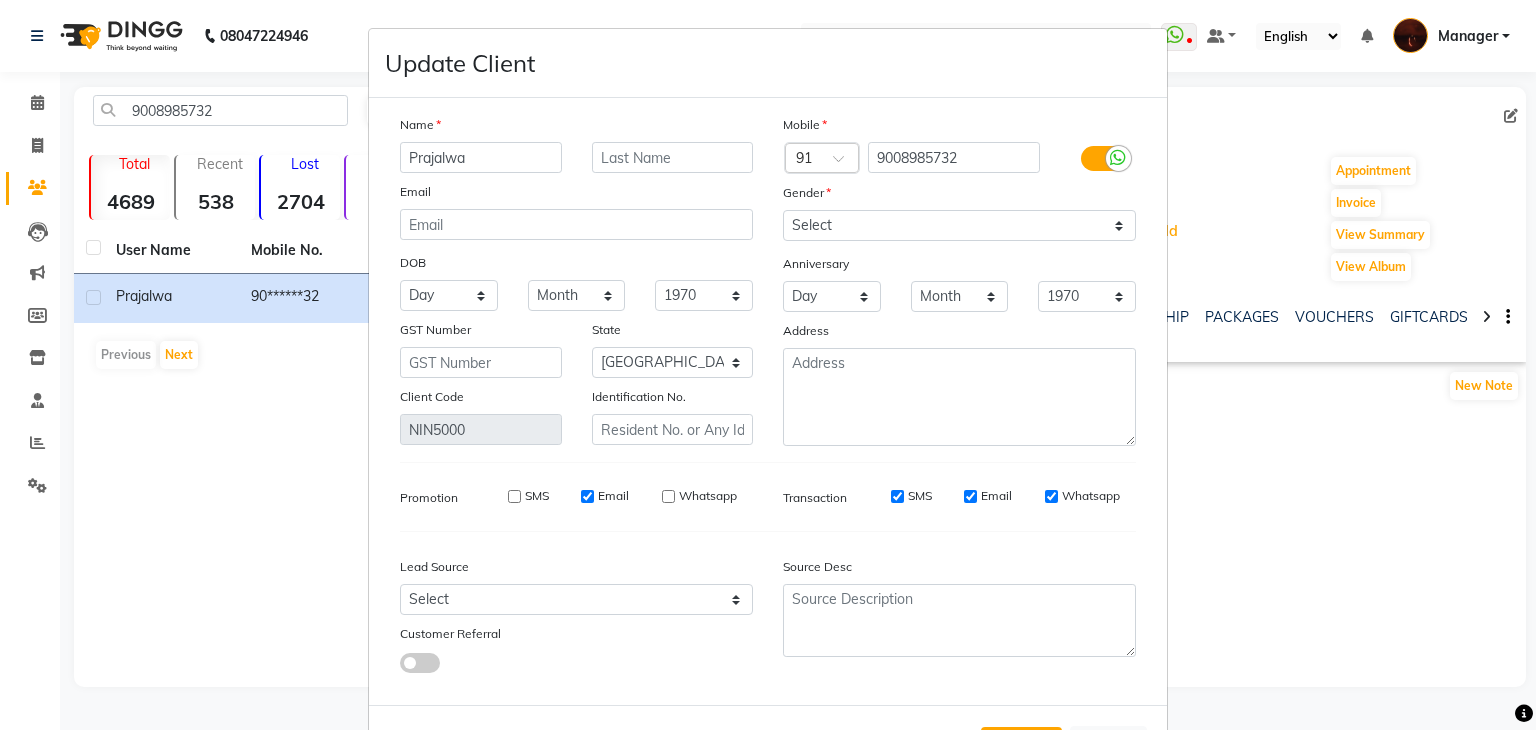 click on "Email" at bounding box center [587, 496] 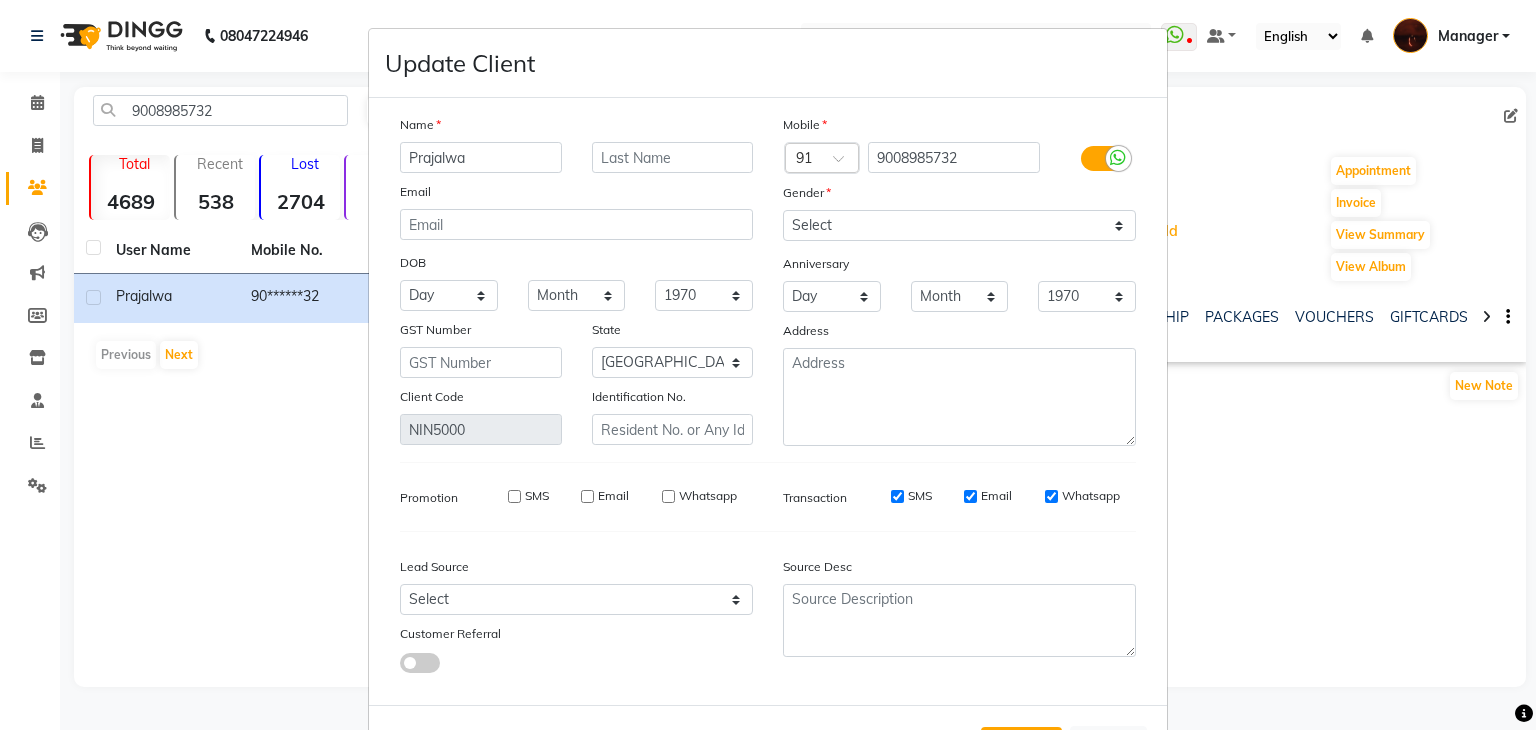 scroll, scrollTop: 92, scrollLeft: 0, axis: vertical 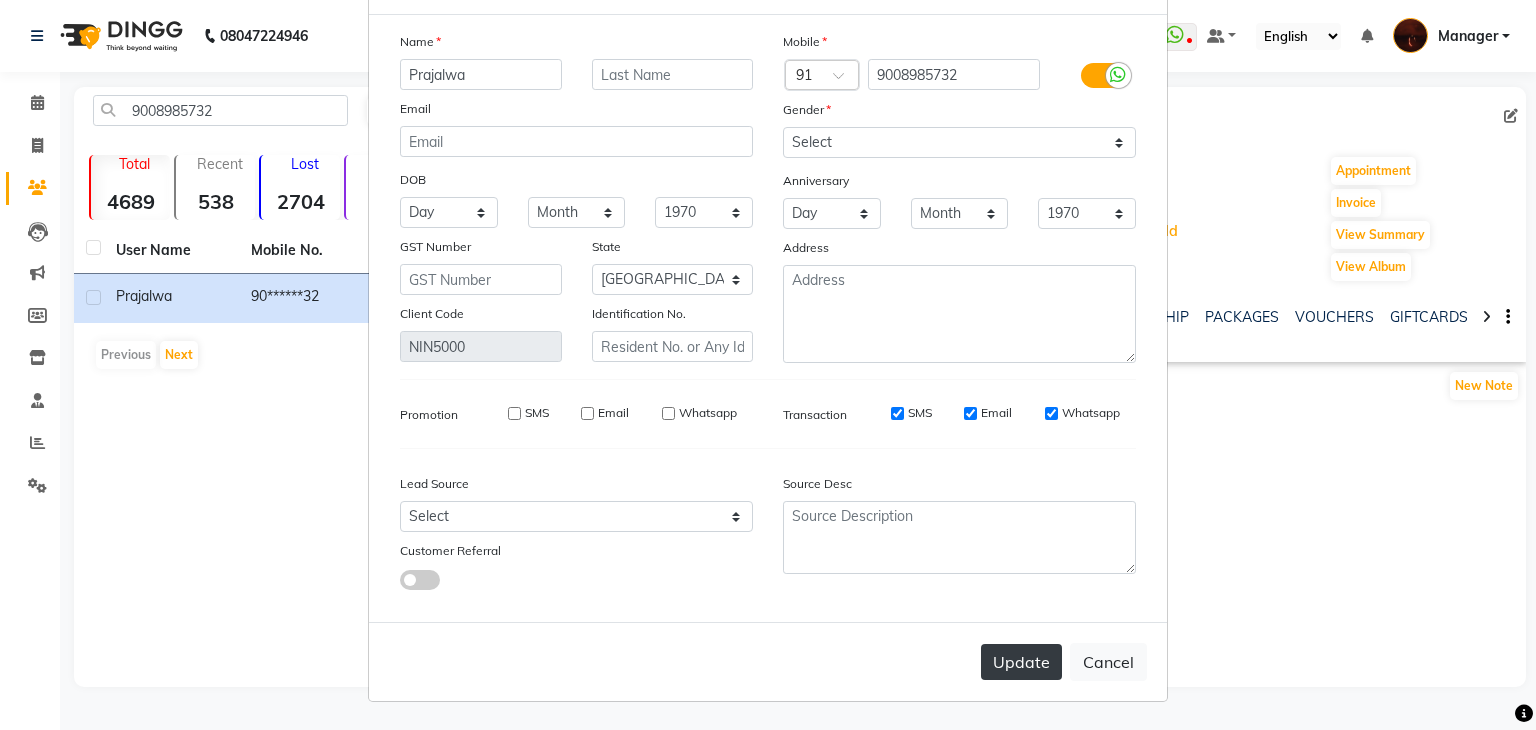 click on "Update" at bounding box center (1021, 662) 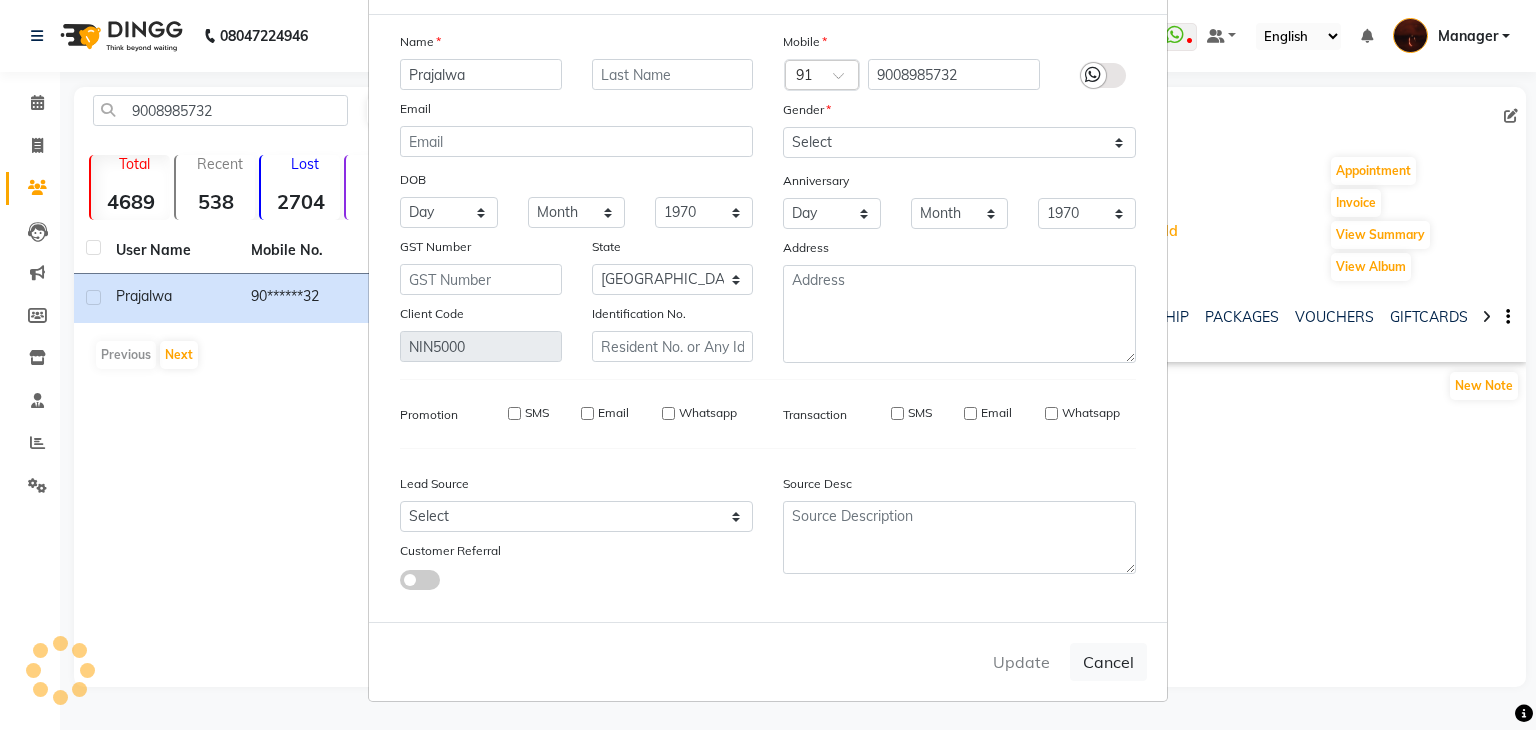 type 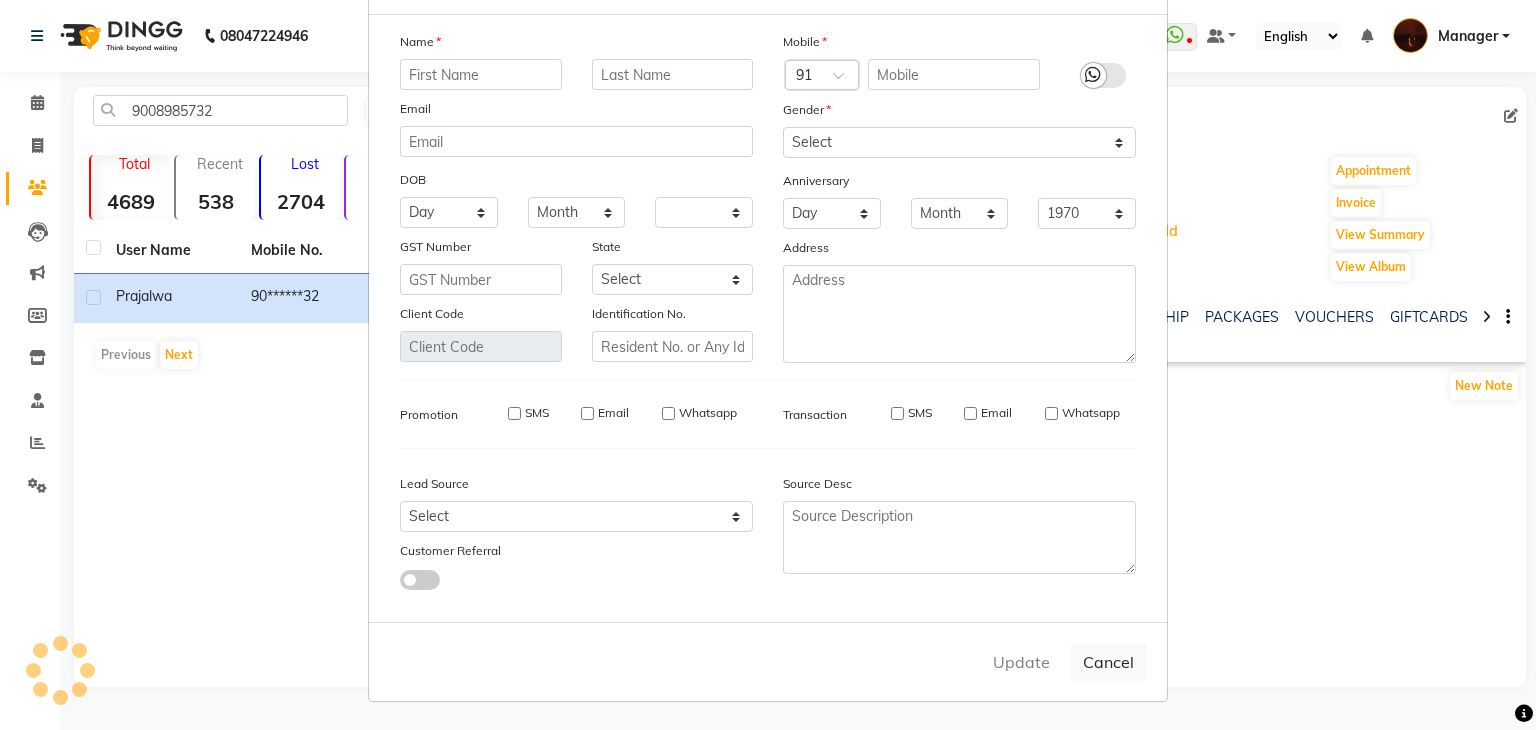 select 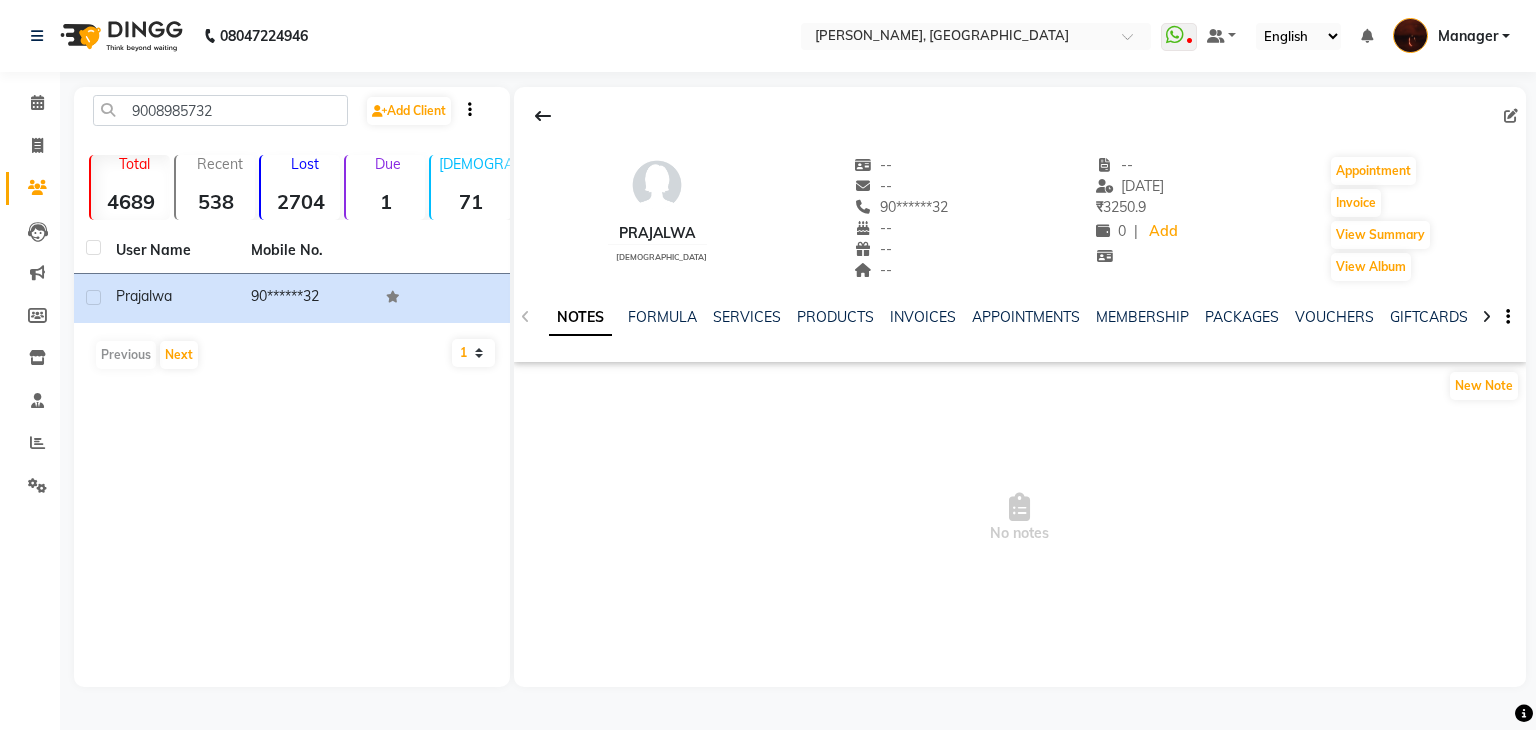 scroll, scrollTop: 0, scrollLeft: 0, axis: both 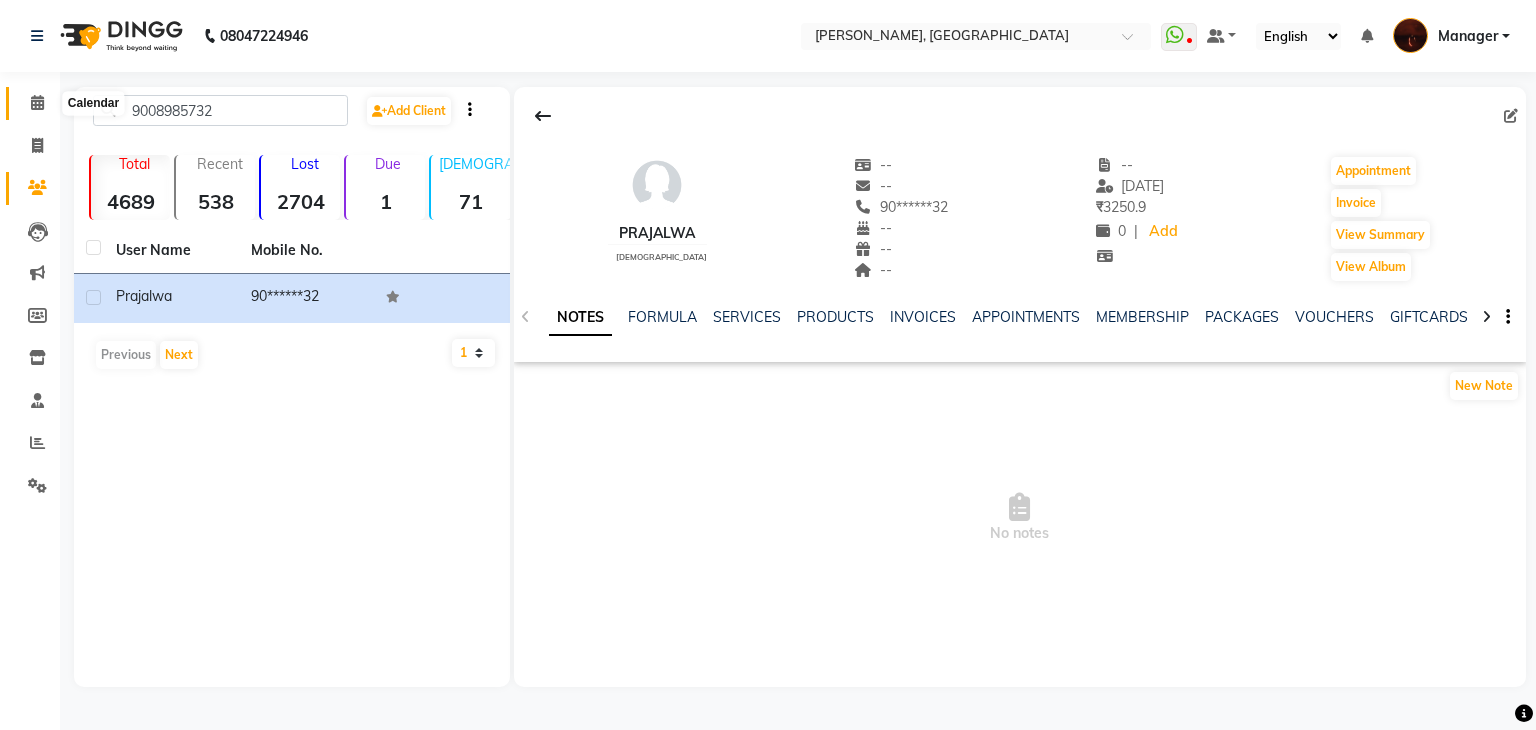click 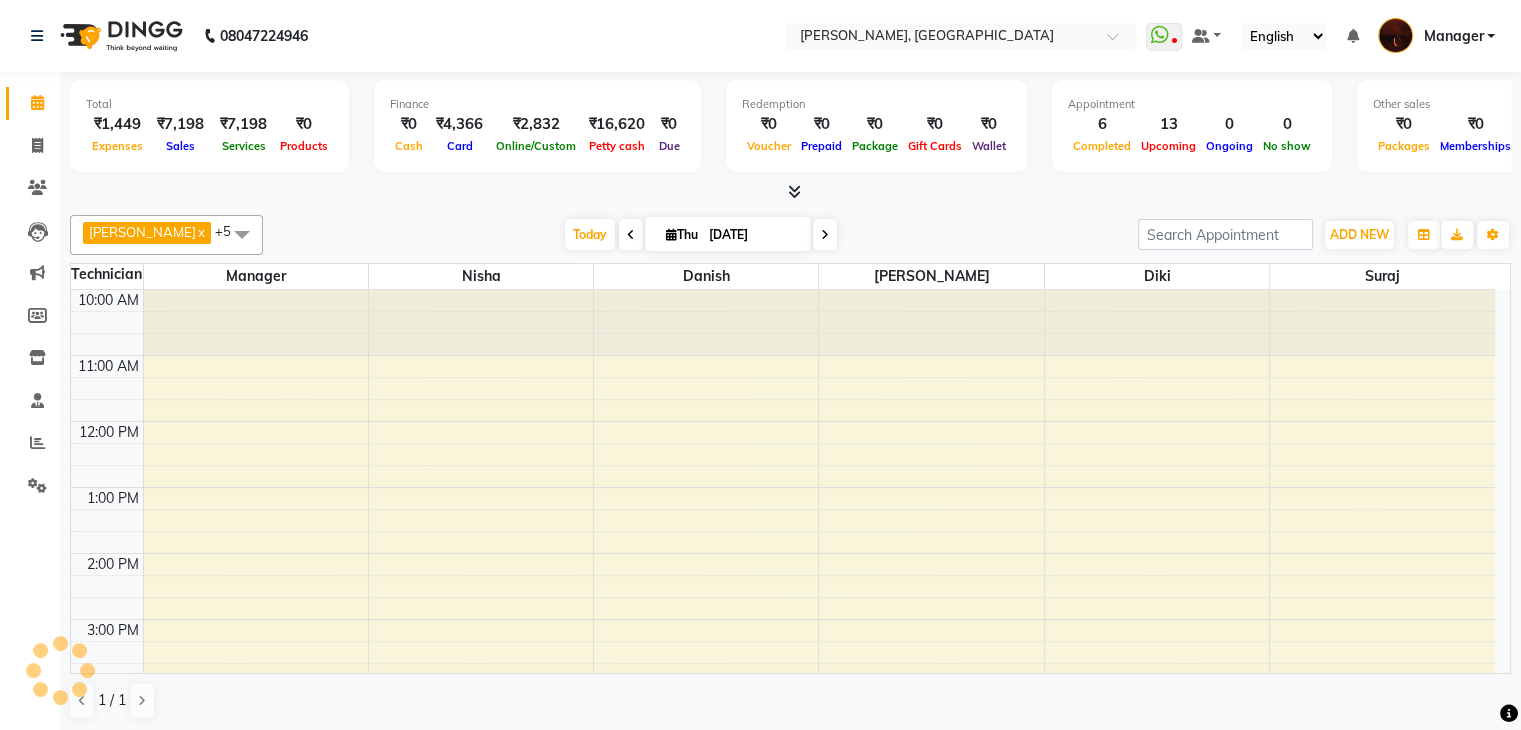scroll, scrollTop: 0, scrollLeft: 0, axis: both 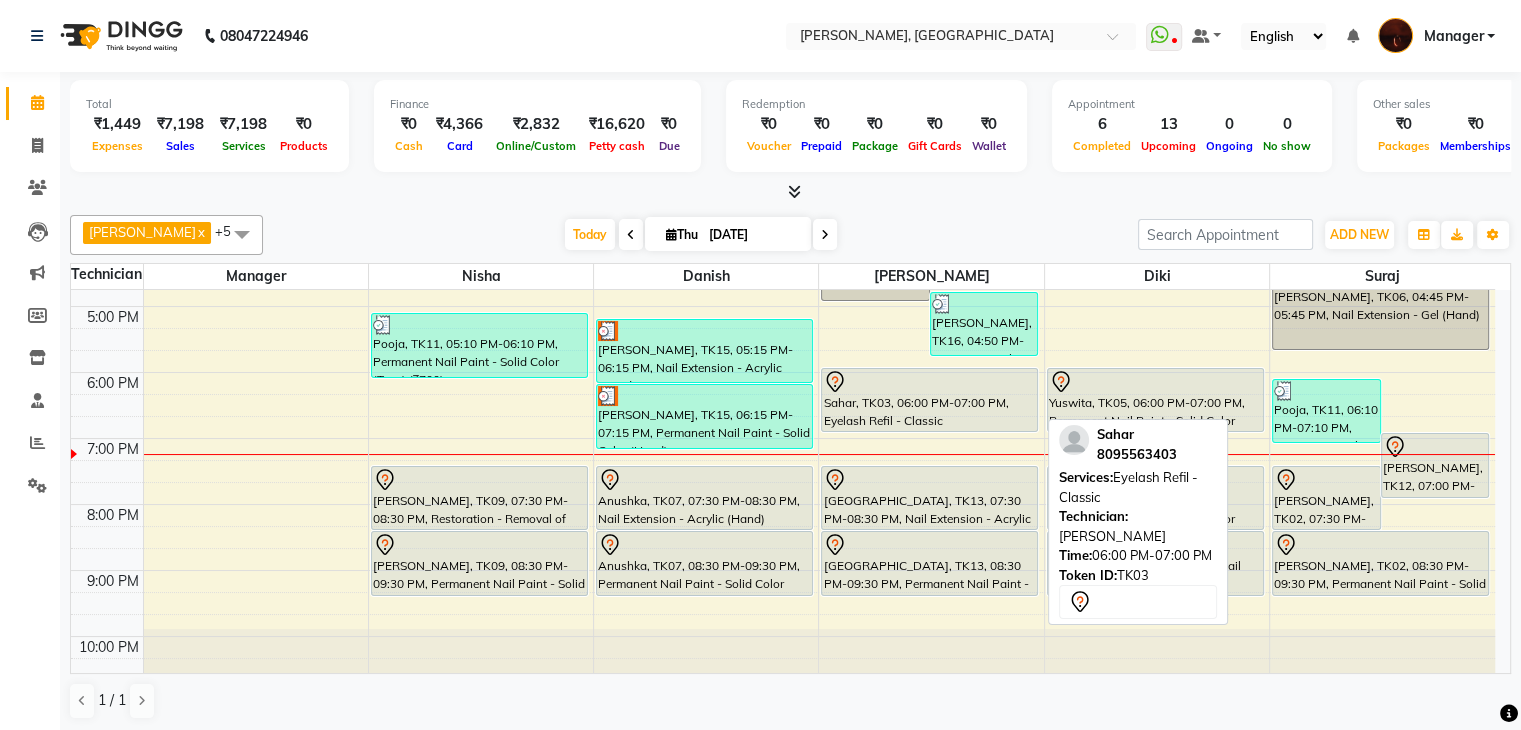 click on "Sahar, TK03, 06:00 PM-07:00 PM, Eyelash Refil - Classic" at bounding box center [929, 400] 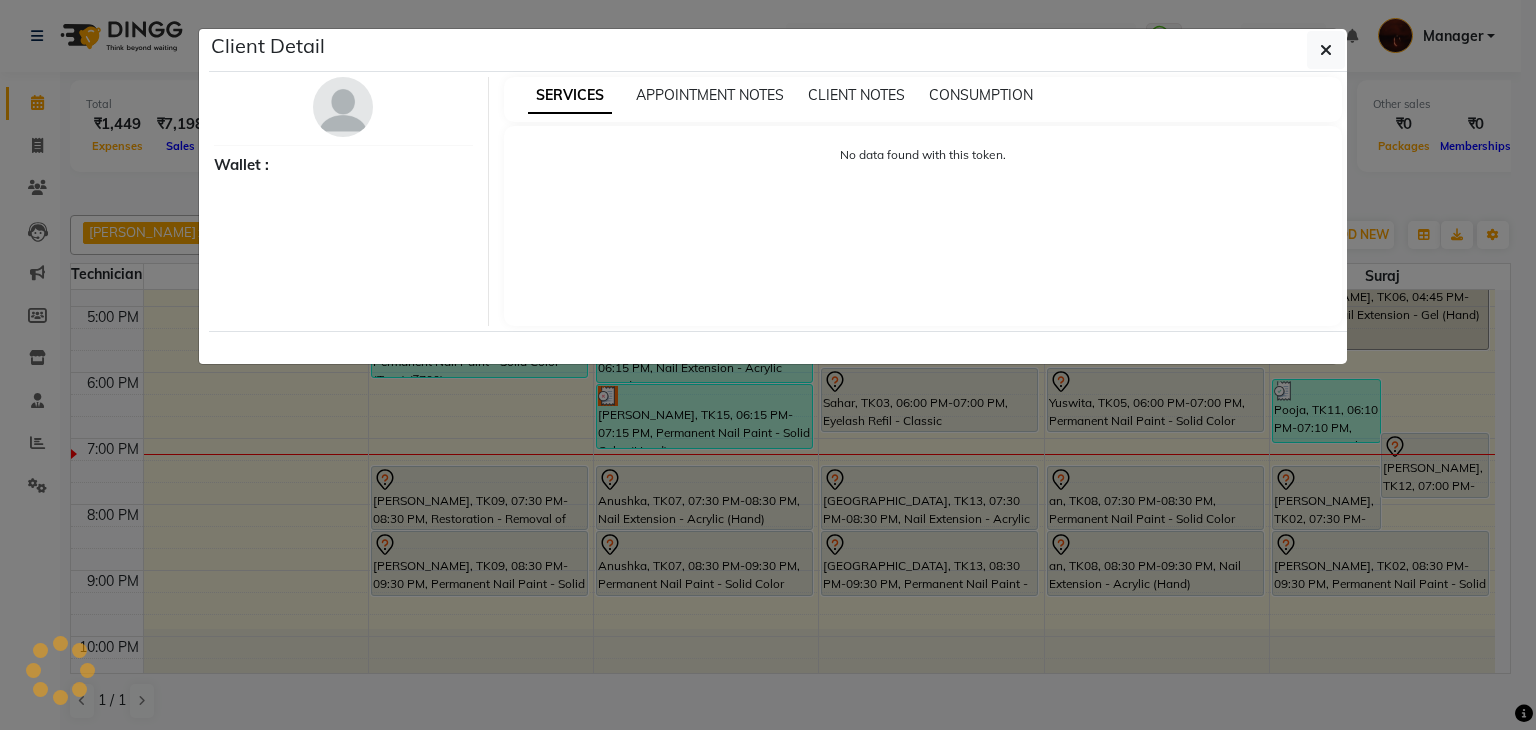select on "7" 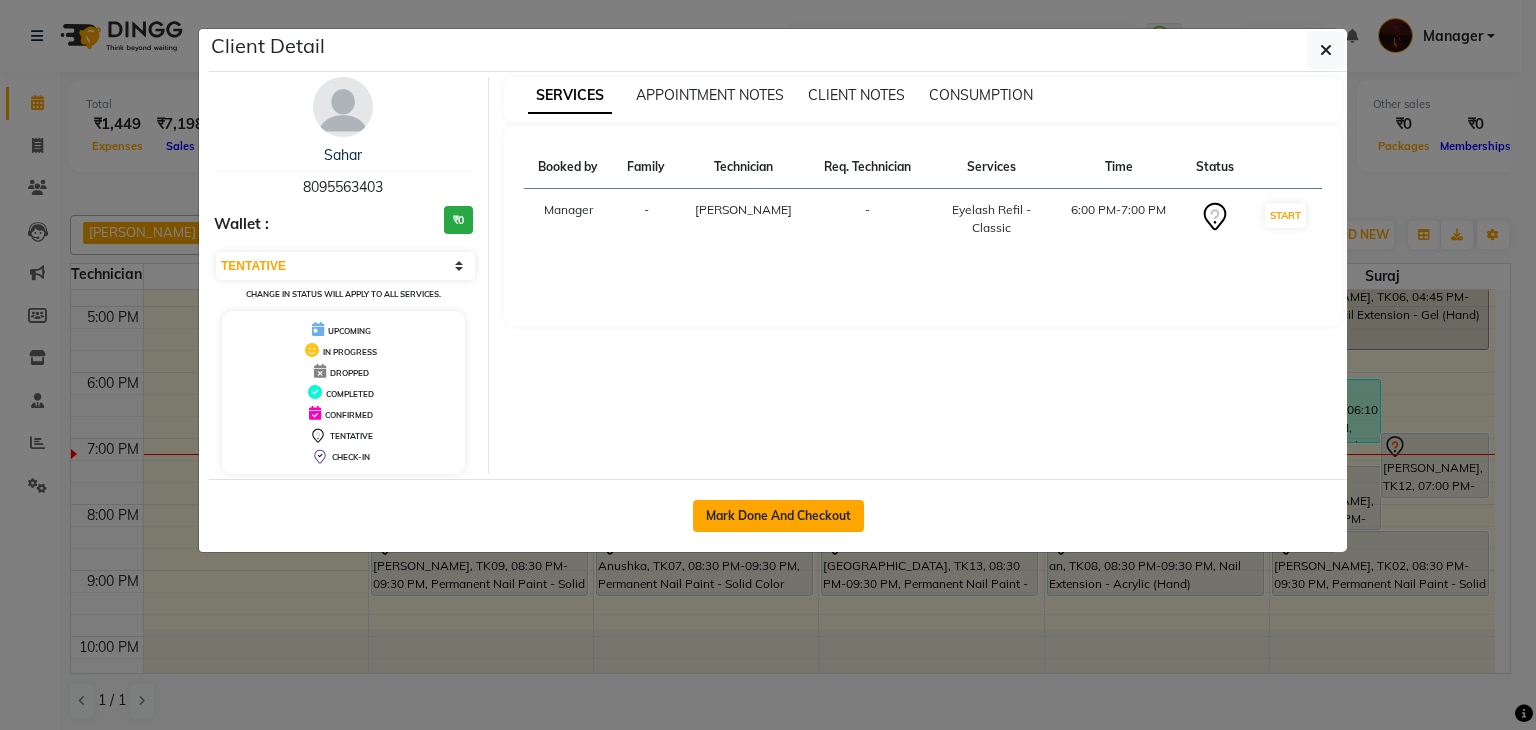 click on "Mark Done And Checkout" 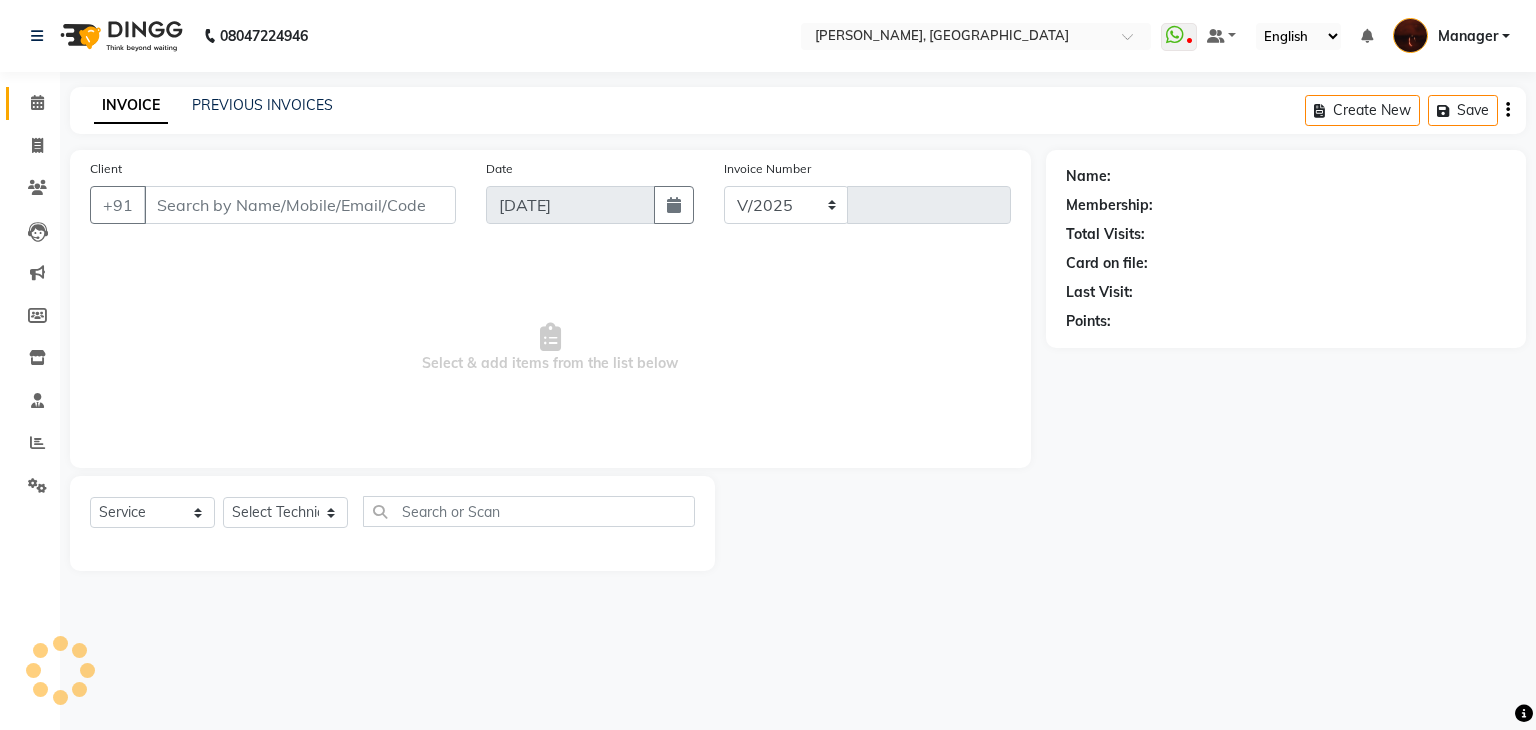 select on "4063" 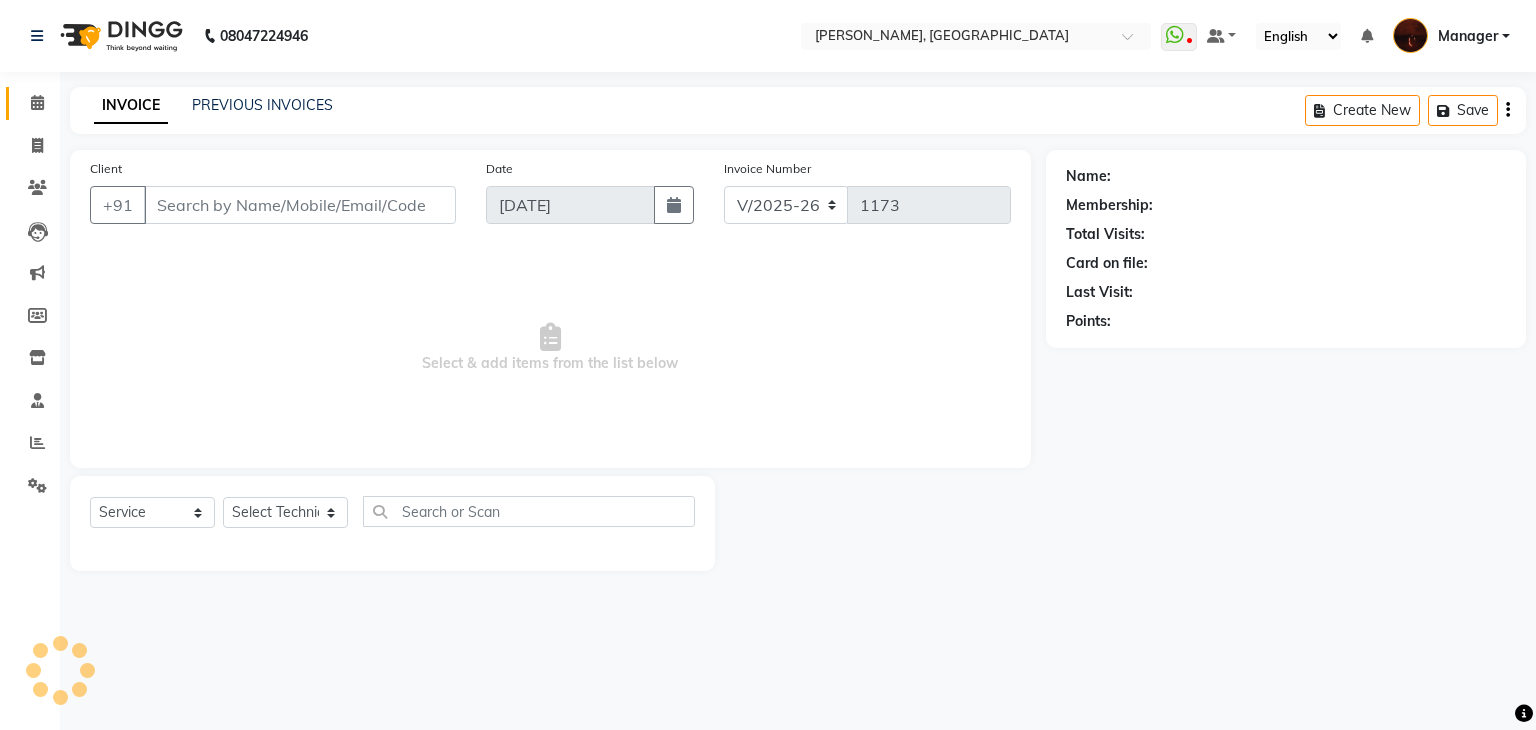 type on "80******03" 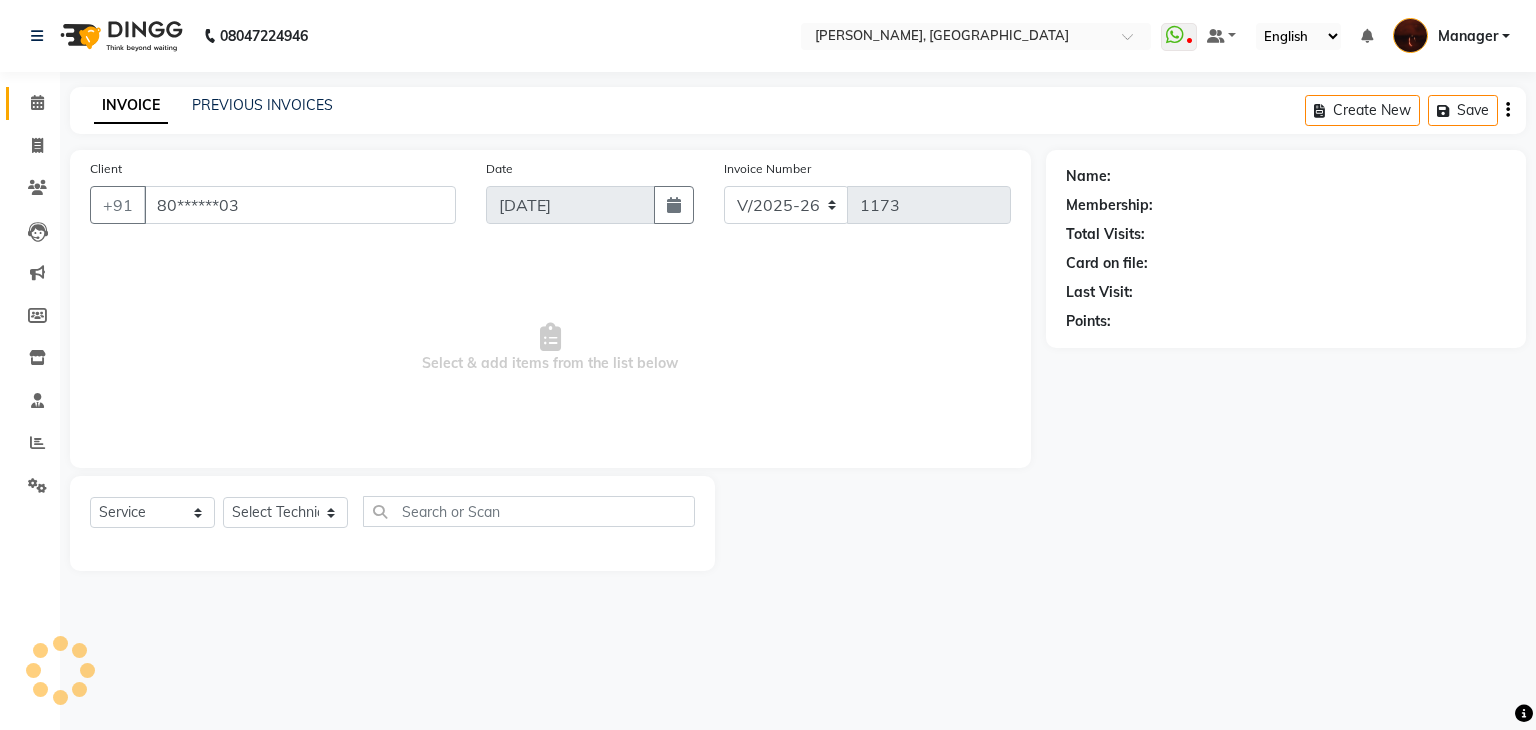 select on "35072" 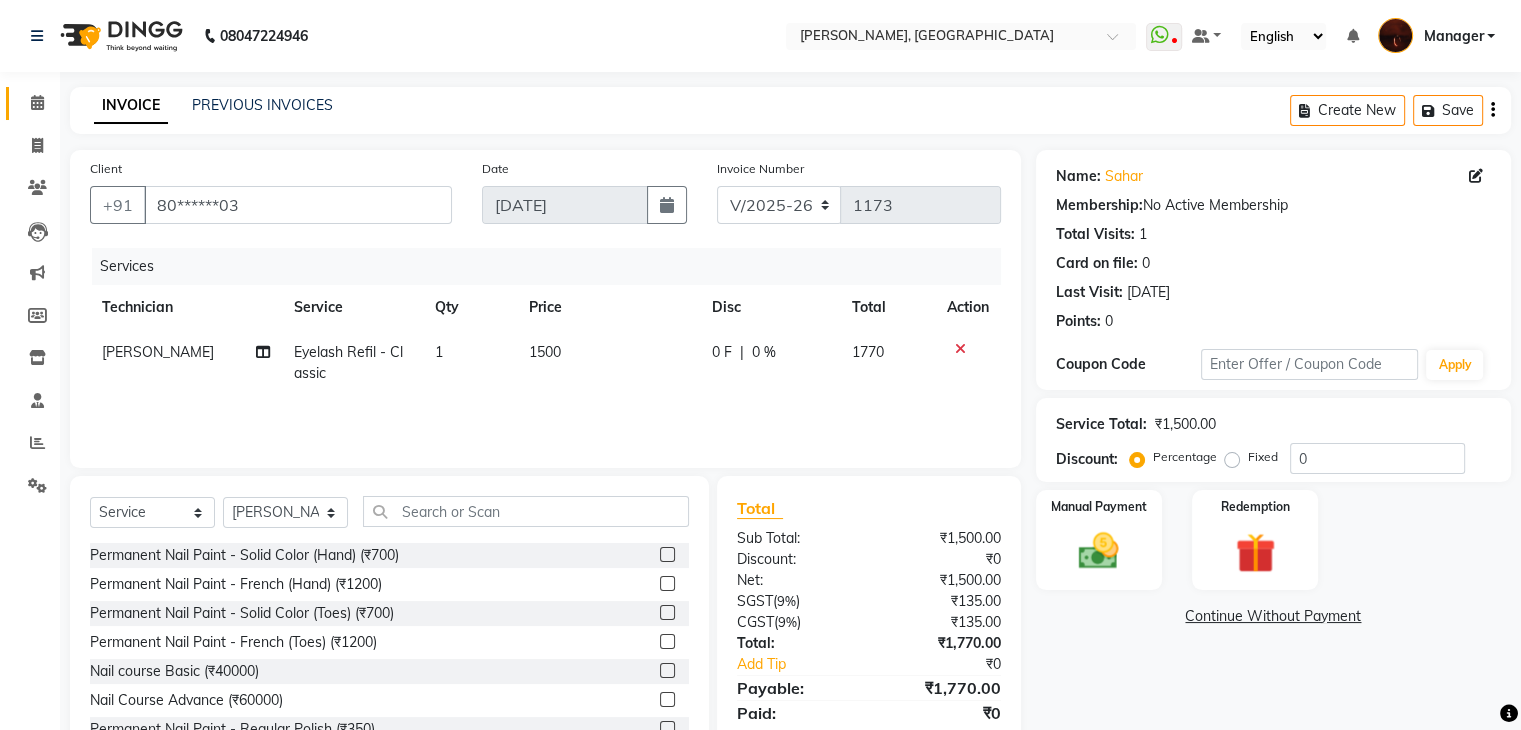 scroll, scrollTop: 72, scrollLeft: 0, axis: vertical 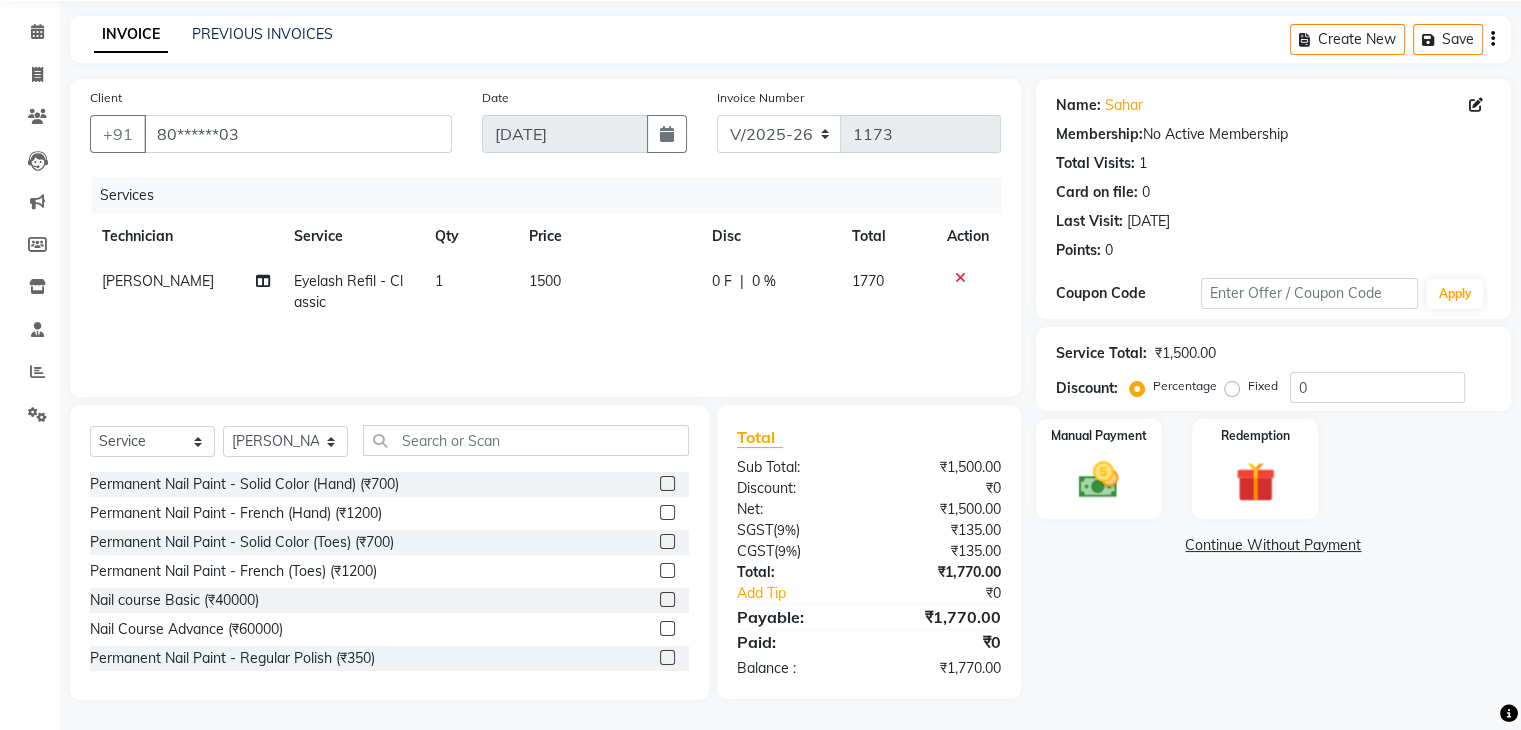 click 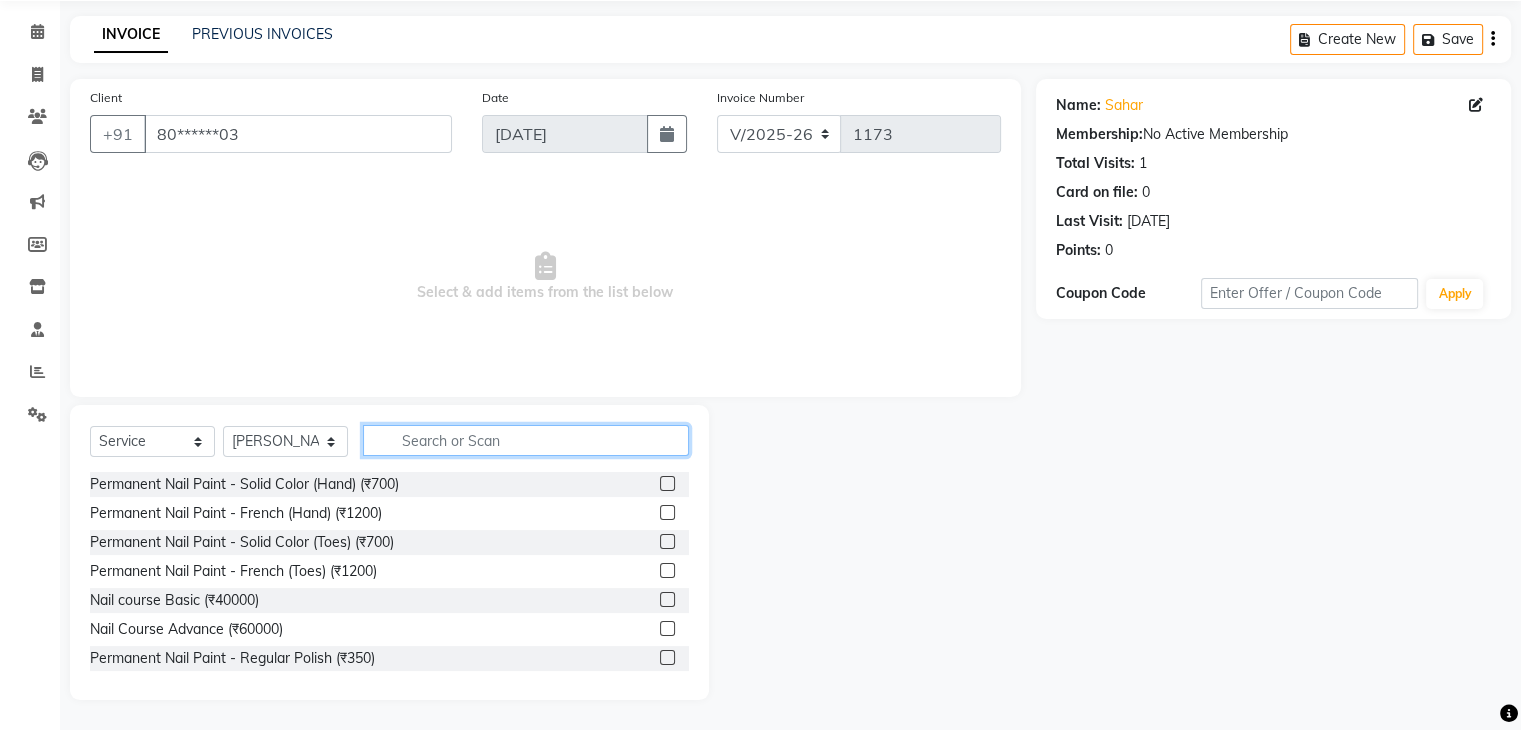 click 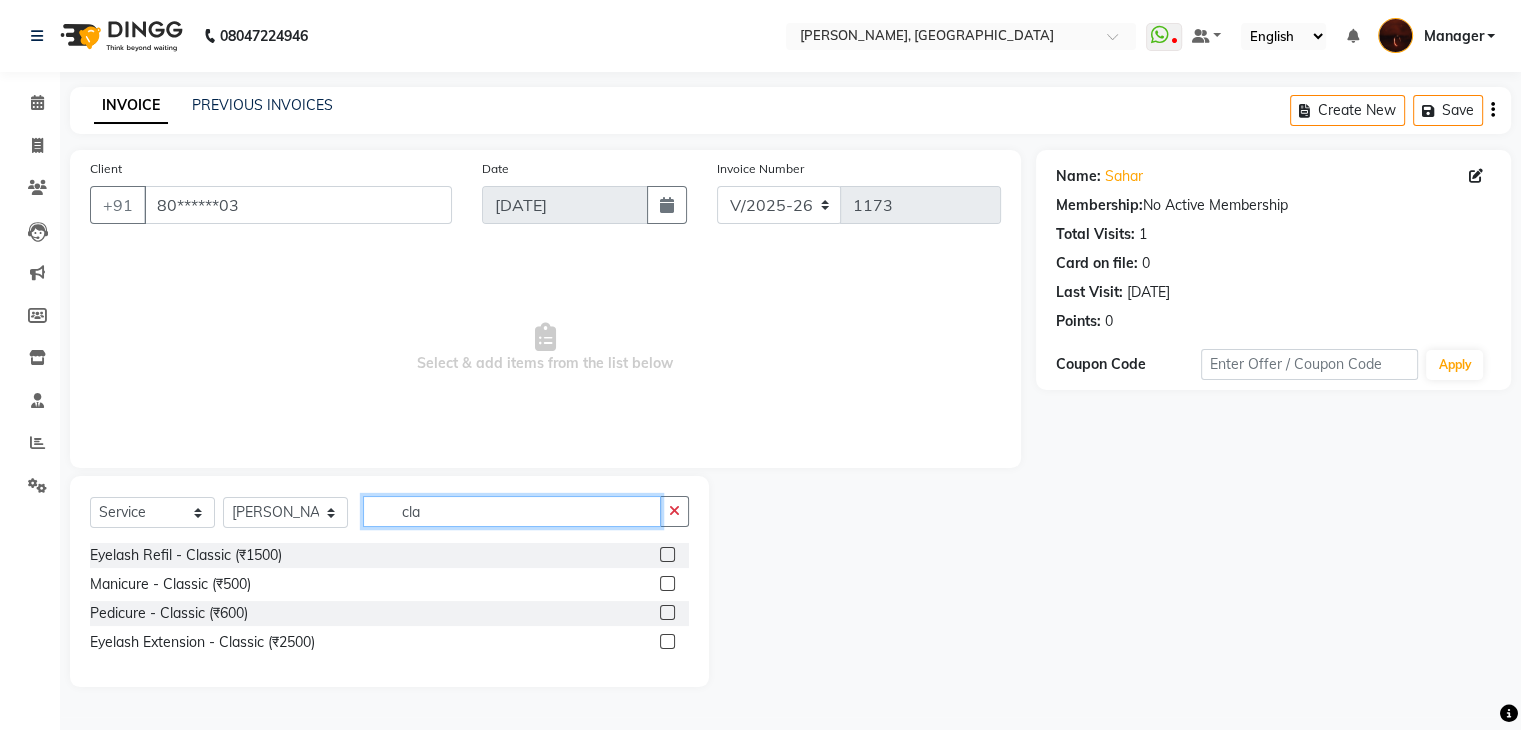 scroll, scrollTop: 0, scrollLeft: 0, axis: both 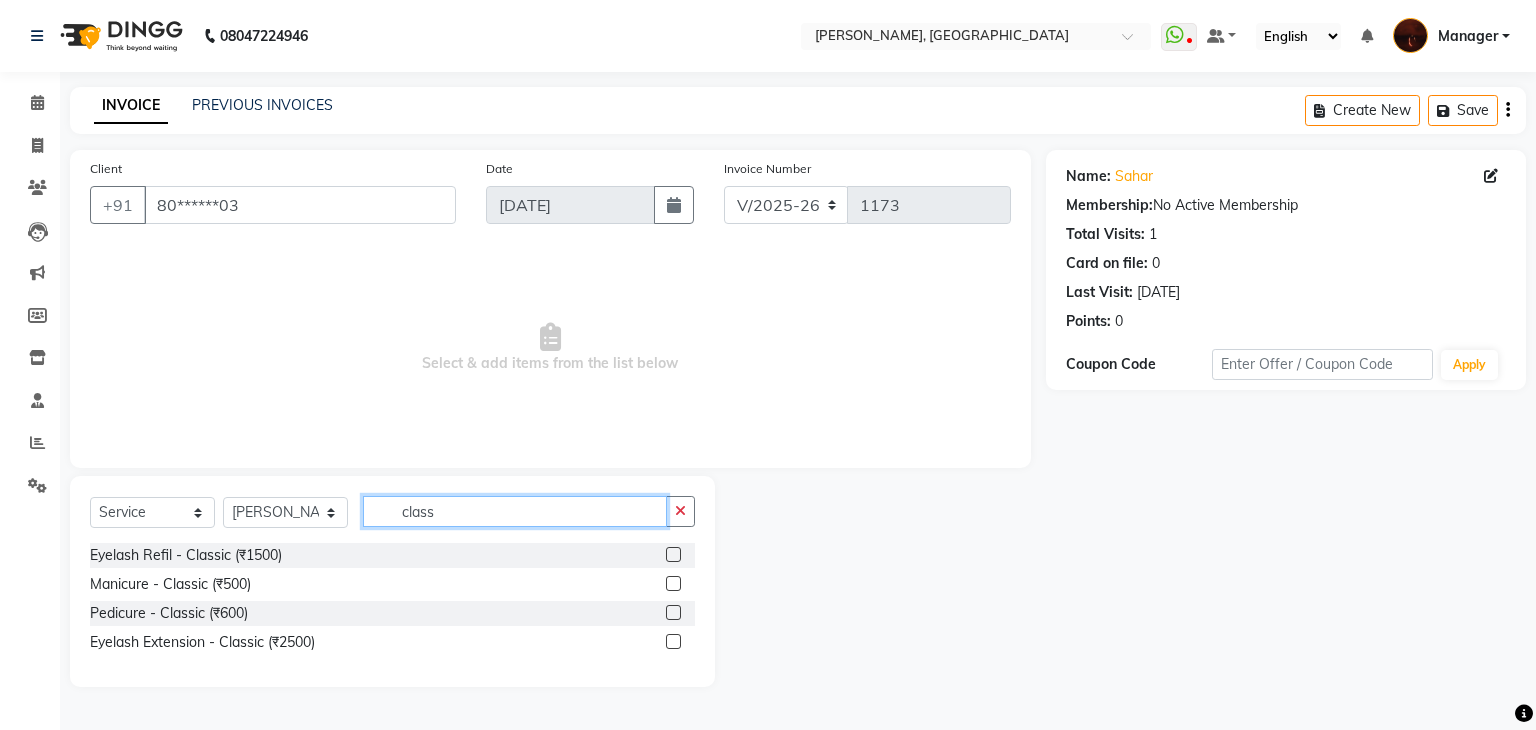 type on "class" 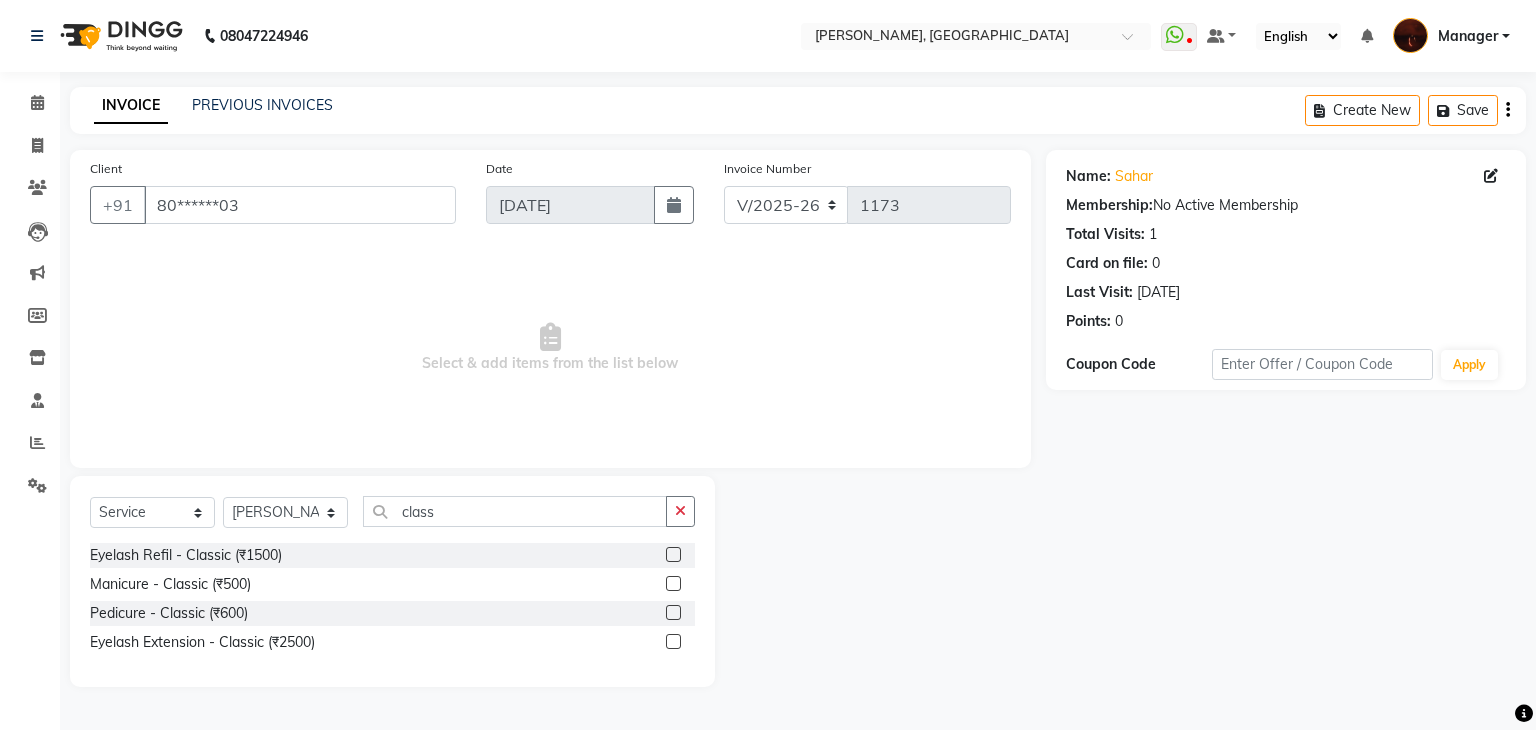 click 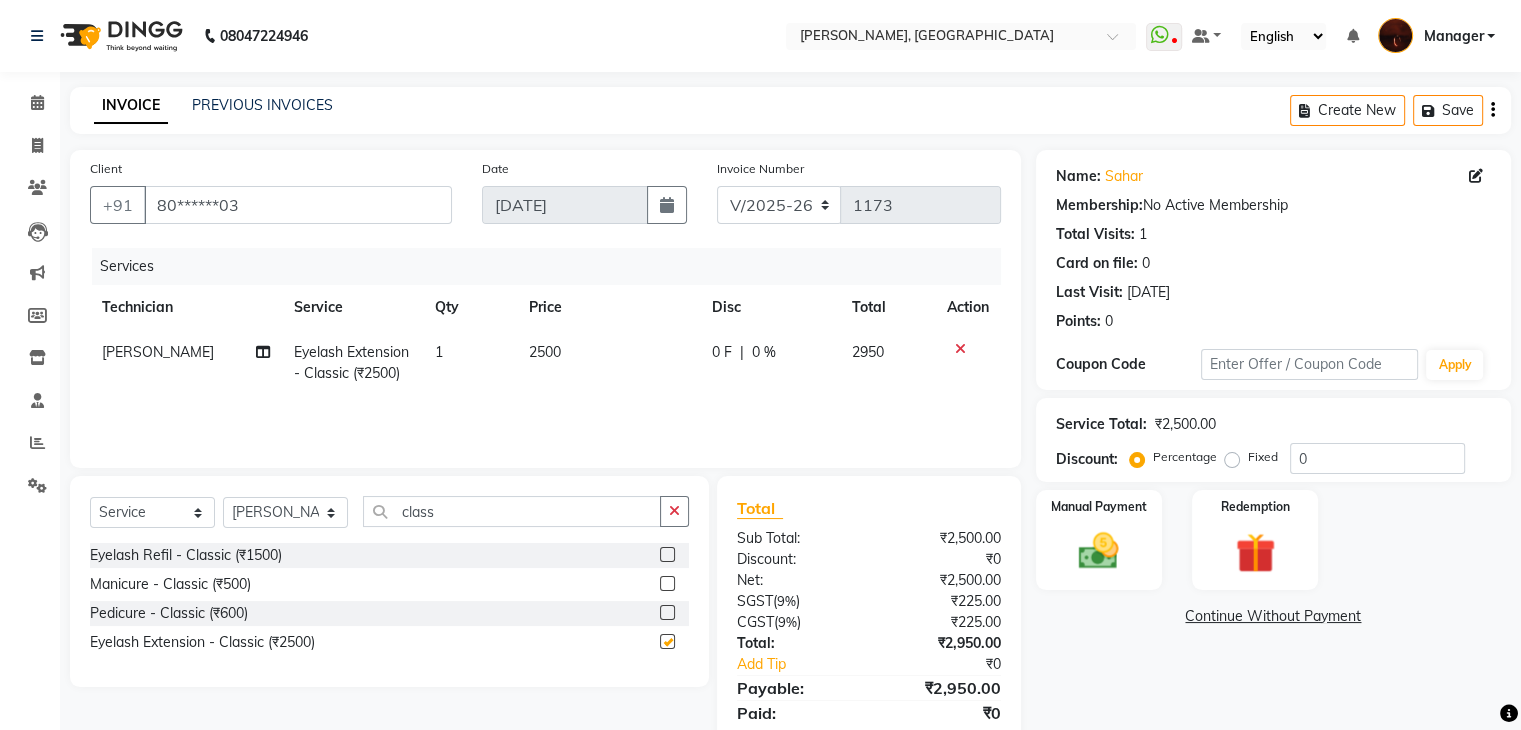 checkbox on "false" 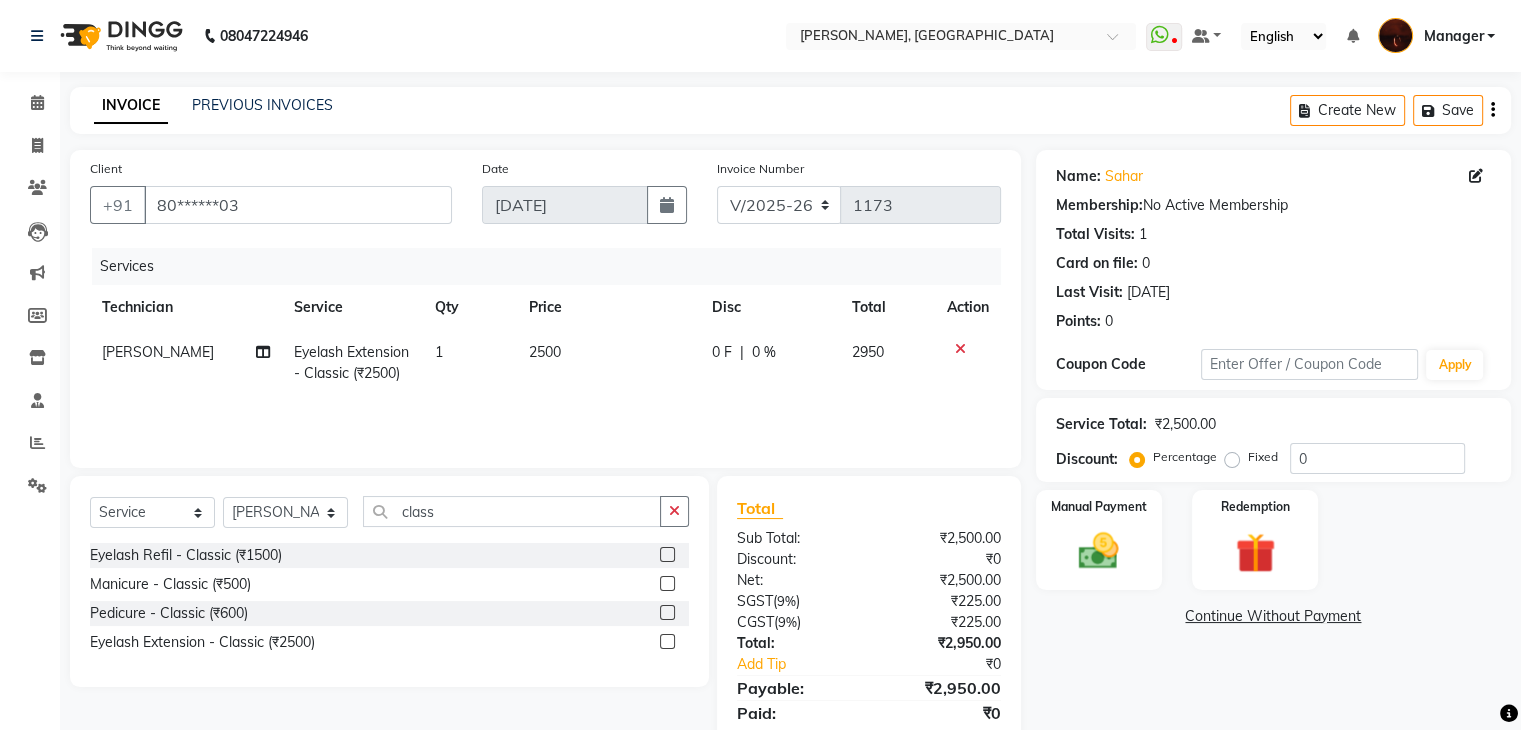 scroll, scrollTop: 71, scrollLeft: 0, axis: vertical 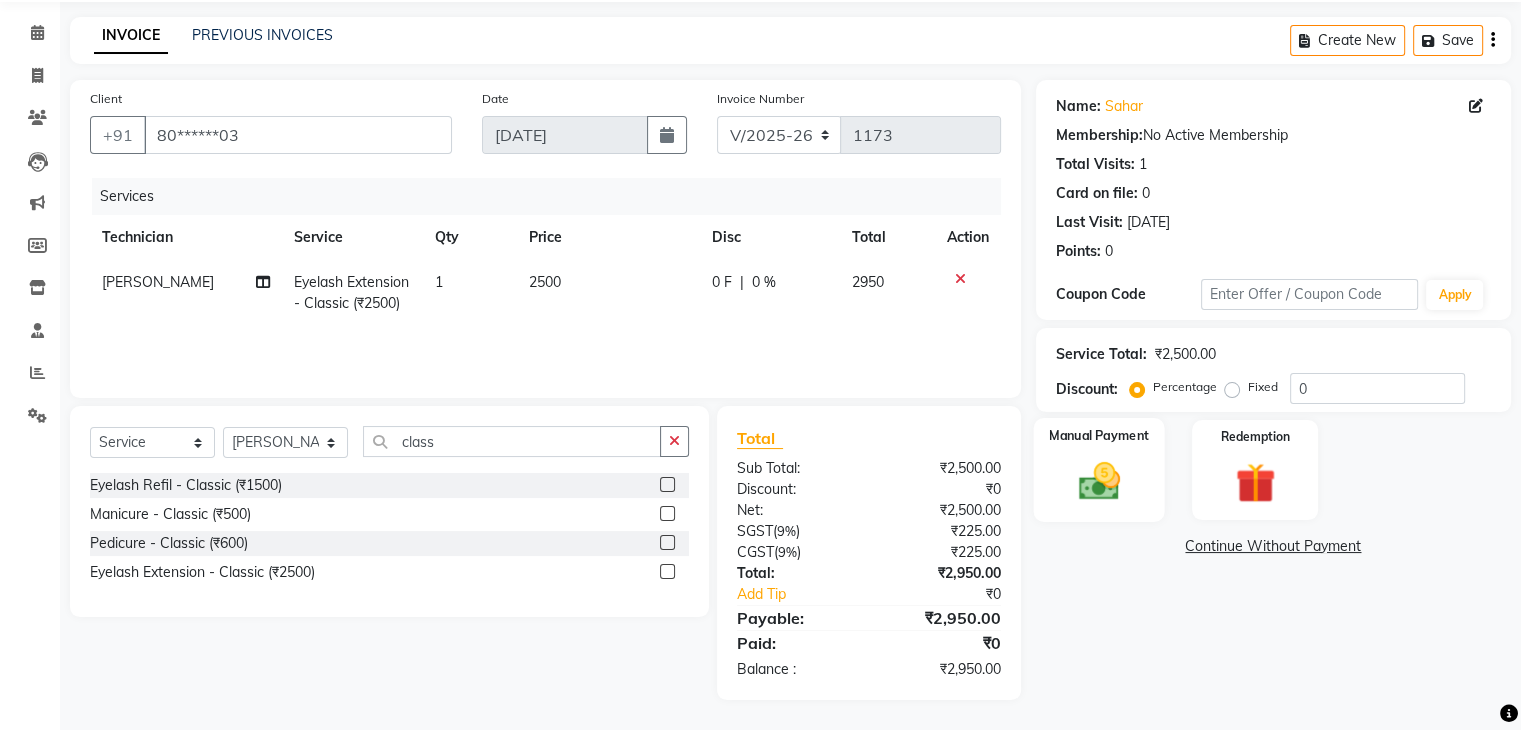 click 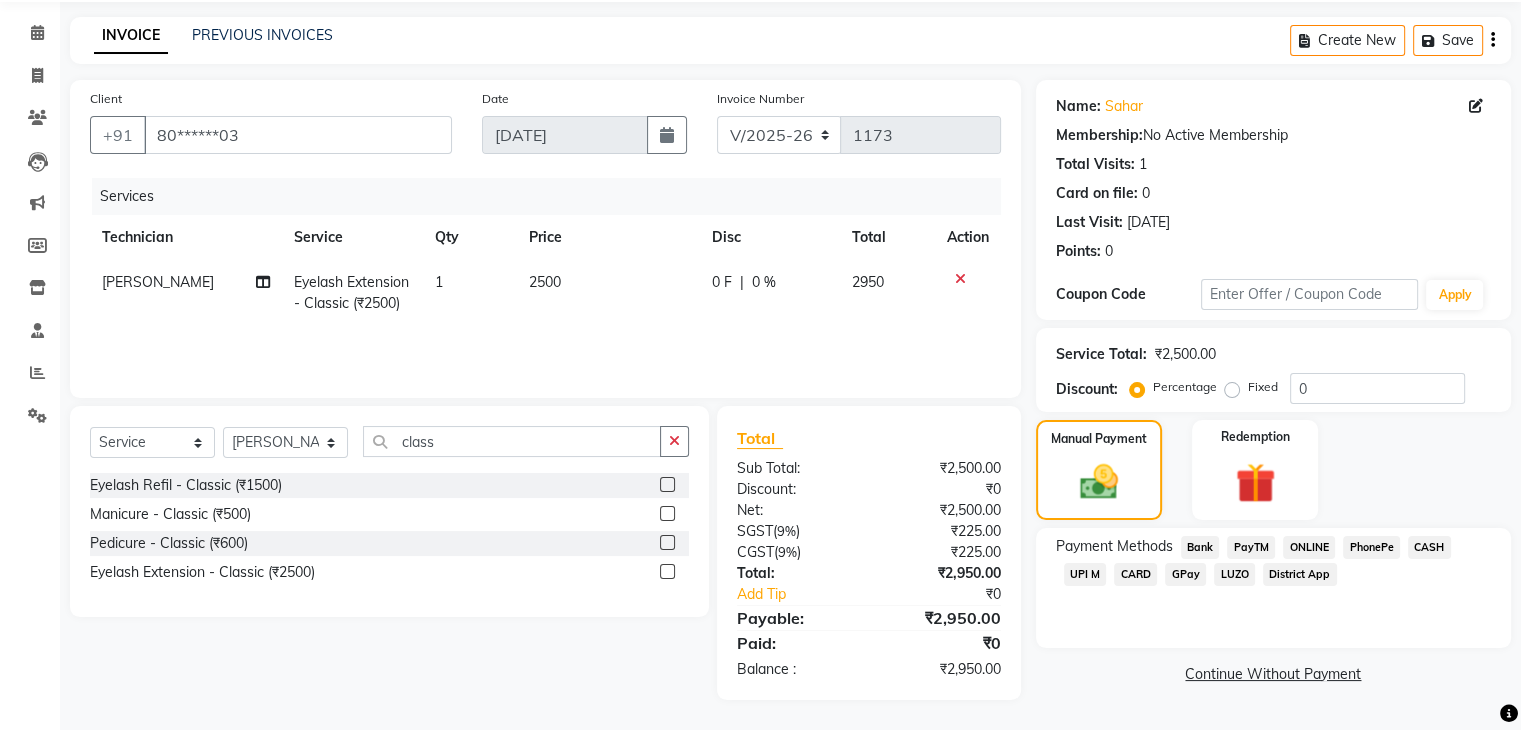 click on "ONLINE" 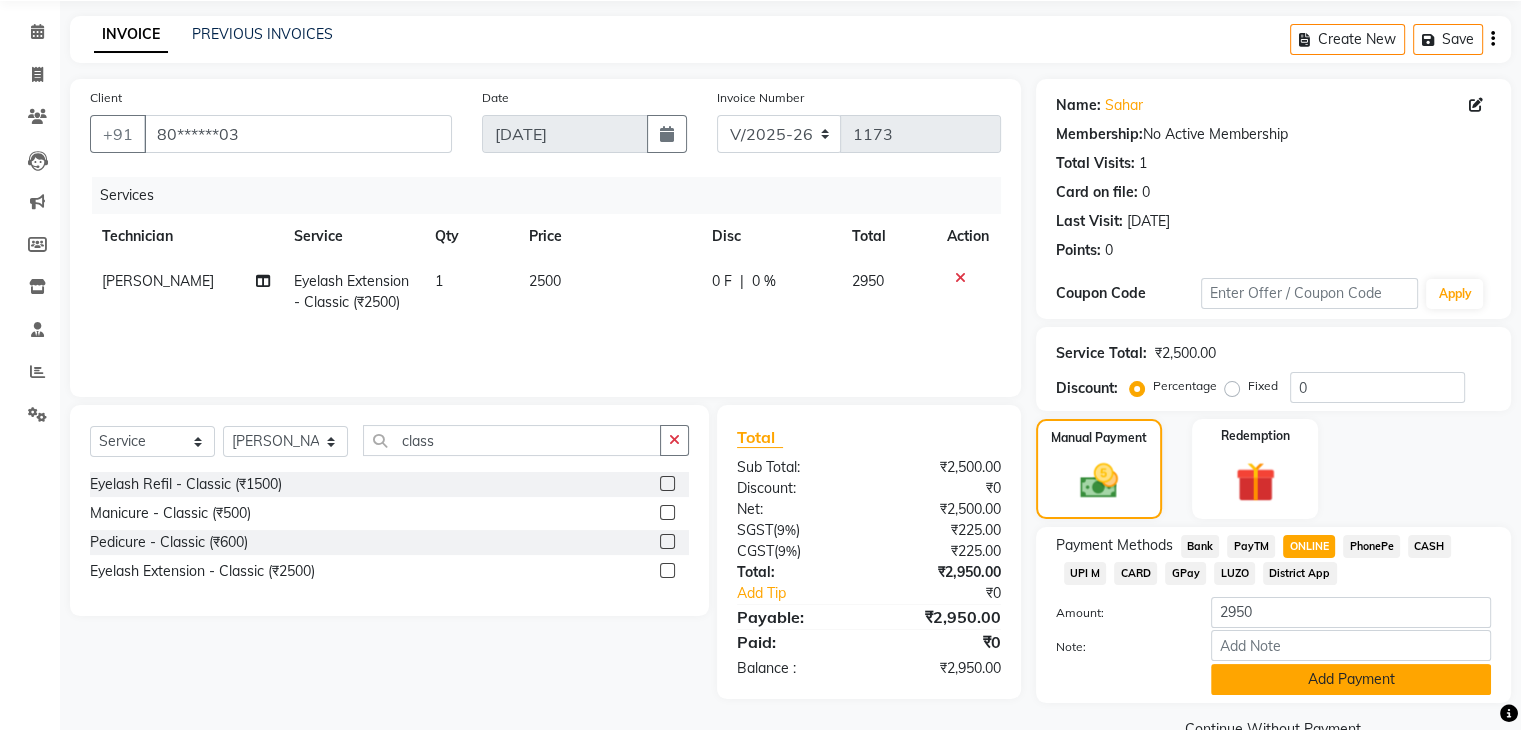 click on "Add Payment" 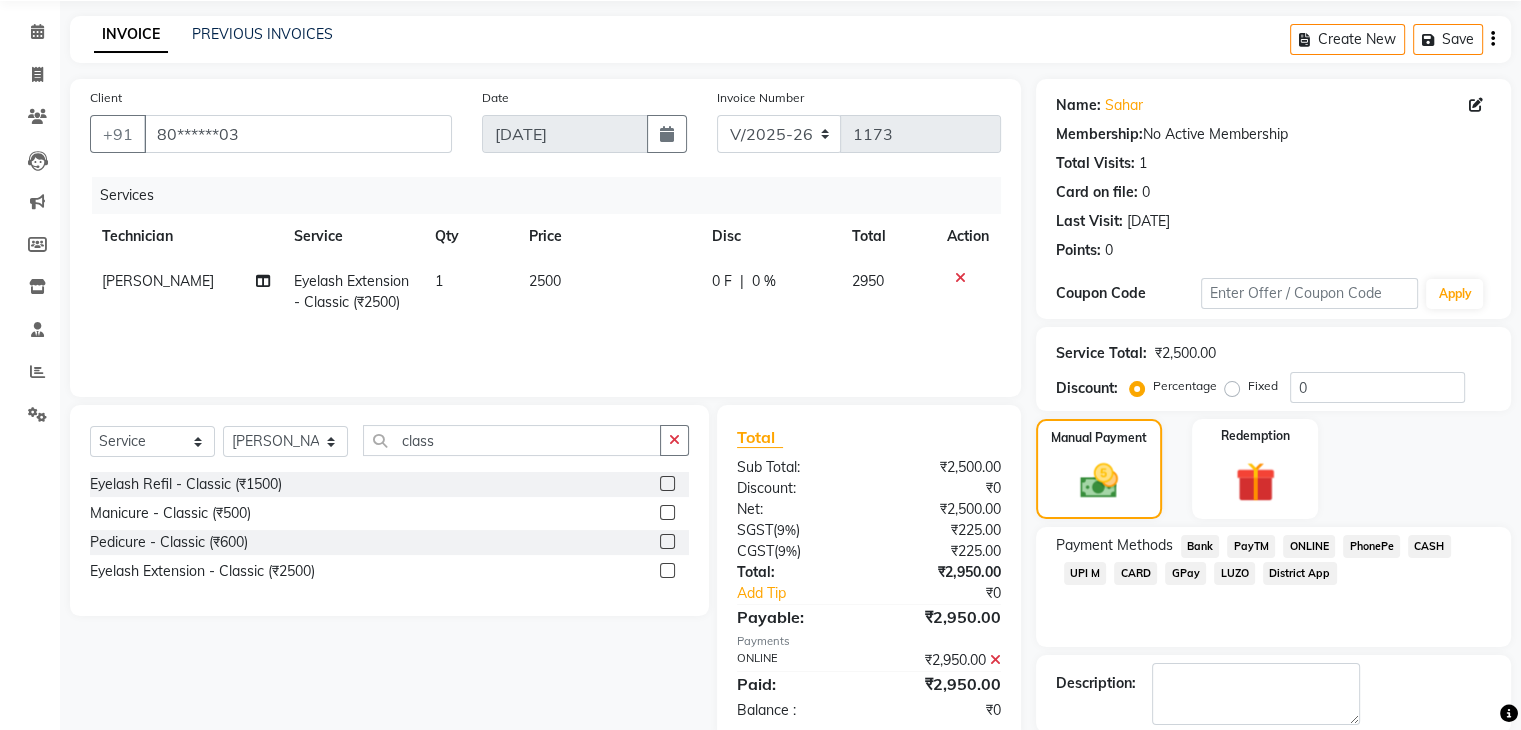 scroll, scrollTop: 171, scrollLeft: 0, axis: vertical 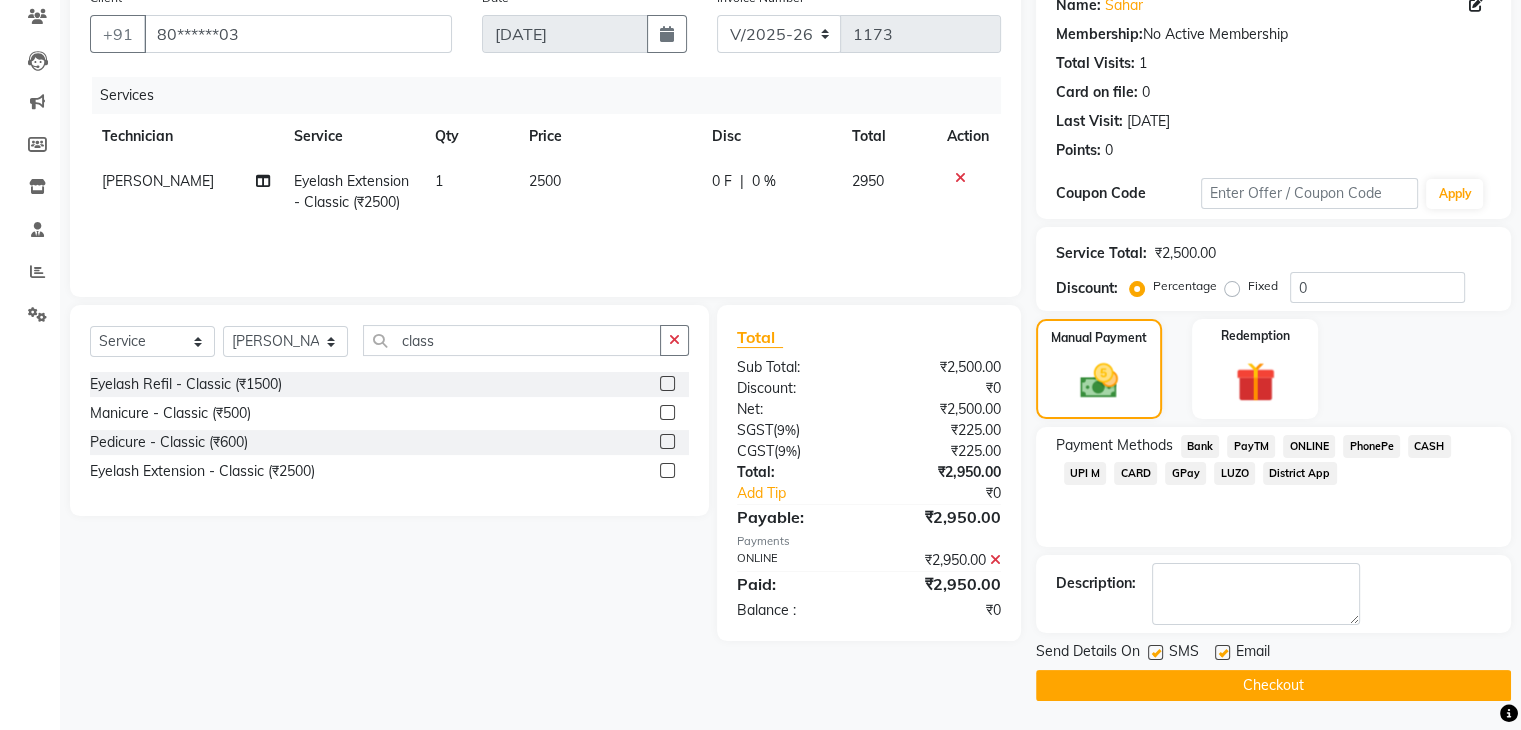 click on "Checkout" 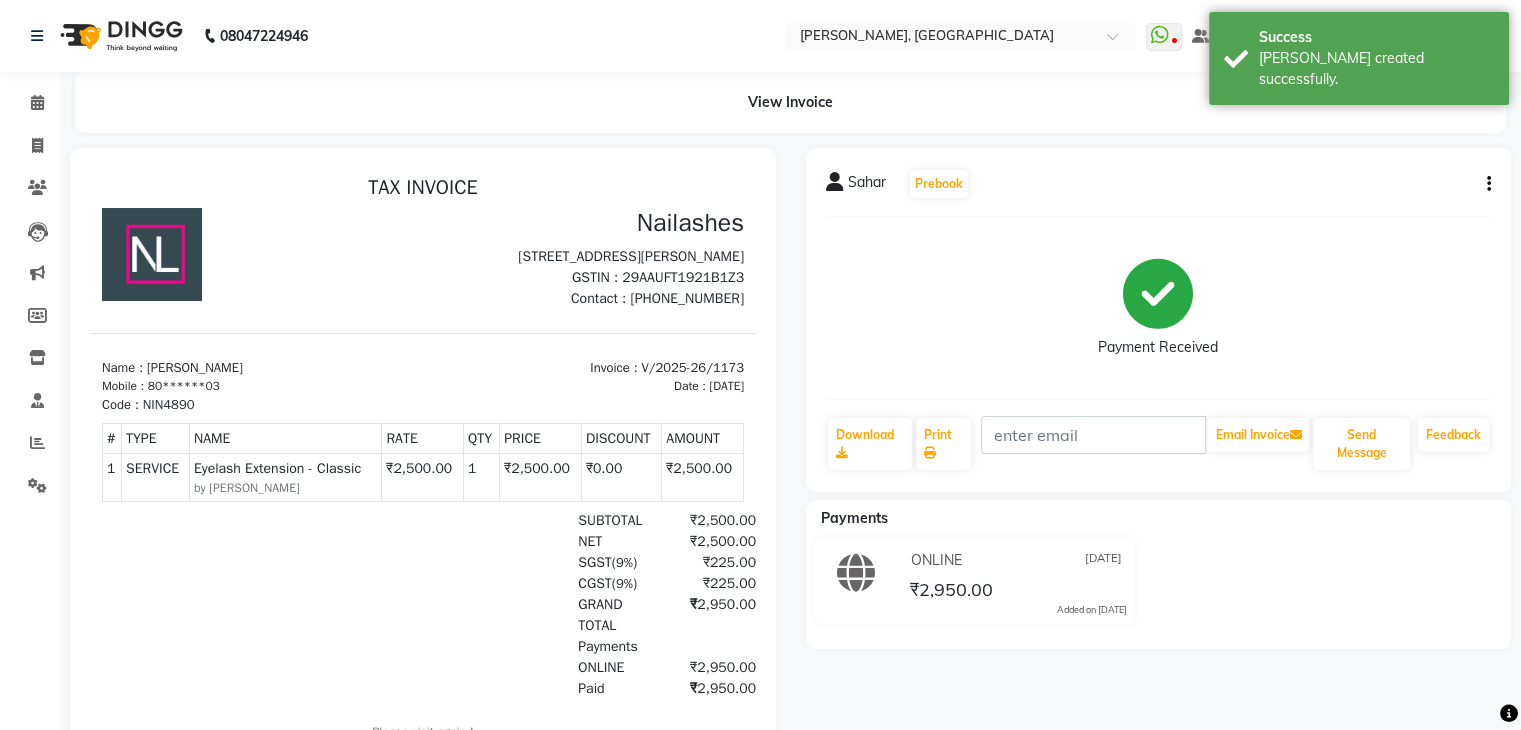 scroll, scrollTop: 0, scrollLeft: 0, axis: both 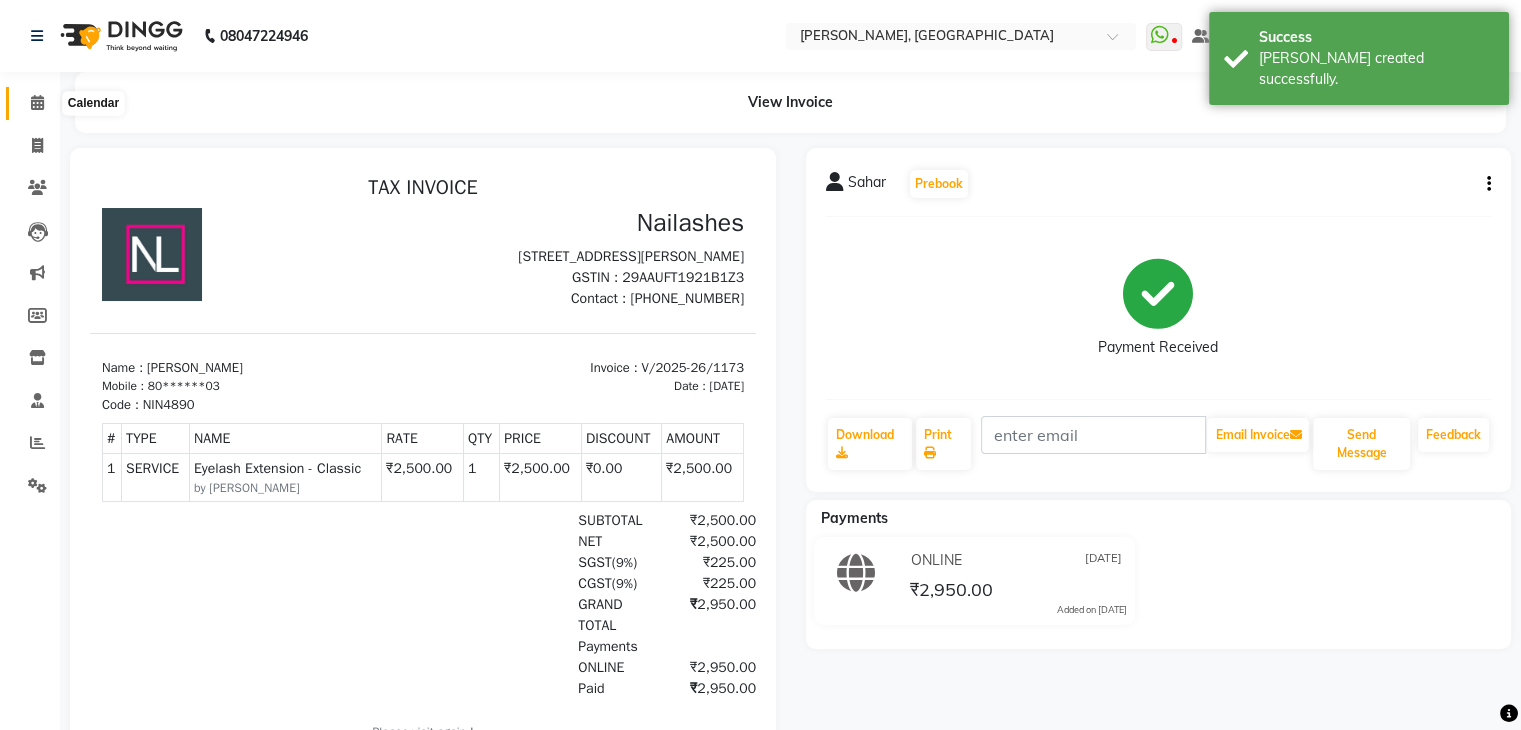 click 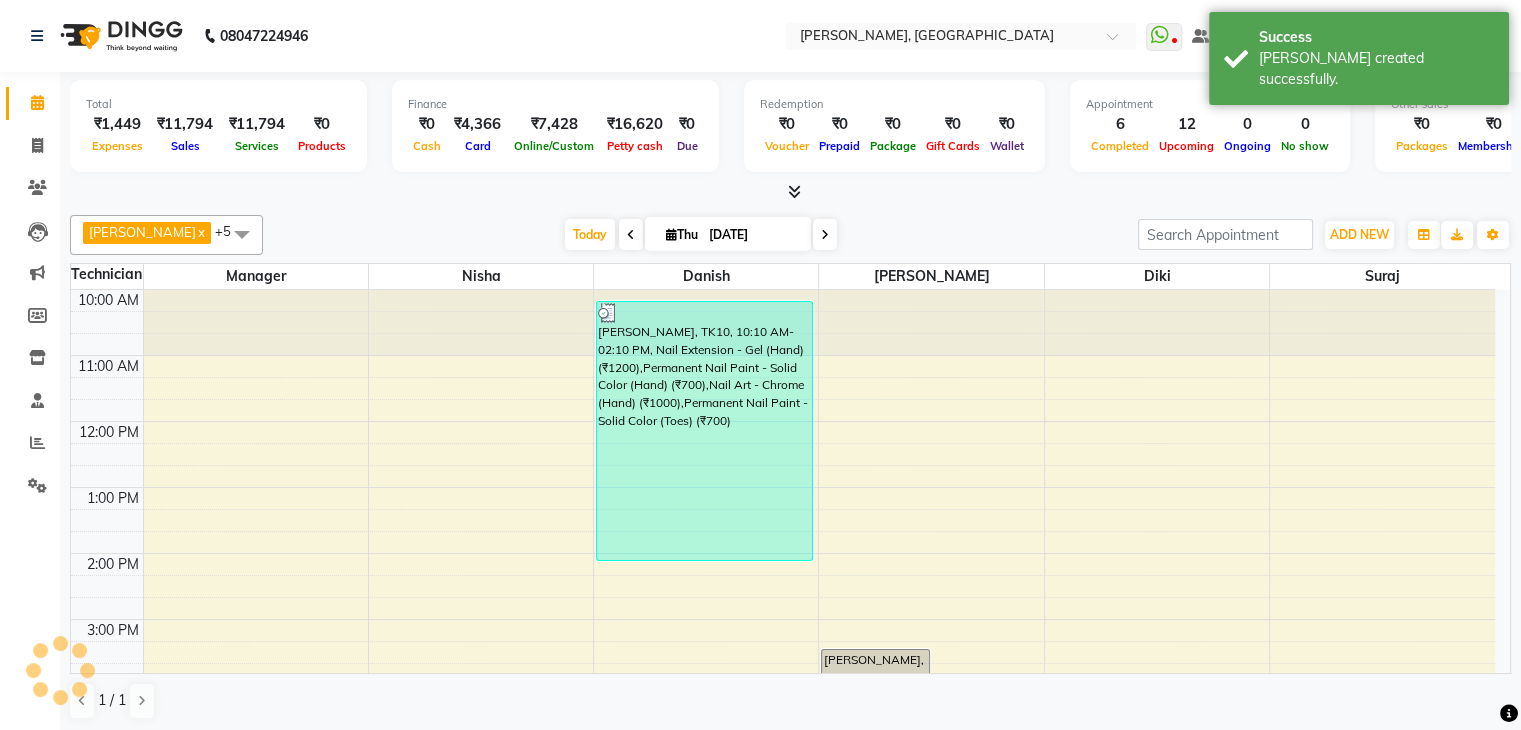 scroll, scrollTop: 428, scrollLeft: 0, axis: vertical 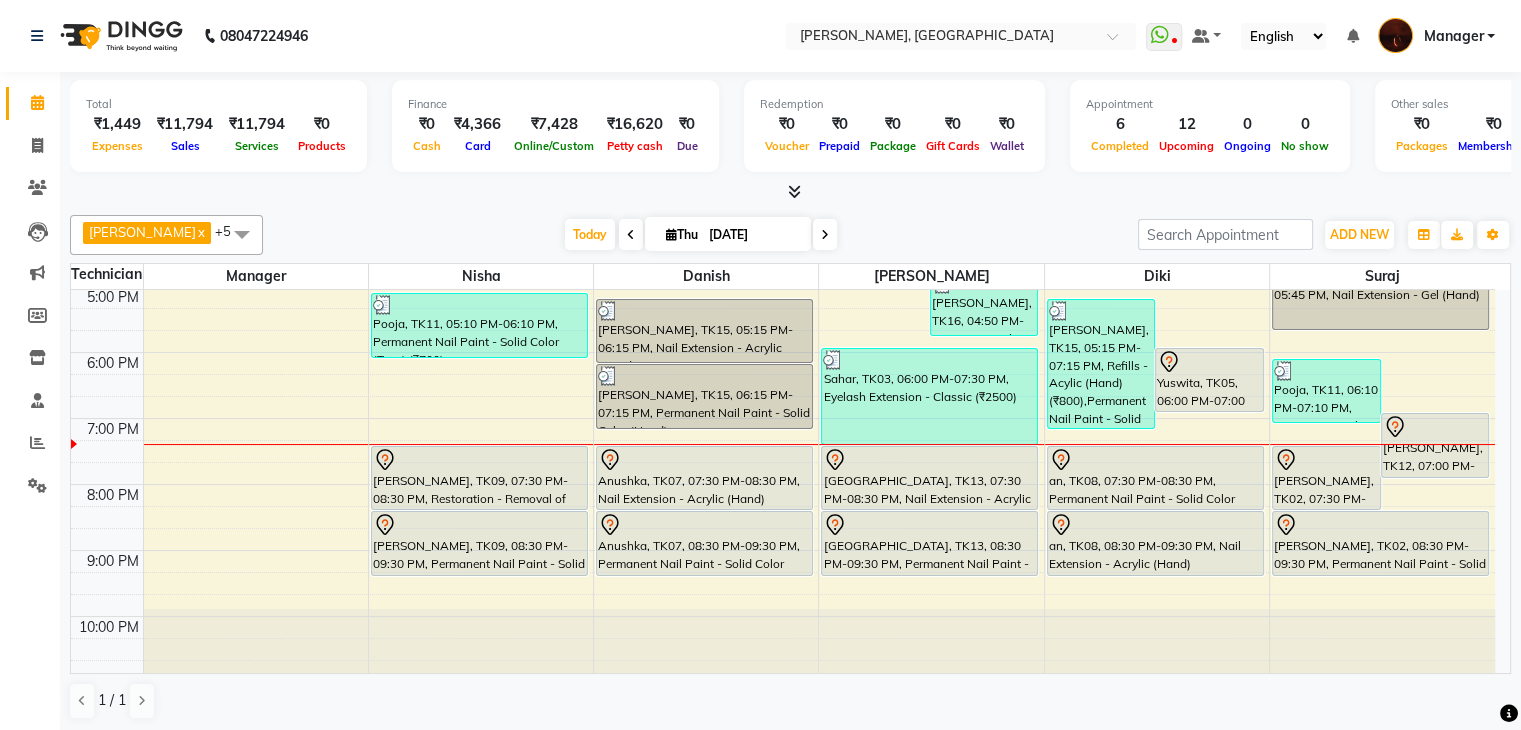 click at bounding box center [825, 235] 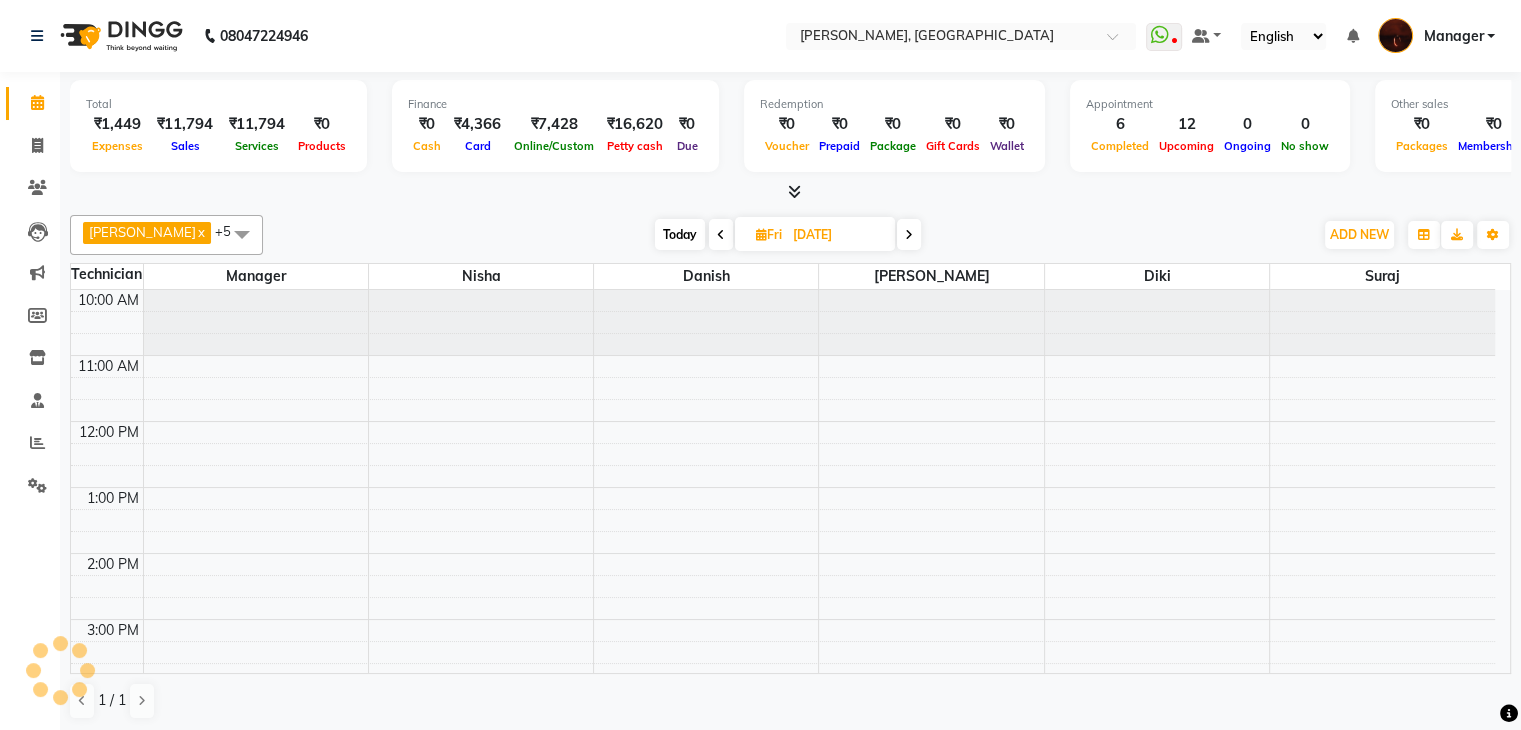scroll, scrollTop: 466, scrollLeft: 0, axis: vertical 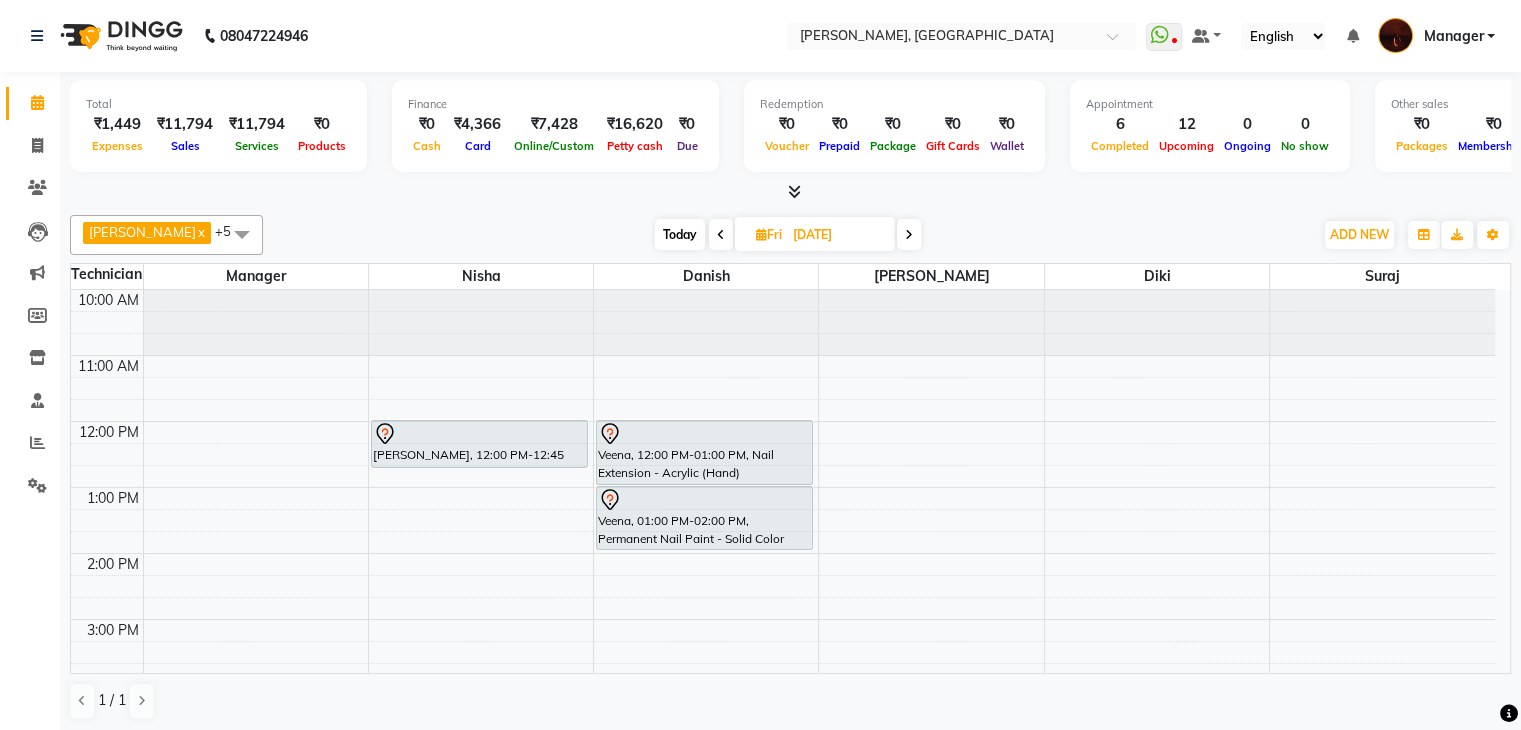 click at bounding box center (794, 191) 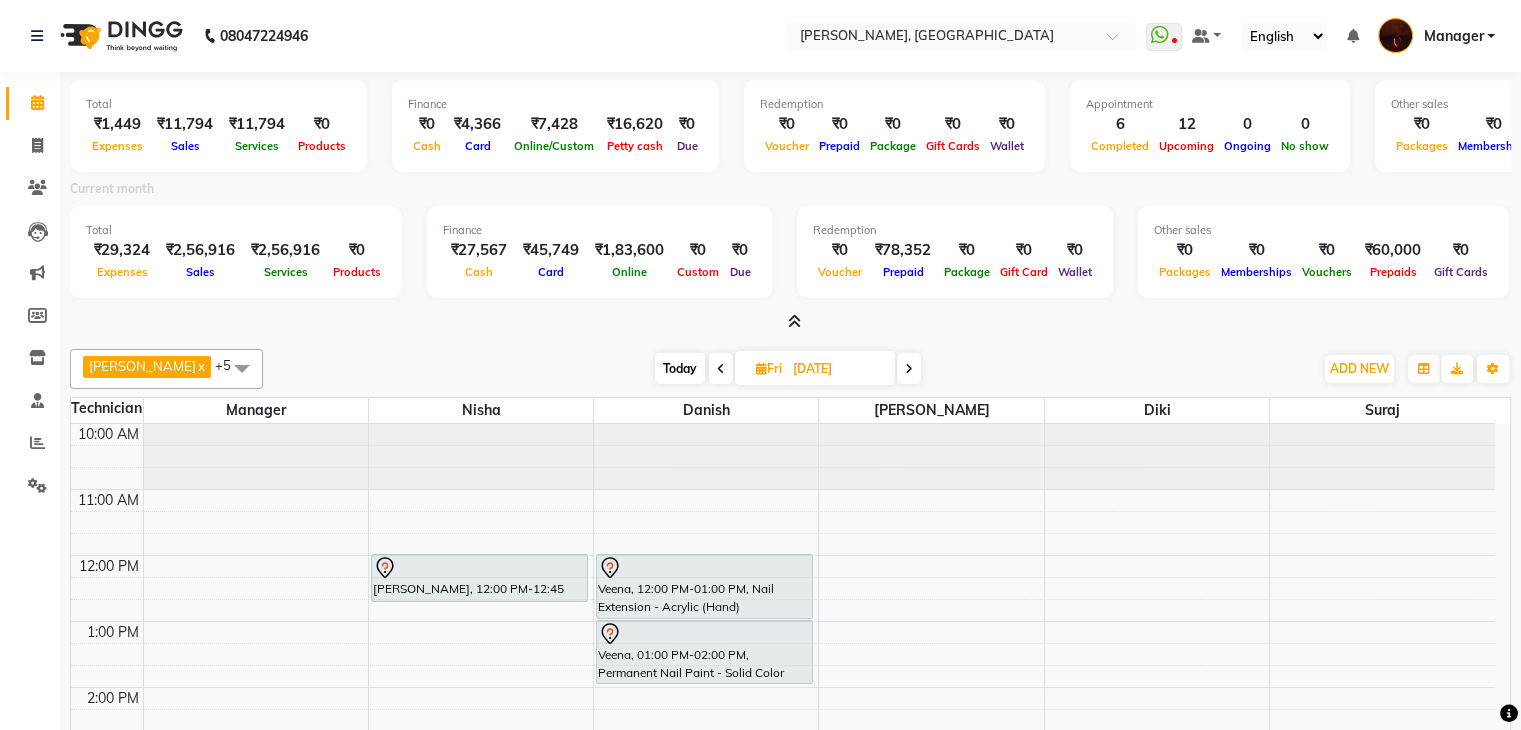 click at bounding box center [721, 368] 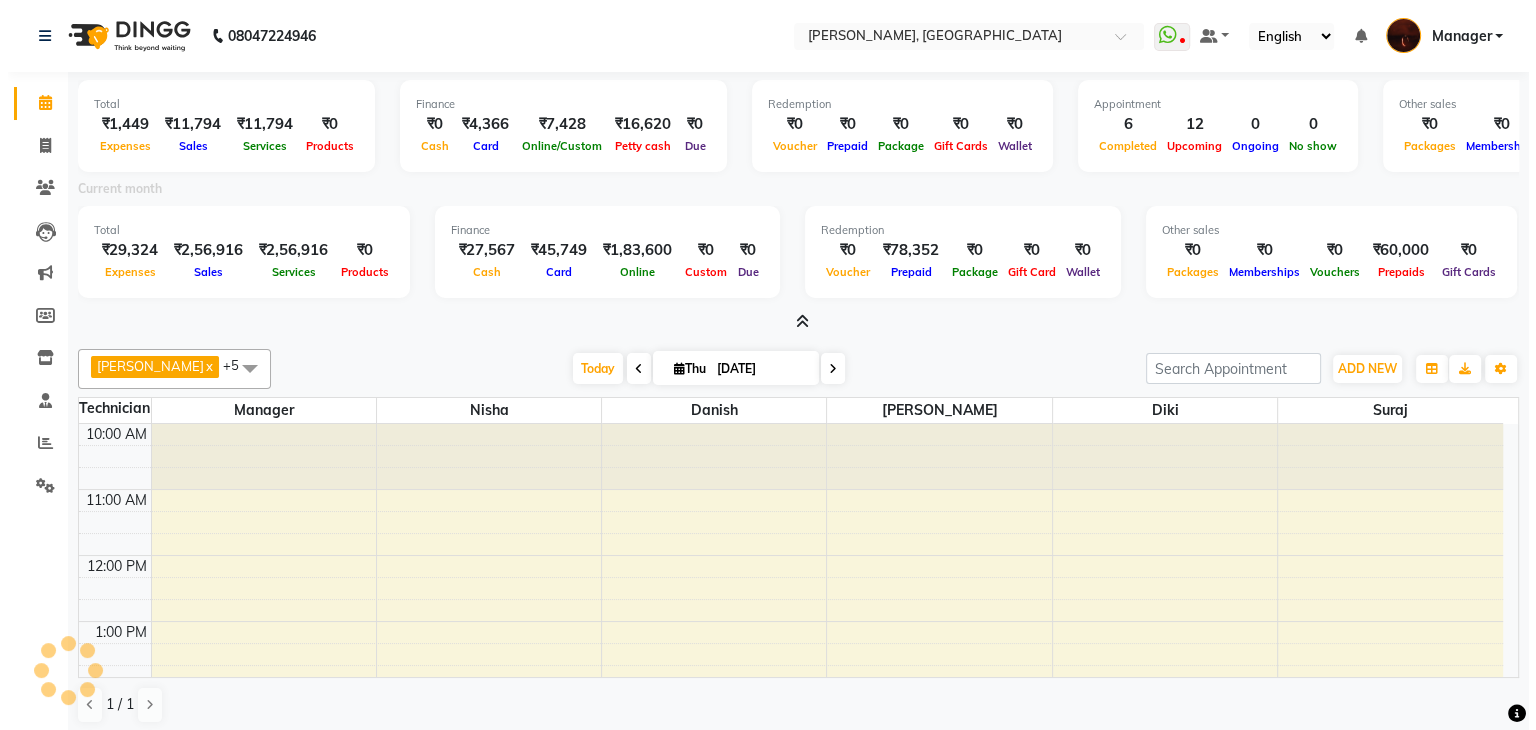 scroll, scrollTop: 590, scrollLeft: 0, axis: vertical 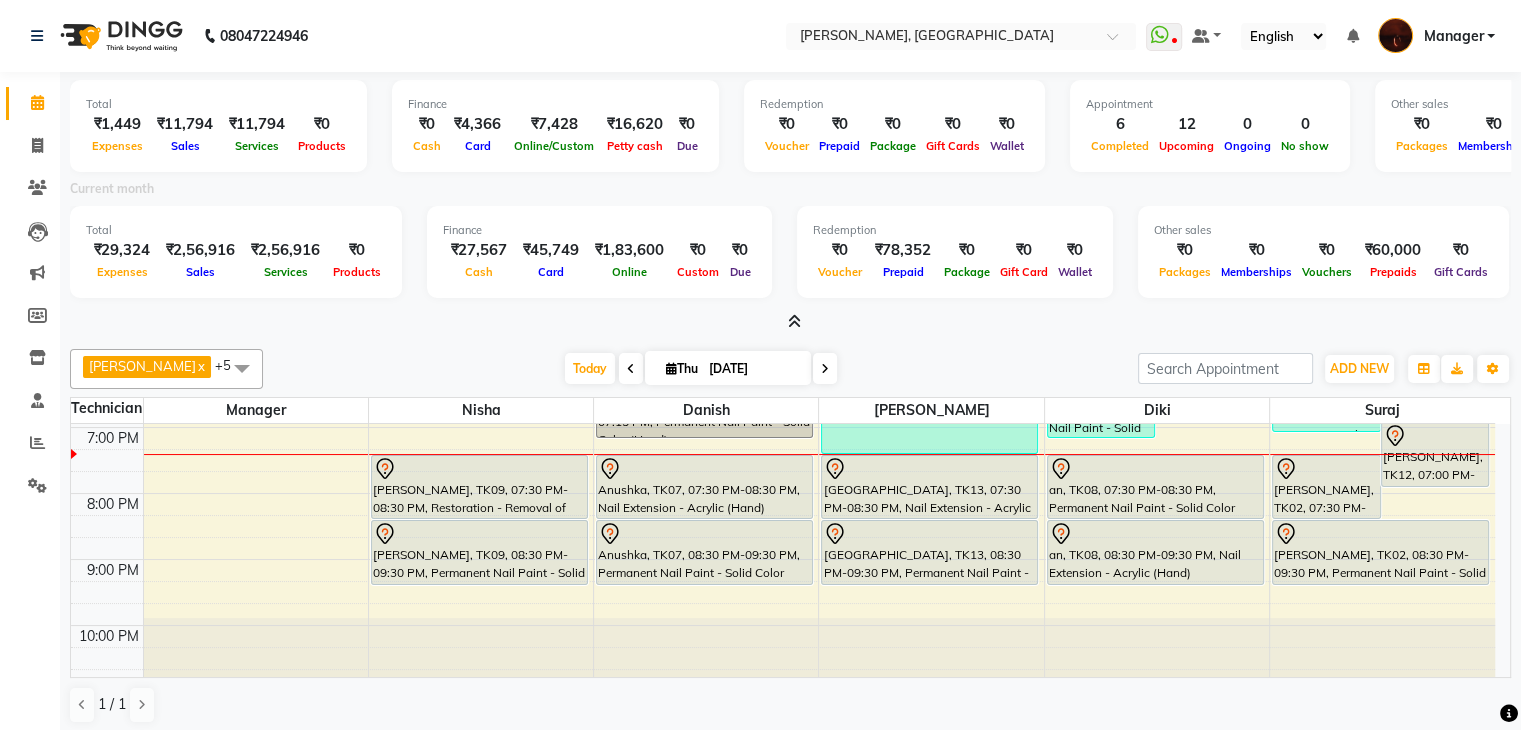click at bounding box center (794, 321) 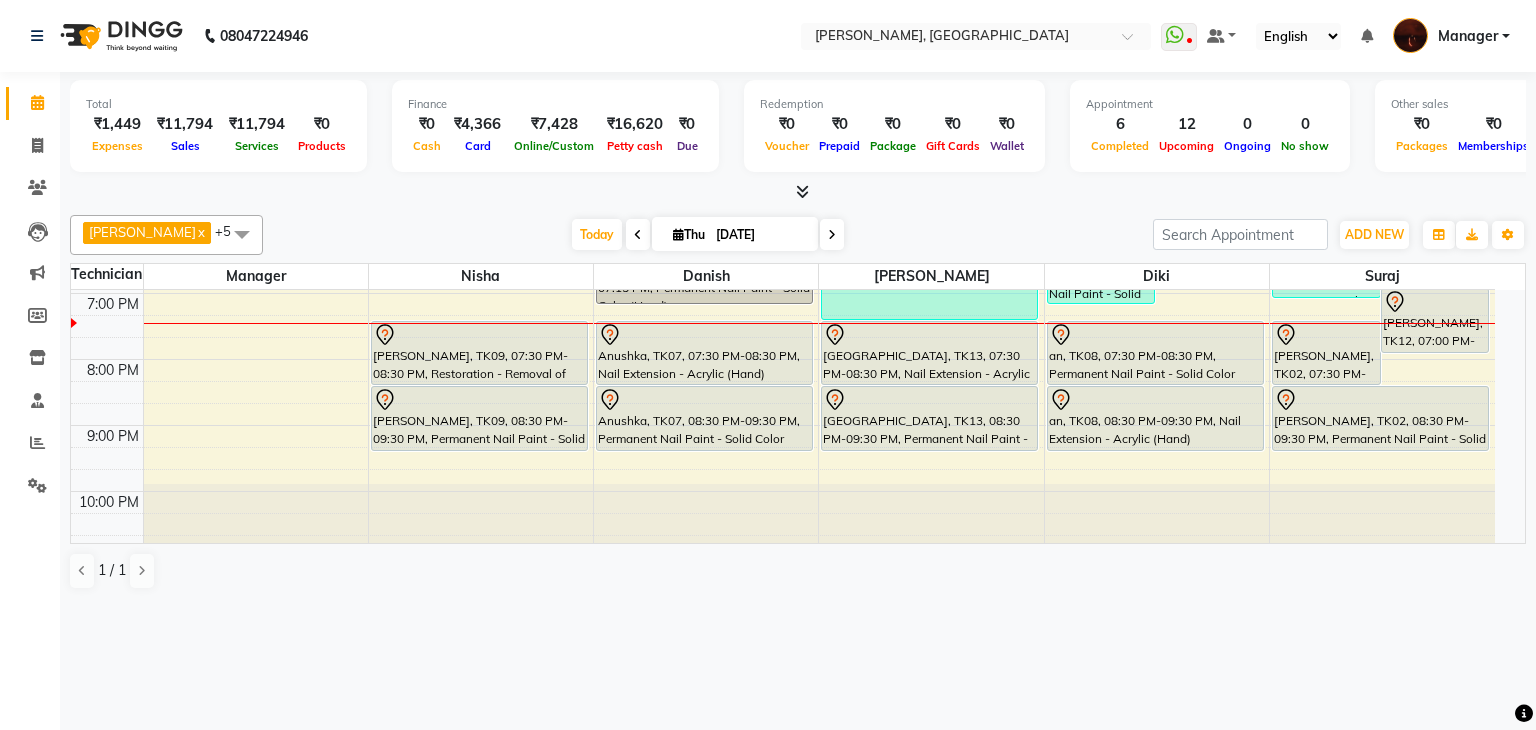 click on "Total  ₹1,449  Expenses ₹11,794  Sales ₹11,794  Services ₹0  Products Finance  ₹0  Cash ₹4,366  Card ₹7,428  Online/Custom ₹16,620 [PERSON_NAME] cash ₹0 Due  Redemption  ₹0 Voucher ₹0 Prepaid ₹0 Package ₹0  Gift Cards ₹0  Wallet  Appointment  6 Completed 12 Upcoming 0 Ongoing 0 No show  Other sales  ₹0  Packages ₹0  Memberships ₹0  Vouchers ₹0  Prepaids ₹0  Gift Cards [PERSON_NAME]  x Danish  x Diki   x Manager  x Nisha  x suraj  x +5 Select All [PERSON_NAME] anuj Danish Diki  [PERSON_NAME] GK [PERSON_NAME] Manager [PERSON_NAME] [PERSON_NAME] [PERSON_NAME] [PERSON_NAME] [PERSON_NAME] [PERSON_NAME] Accounting suraj vishnu [DATE]  [DATE] Toggle Dropdown Add Appointment Add Invoice Add Expense Add Attendance Add Client Add Transaction Toggle Dropdown Add Appointment Add Invoice Add Expense Add Attendance Add Client ADD NEW Toggle Dropdown Add Appointment Add Invoice Add Expense Add Attendance Add Client Add Transaction [PERSON_NAME]  x Danish  x Diki   x Manager  x Nisha  x x +5" 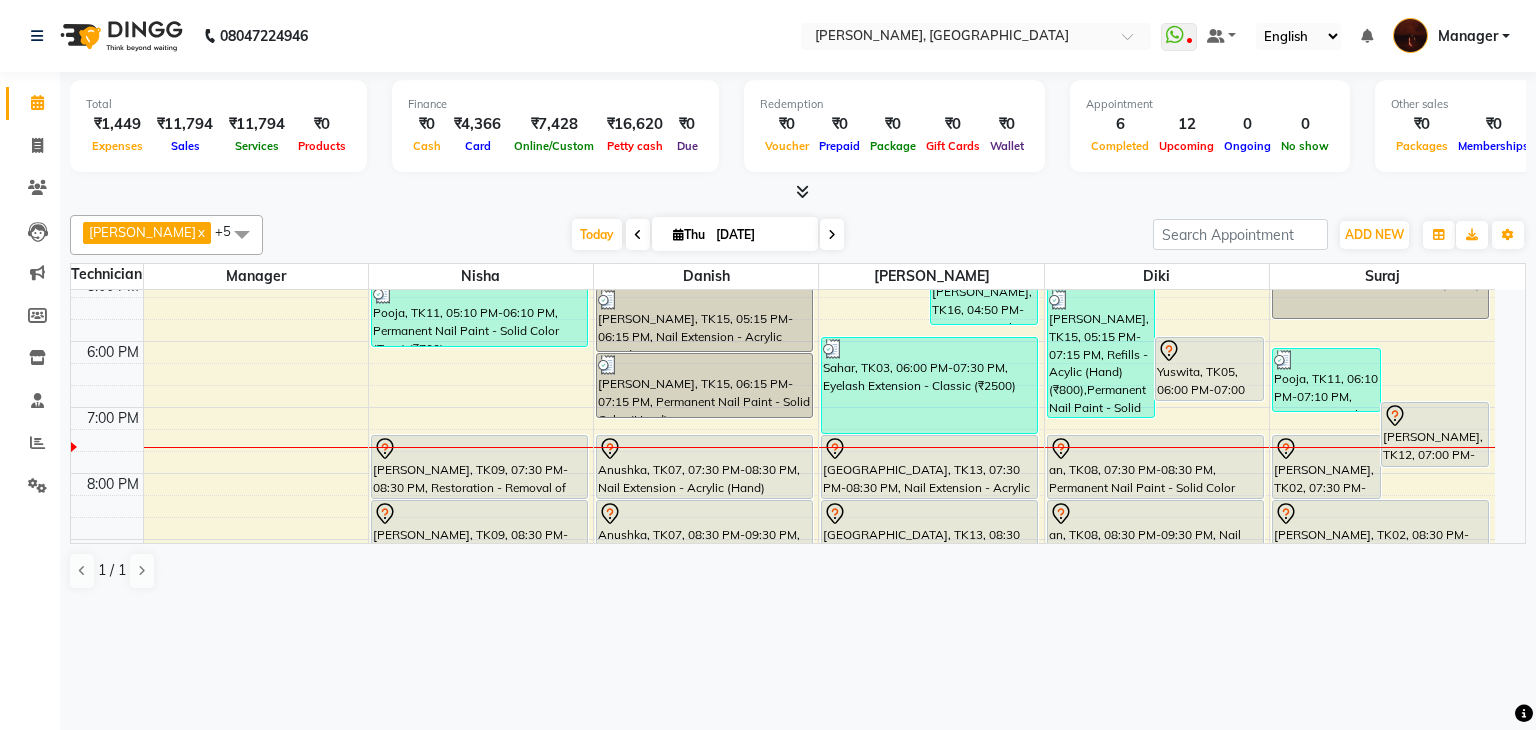 scroll, scrollTop: 479, scrollLeft: 0, axis: vertical 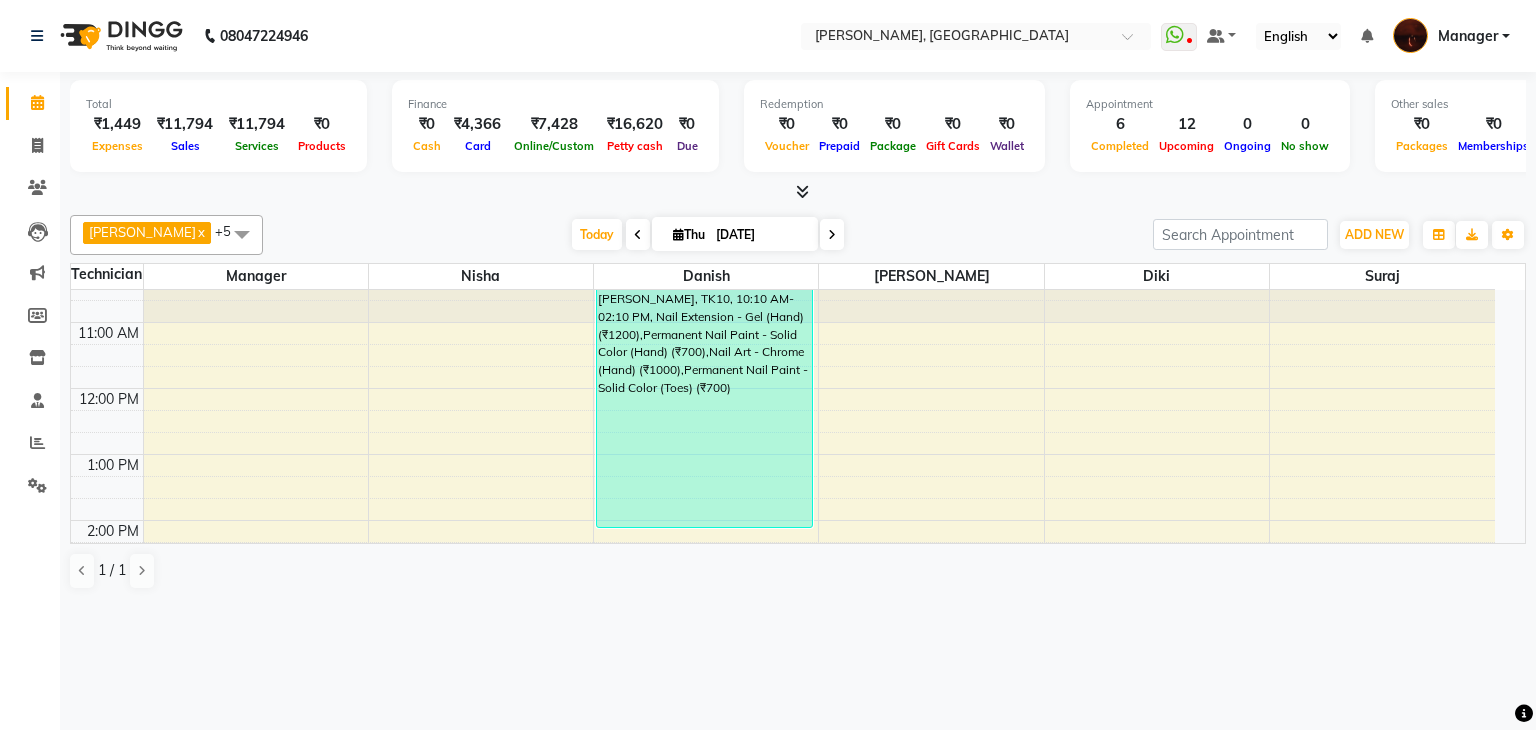 drag, startPoint x: 1525, startPoint y: 357, endPoint x: 1517, endPoint y: 341, distance: 17.888544 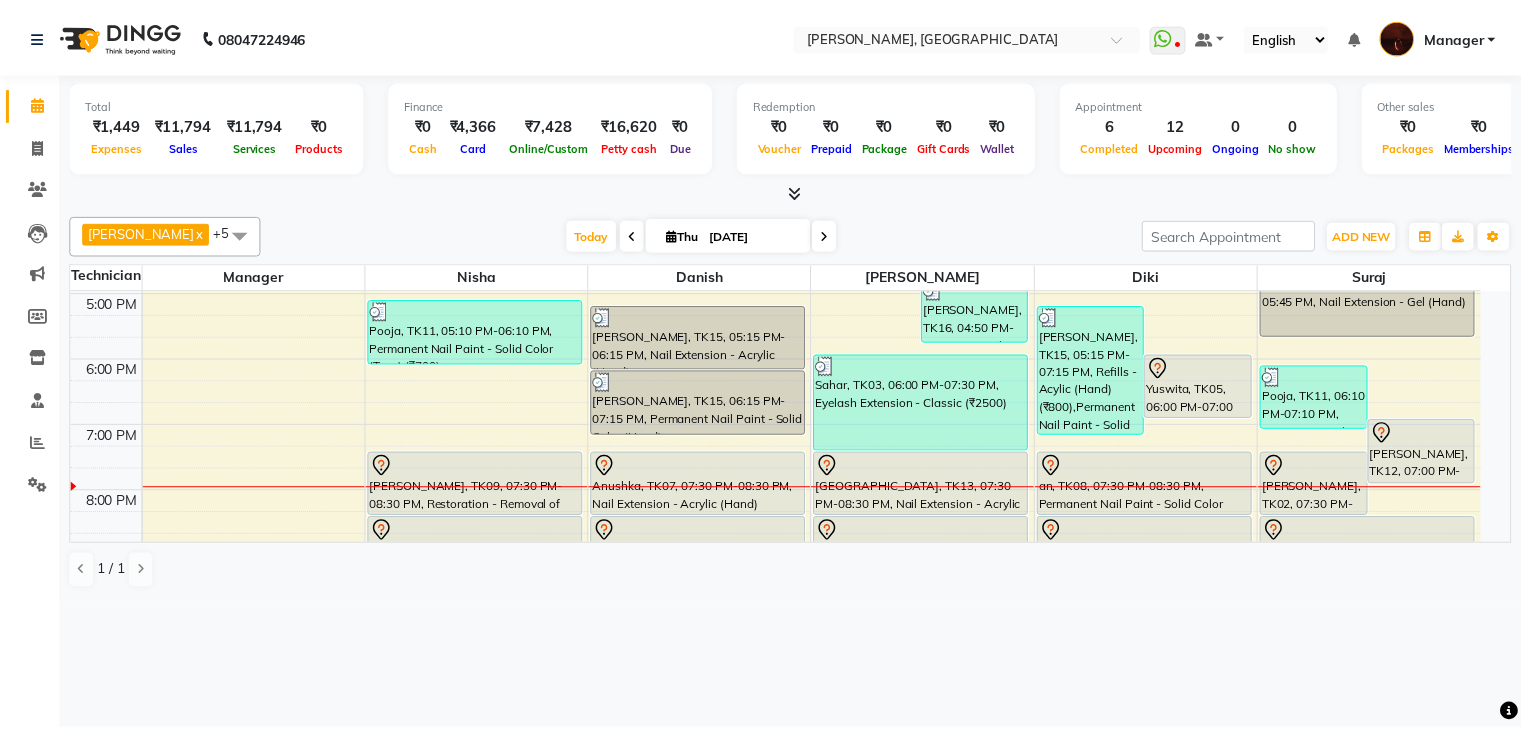 scroll, scrollTop: 446, scrollLeft: 0, axis: vertical 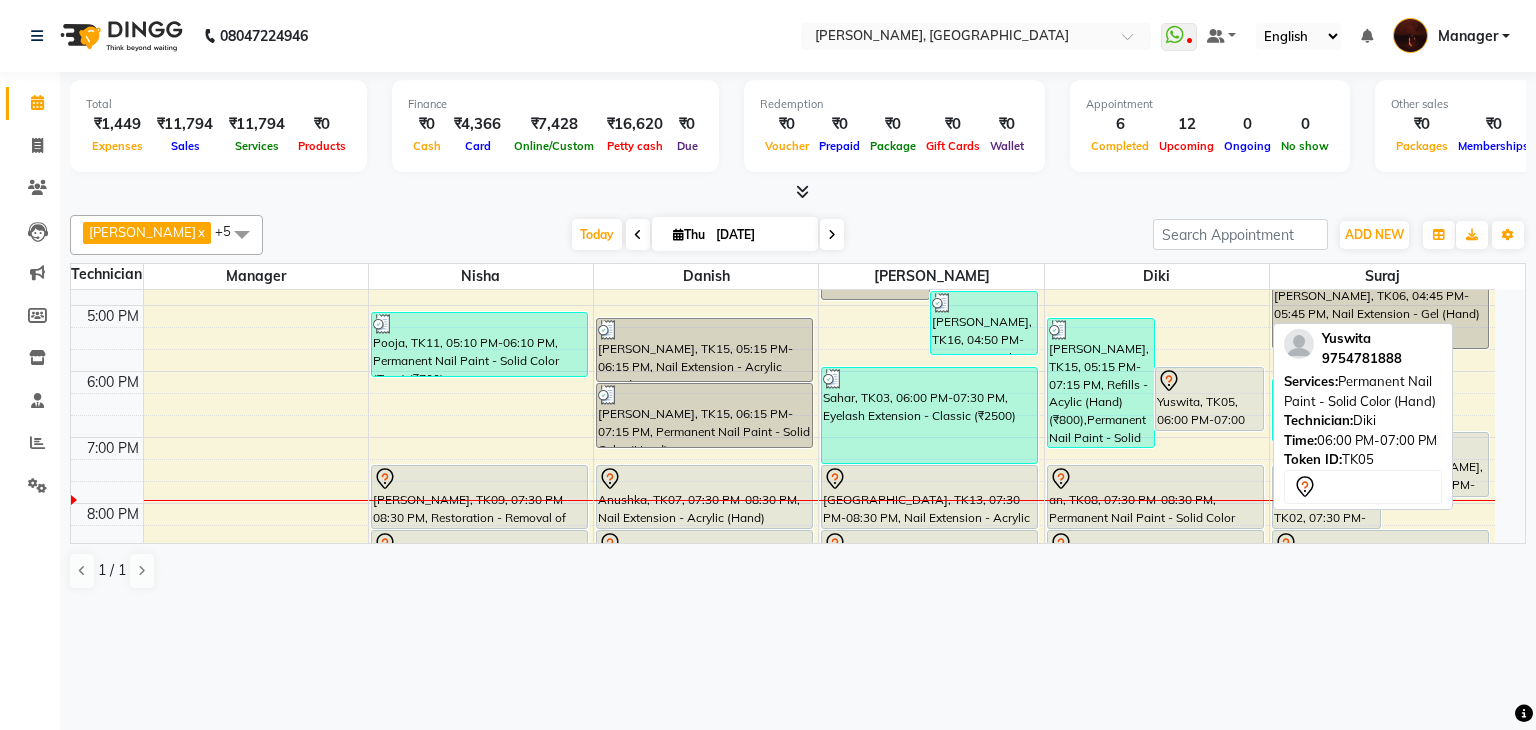 click on "Yuswita, TK05, 06:00 PM-07:00 PM, Permanent Nail Paint - Solid Color (Hand)" at bounding box center [1209, 399] 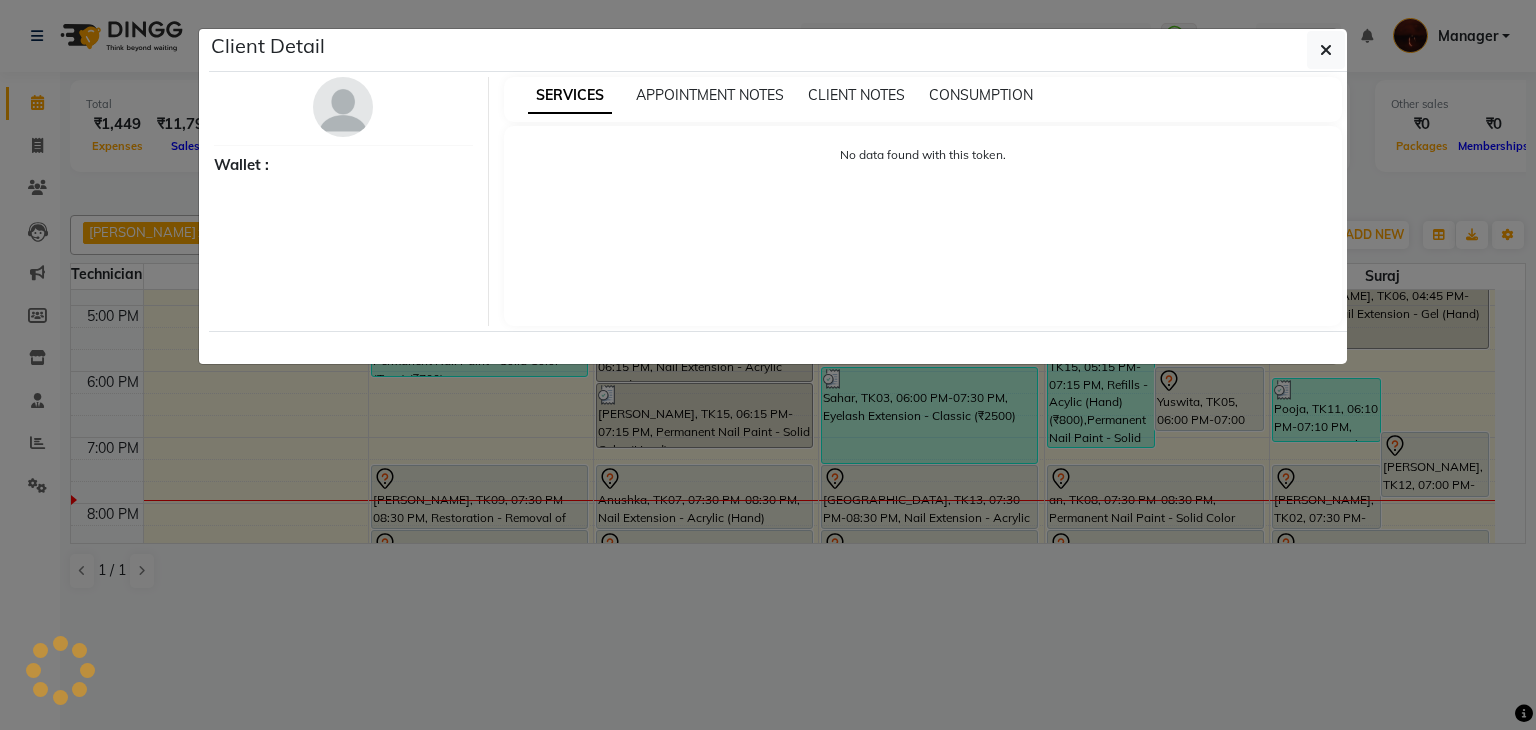 select on "7" 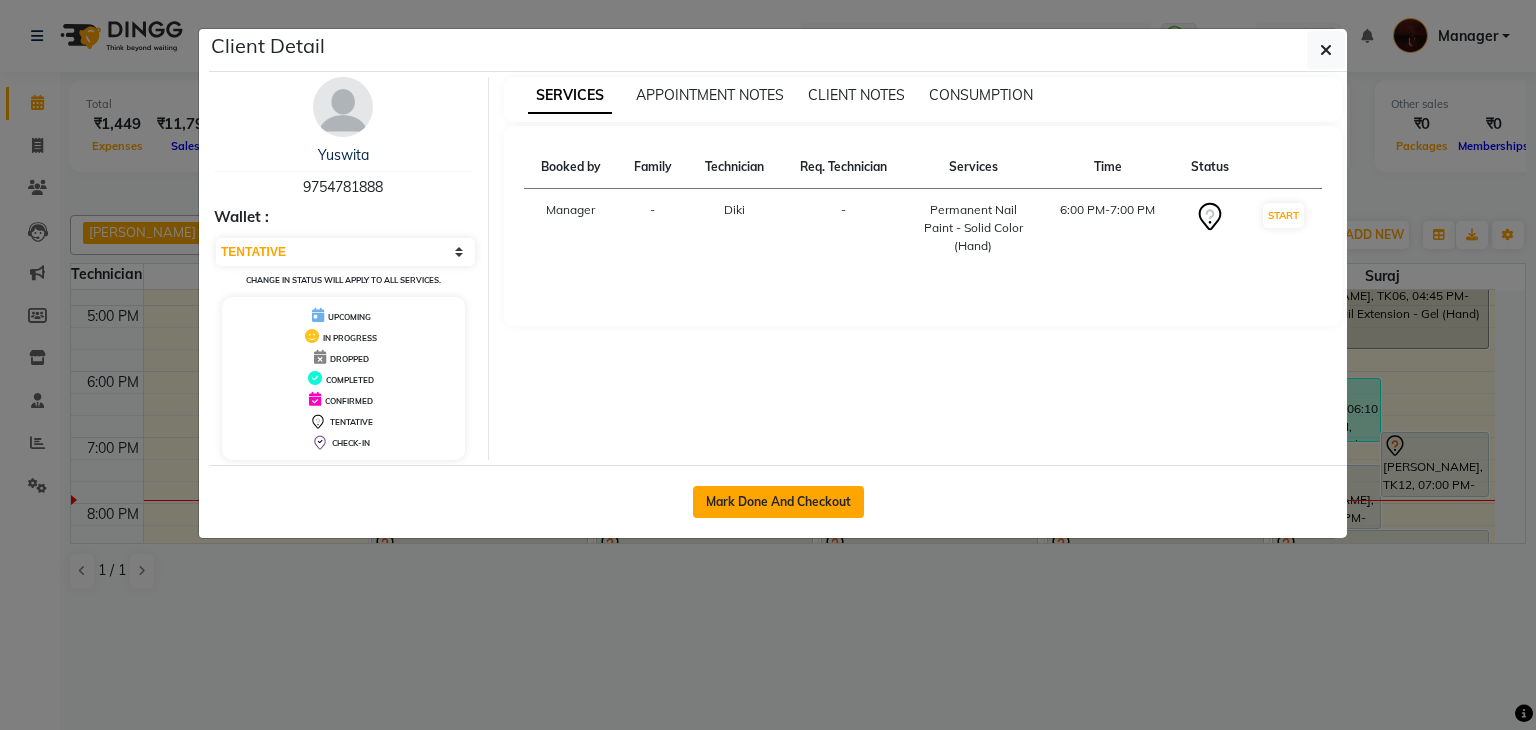 click on "Mark Done And Checkout" 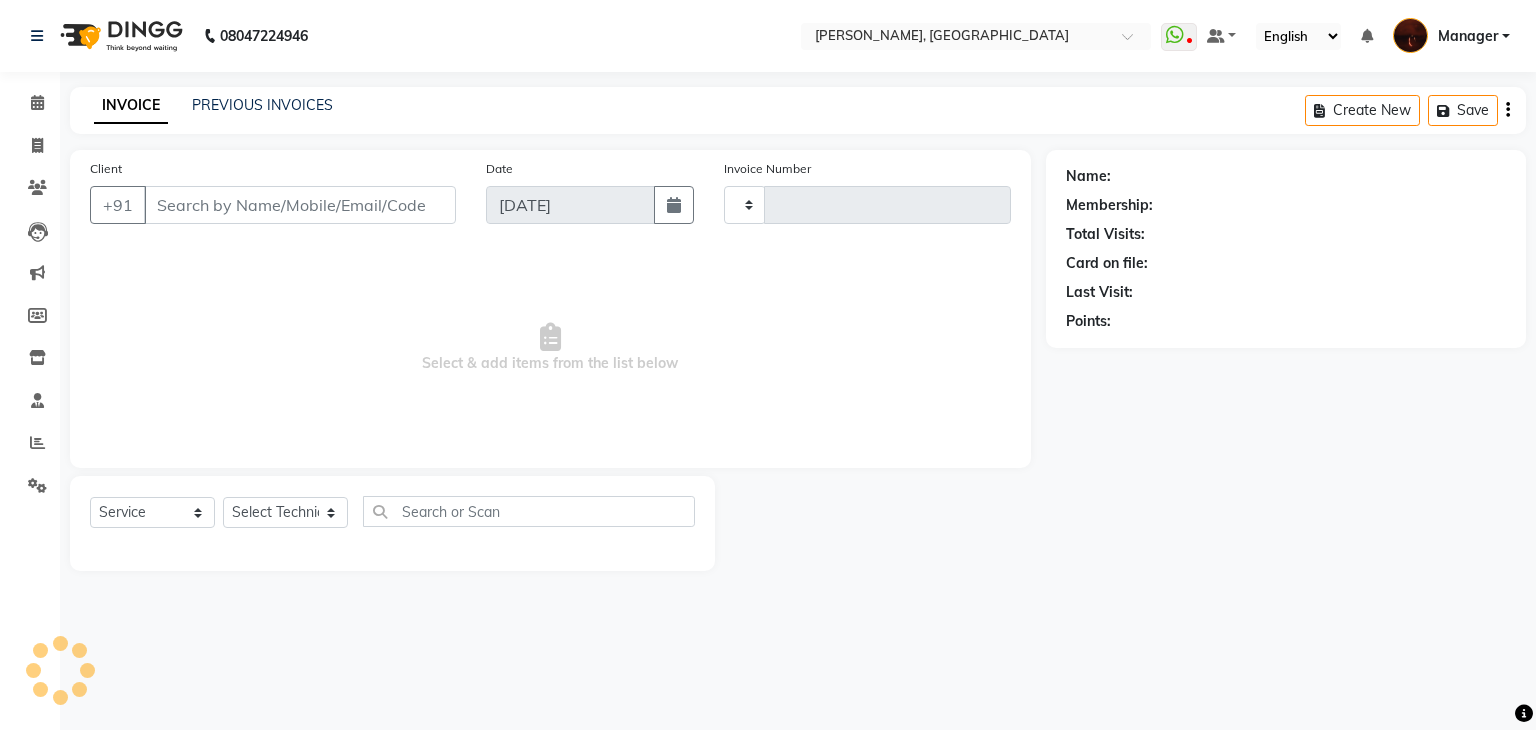 type on "1174" 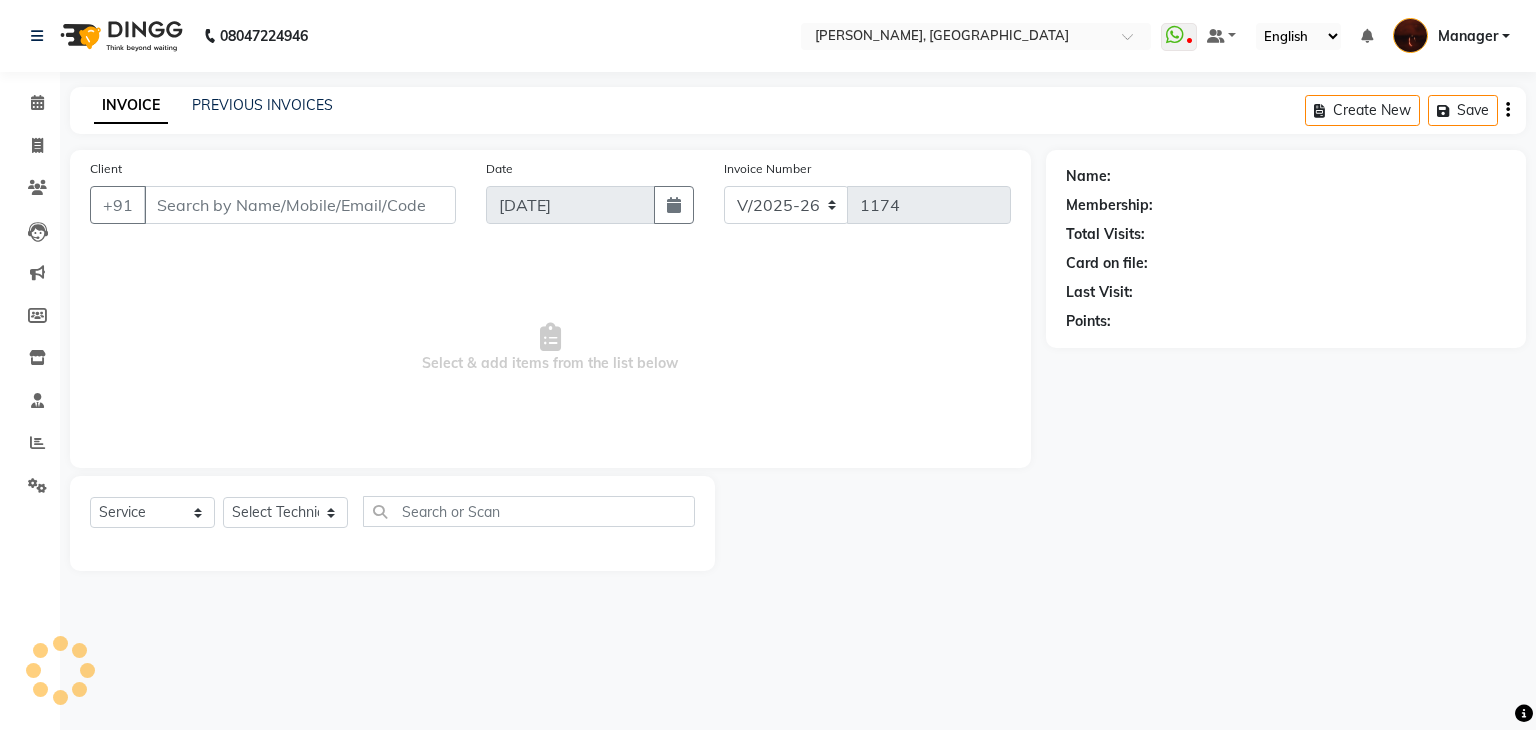 type on "97******88" 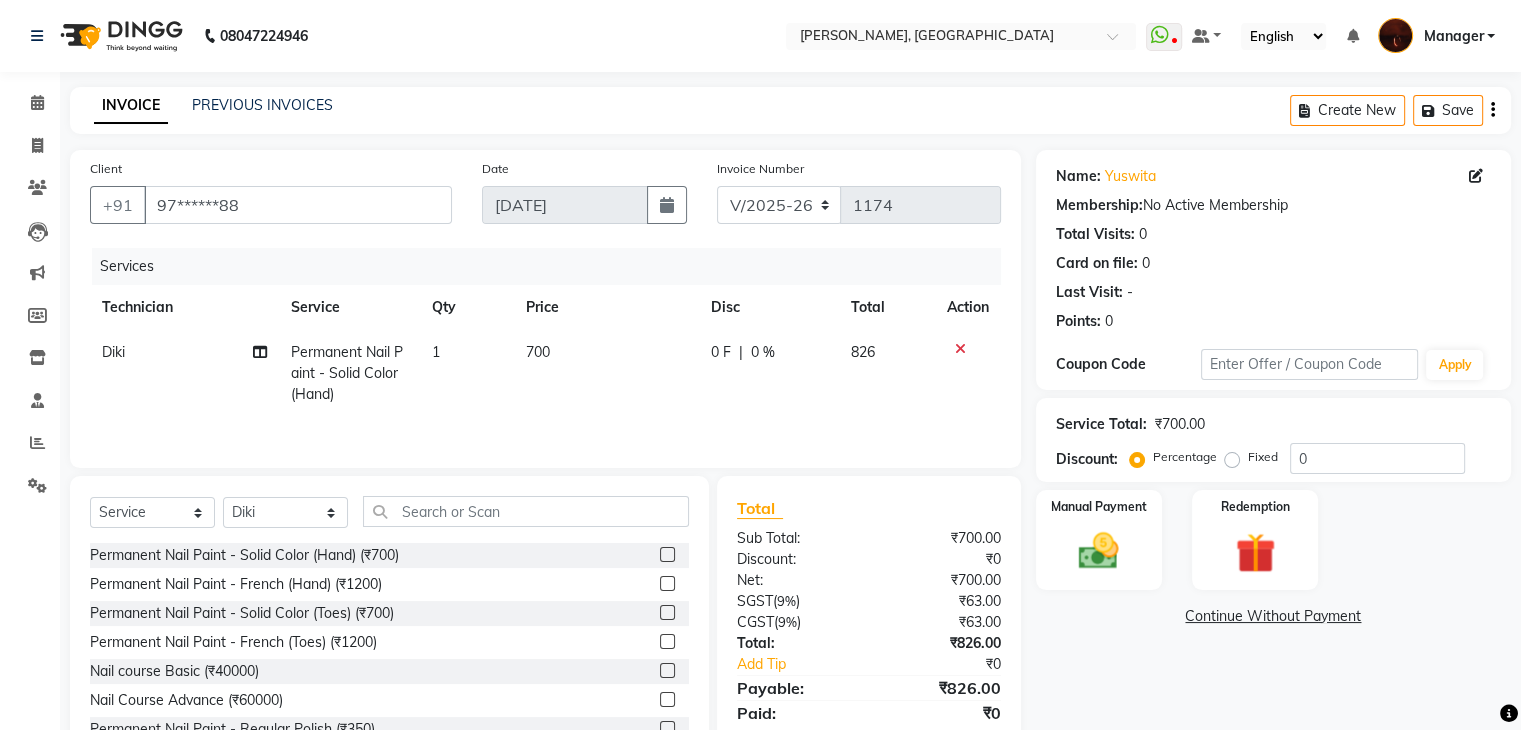 click 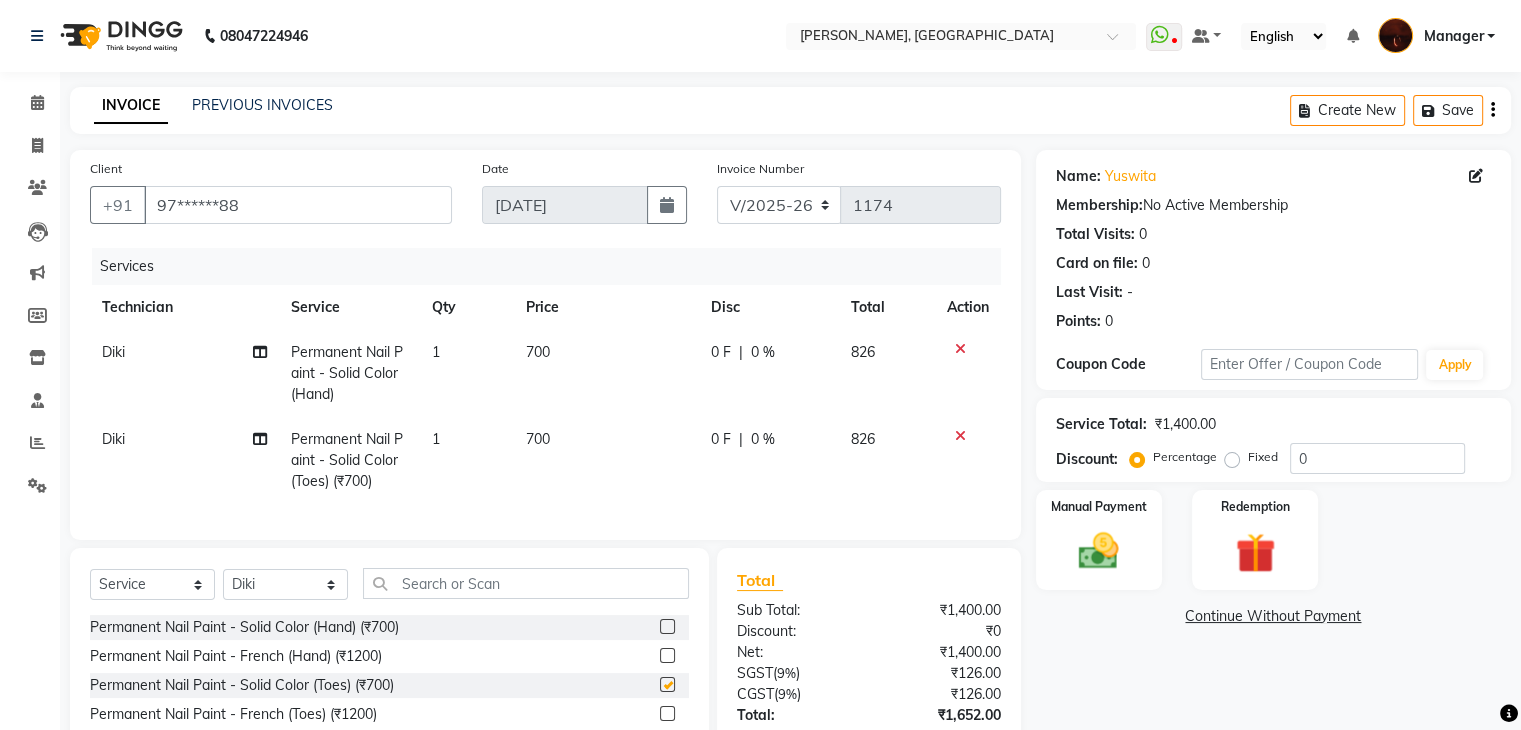 checkbox on "false" 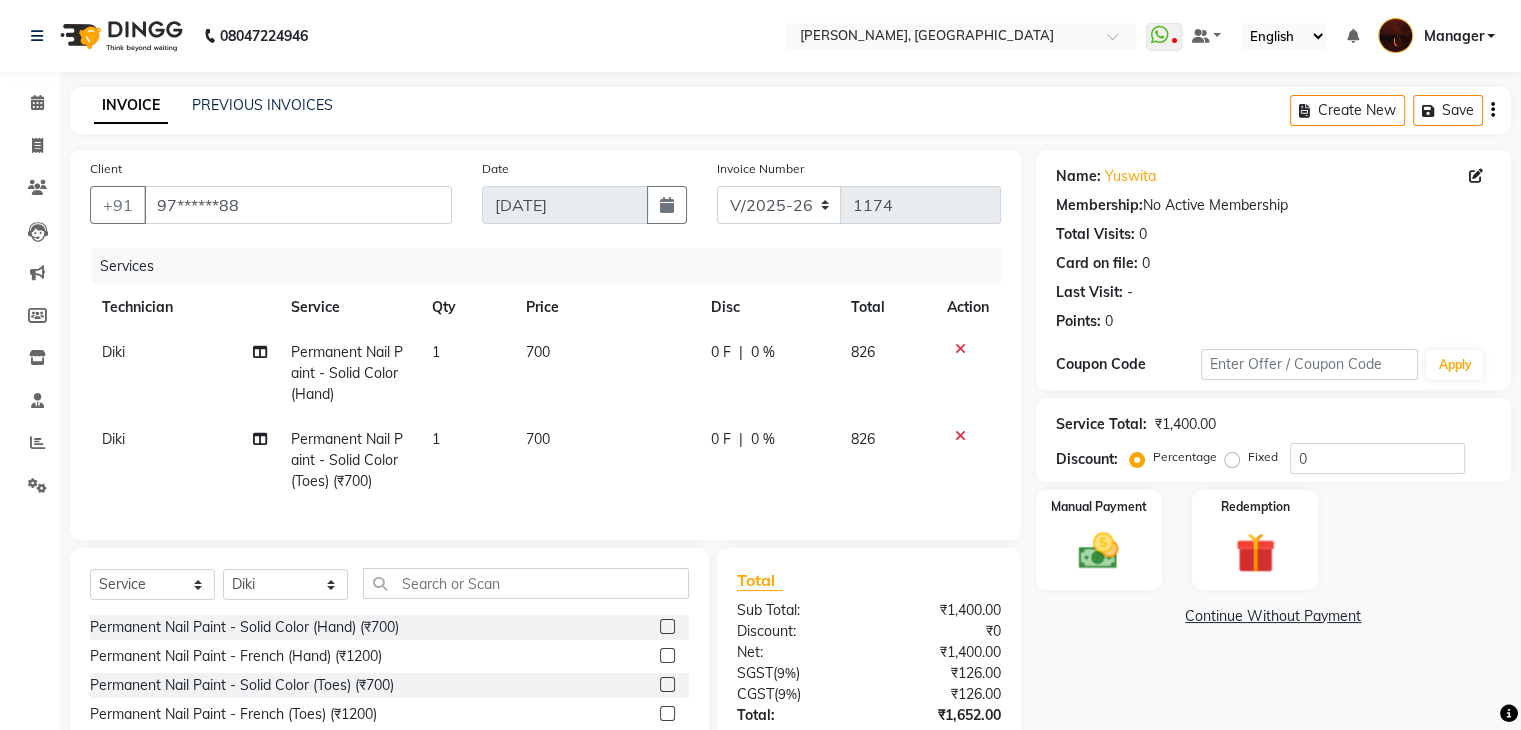 click on "700" 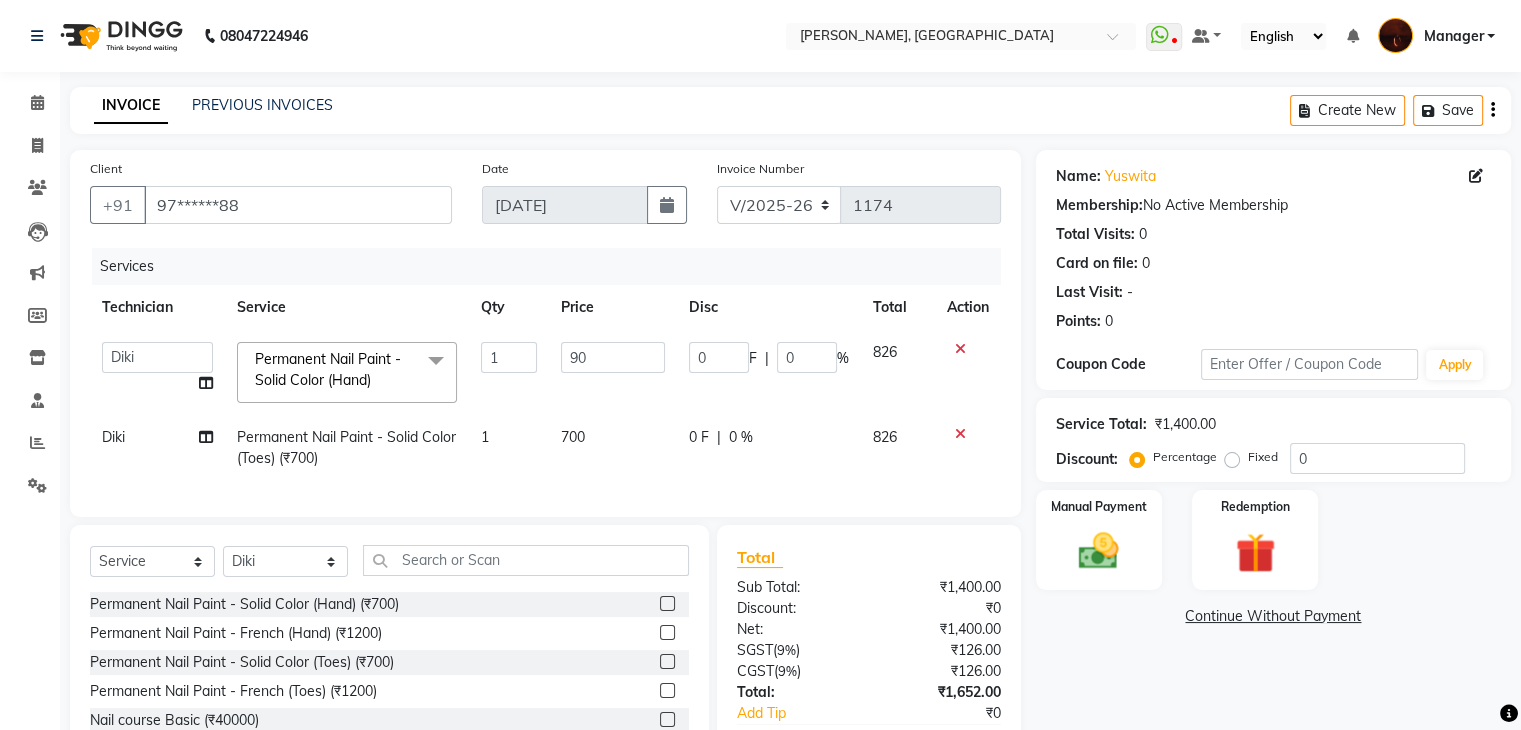 type on "900" 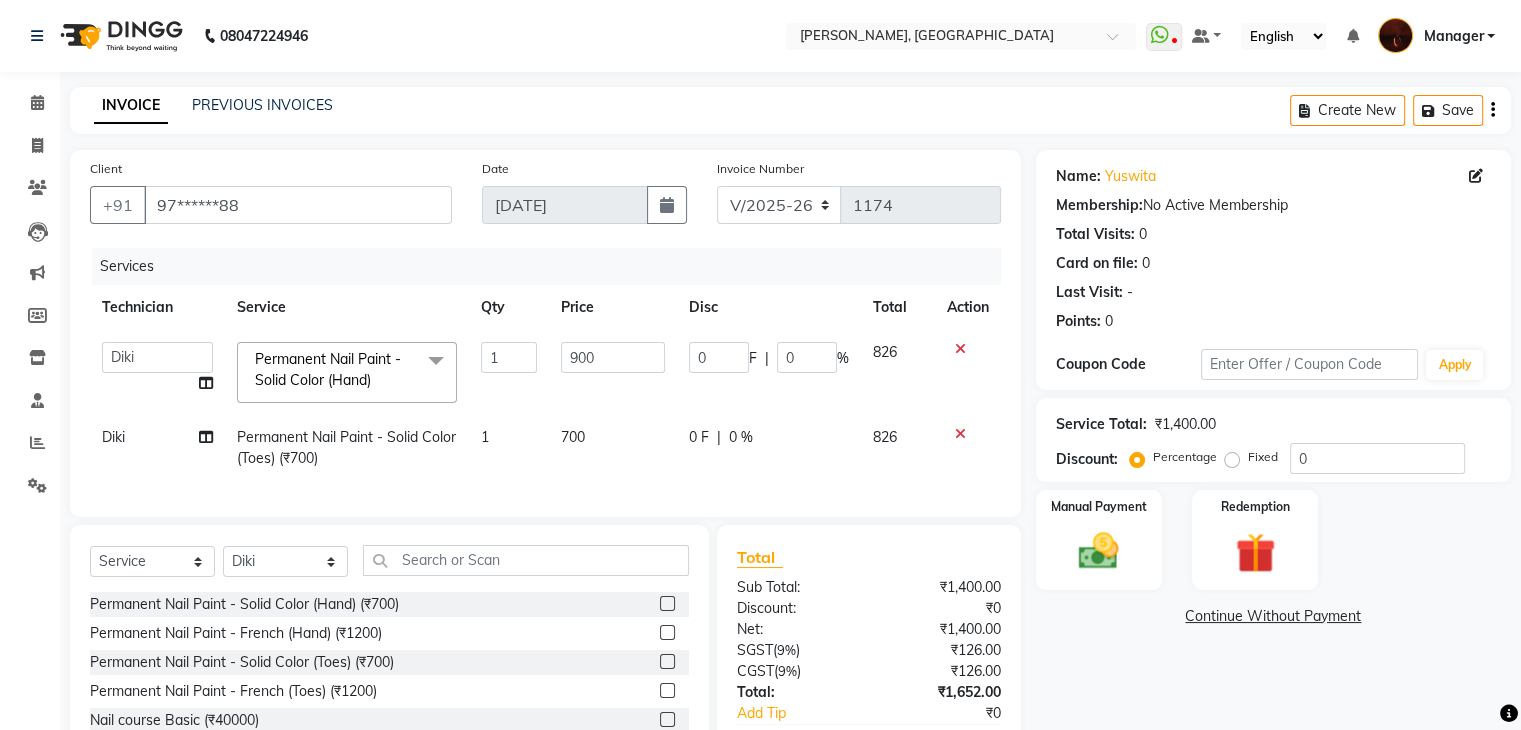 click on "700" 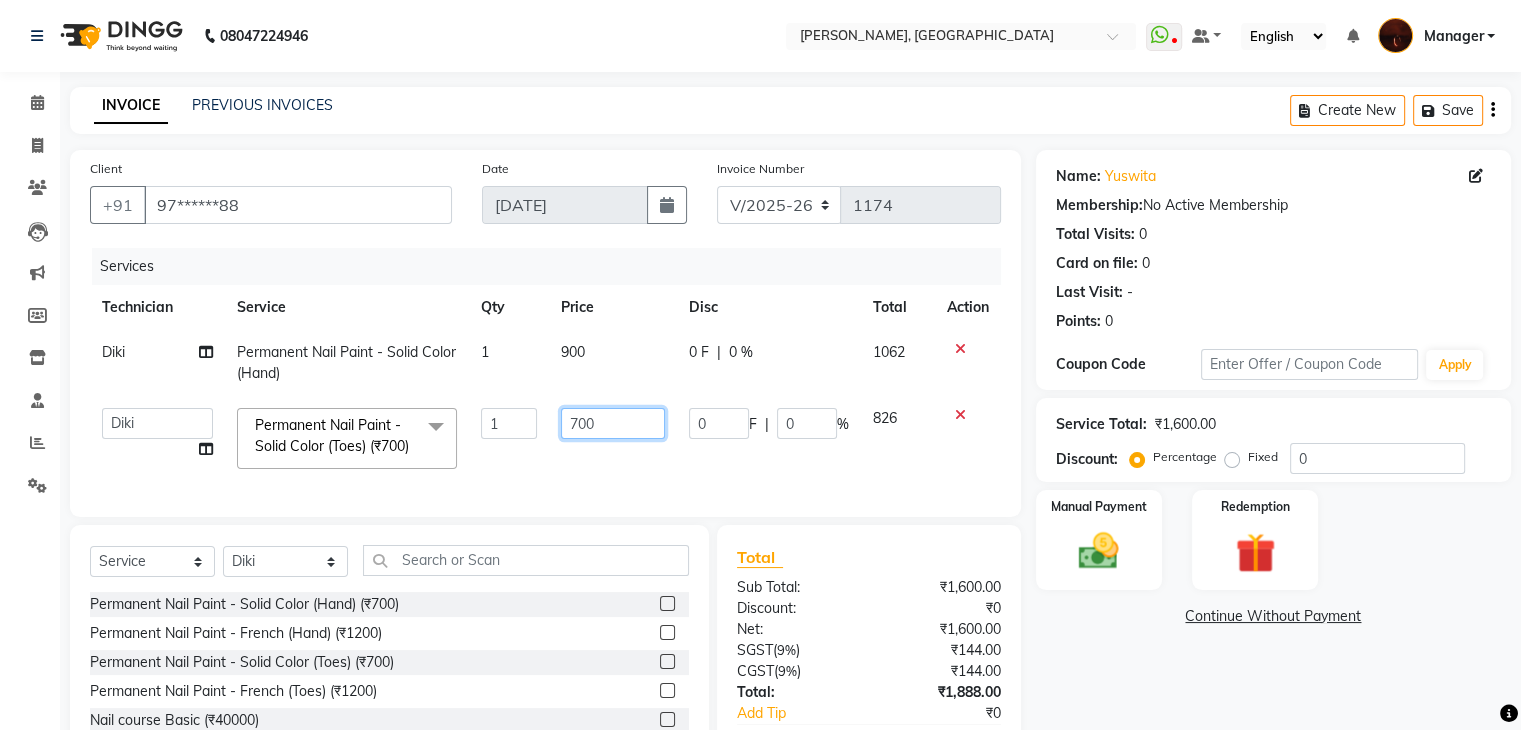 click on "700" 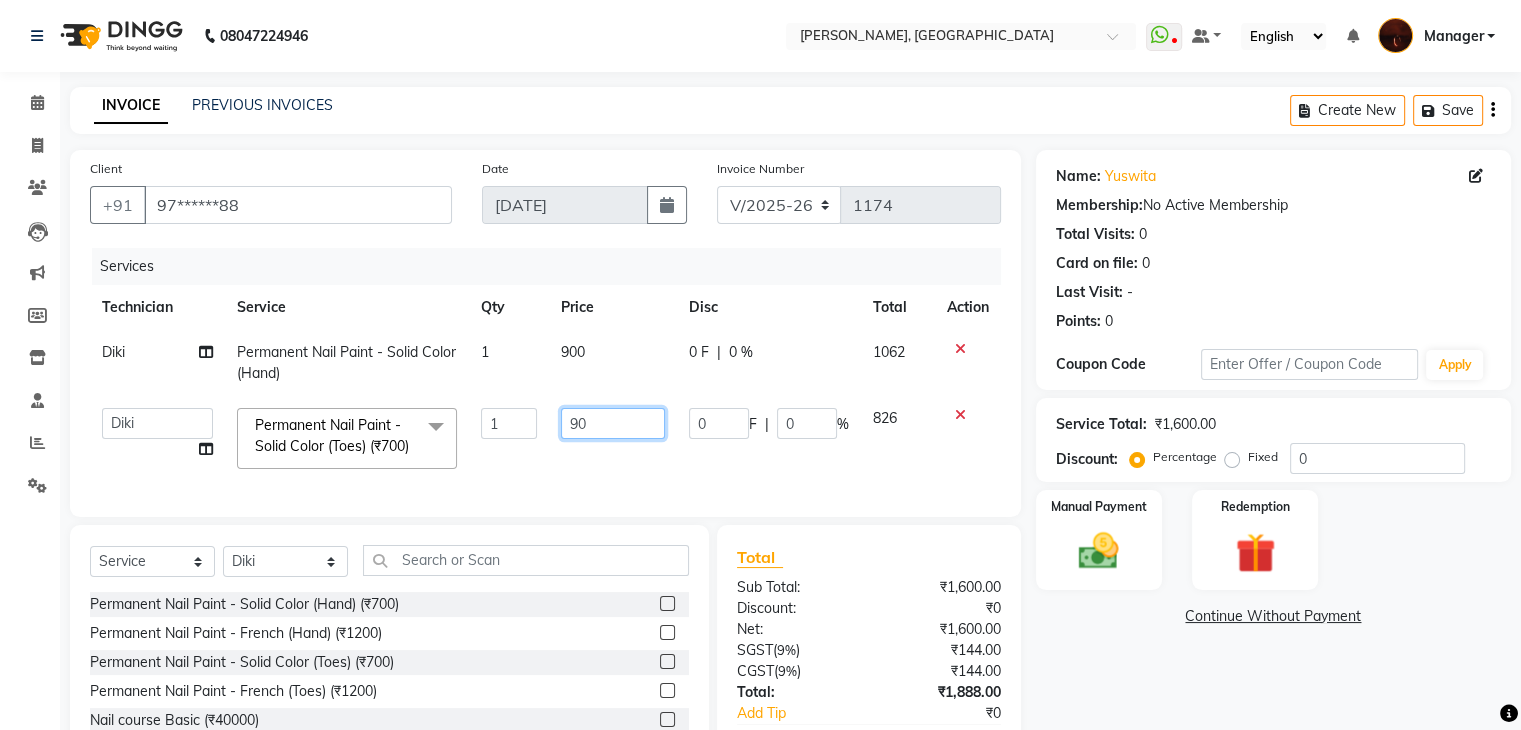 type on "900" 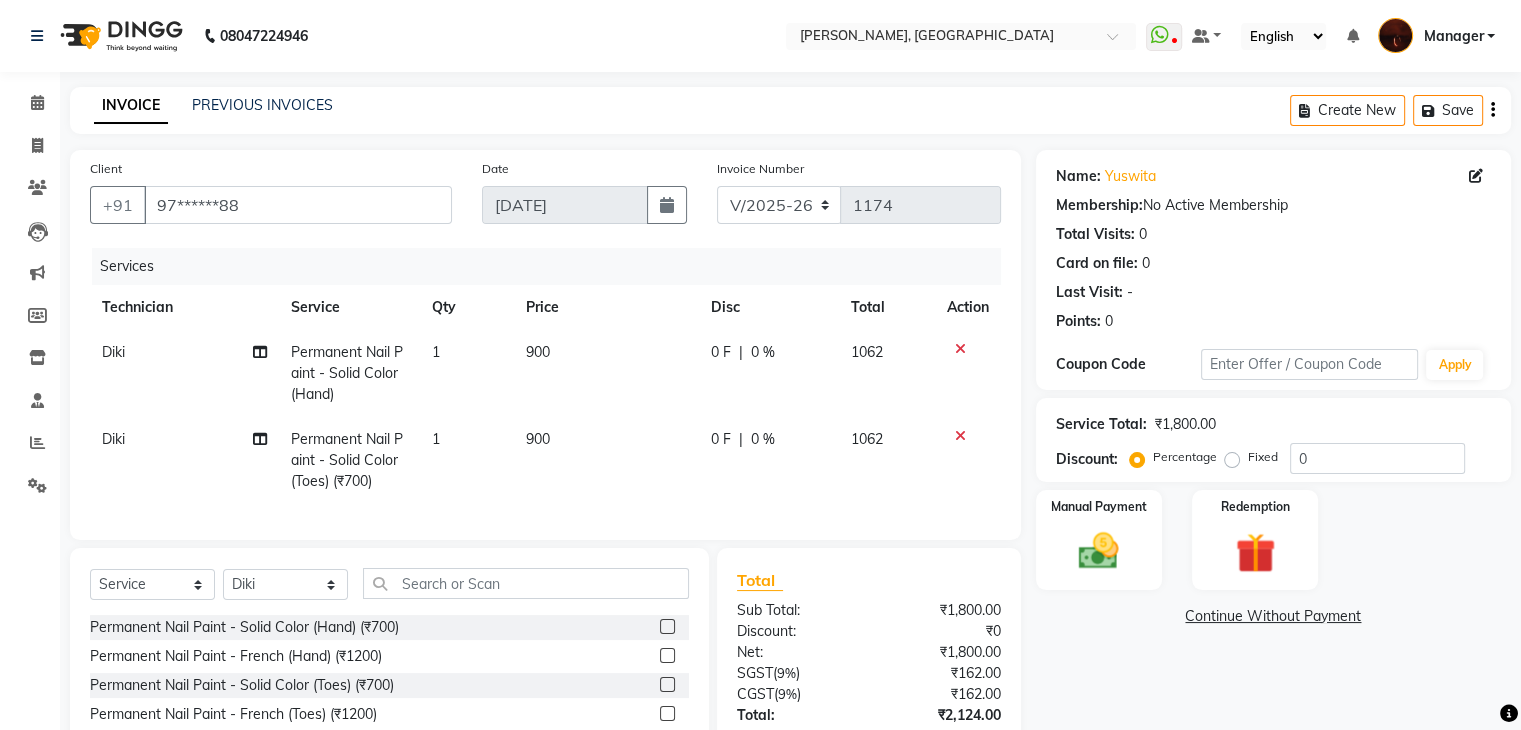 click on "900" 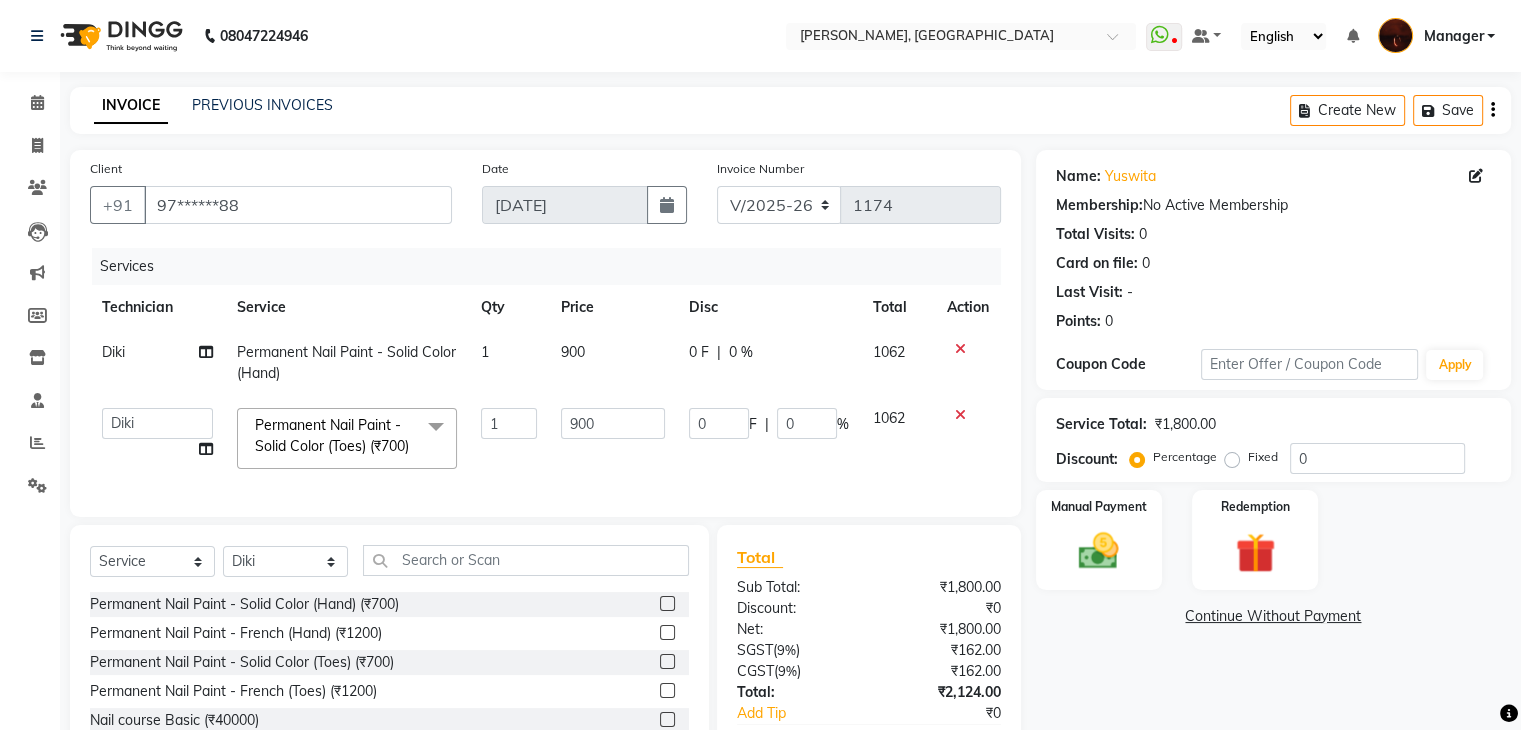 scroll, scrollTop: 157, scrollLeft: 0, axis: vertical 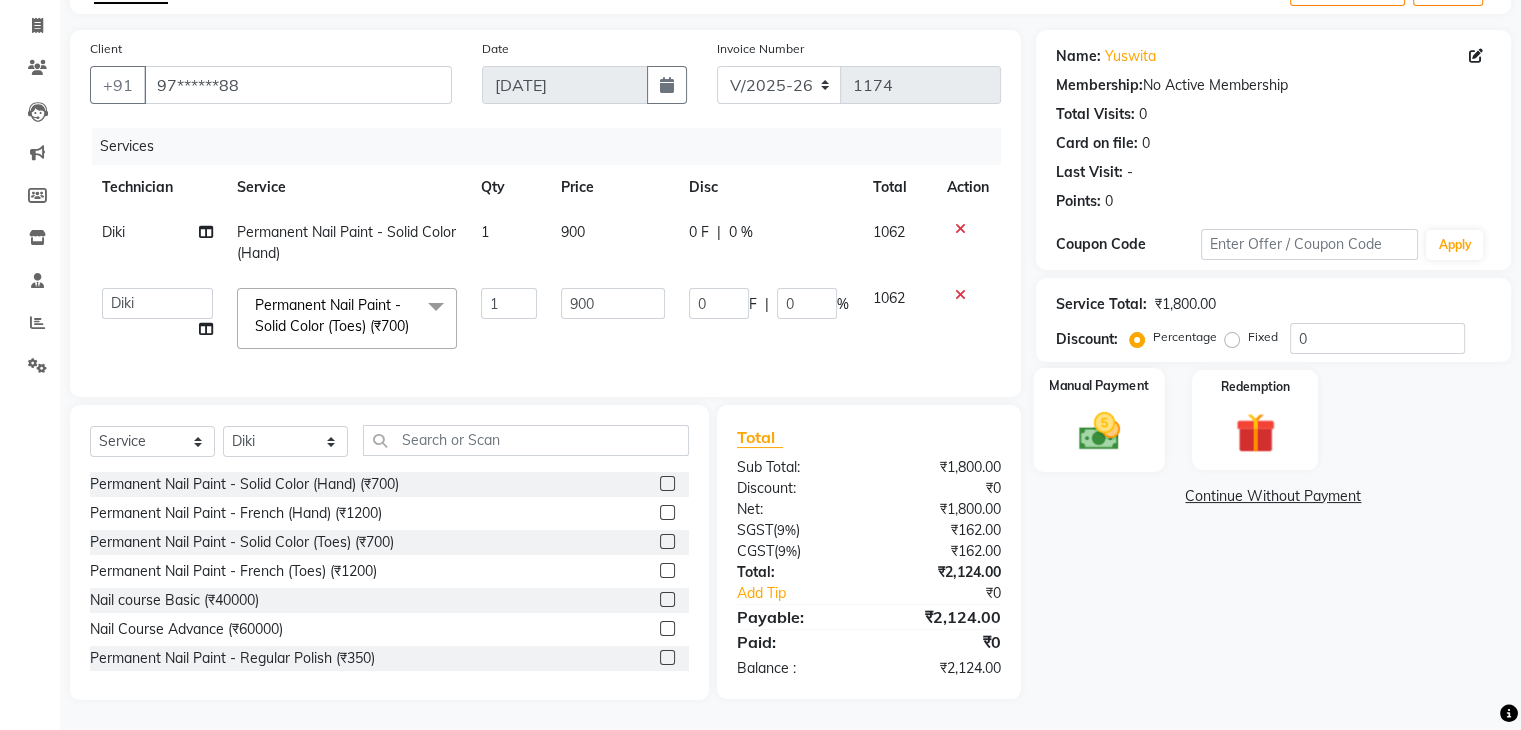 click 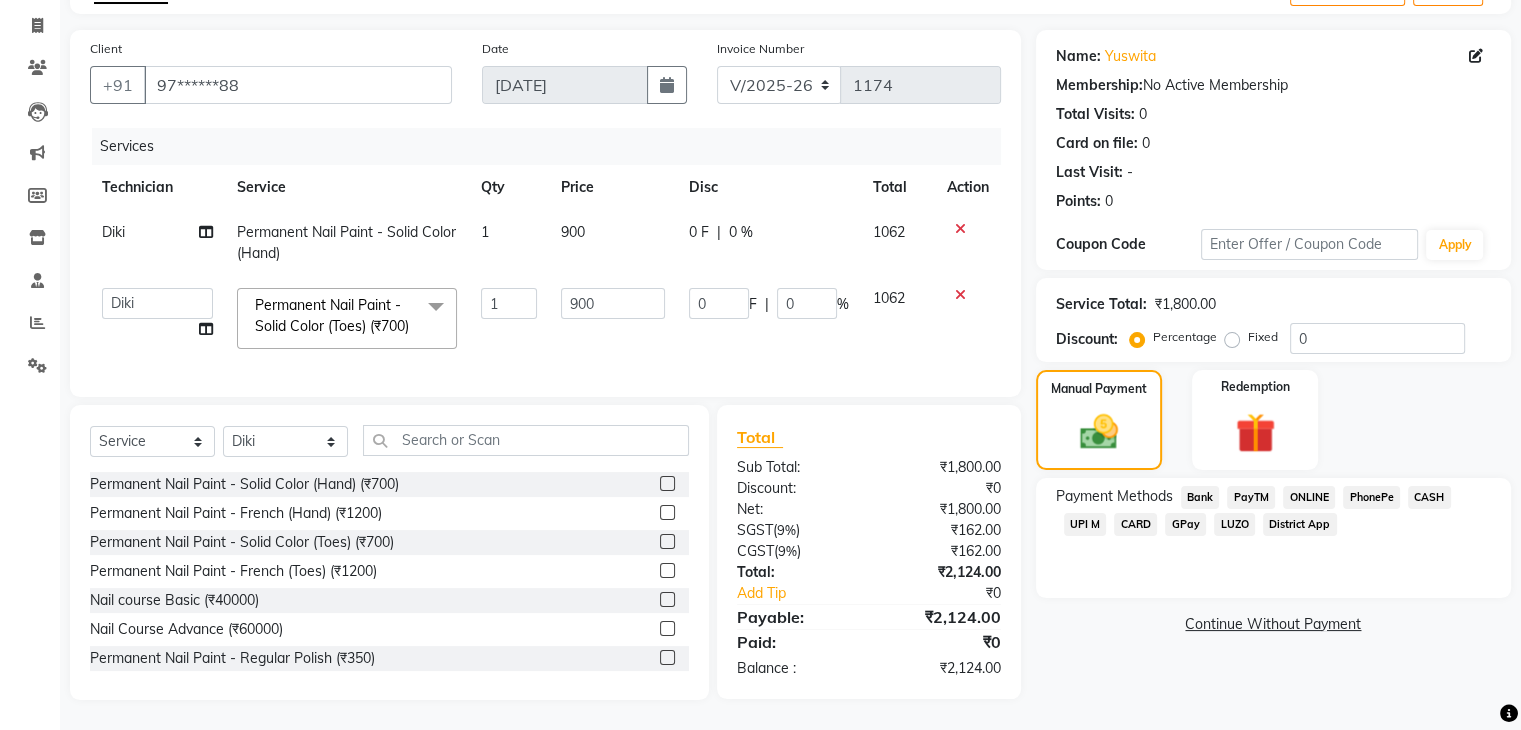 click on "ONLINE" 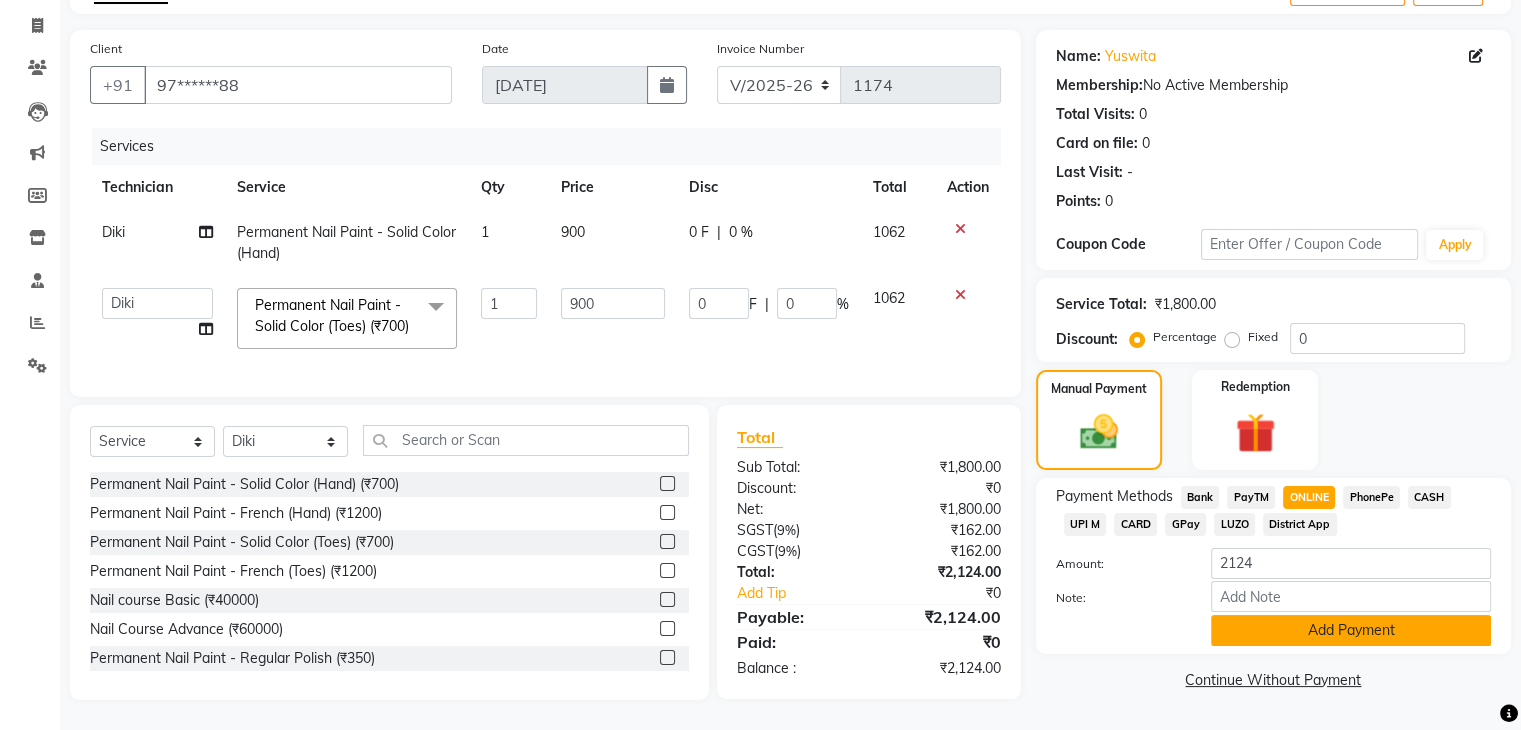 click on "Add Payment" 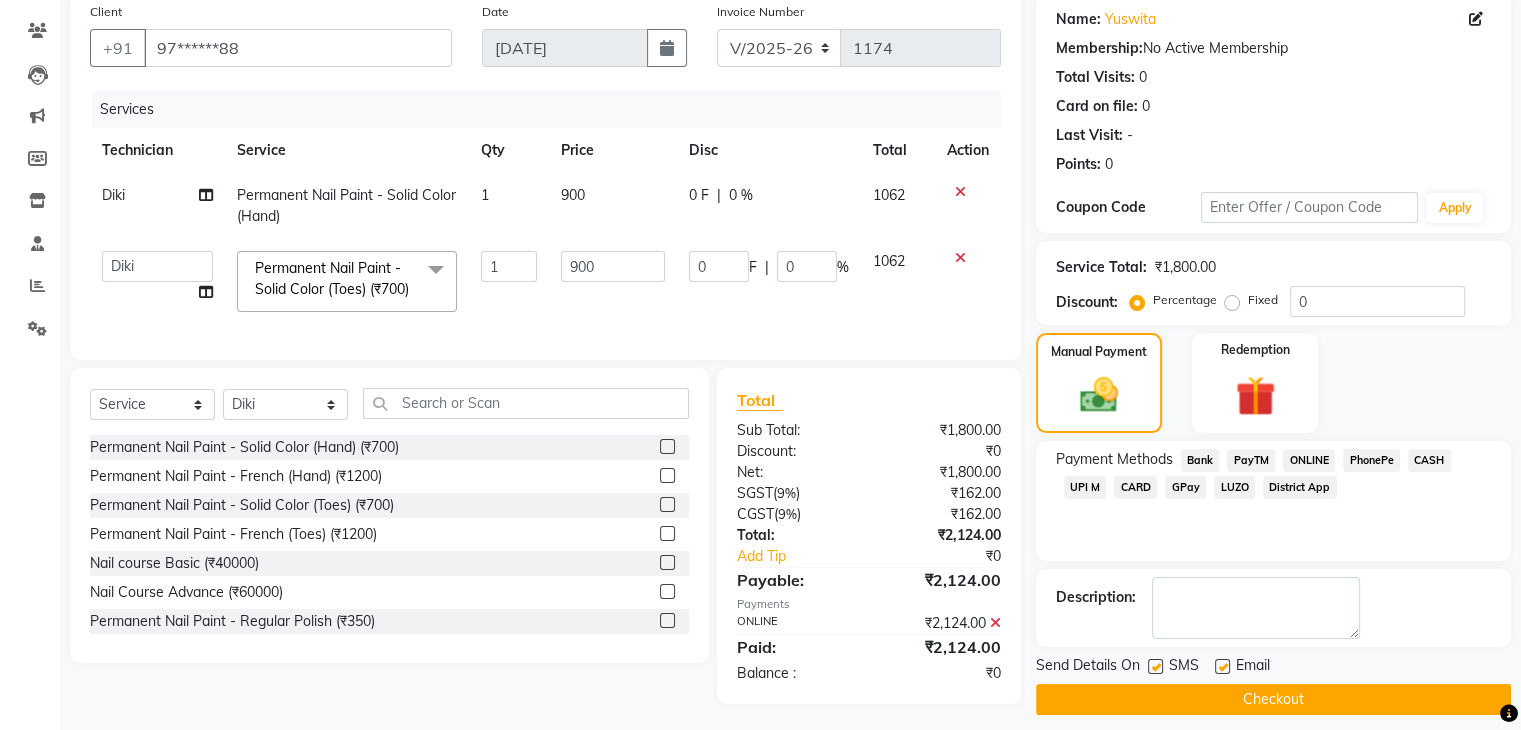 scroll, scrollTop: 197, scrollLeft: 0, axis: vertical 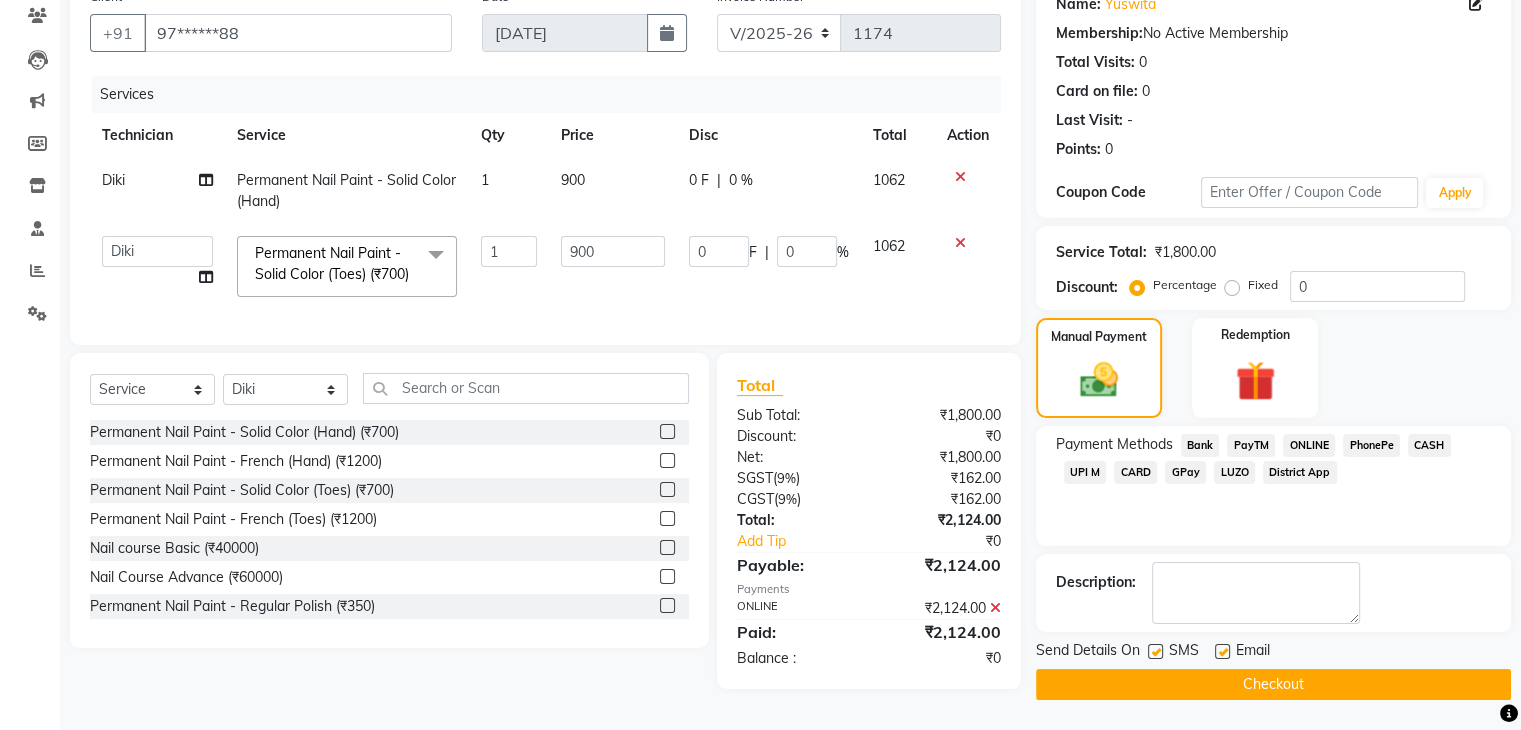 click on "Checkout" 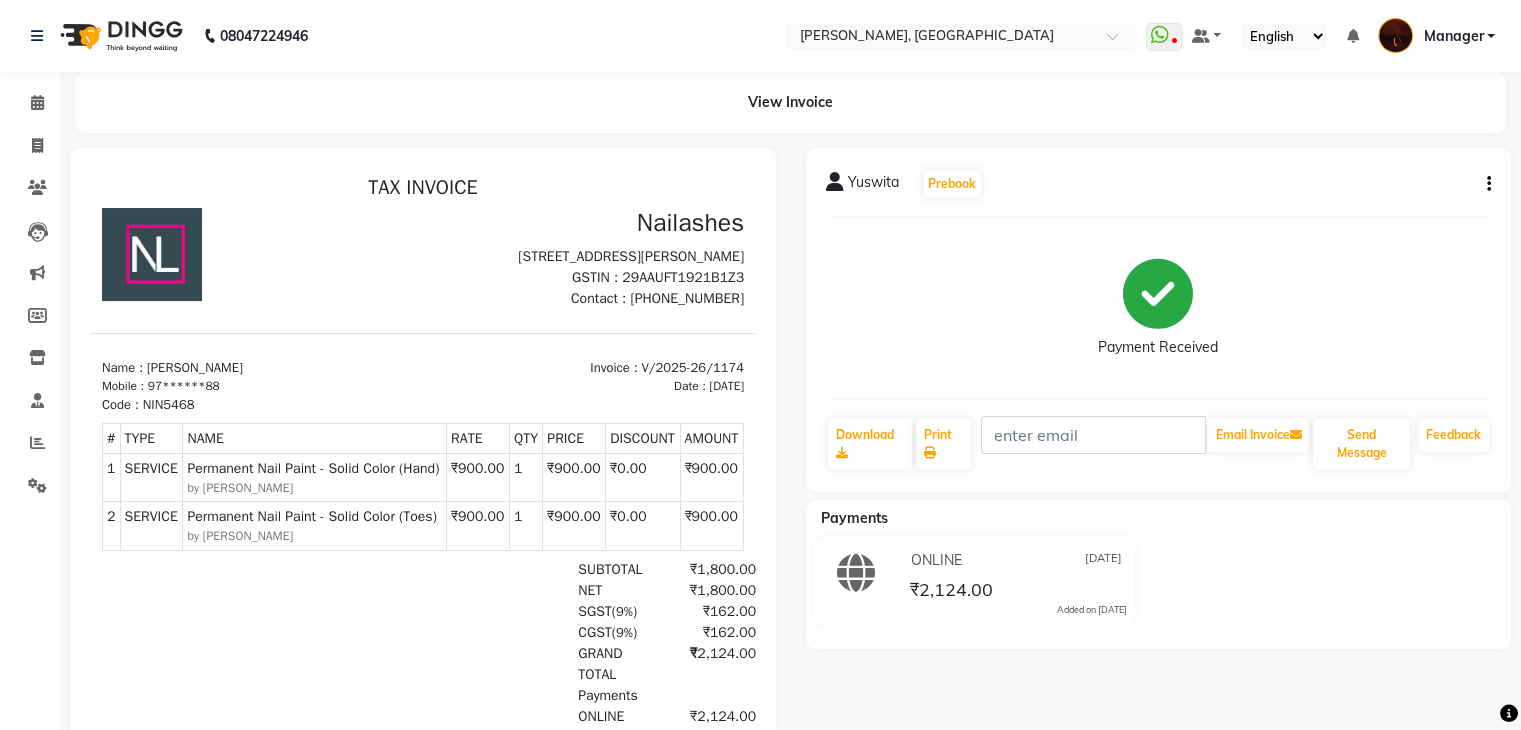 scroll, scrollTop: 232, scrollLeft: 0, axis: vertical 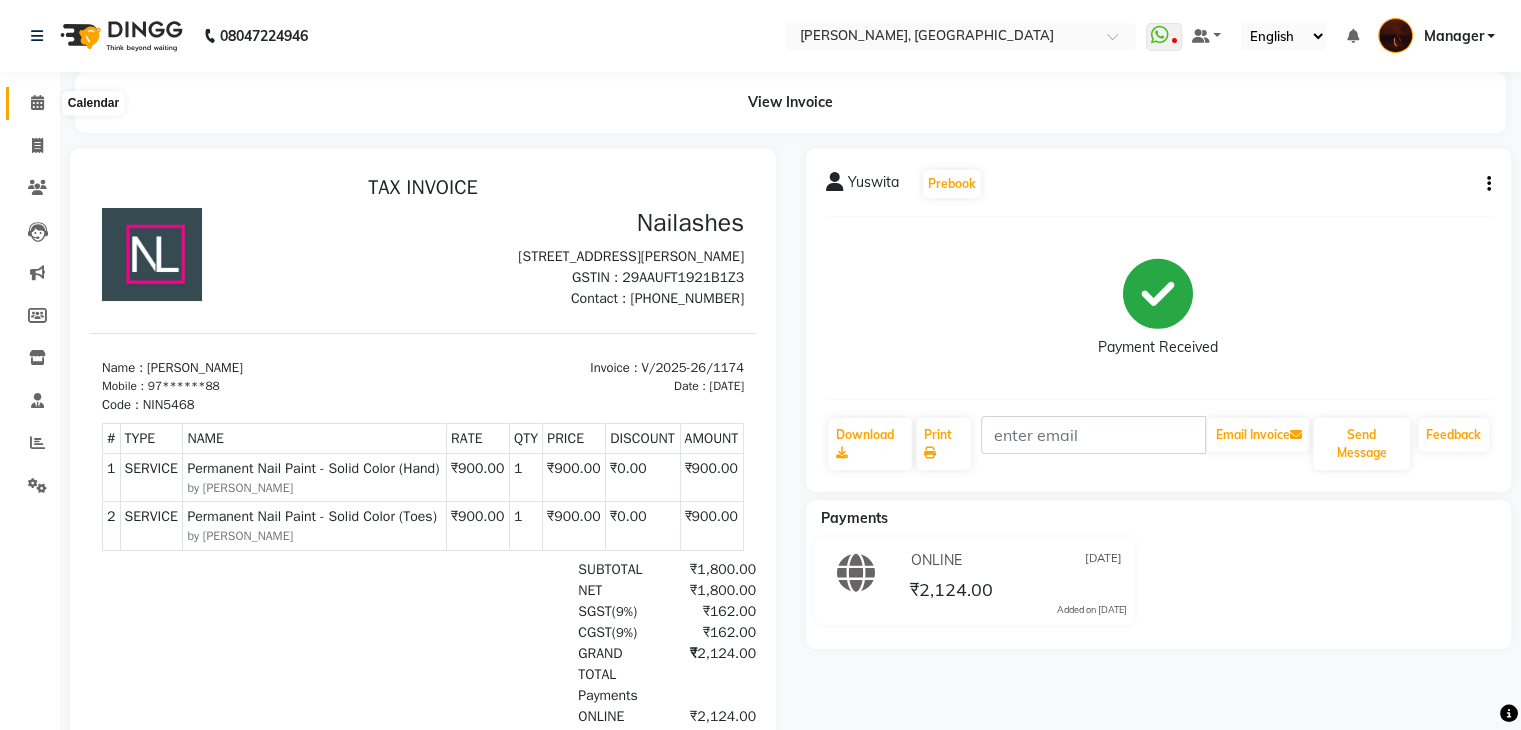 click 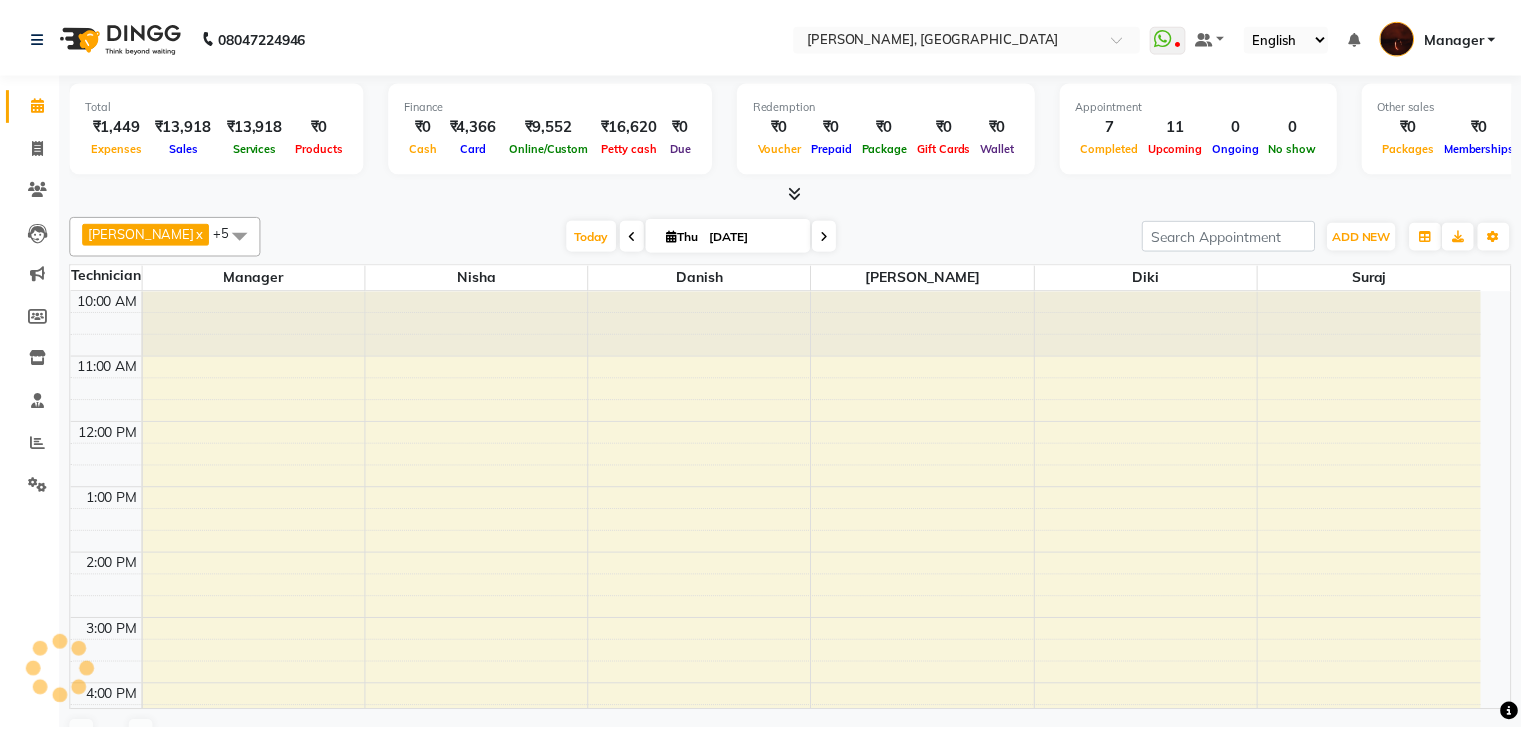 scroll, scrollTop: 0, scrollLeft: 0, axis: both 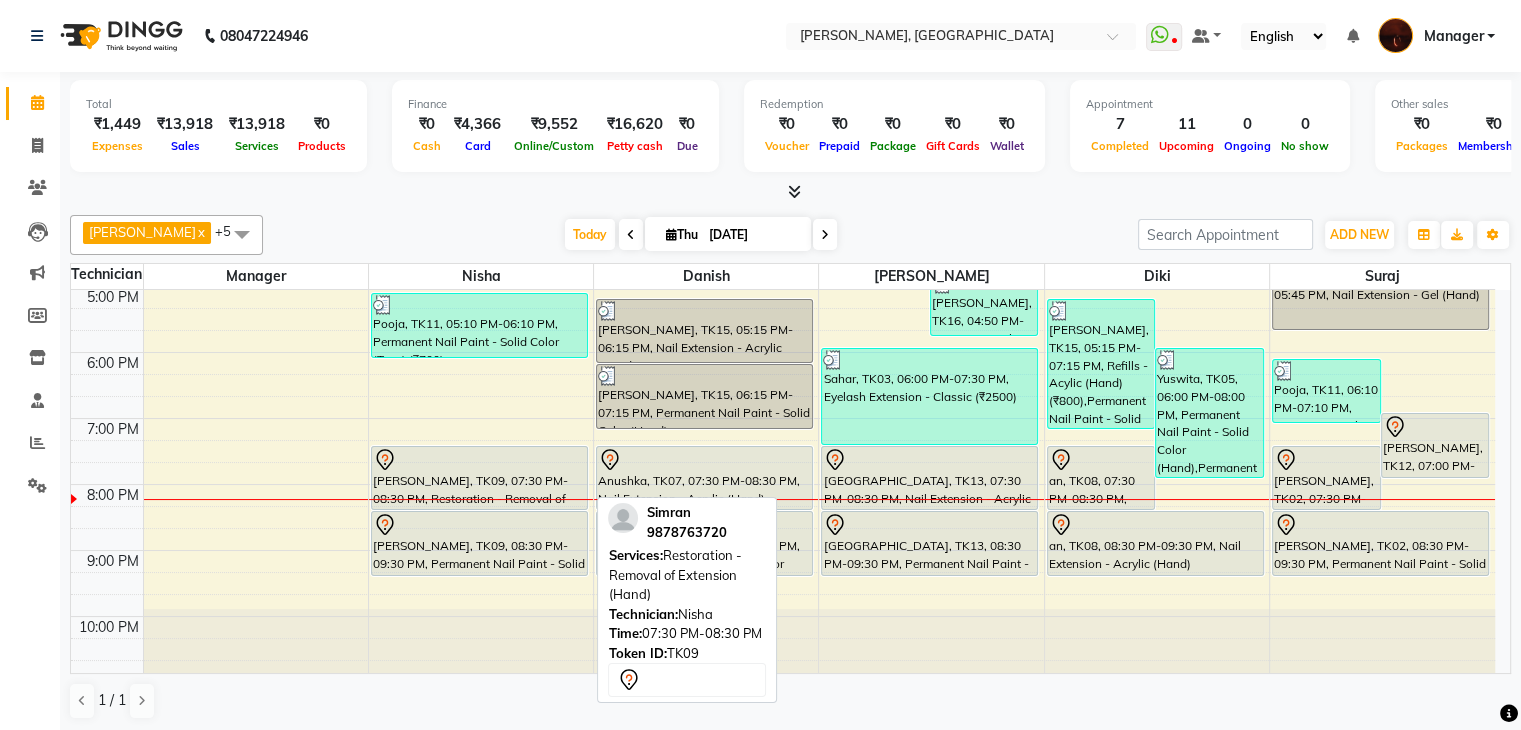 click on "[PERSON_NAME], TK09, 07:30 PM-08:30 PM, Restoration - Removal of Extension (Hand)" at bounding box center (479, 478) 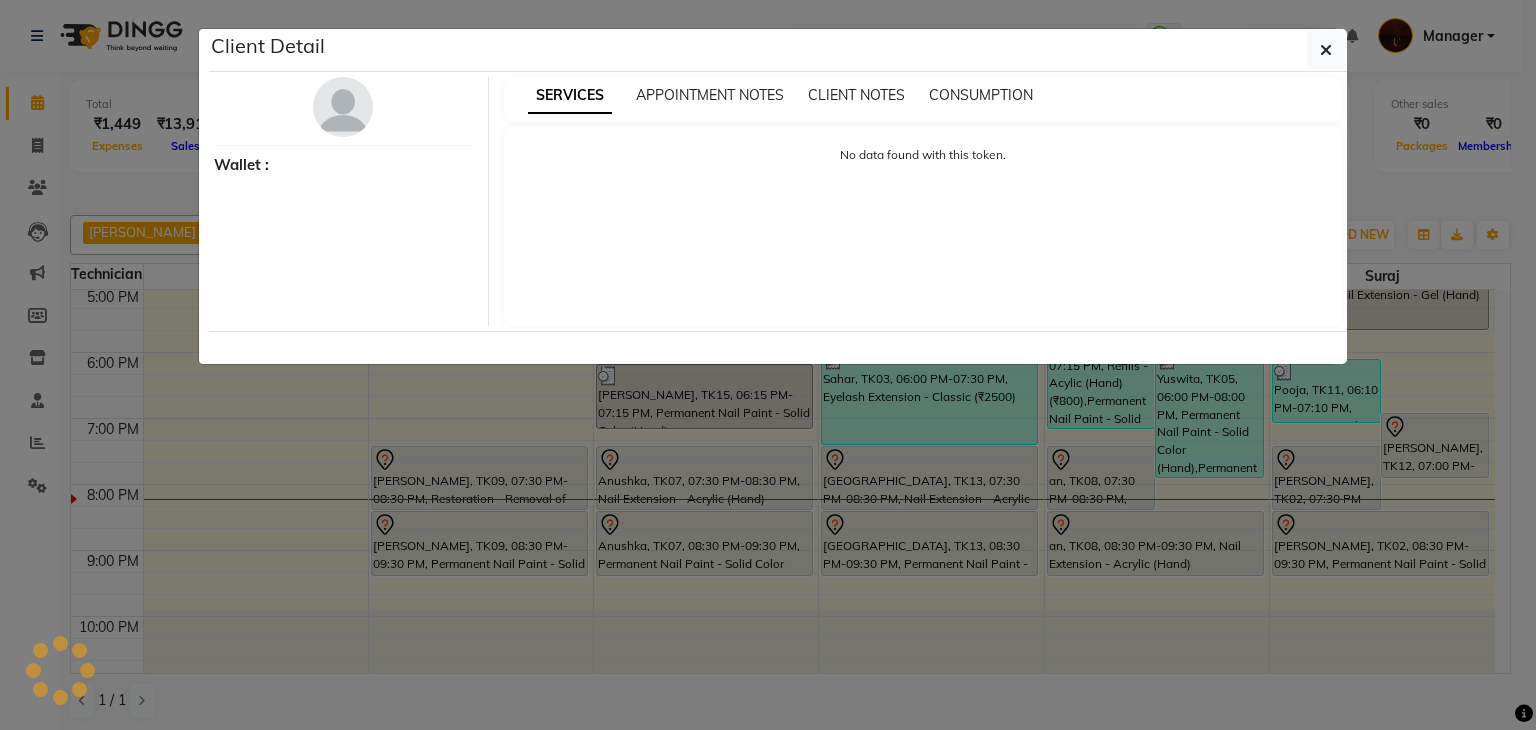 select on "7" 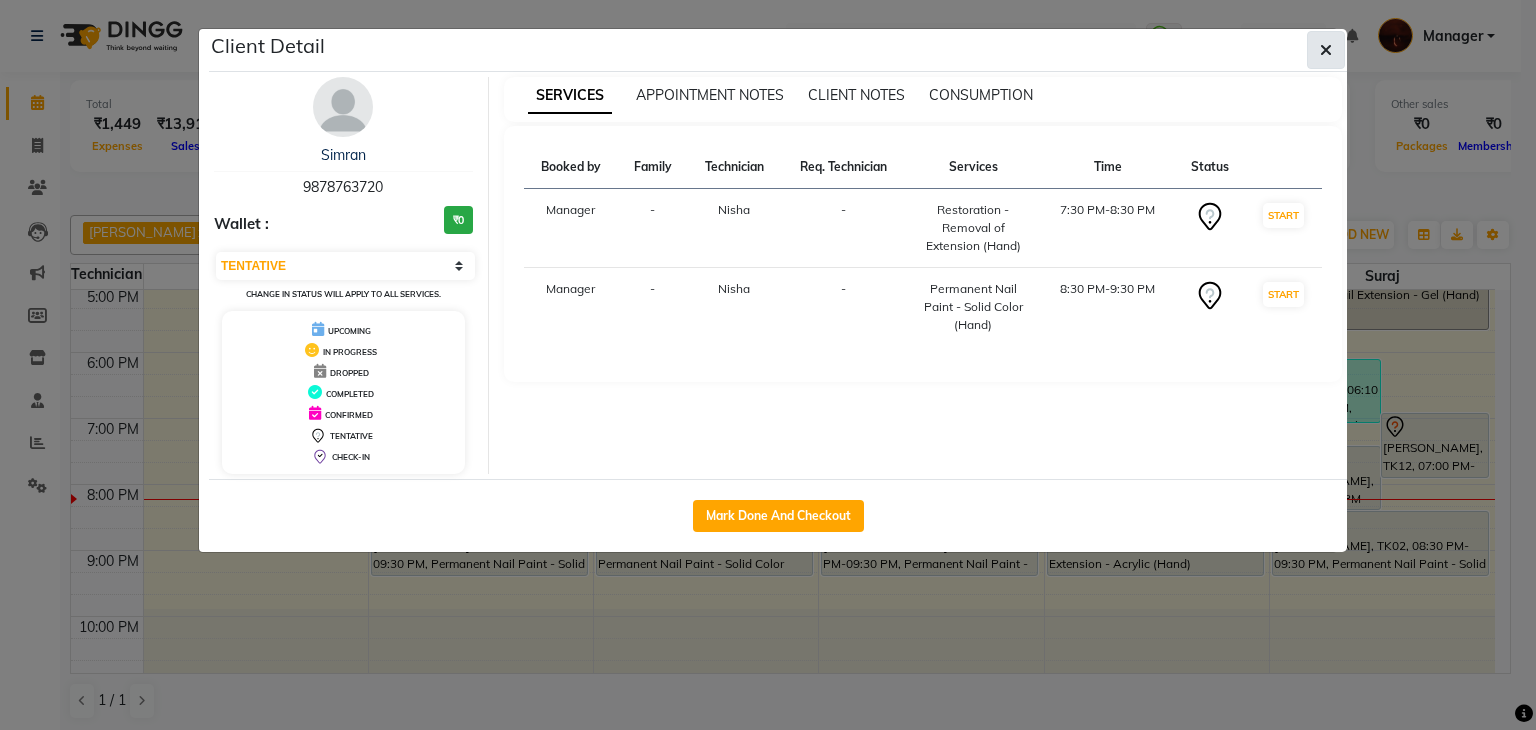 click 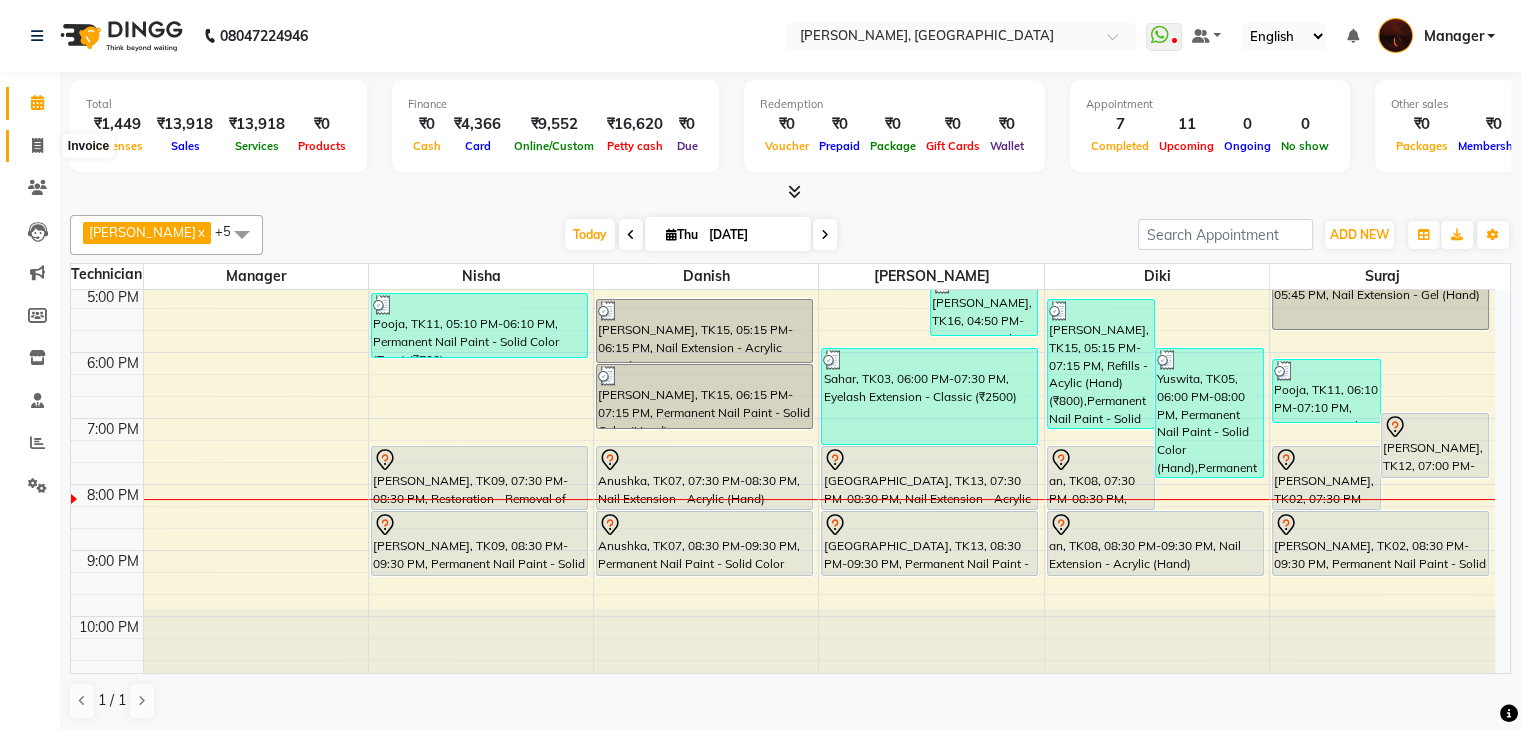 click 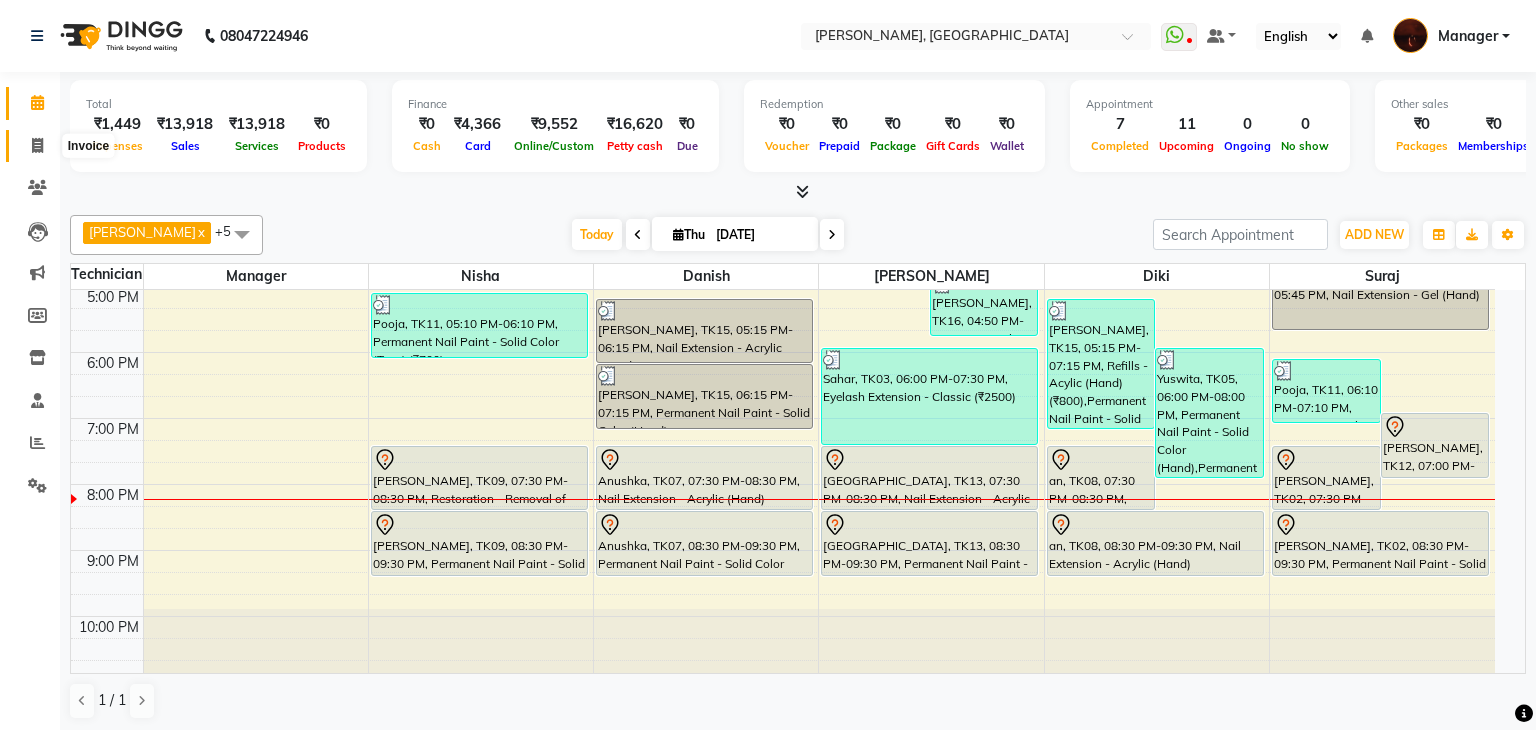 select on "4063" 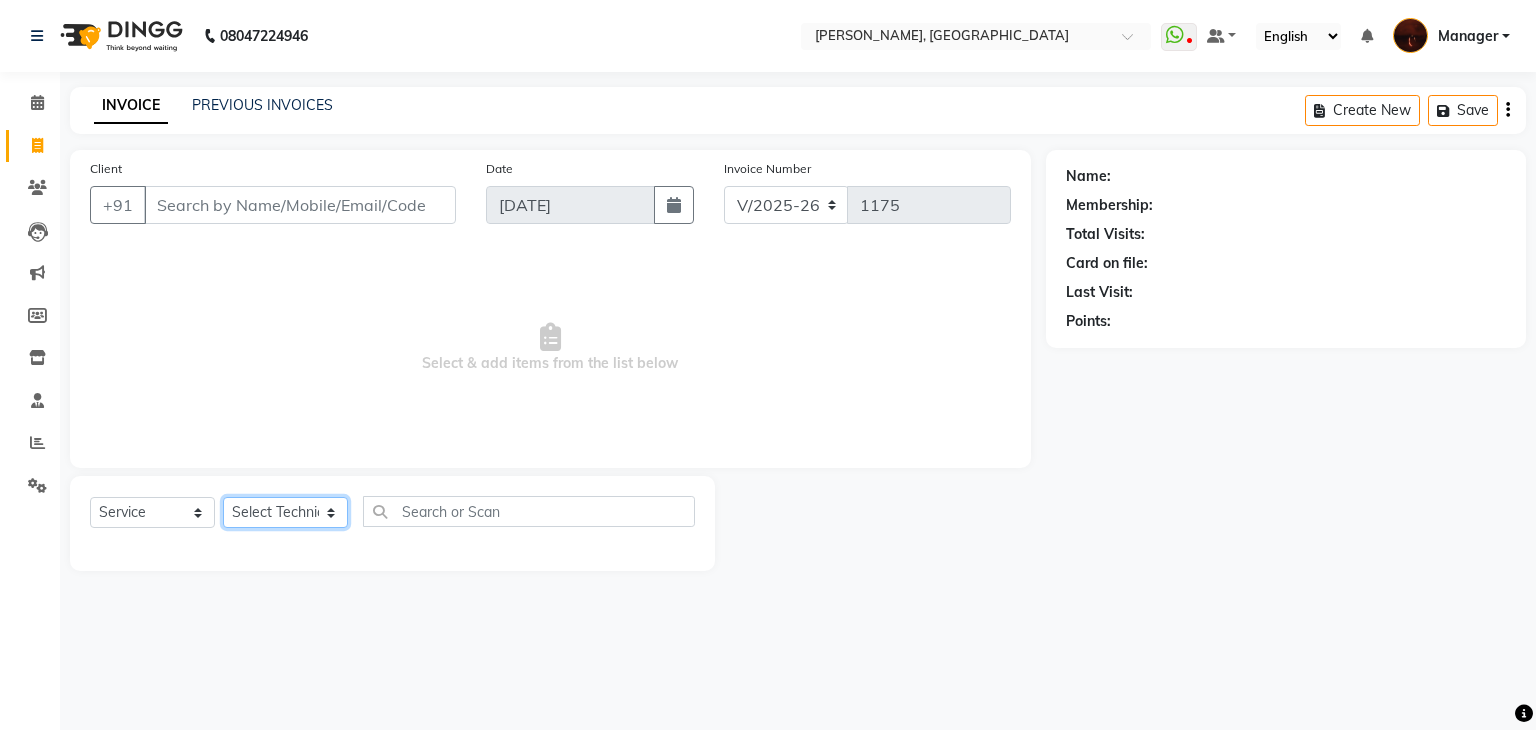 click on "Select Technician [PERSON_NAME] Danish Diki  [PERSON_NAME] GK [PERSON_NAME] Manager [PERSON_NAME] [PERSON_NAME] [PERSON_NAME] [PERSON_NAME] [PERSON_NAME] [PERSON_NAME] Accounting suraj vishnu" 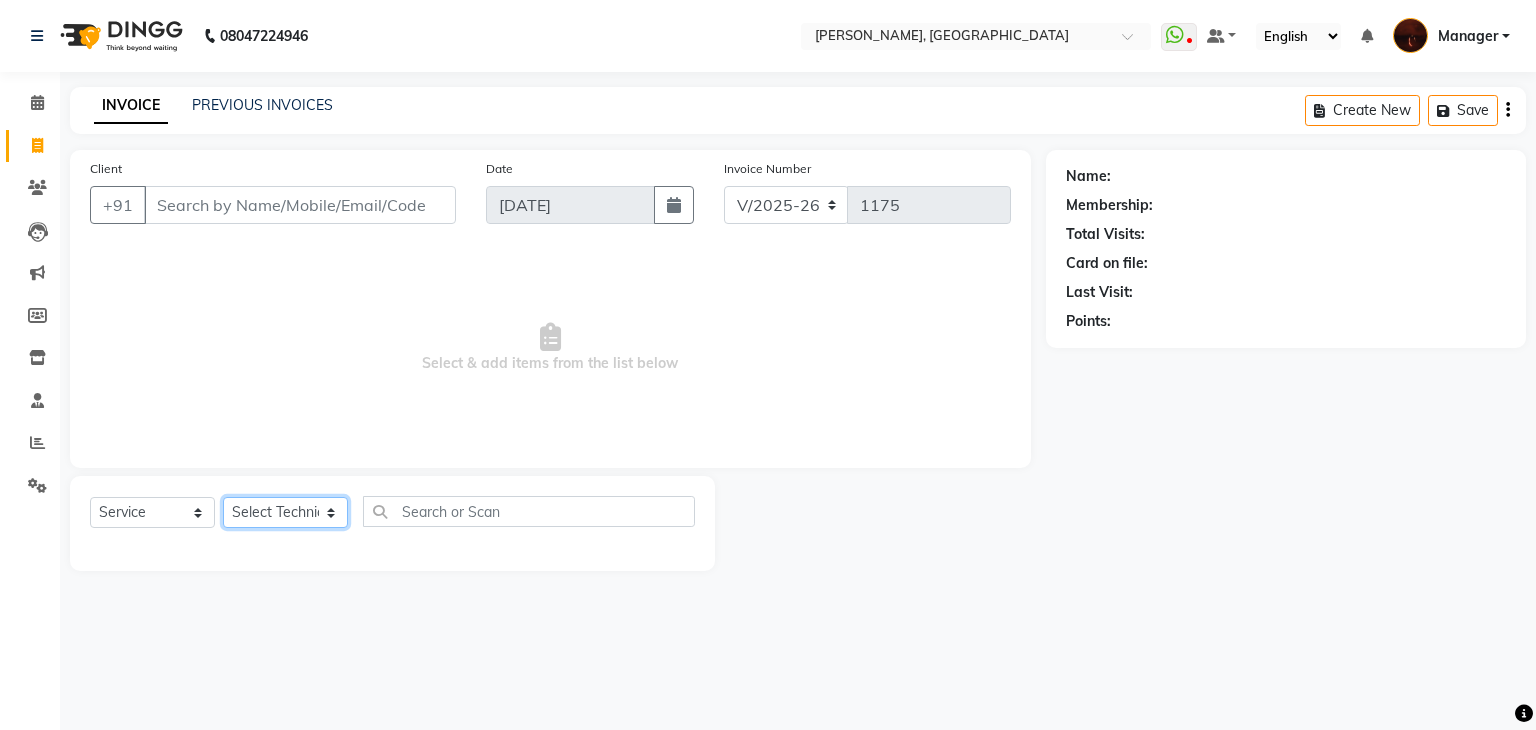 select on "20820" 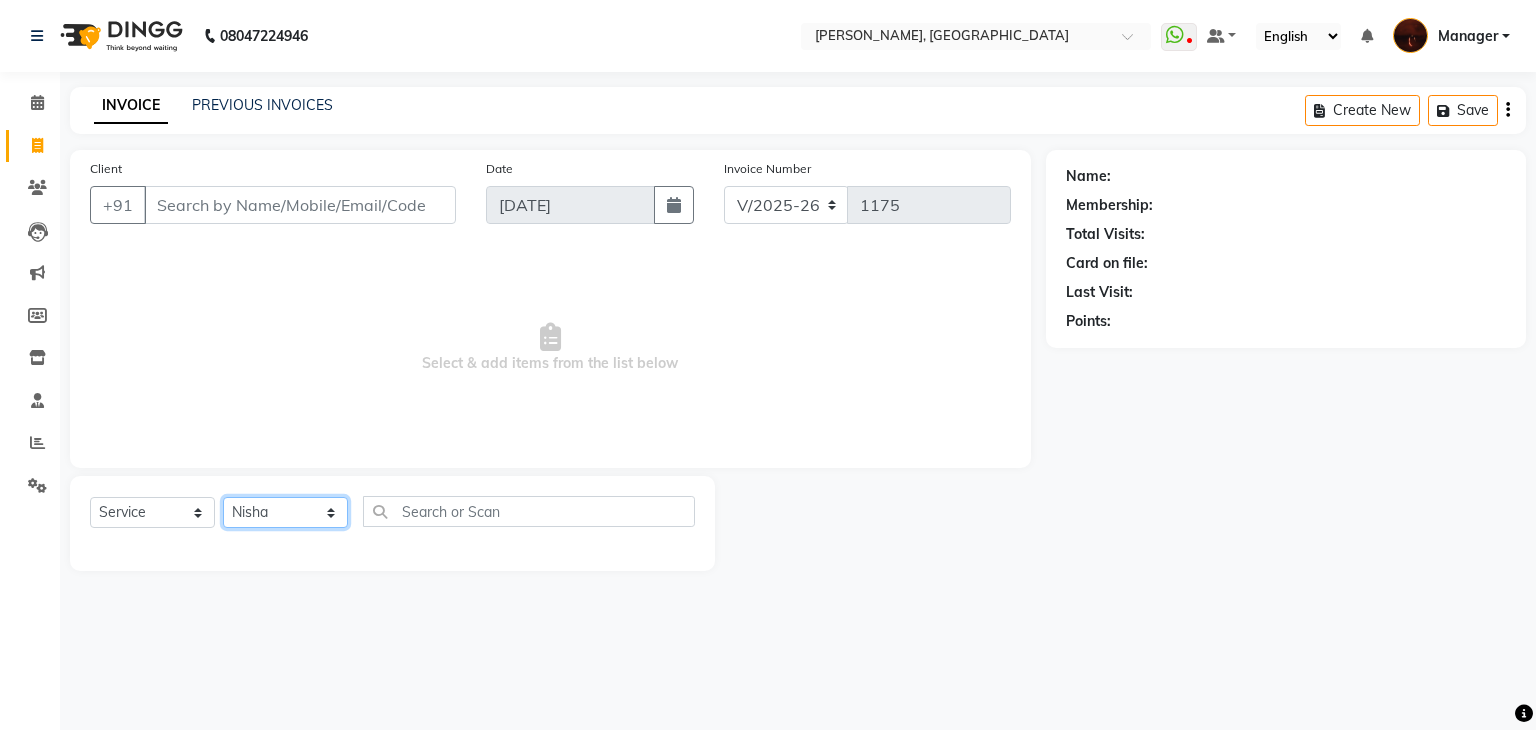 click on "Select Technician [PERSON_NAME] Danish Diki  [PERSON_NAME] GK [PERSON_NAME] Manager [PERSON_NAME] [PERSON_NAME] [PERSON_NAME] [PERSON_NAME] [PERSON_NAME] [PERSON_NAME] Accounting suraj vishnu" 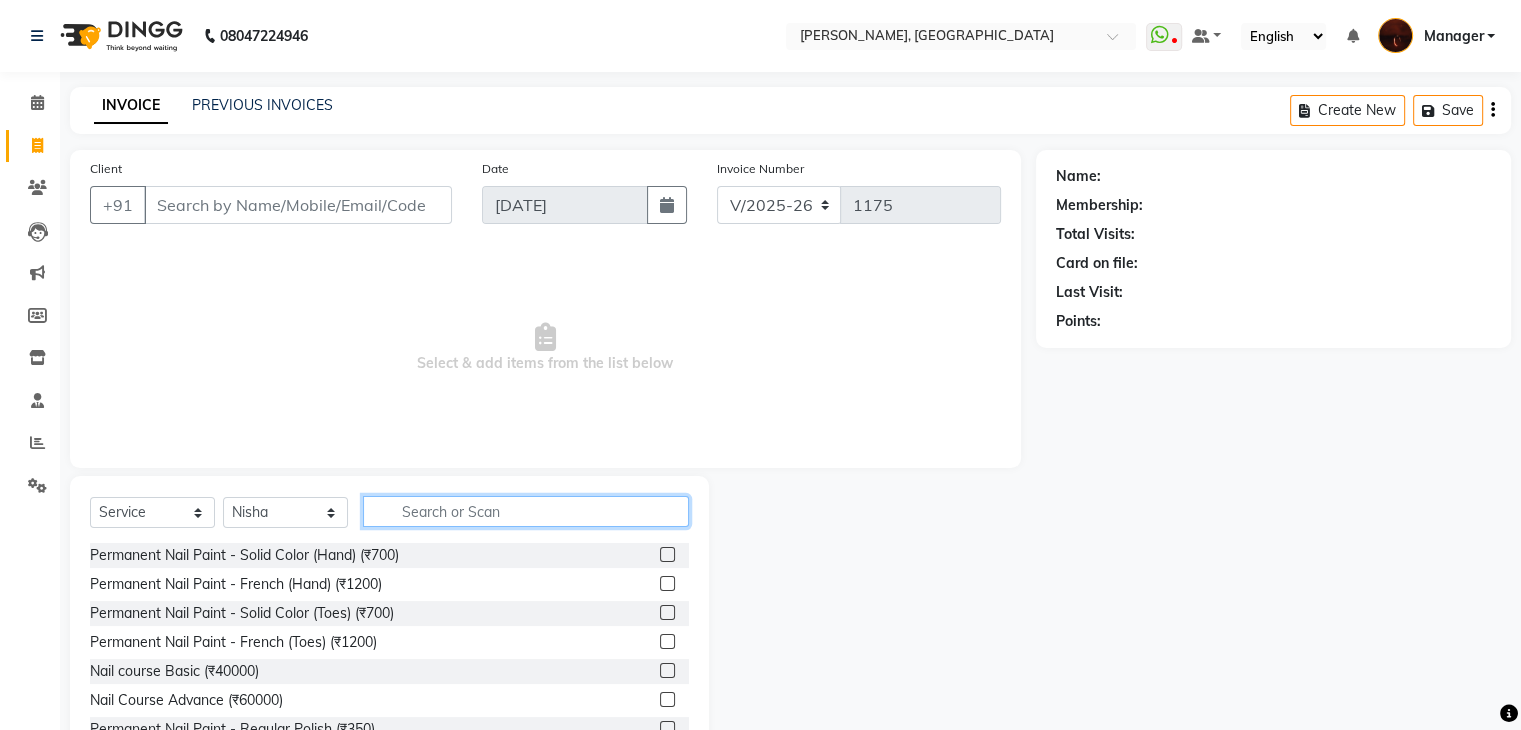 click 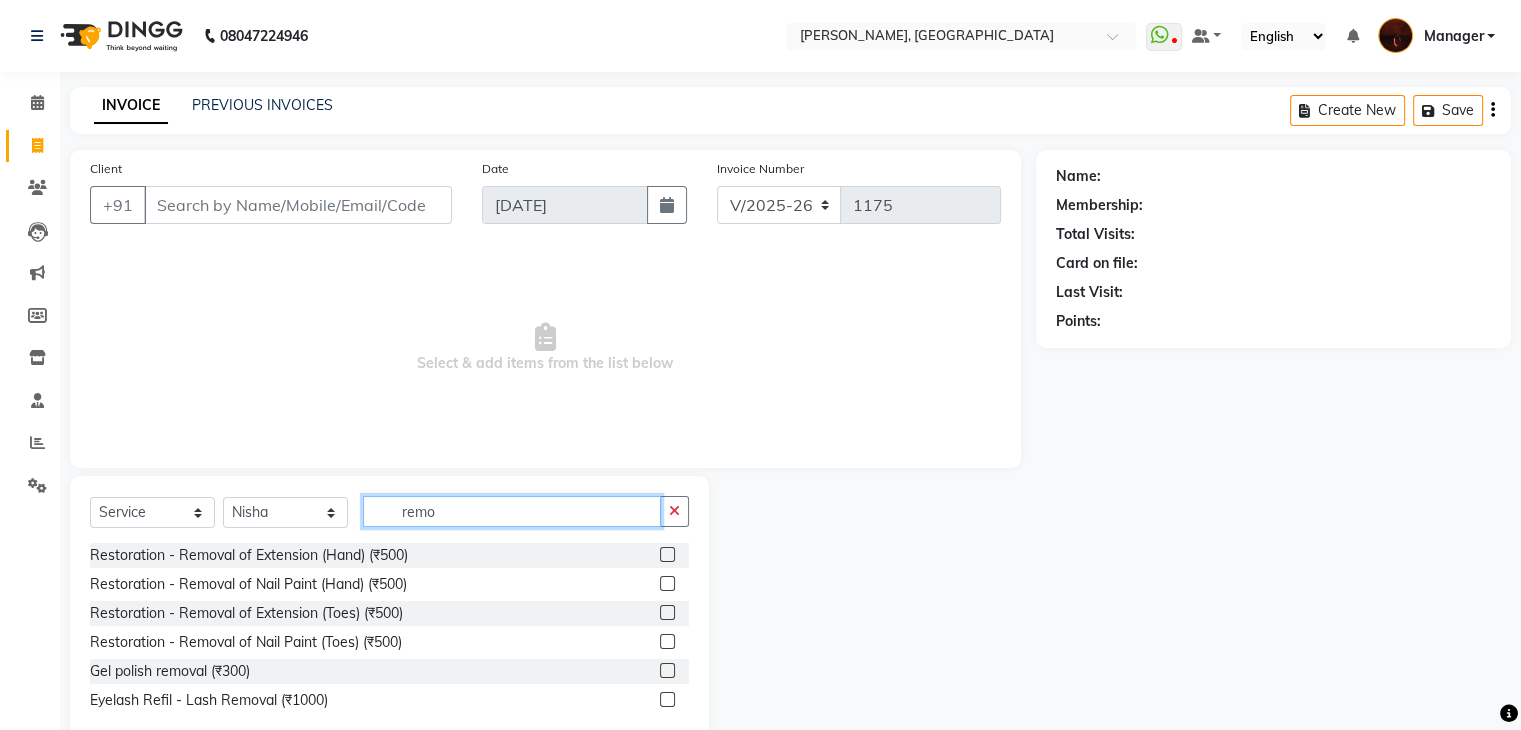 type on "remo" 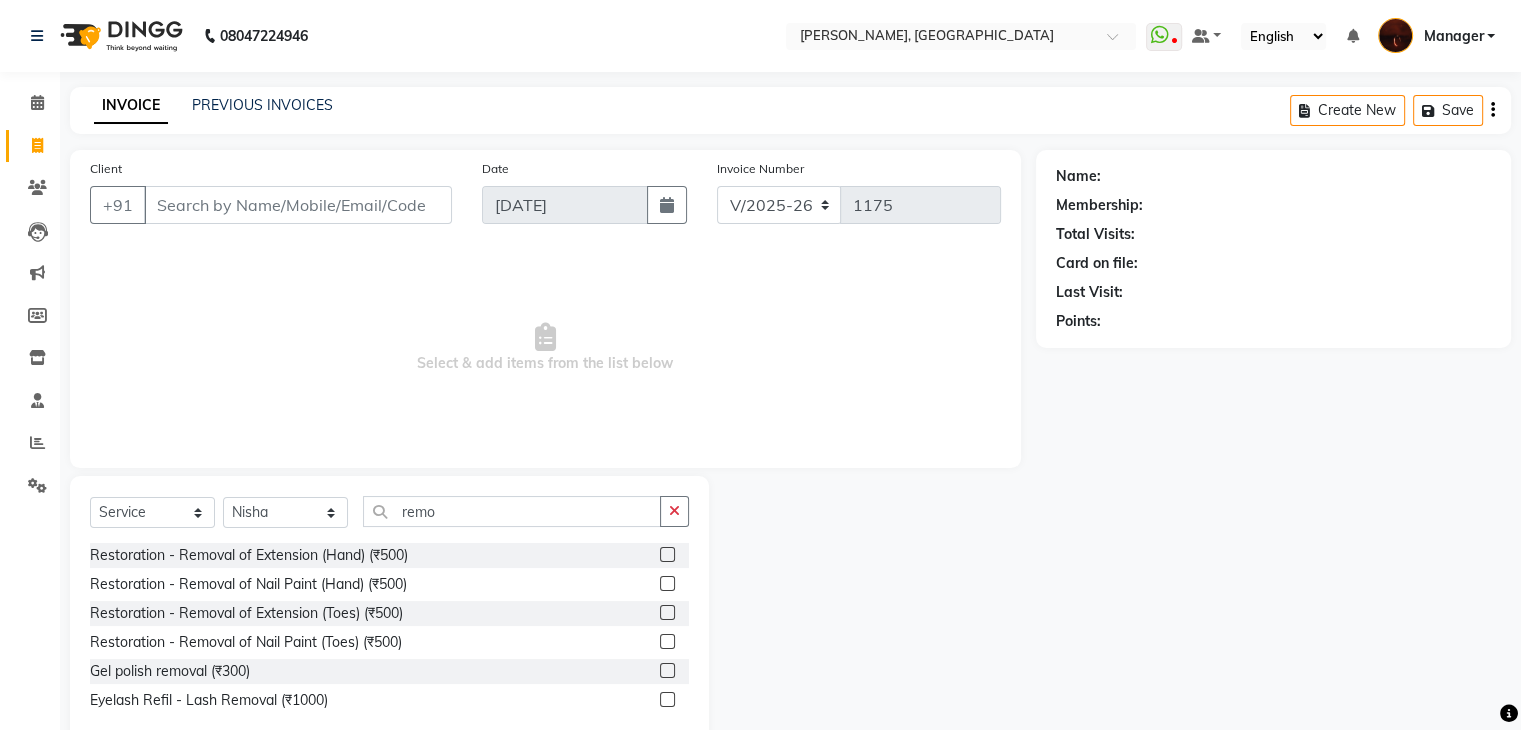 click 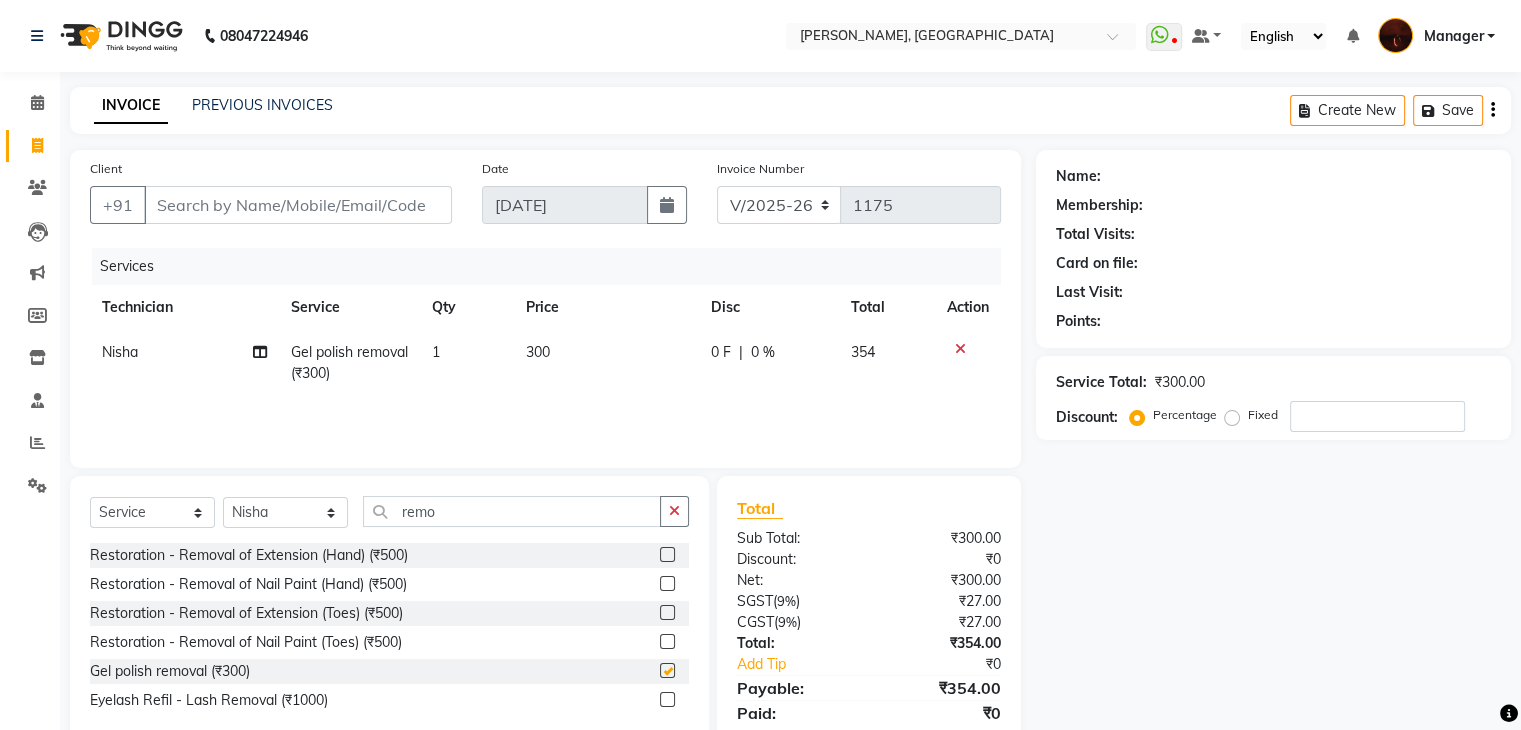 checkbox on "false" 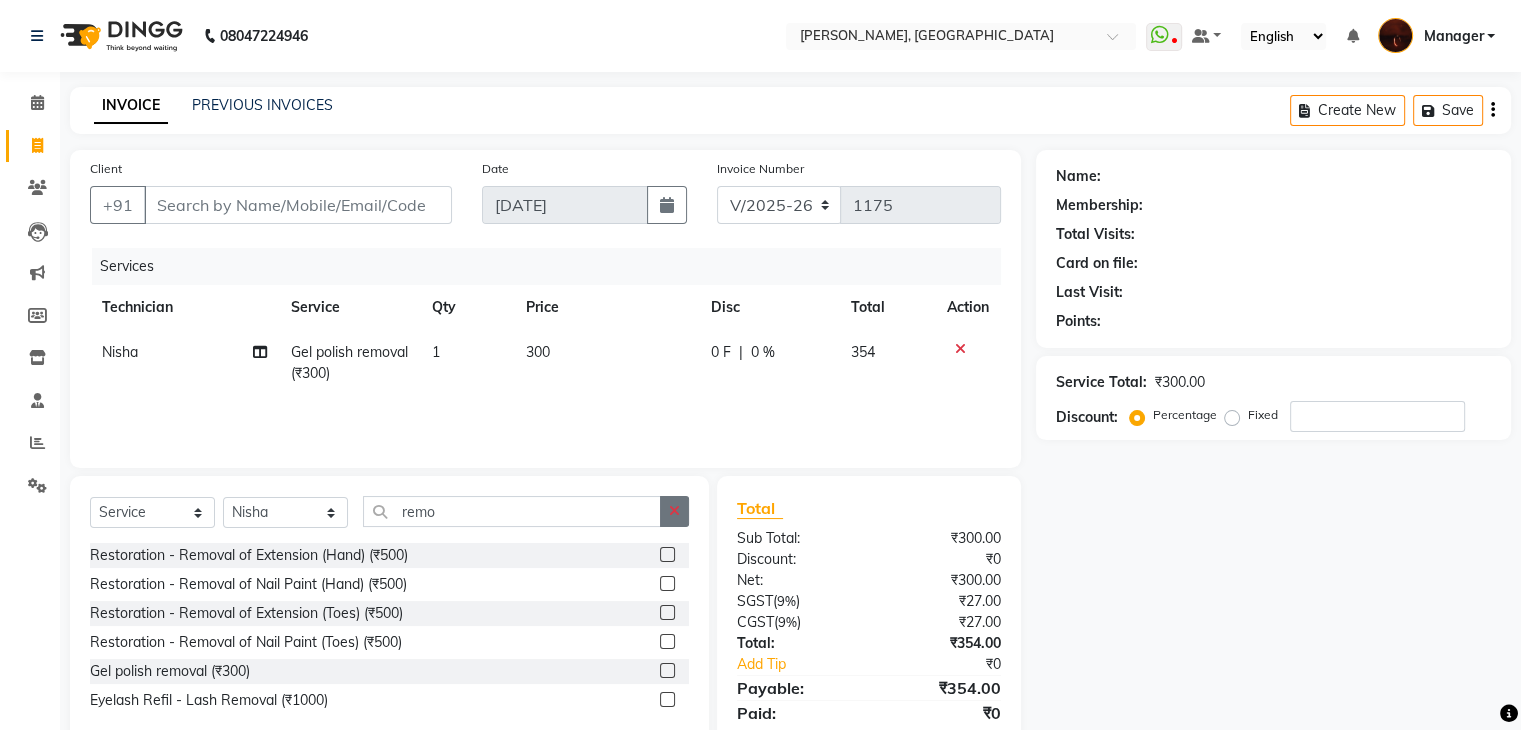 click 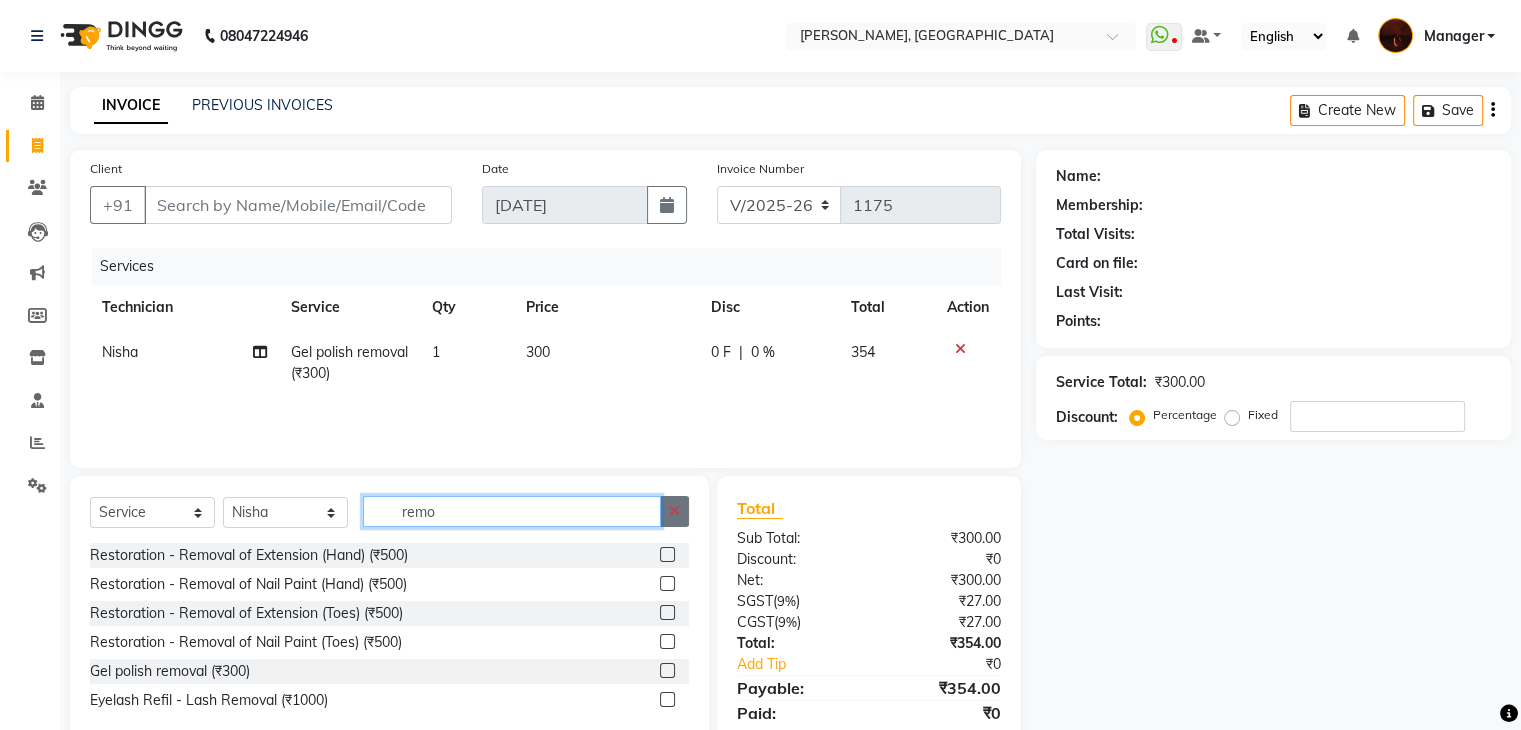 type 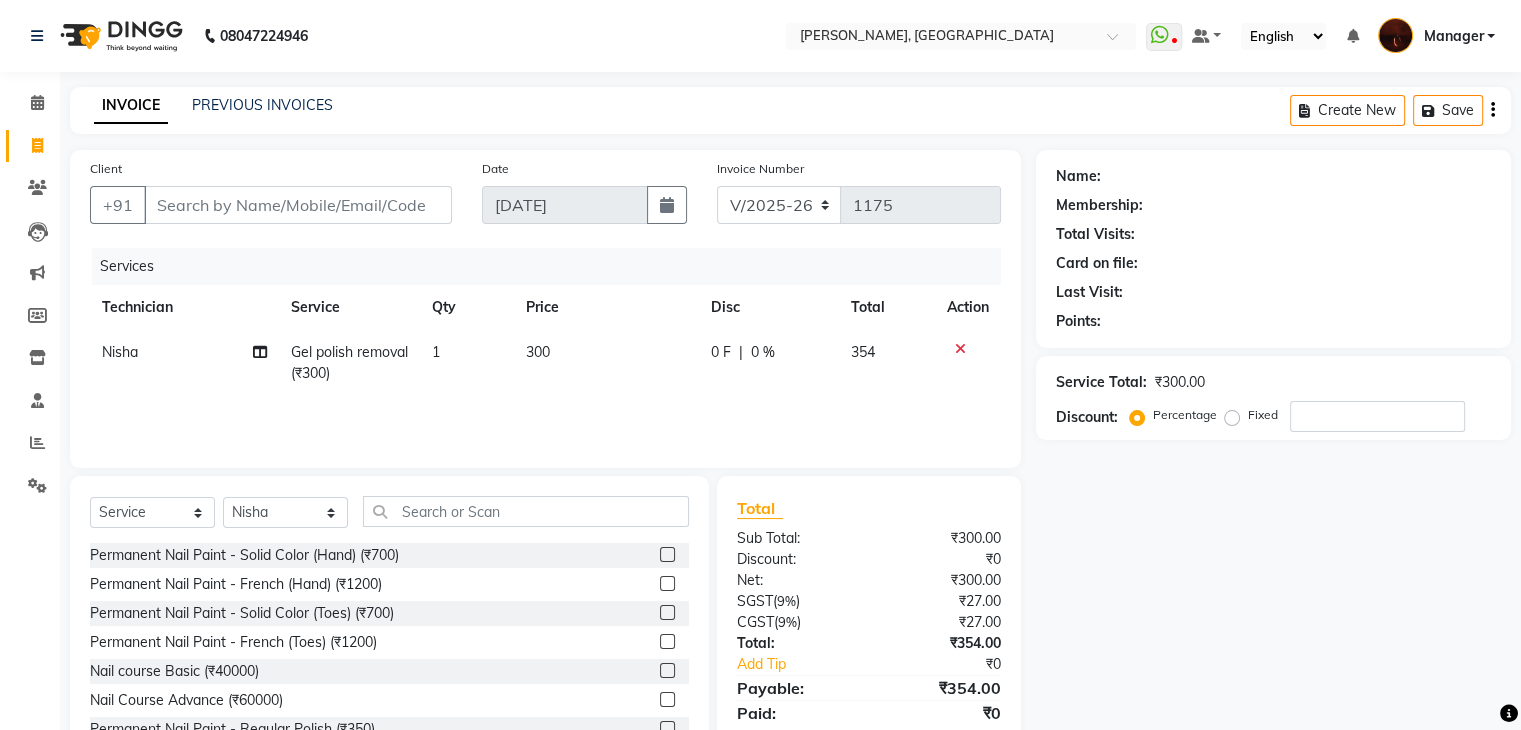 click 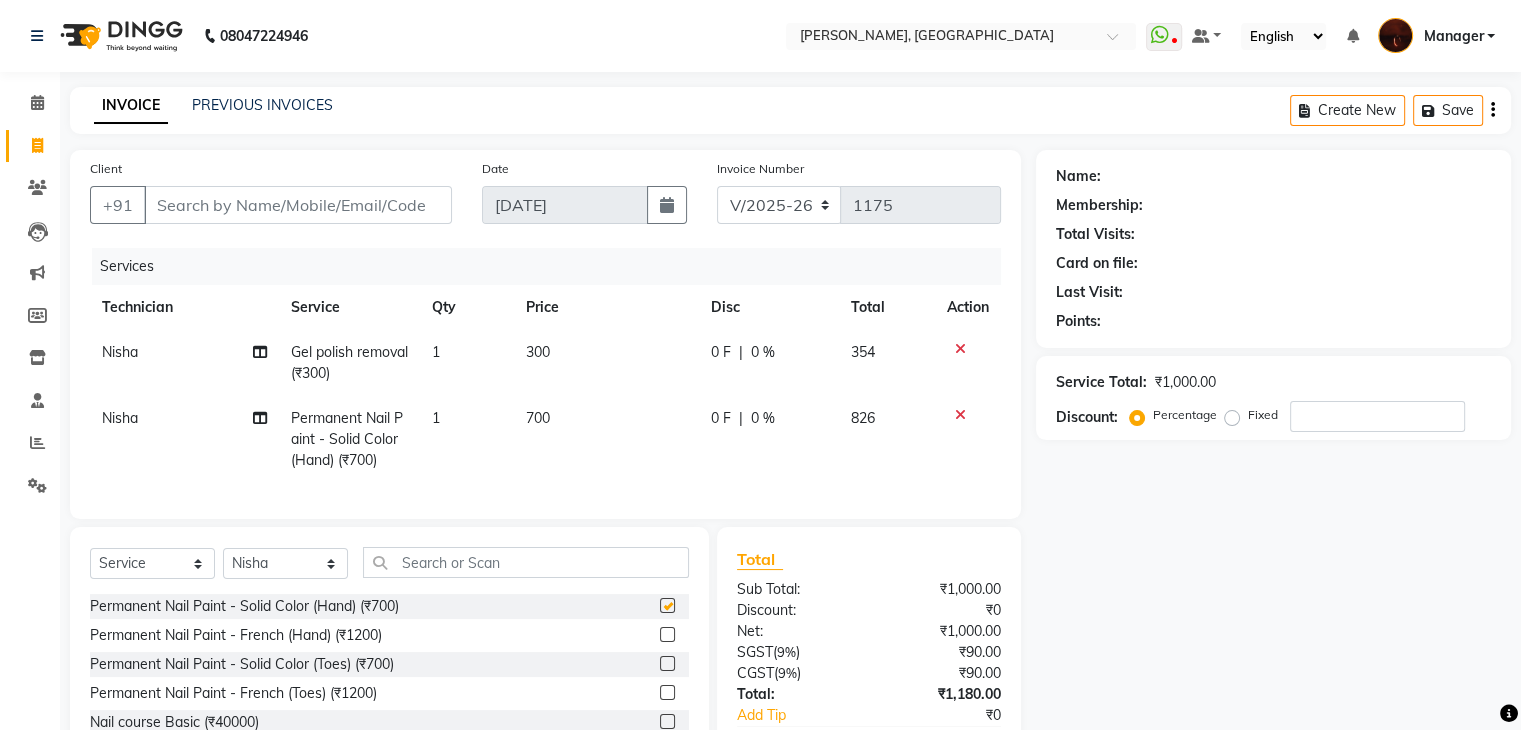 checkbox on "false" 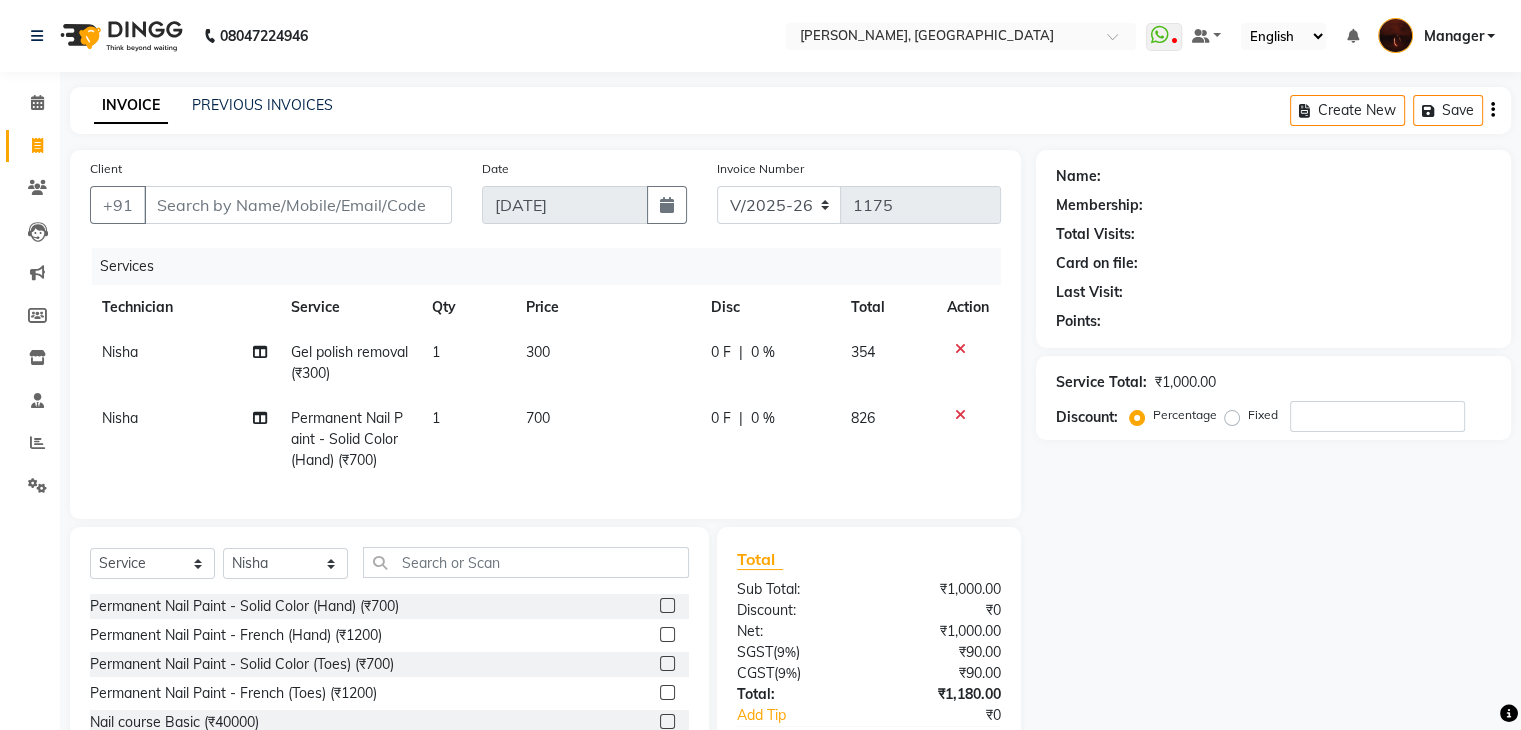 scroll, scrollTop: 138, scrollLeft: 0, axis: vertical 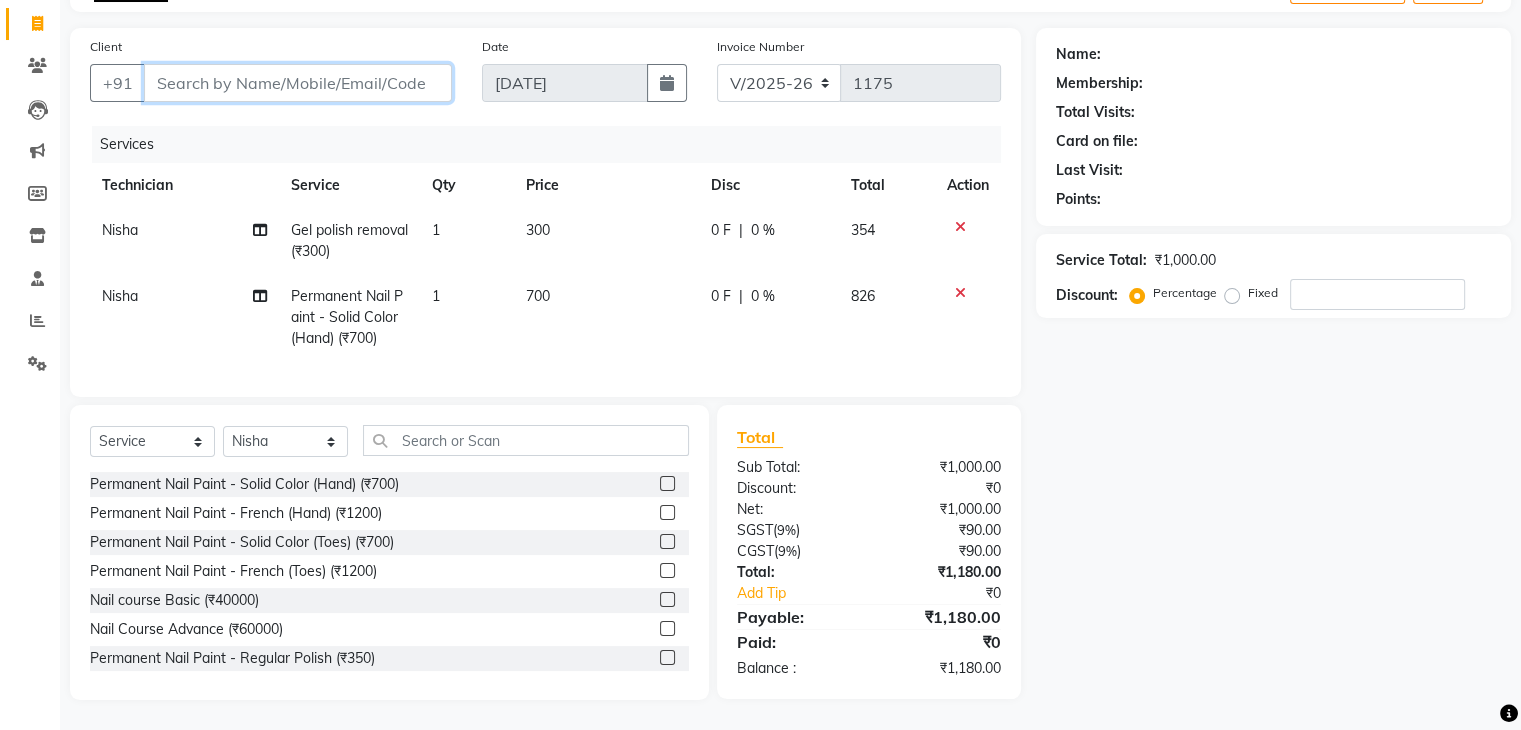 click on "Client" at bounding box center [298, 83] 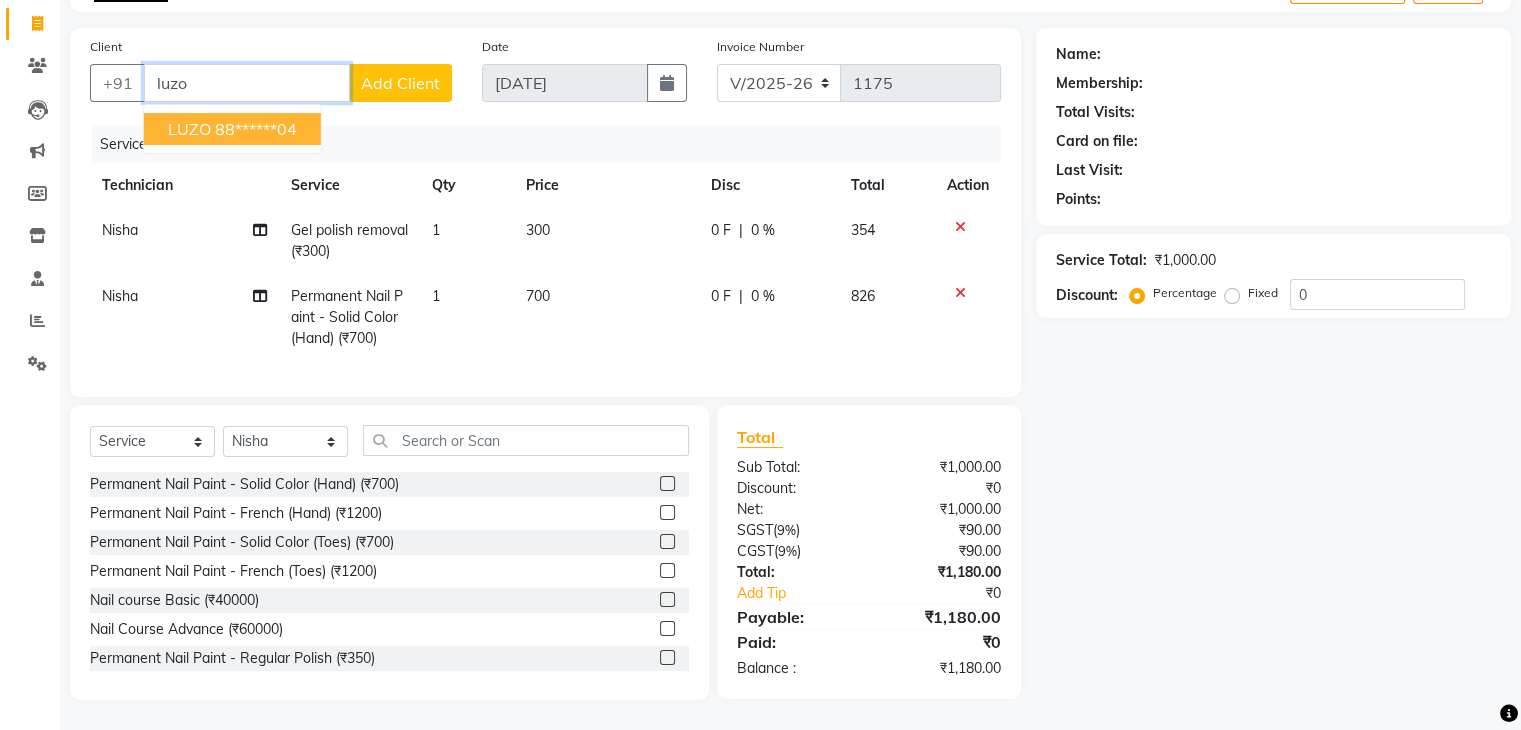 click on "88******04" at bounding box center [256, 129] 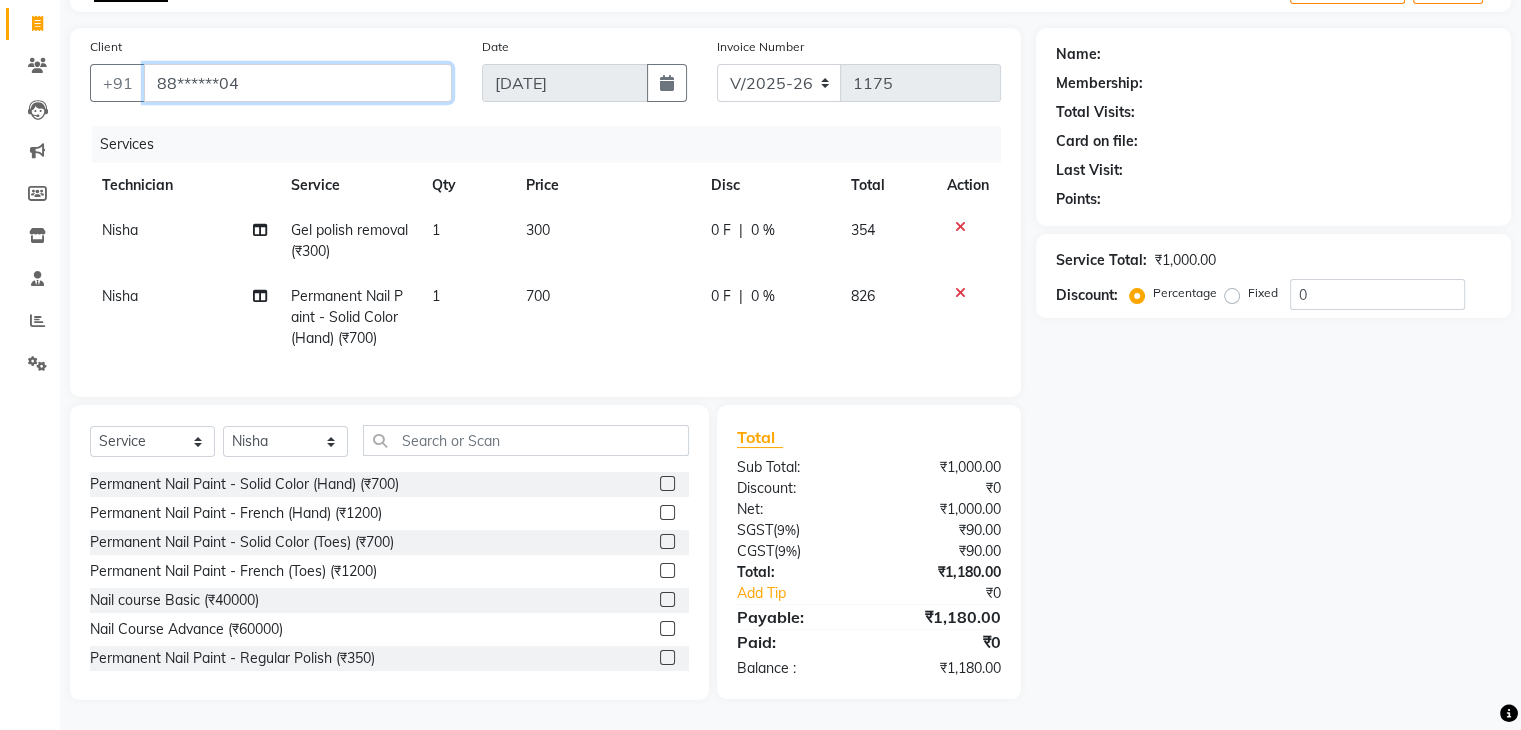 type on "88******04" 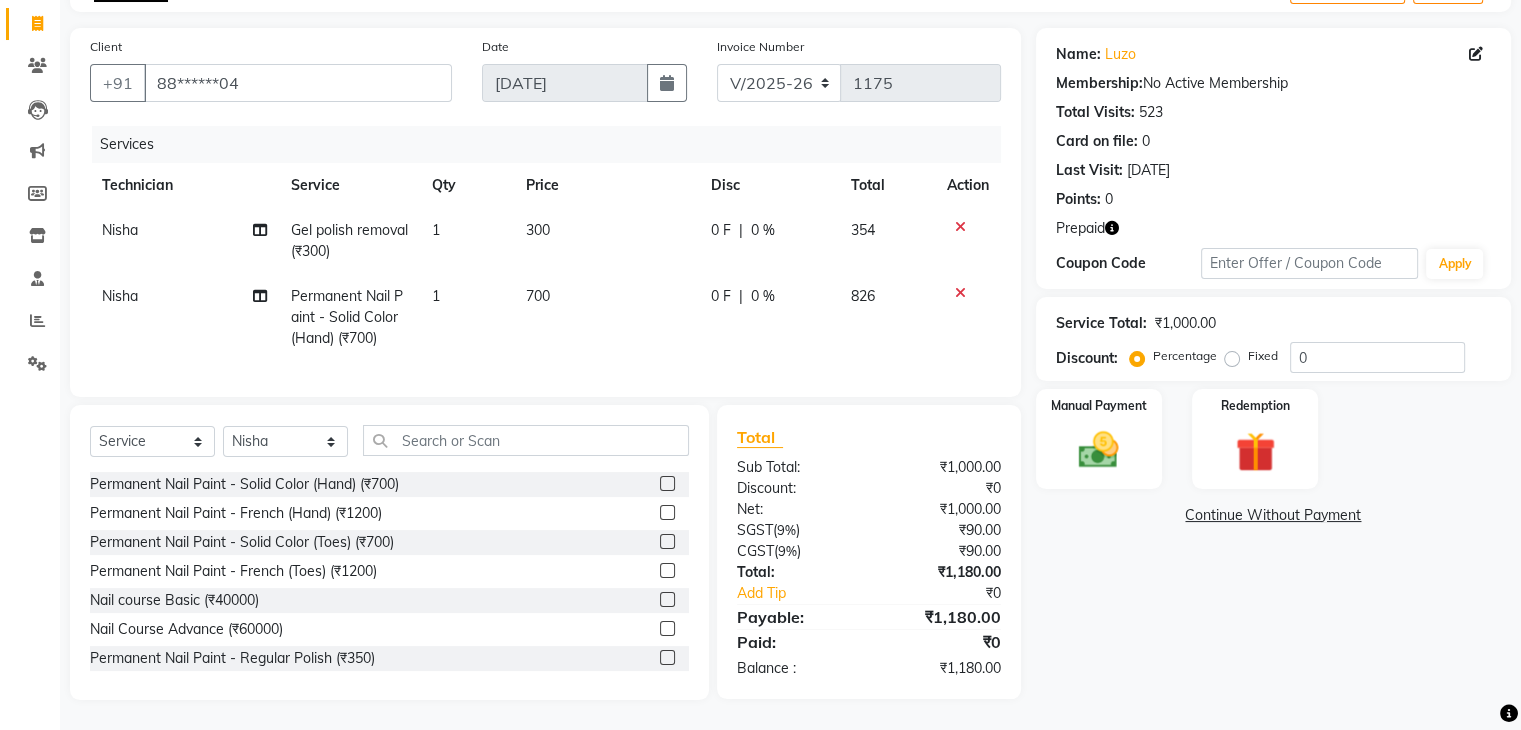 scroll, scrollTop: 0, scrollLeft: 0, axis: both 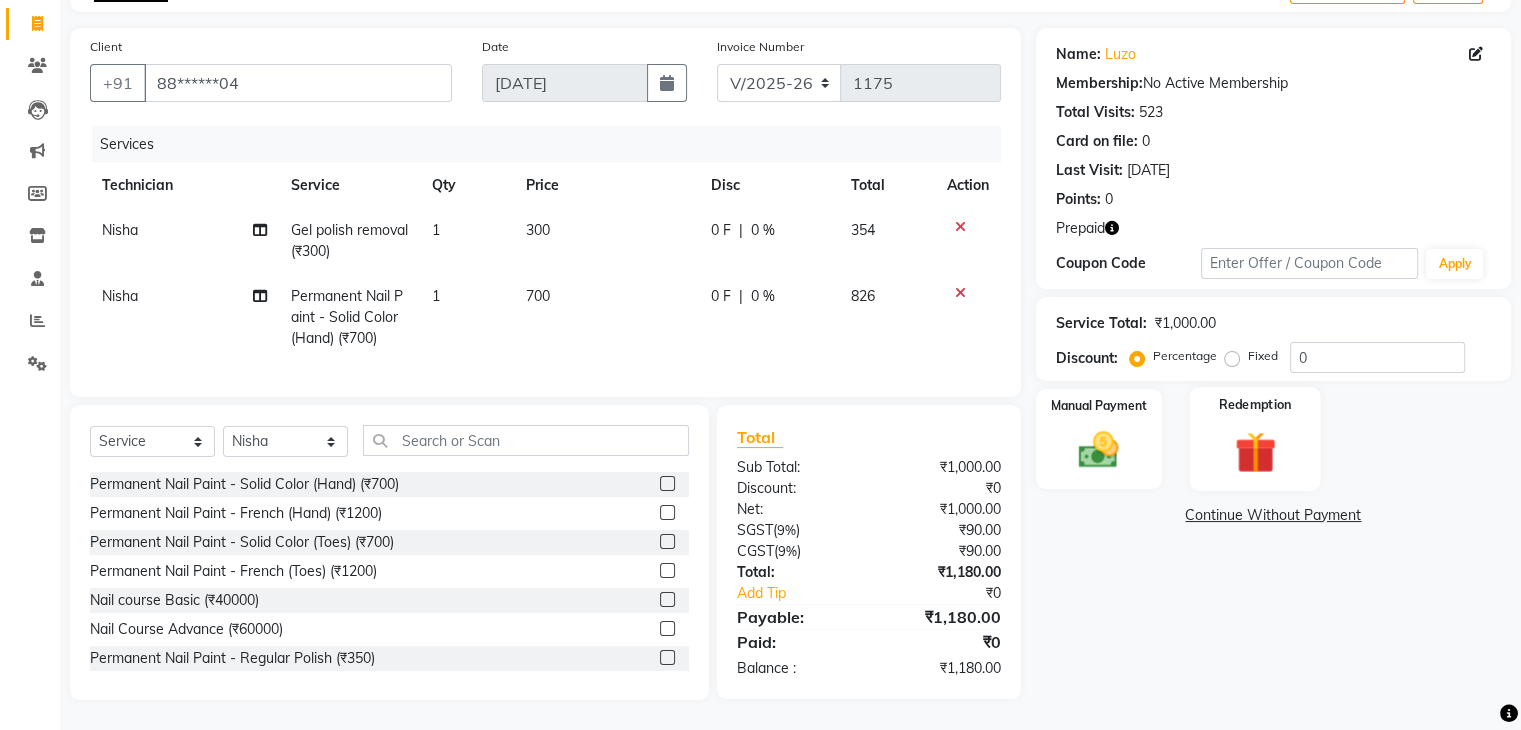 click 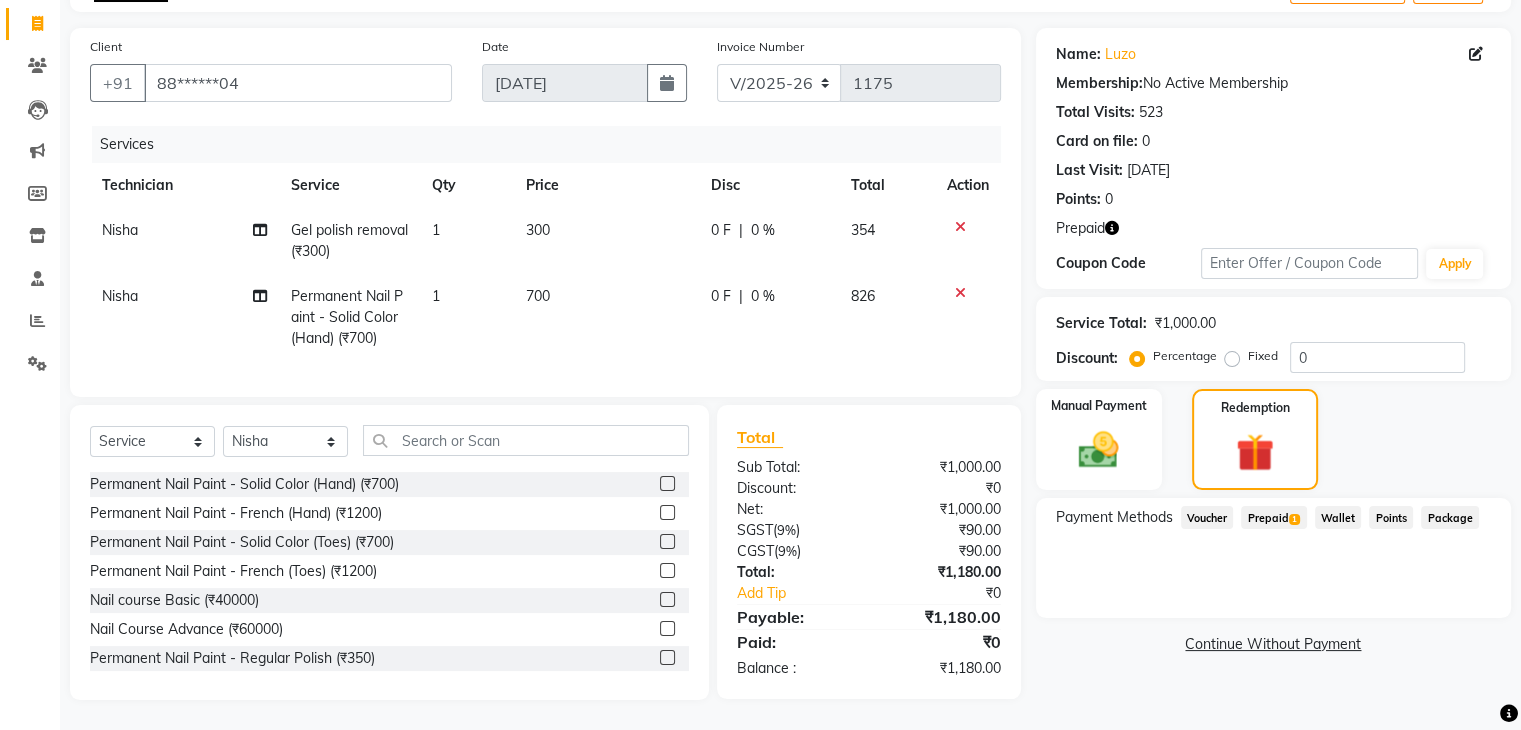 click on "Prepaid  1" 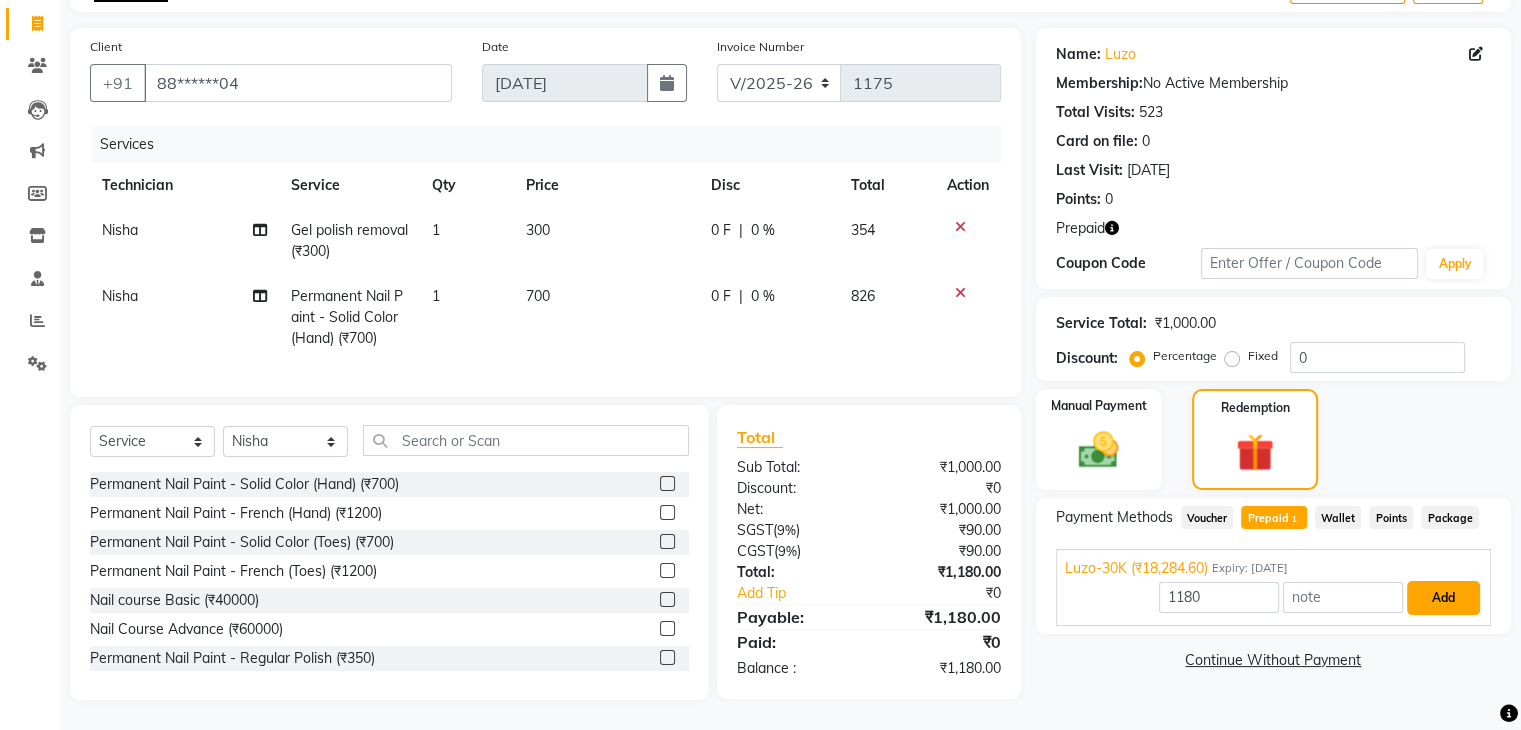 click on "Add" at bounding box center [1443, 598] 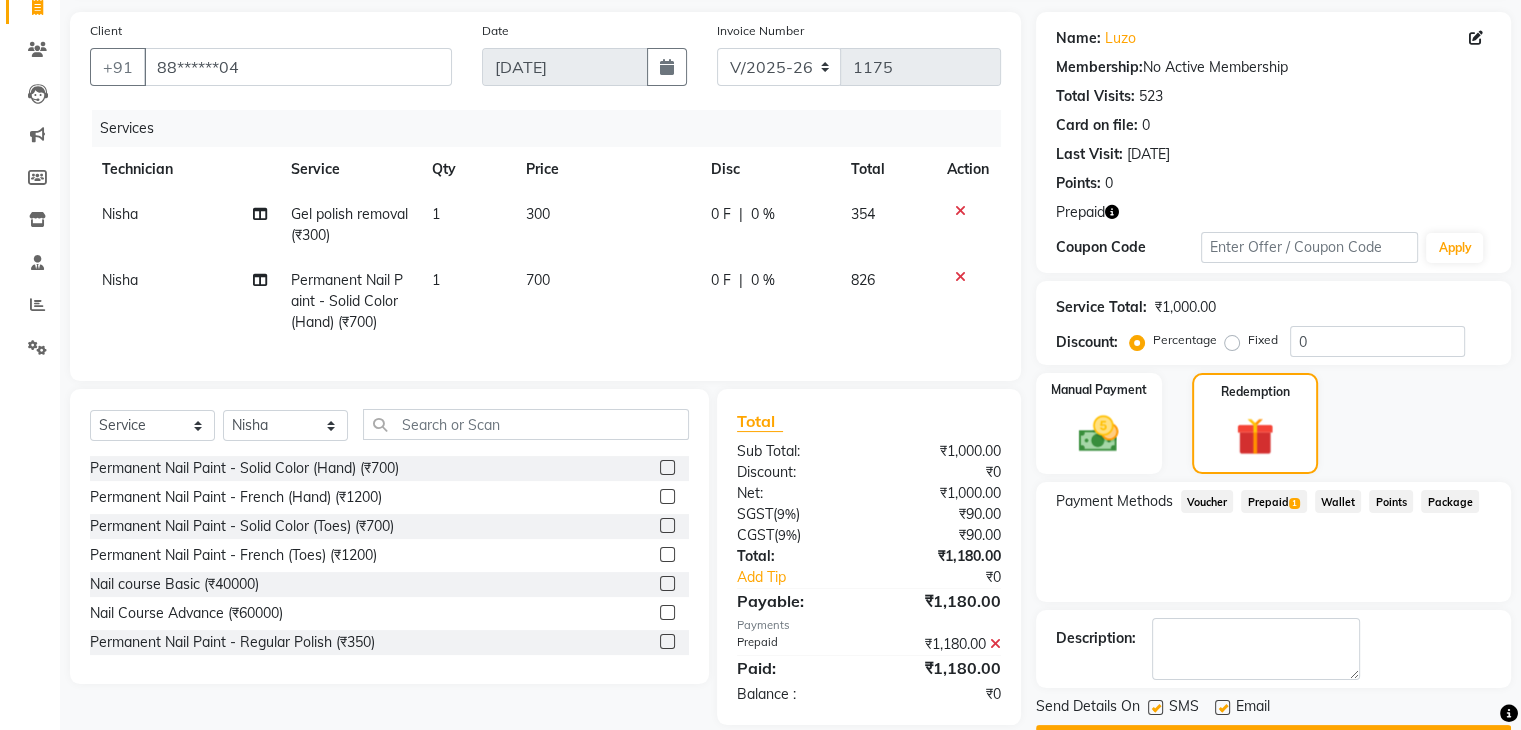scroll, scrollTop: 193, scrollLeft: 0, axis: vertical 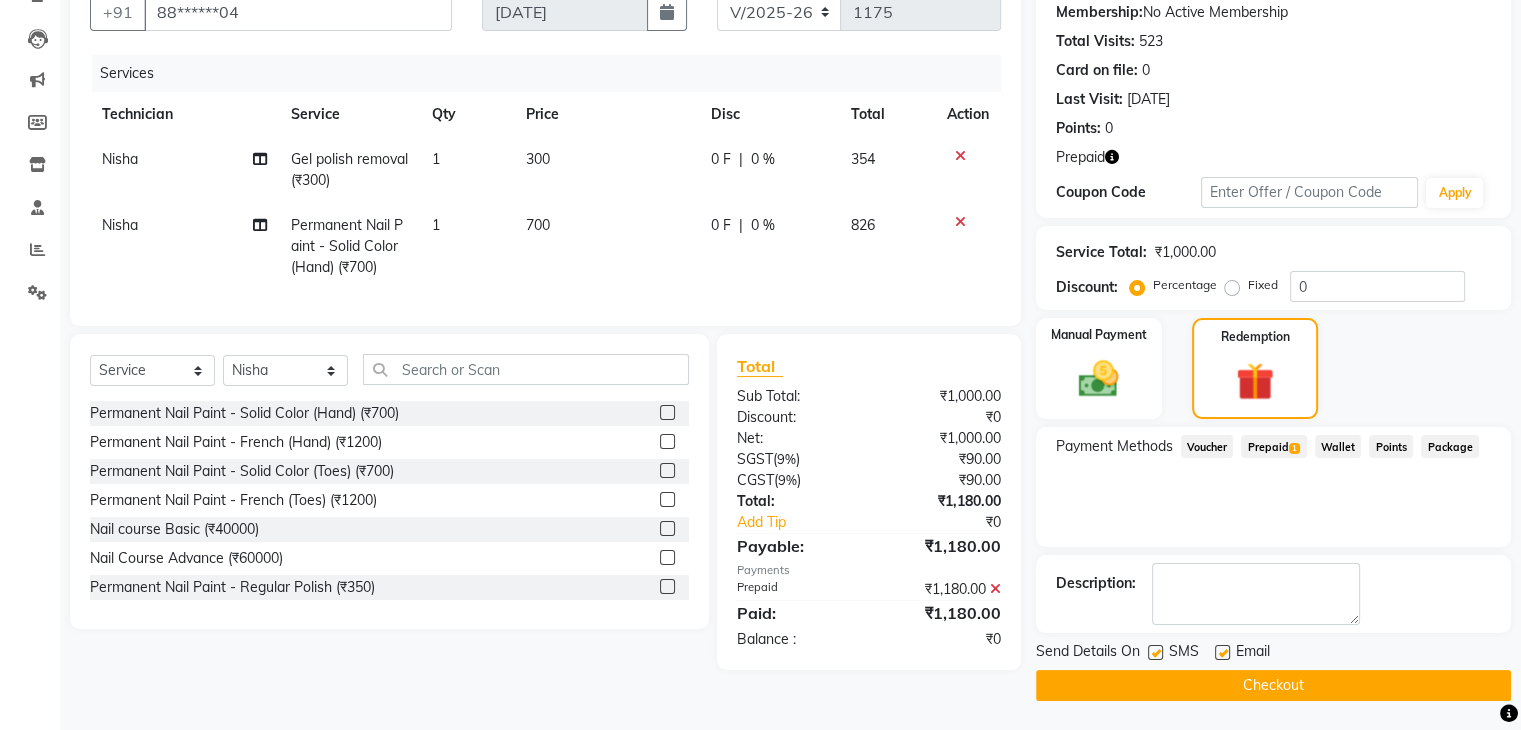 click on "Checkout" 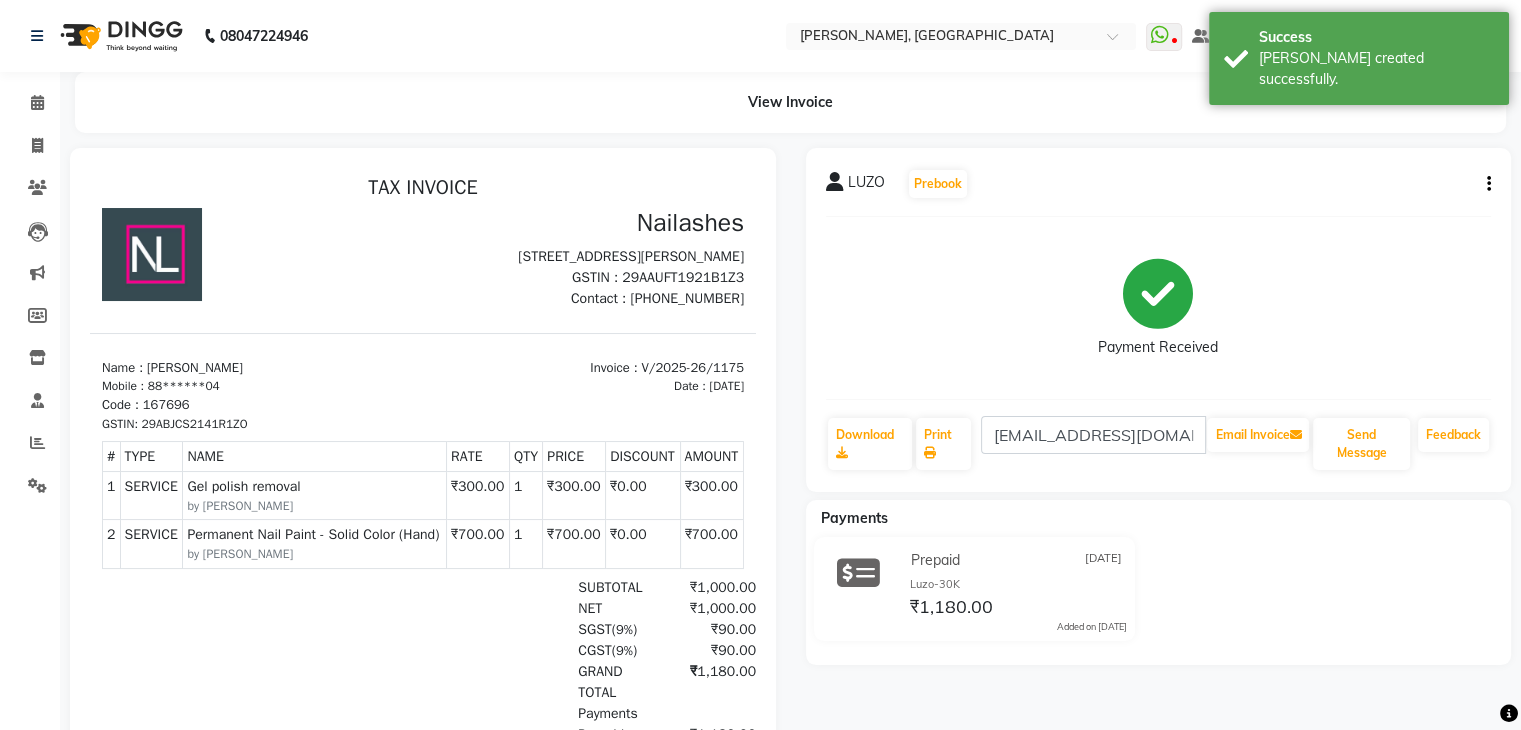 scroll, scrollTop: 0, scrollLeft: 0, axis: both 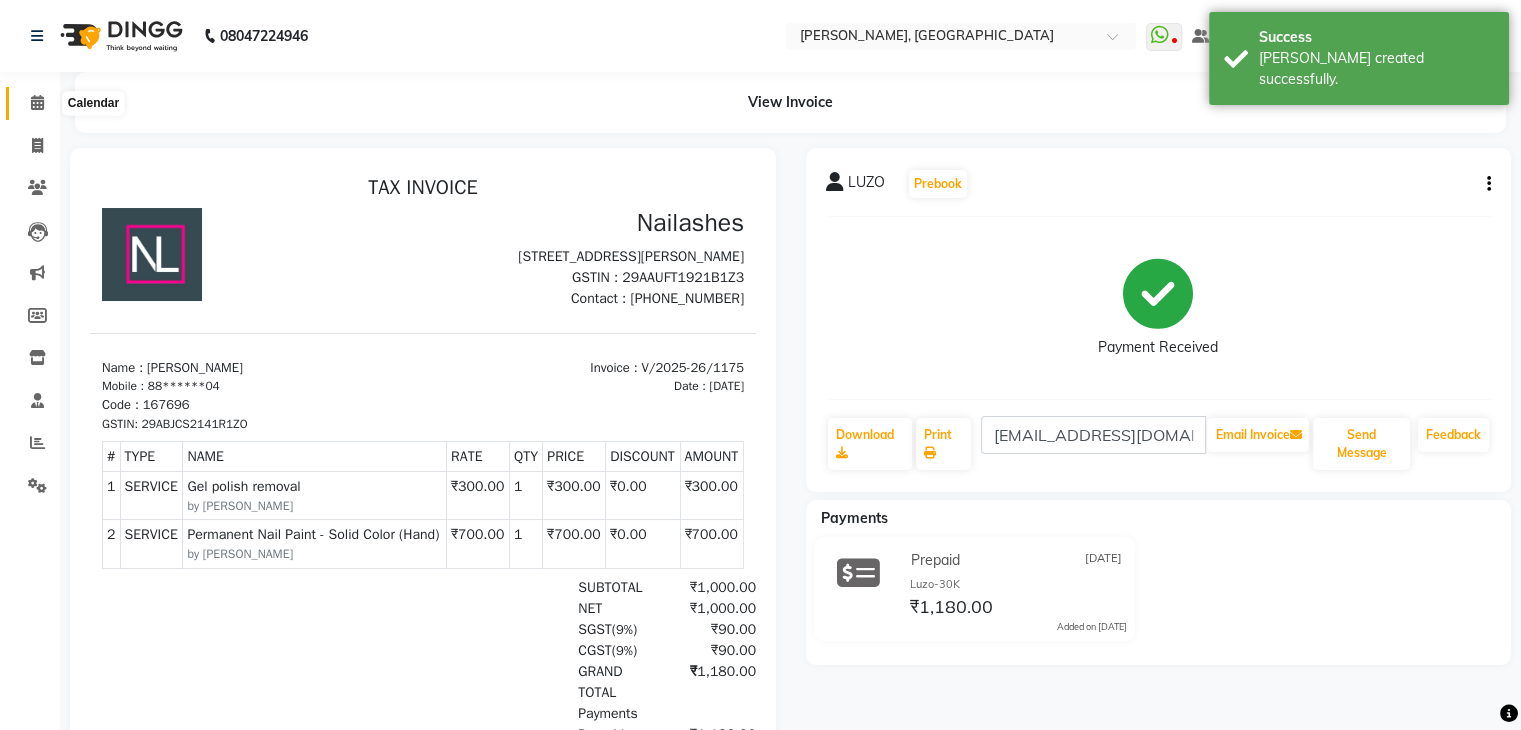 click 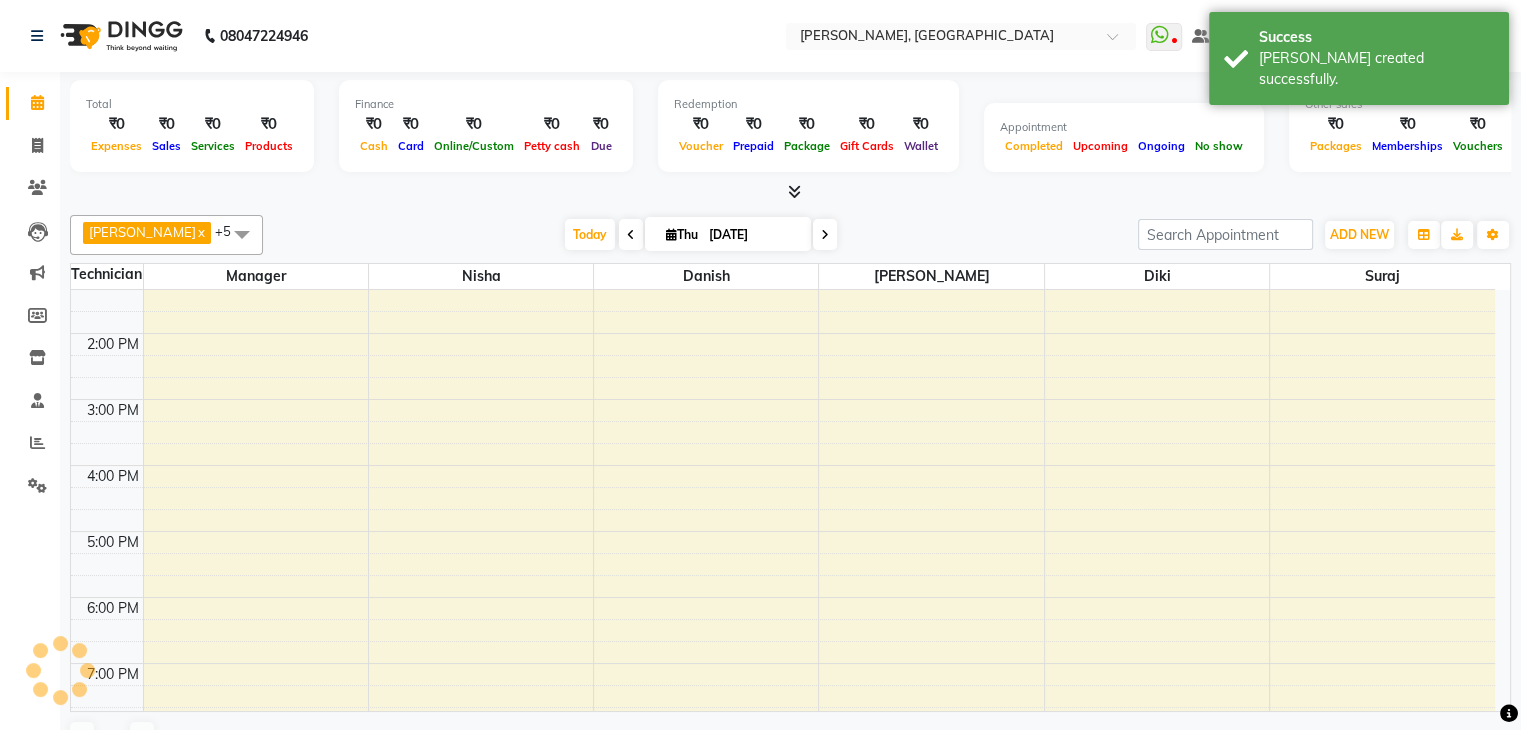 scroll, scrollTop: 0, scrollLeft: 0, axis: both 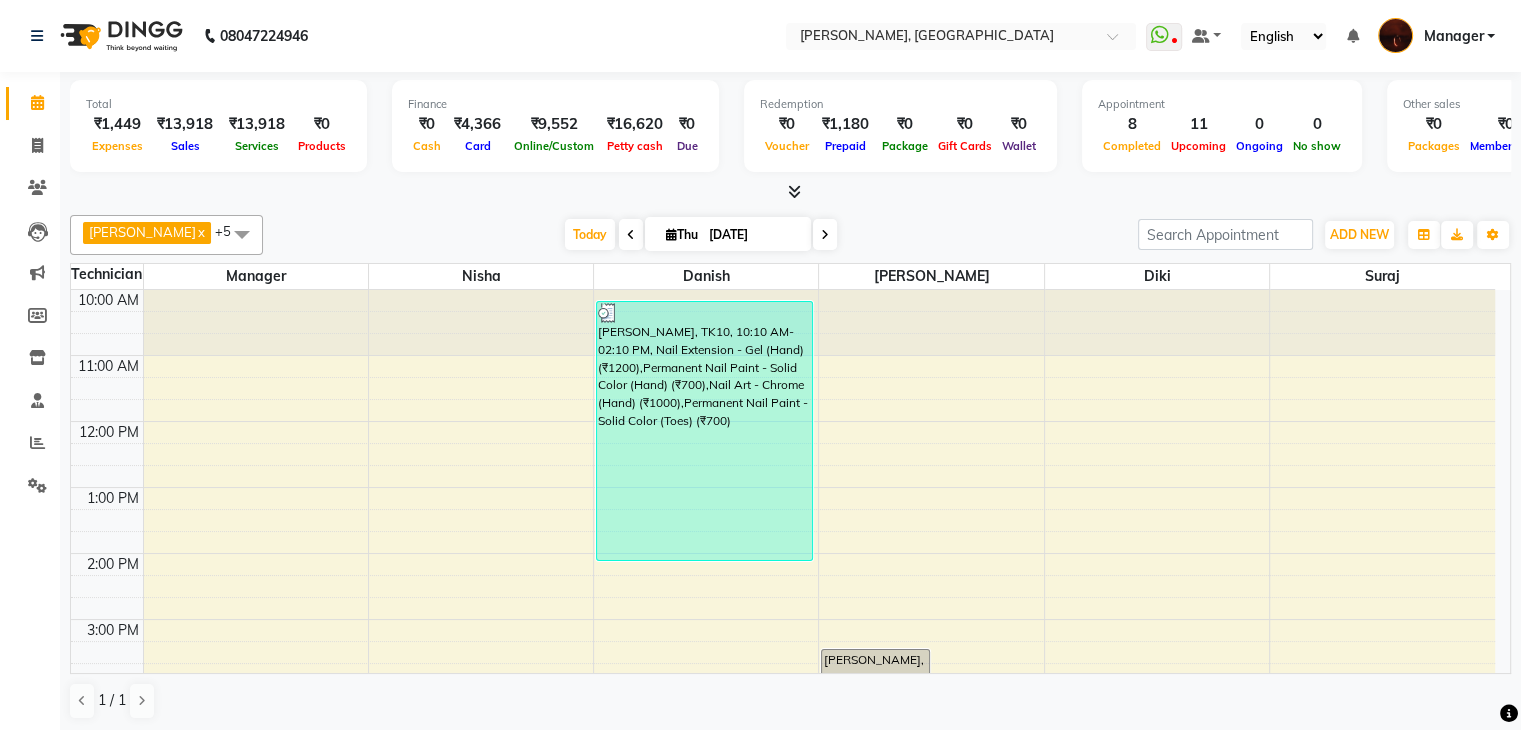 click at bounding box center (825, 234) 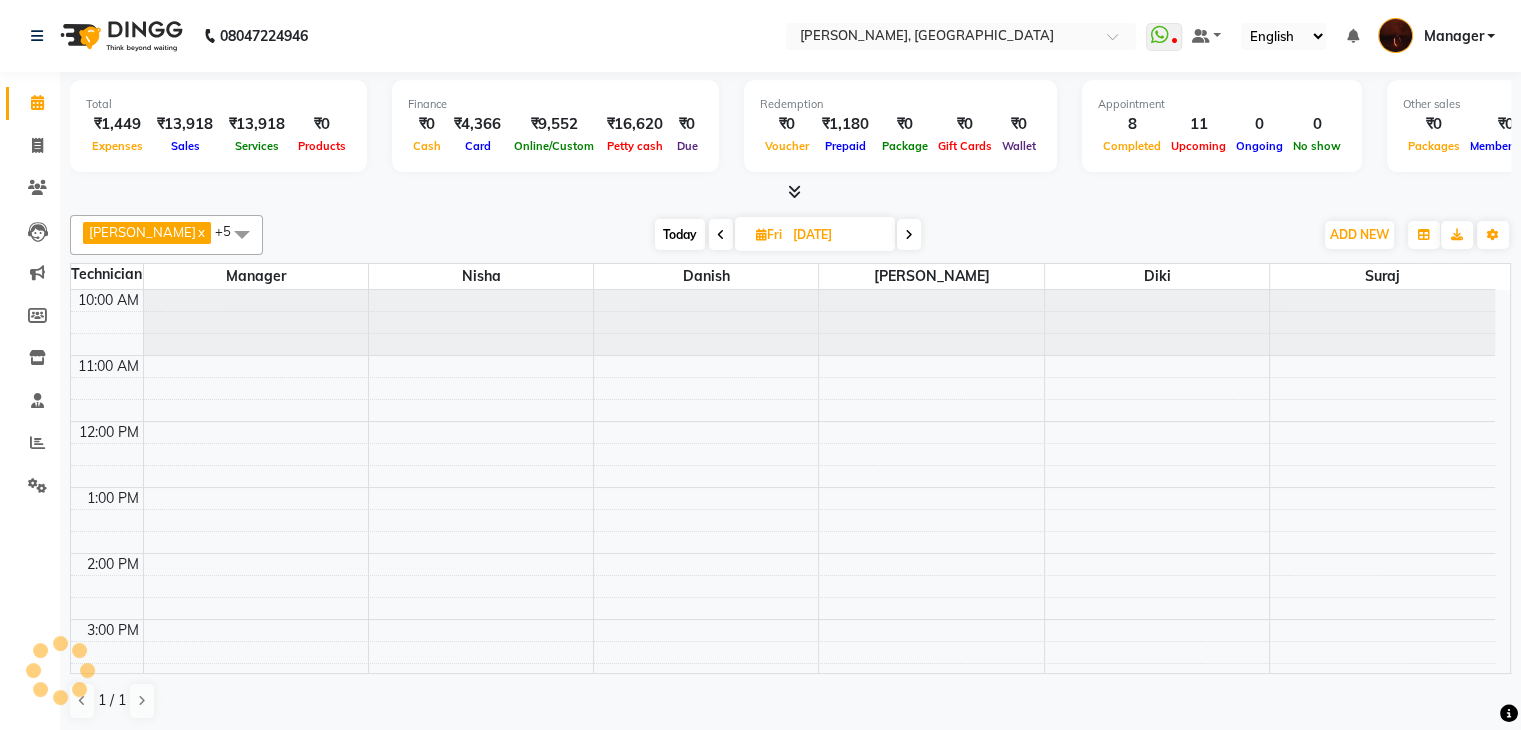 scroll, scrollTop: 466, scrollLeft: 0, axis: vertical 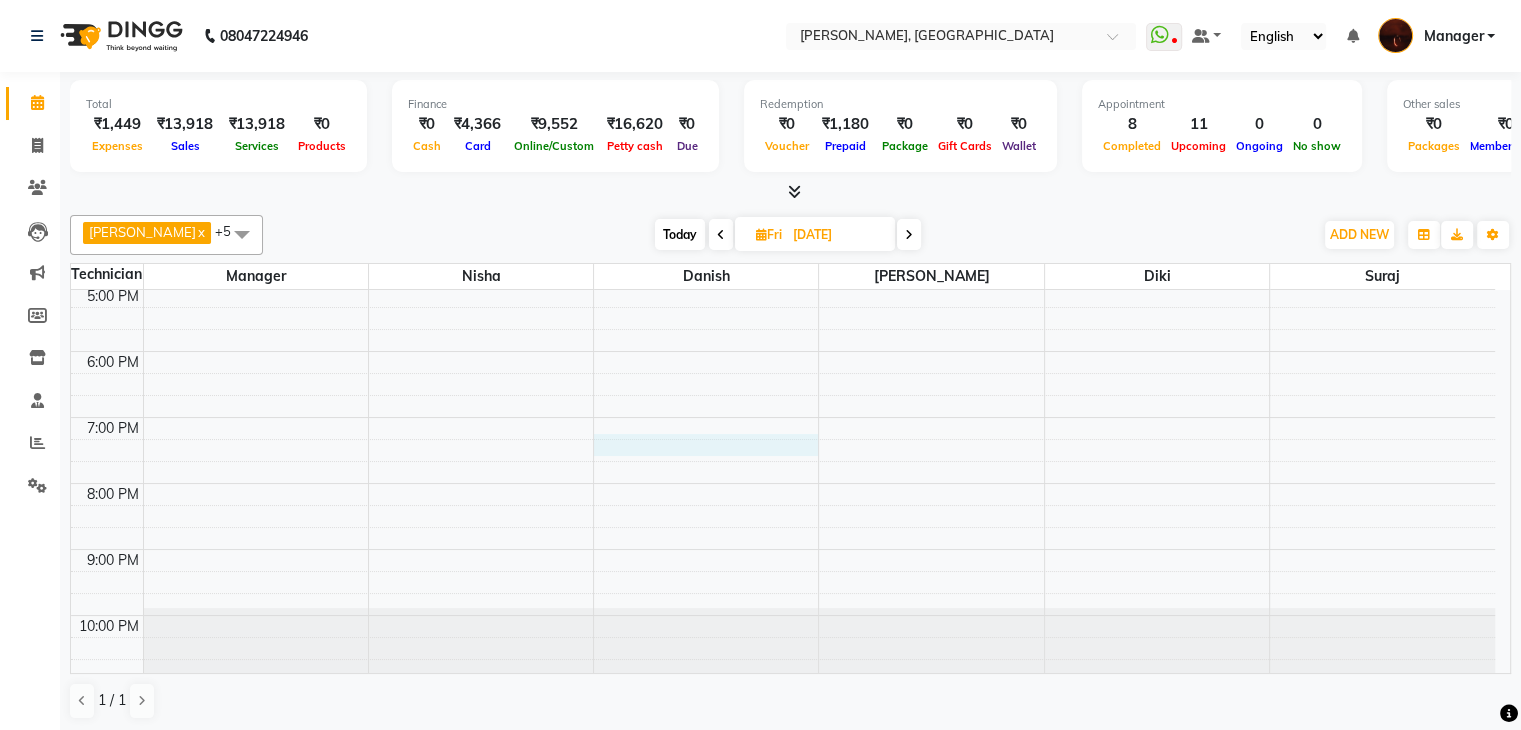 click on "10:00 AM 11:00 AM 12:00 PM 1:00 PM 2:00 PM 3:00 PM 4:00 PM 5:00 PM 6:00 PM 7:00 PM 8:00 PM 9:00 PM 10:00 PM             [GEOGRAPHIC_DATA], 12:00 PM-12:45 PM, Café H&F Pedicure             Veena, 12:00 PM-01:00 PM, Nail Extension - Acrylic (Hand)             Veena, 01:00 PM-02:00 PM, Permanent Nail Paint - Solid Color (Hand)" at bounding box center [783, 252] 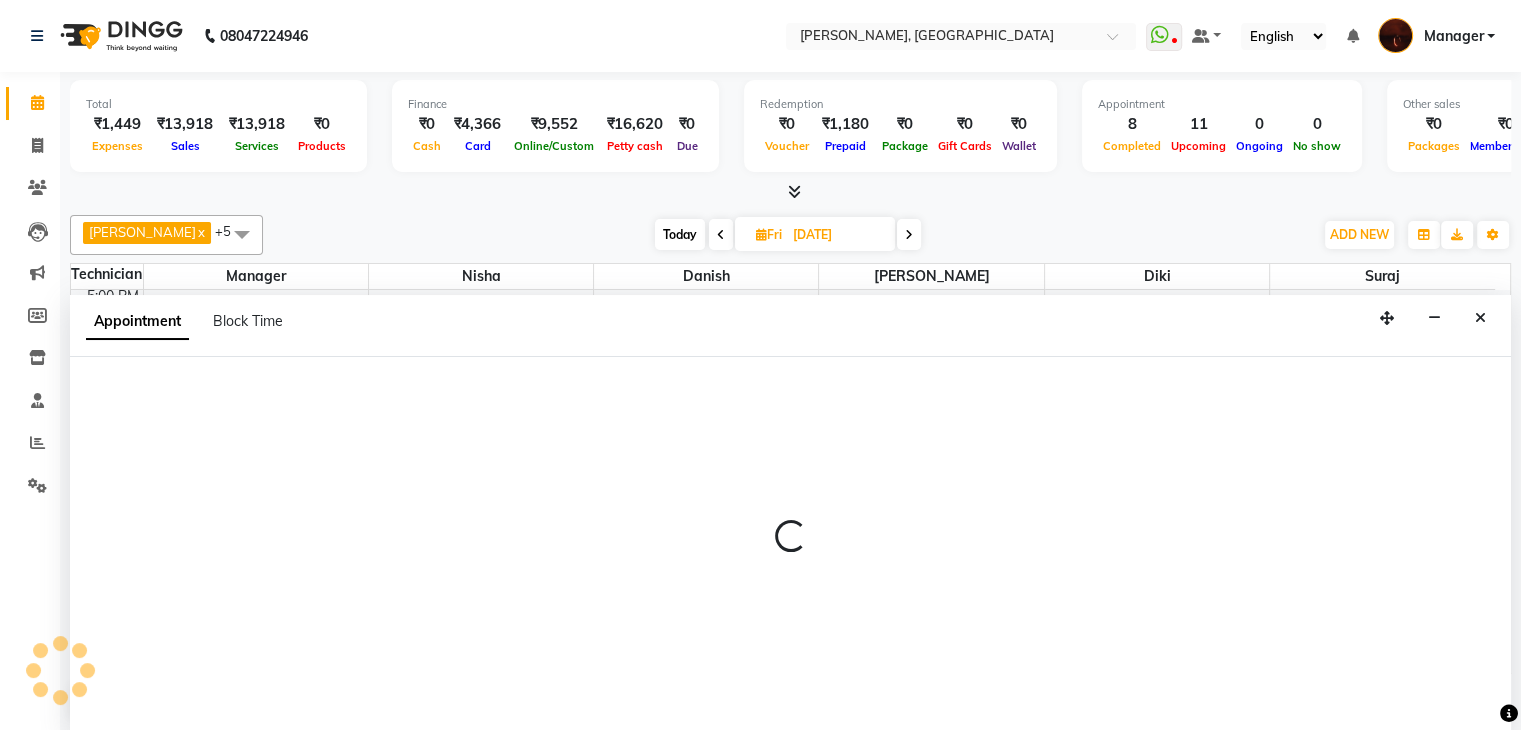 scroll, scrollTop: 1, scrollLeft: 0, axis: vertical 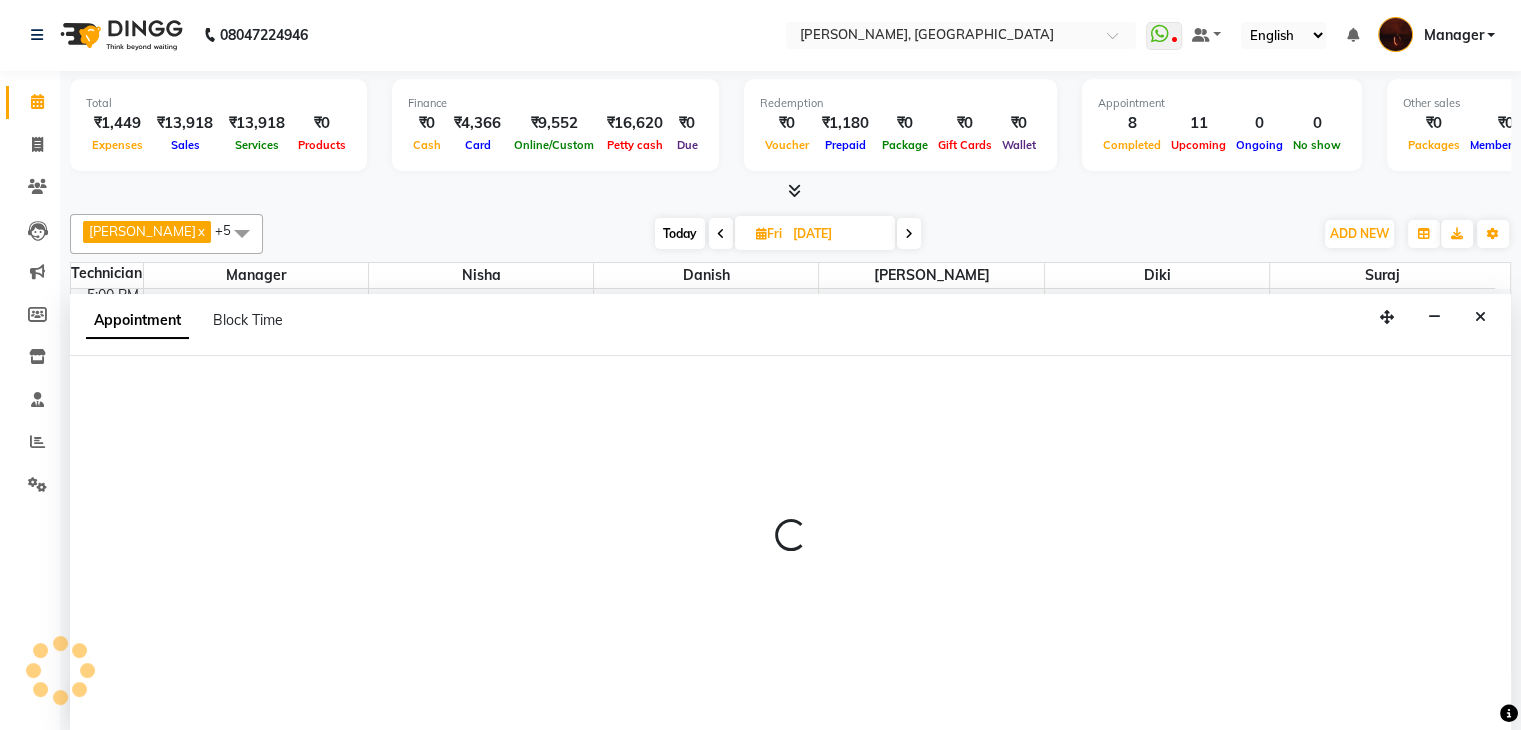 select on "20822" 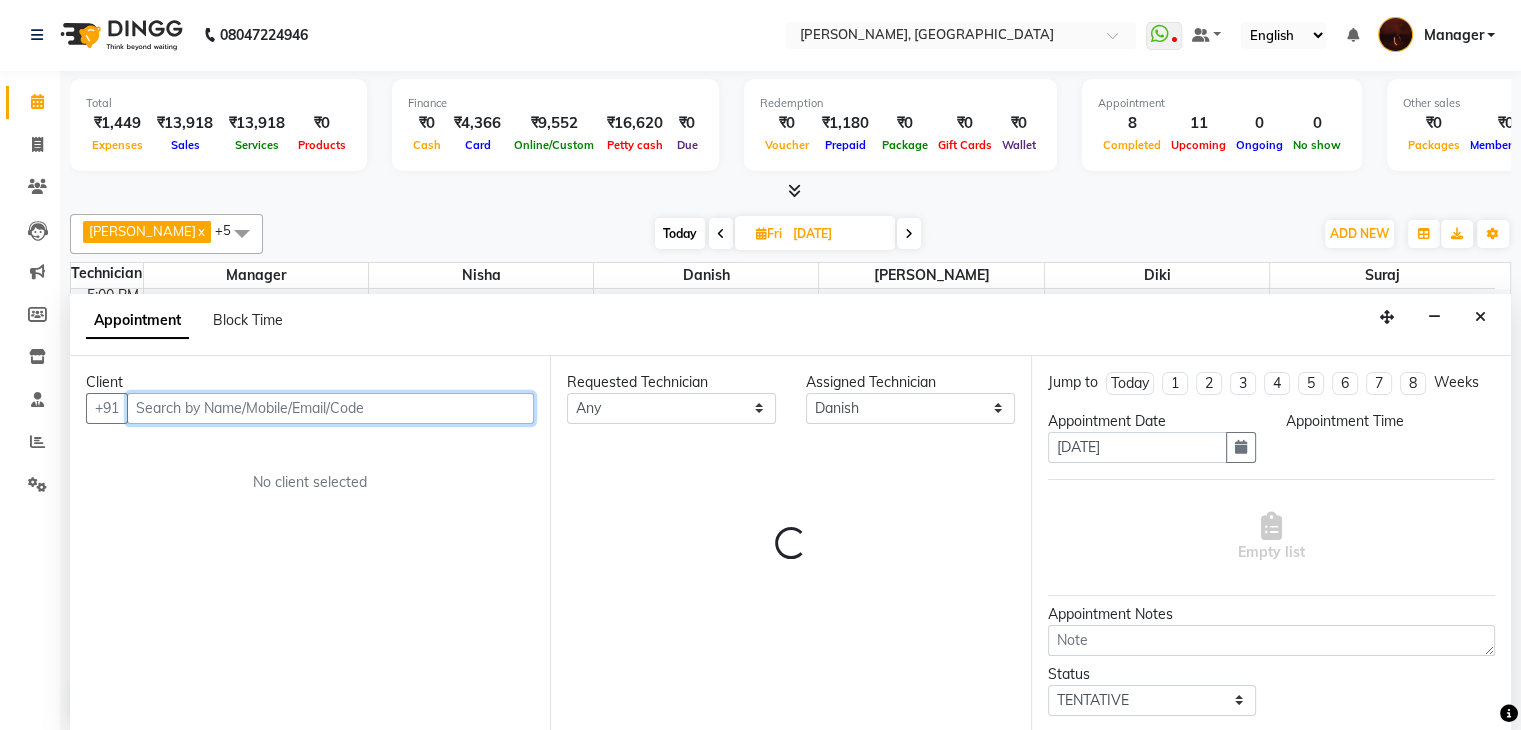 select on "1155" 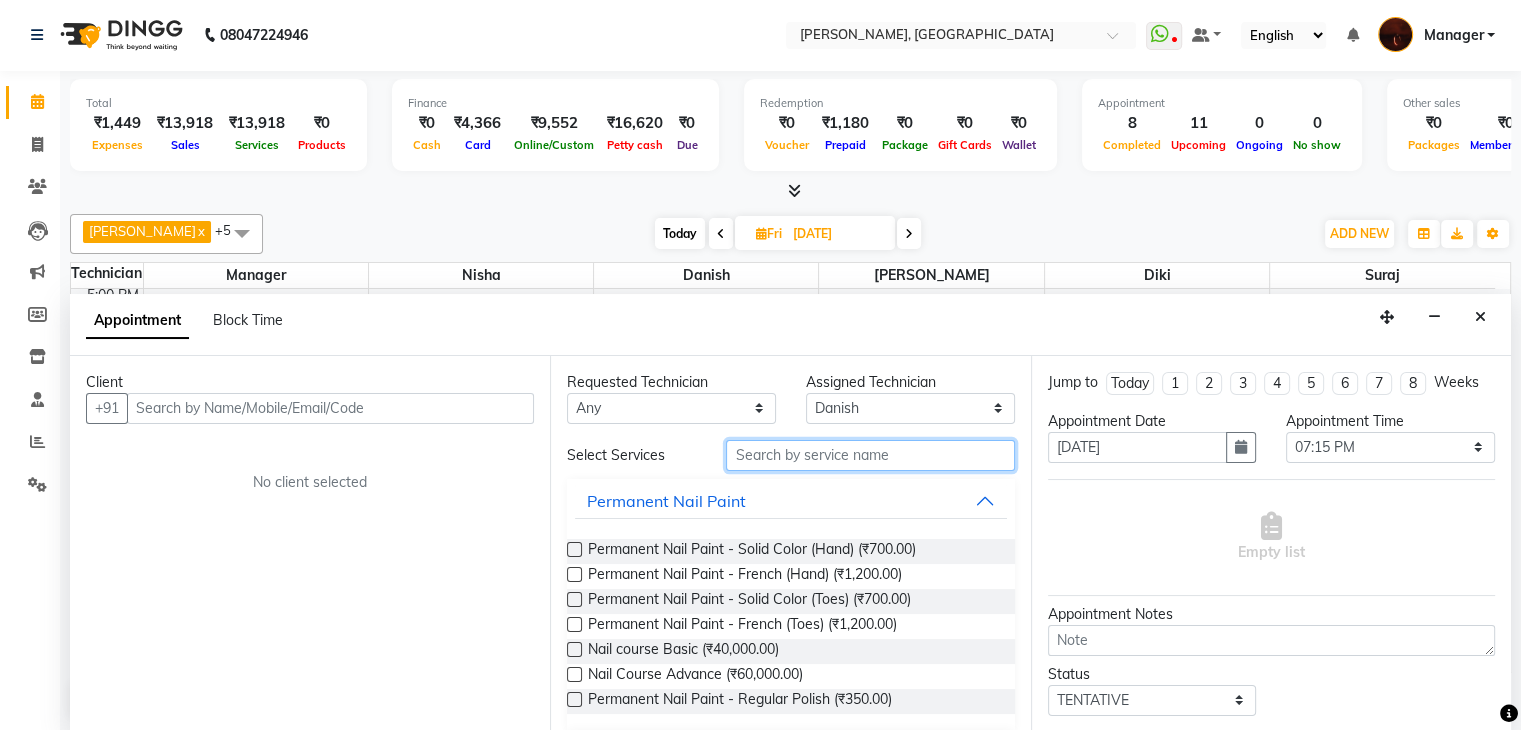 click at bounding box center (870, 455) 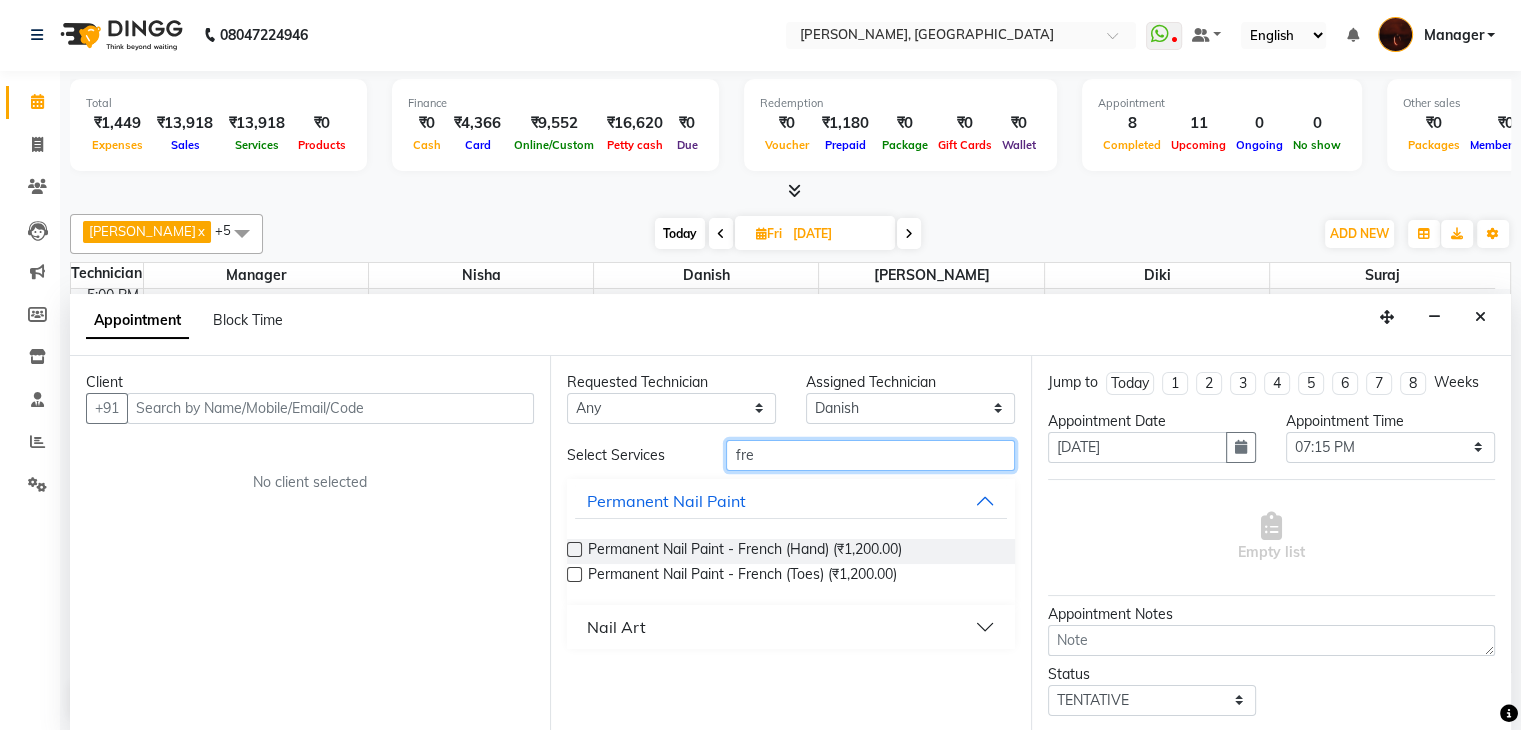 type on "fre" 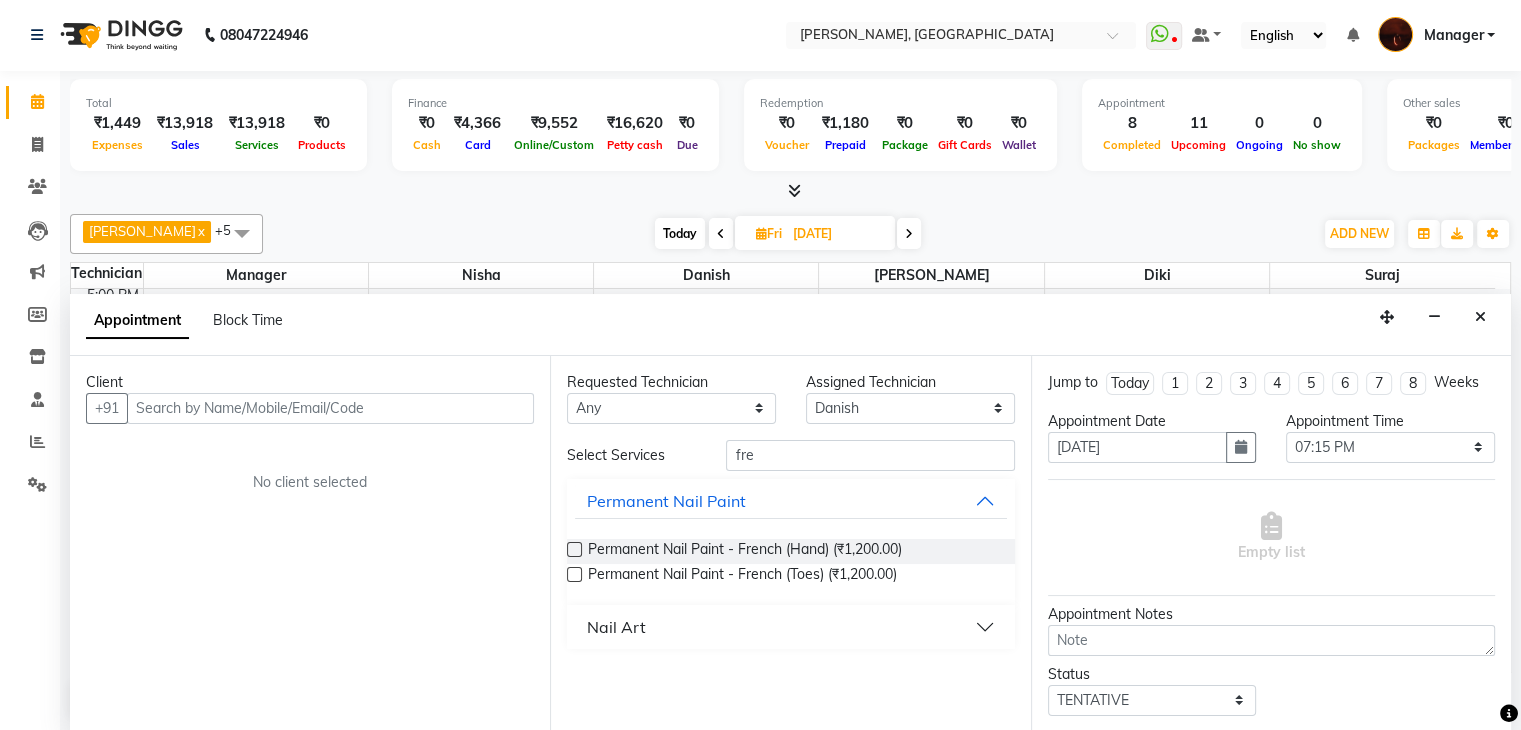 click at bounding box center [574, 549] 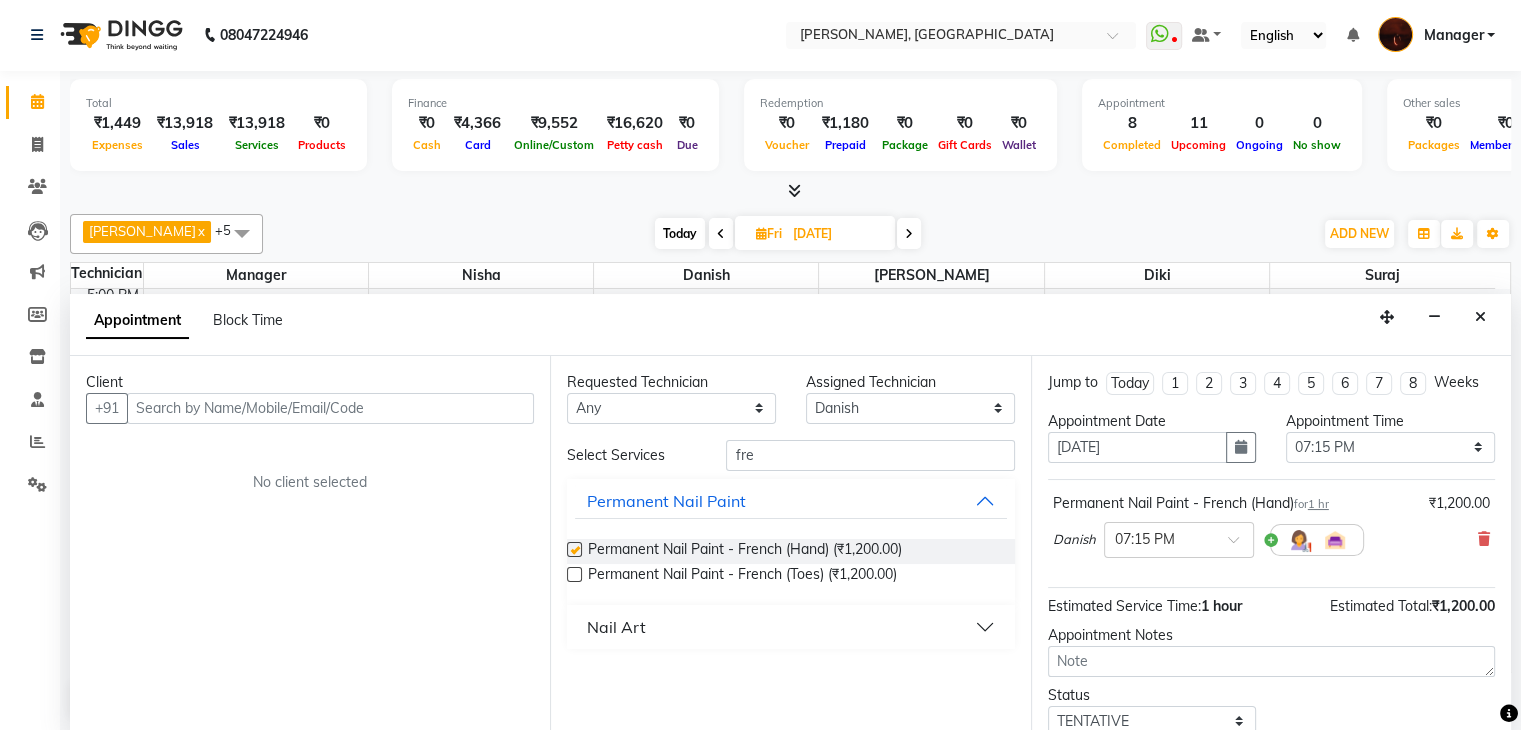 checkbox on "false" 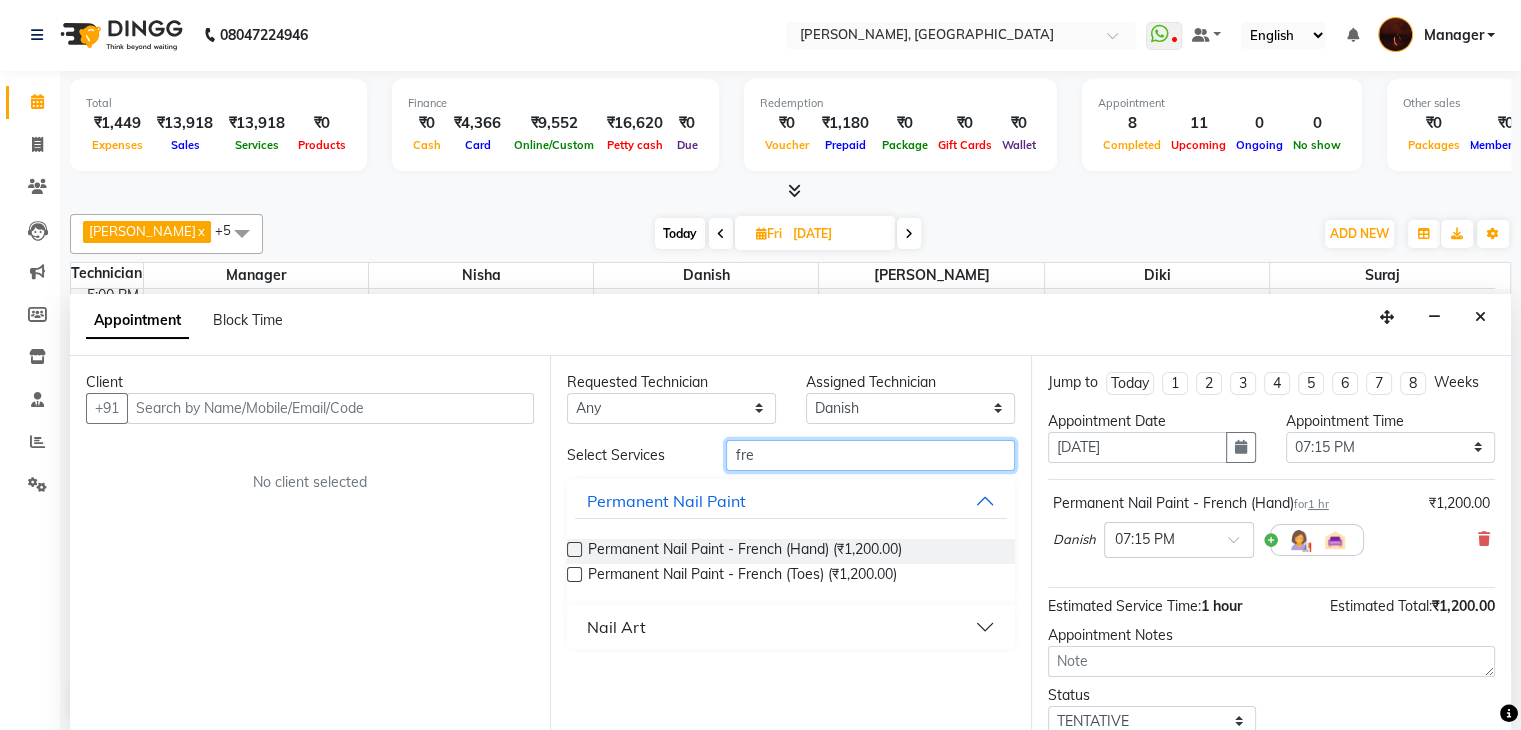 click on "fre" at bounding box center [870, 455] 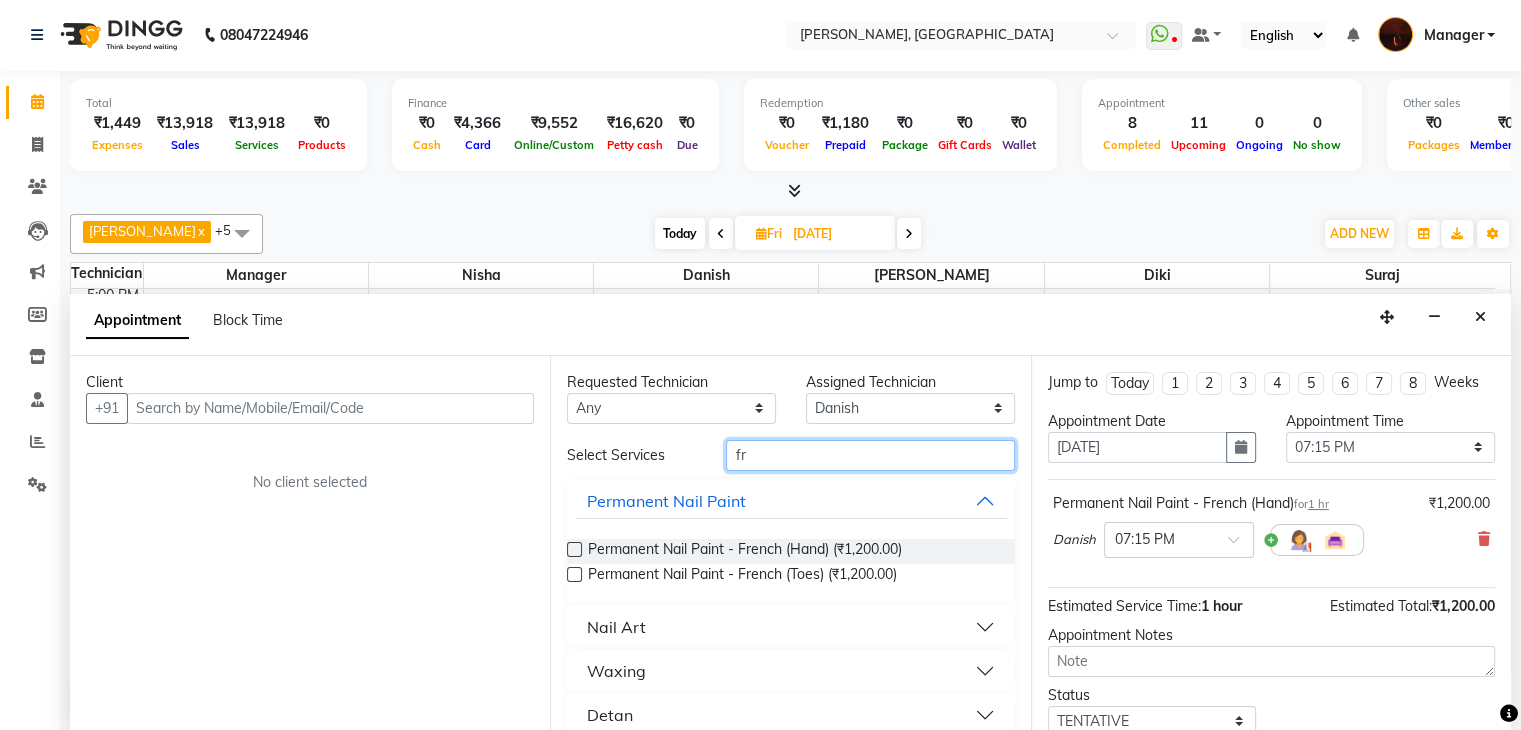 type on "f" 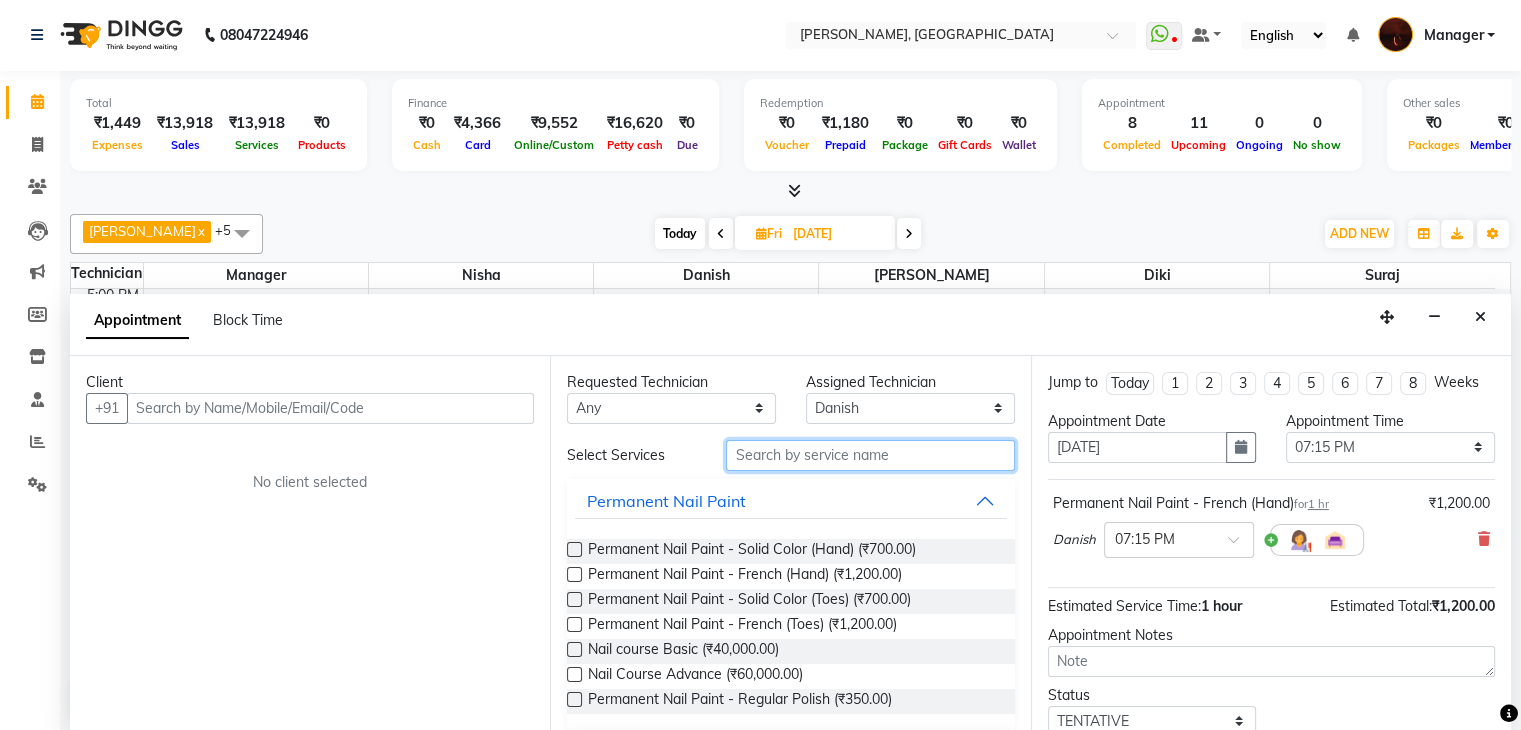 type 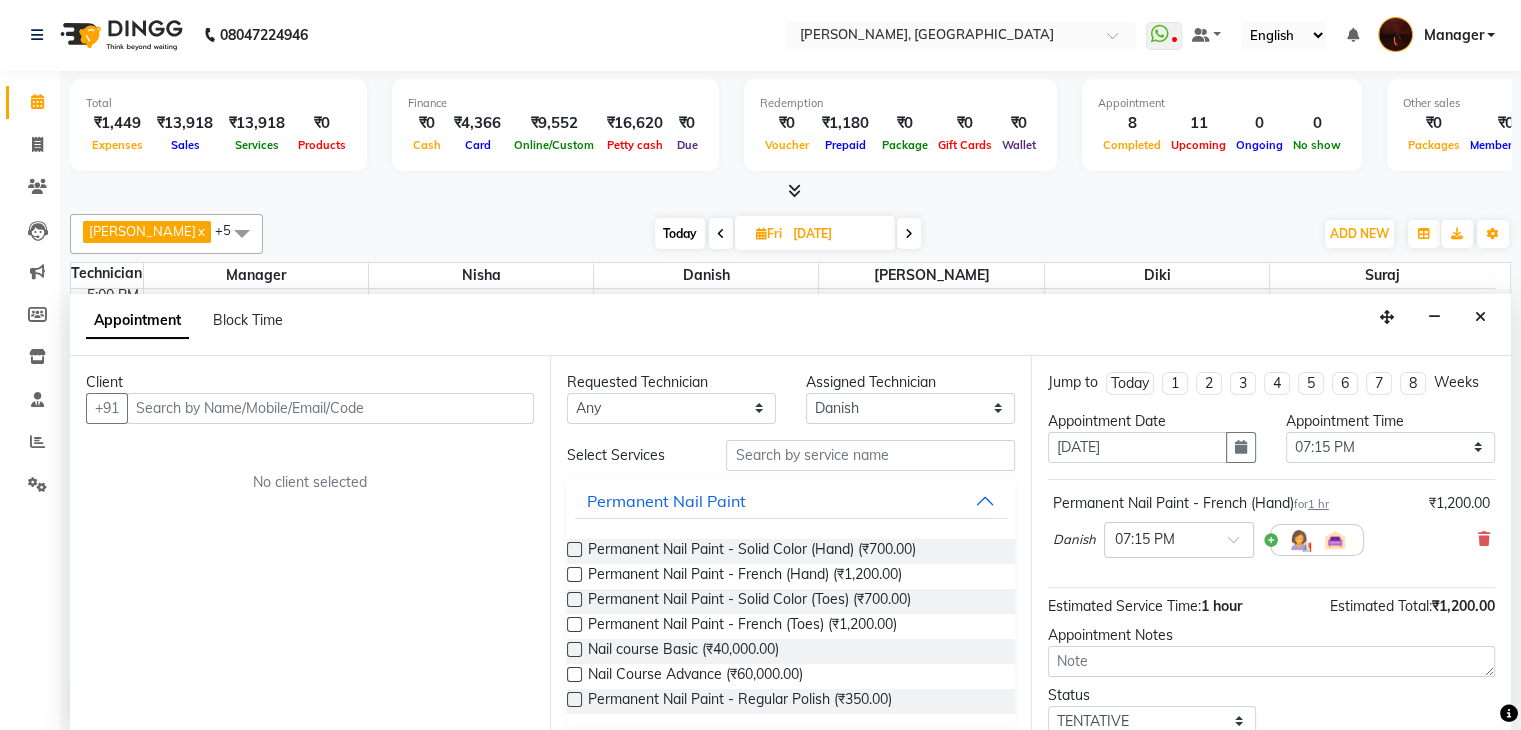 click at bounding box center (574, 549) 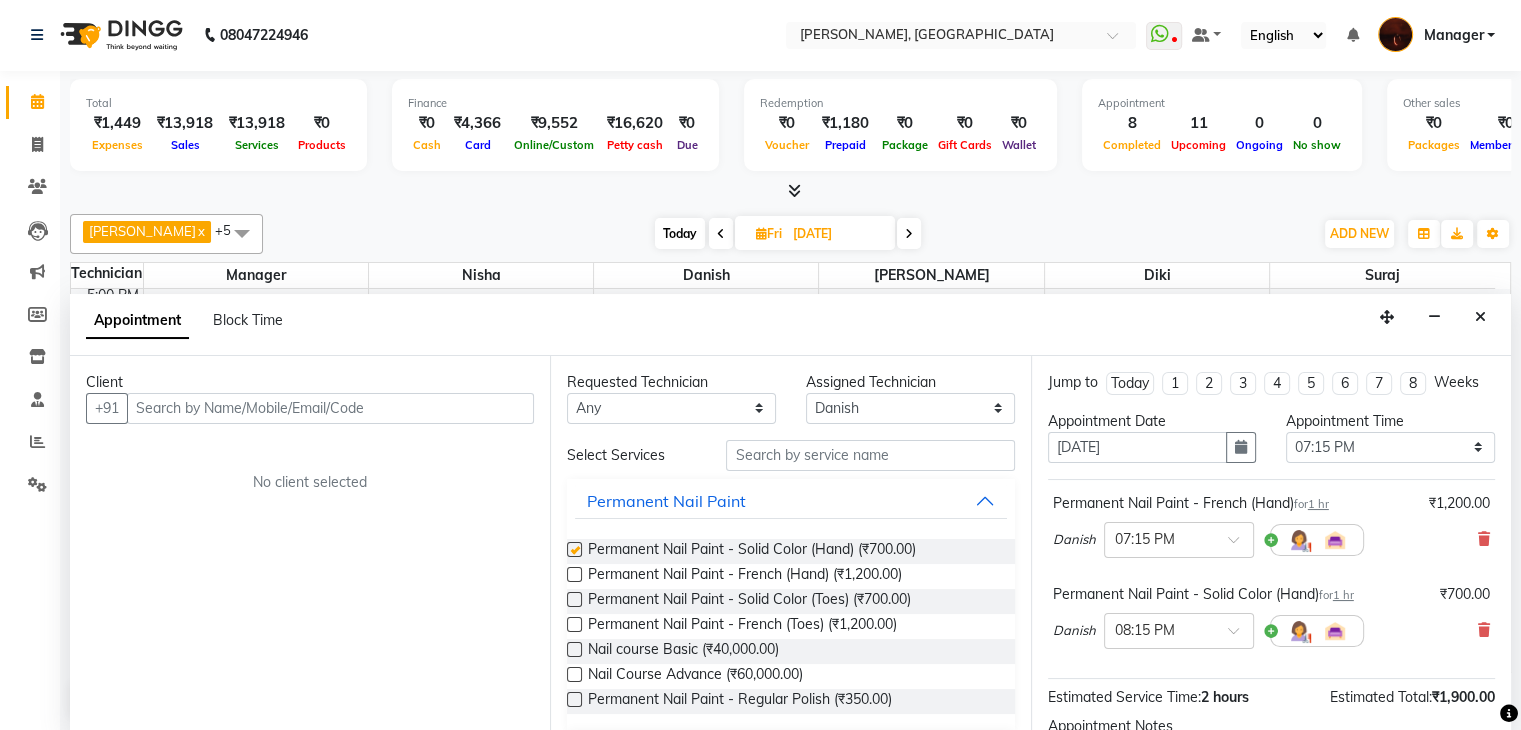 checkbox on "false" 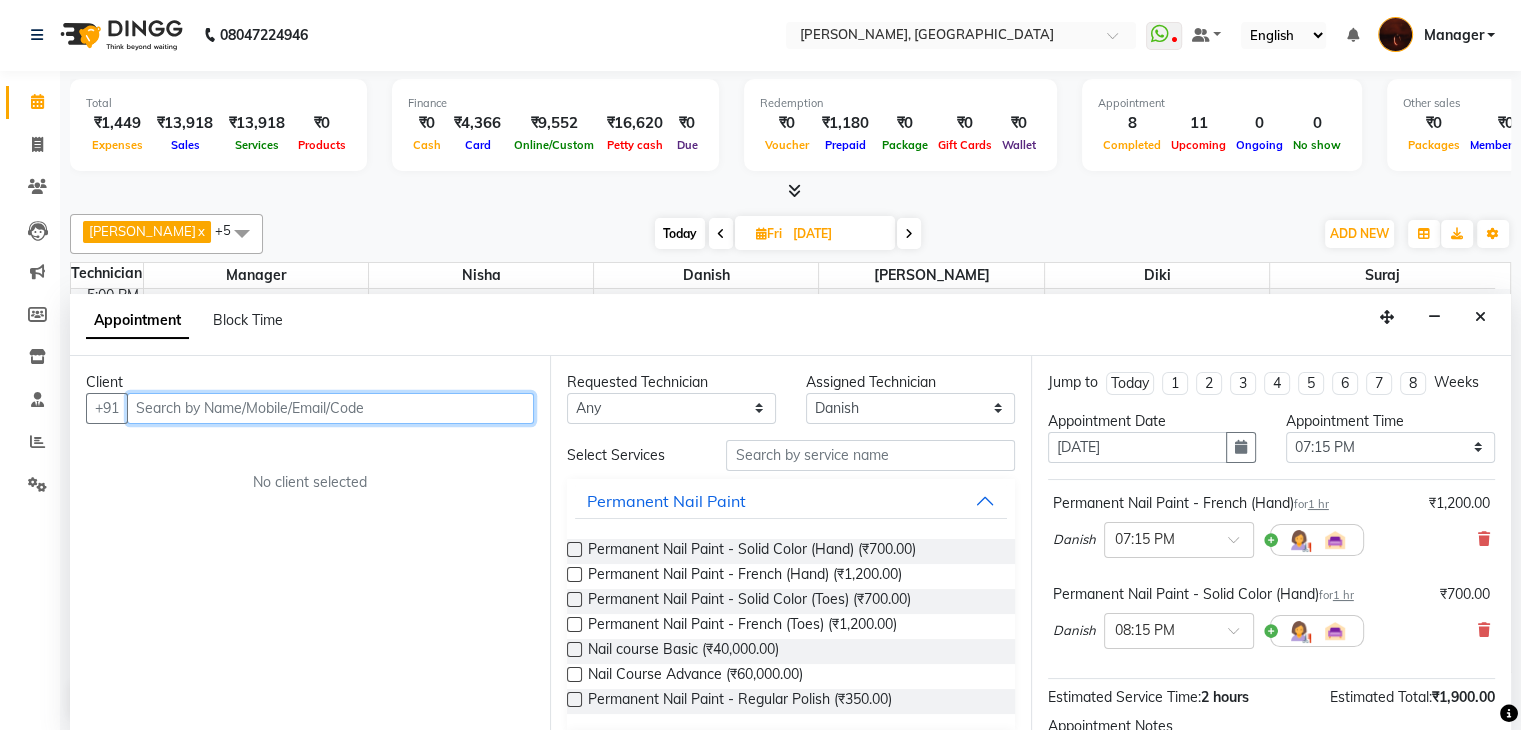 click at bounding box center (330, 408) 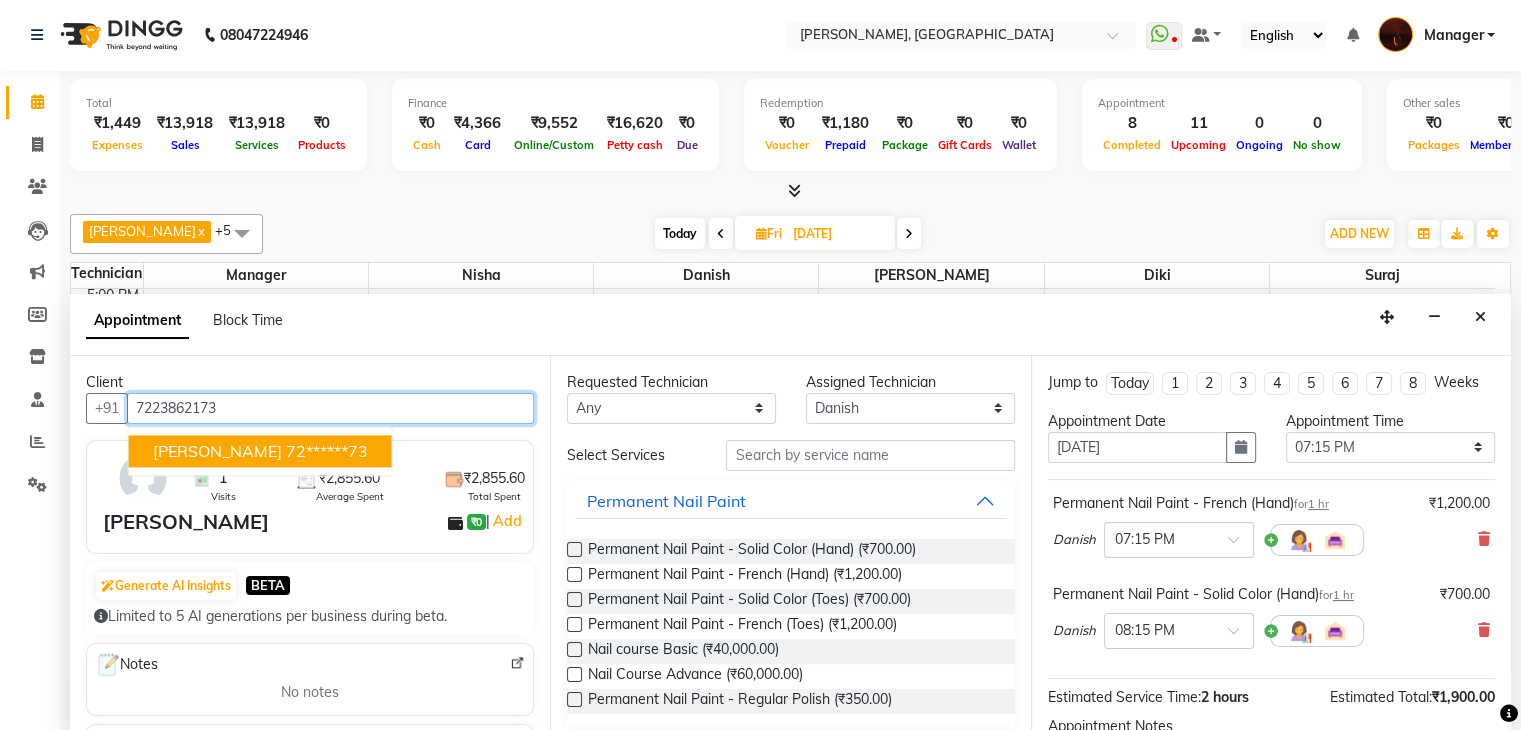 click on "72******73" at bounding box center (327, 451) 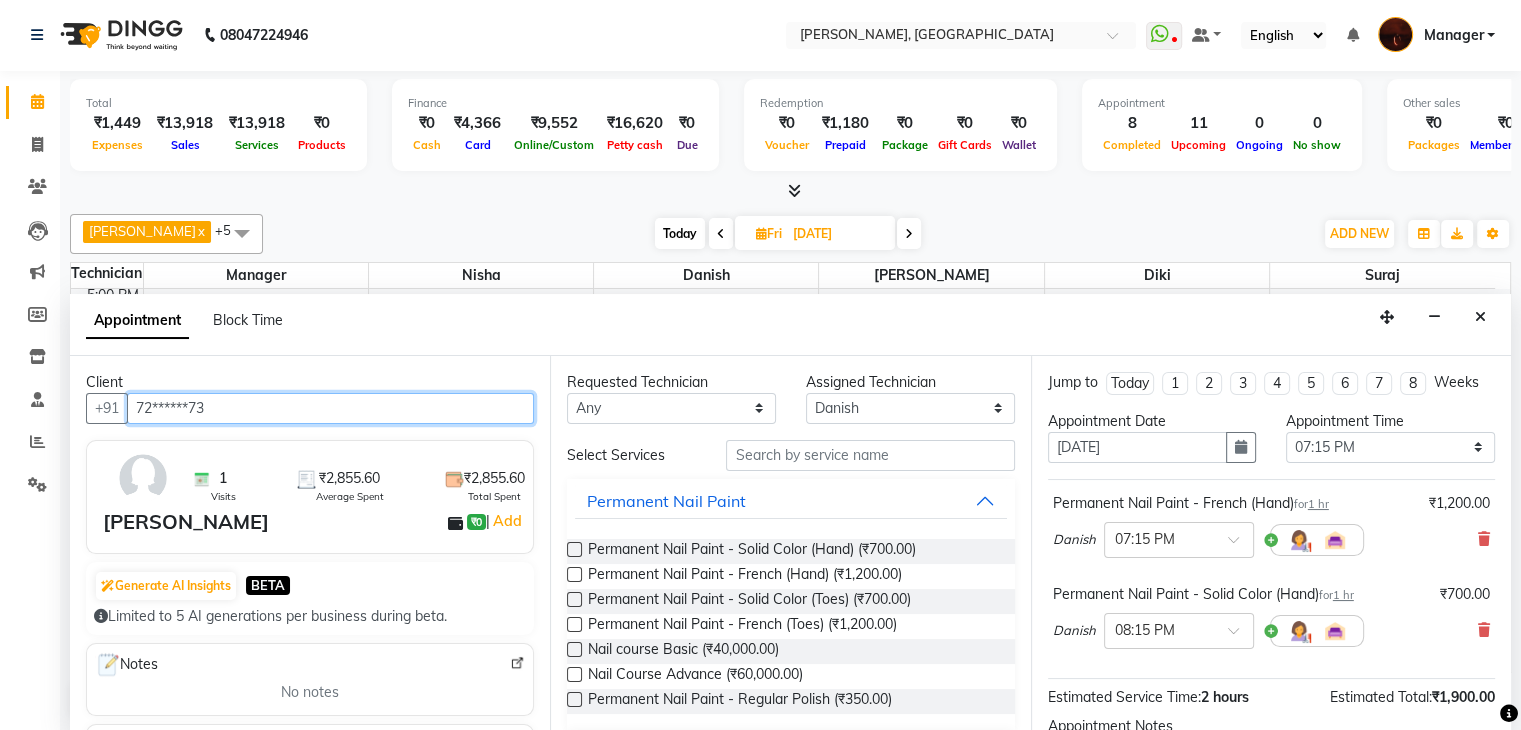 scroll, scrollTop: 220, scrollLeft: 0, axis: vertical 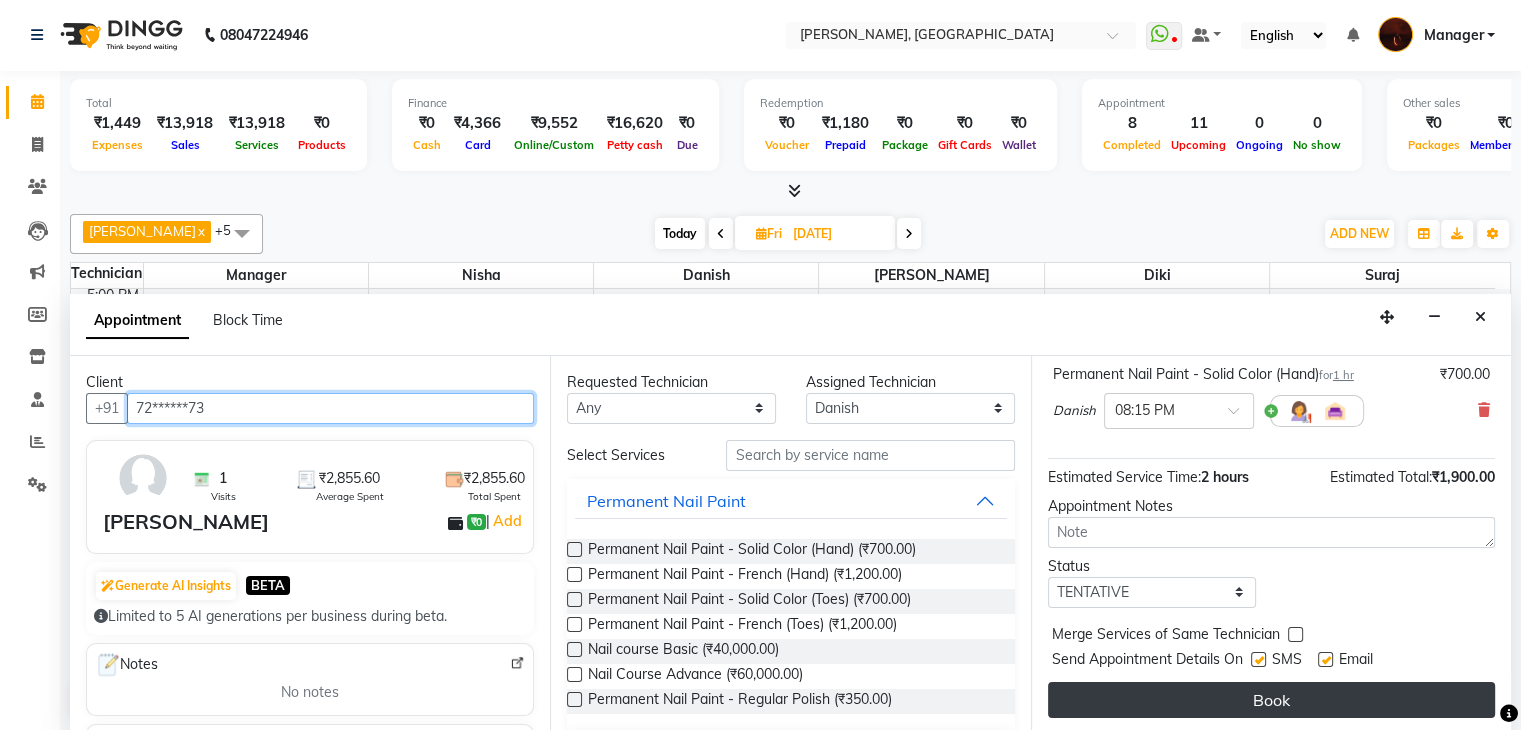 type on "72******73" 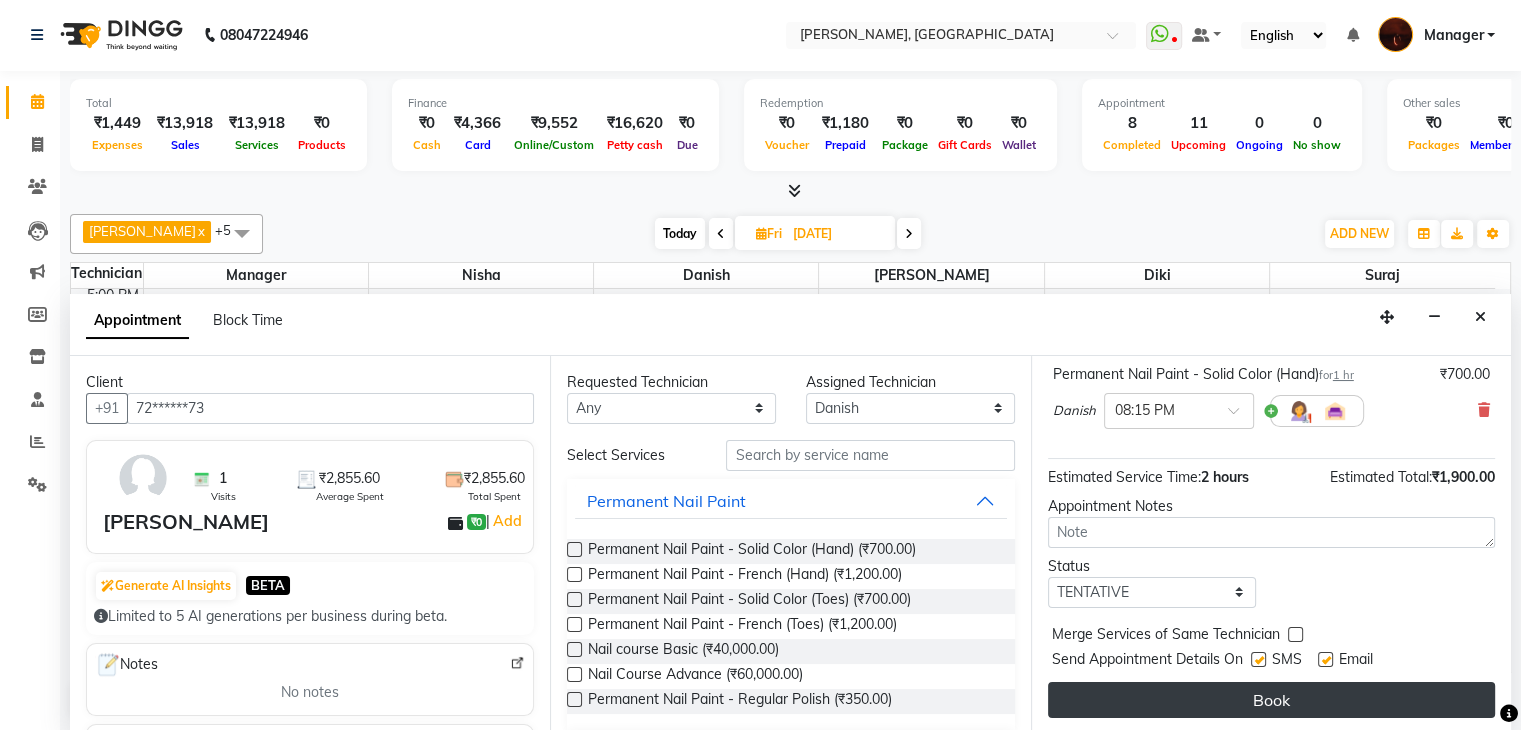 click on "Book" at bounding box center (1271, 700) 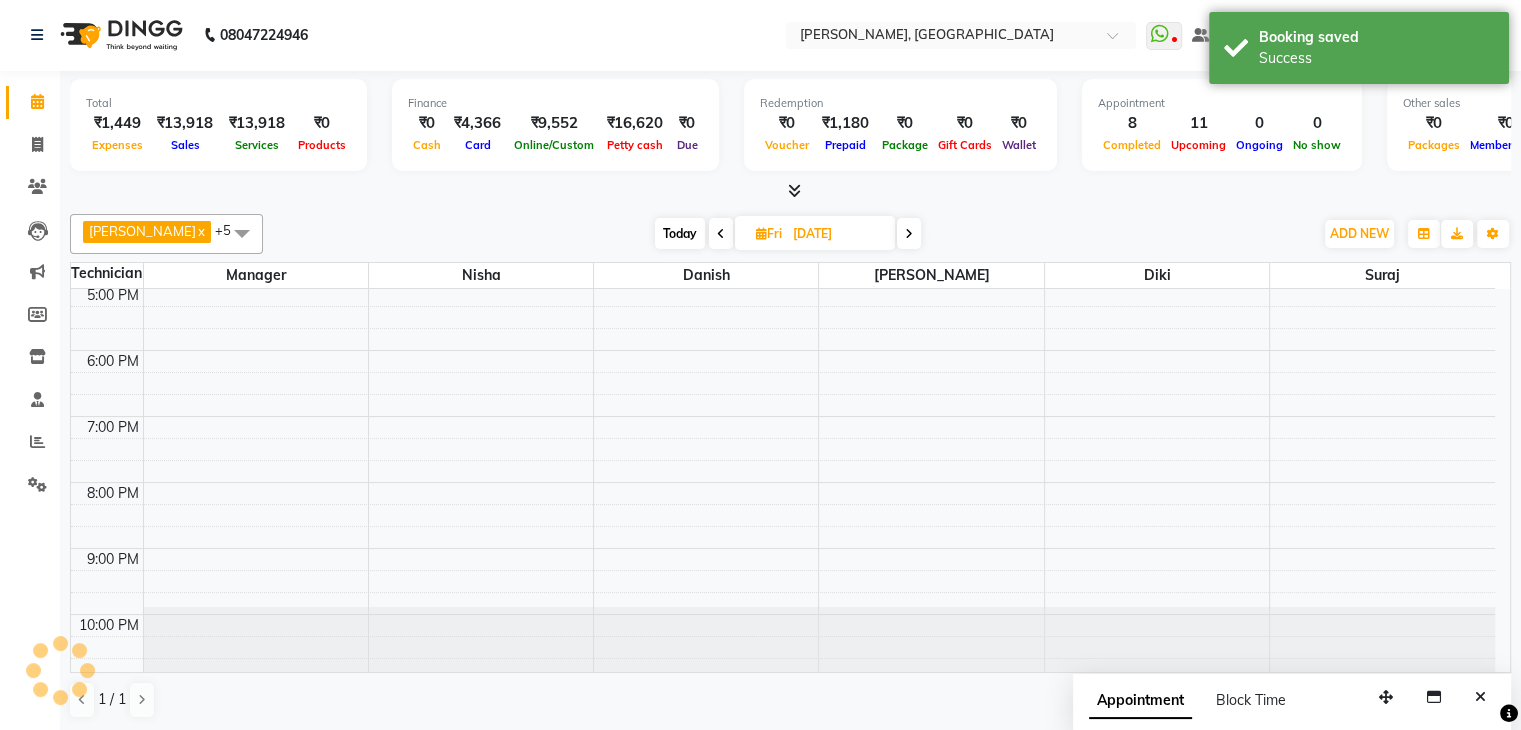 scroll, scrollTop: 0, scrollLeft: 0, axis: both 